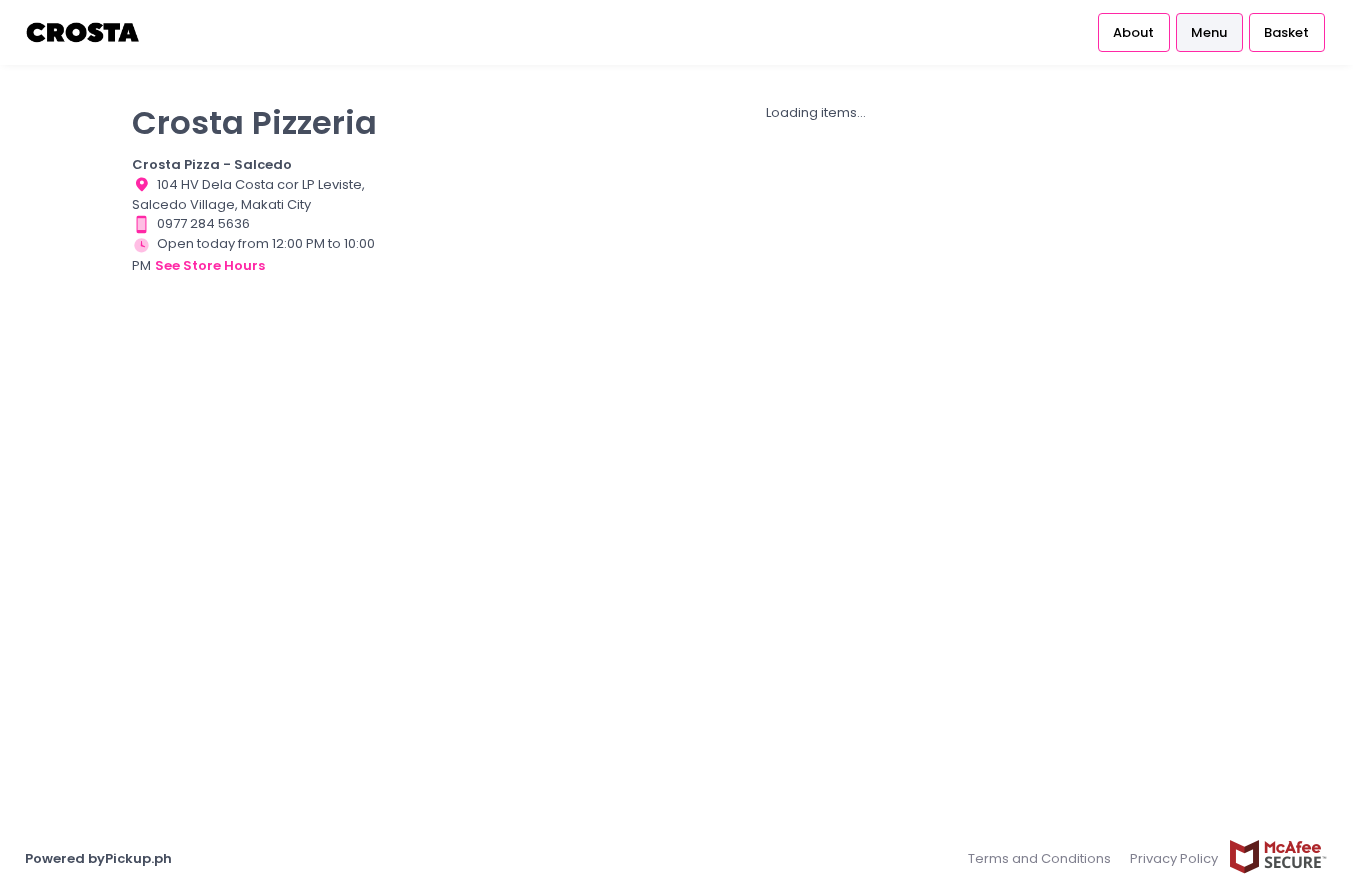 scroll, scrollTop: 0, scrollLeft: 0, axis: both 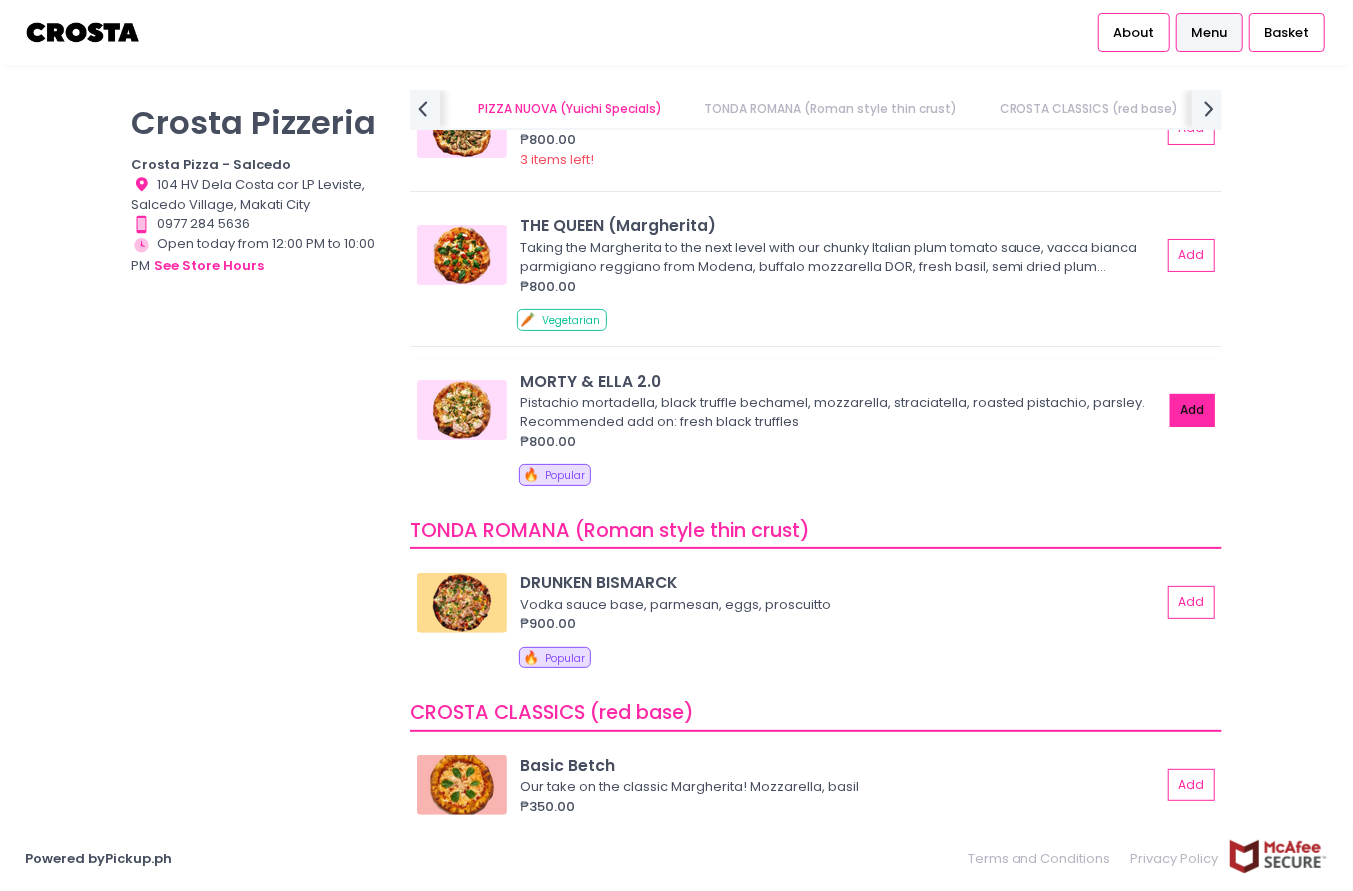 click on "Add" at bounding box center [1193, 410] 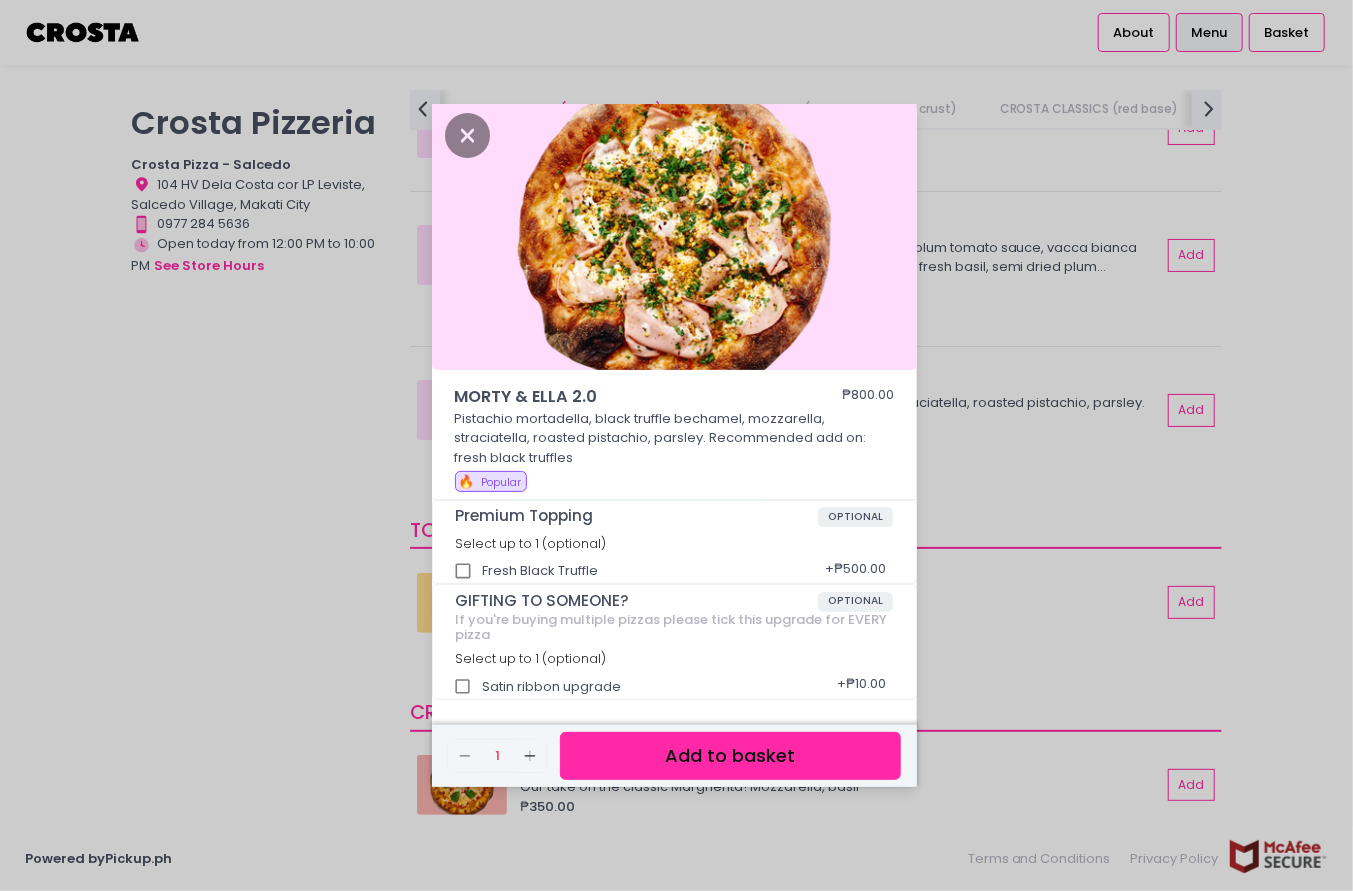 click on "Add to basket" at bounding box center (730, 756) 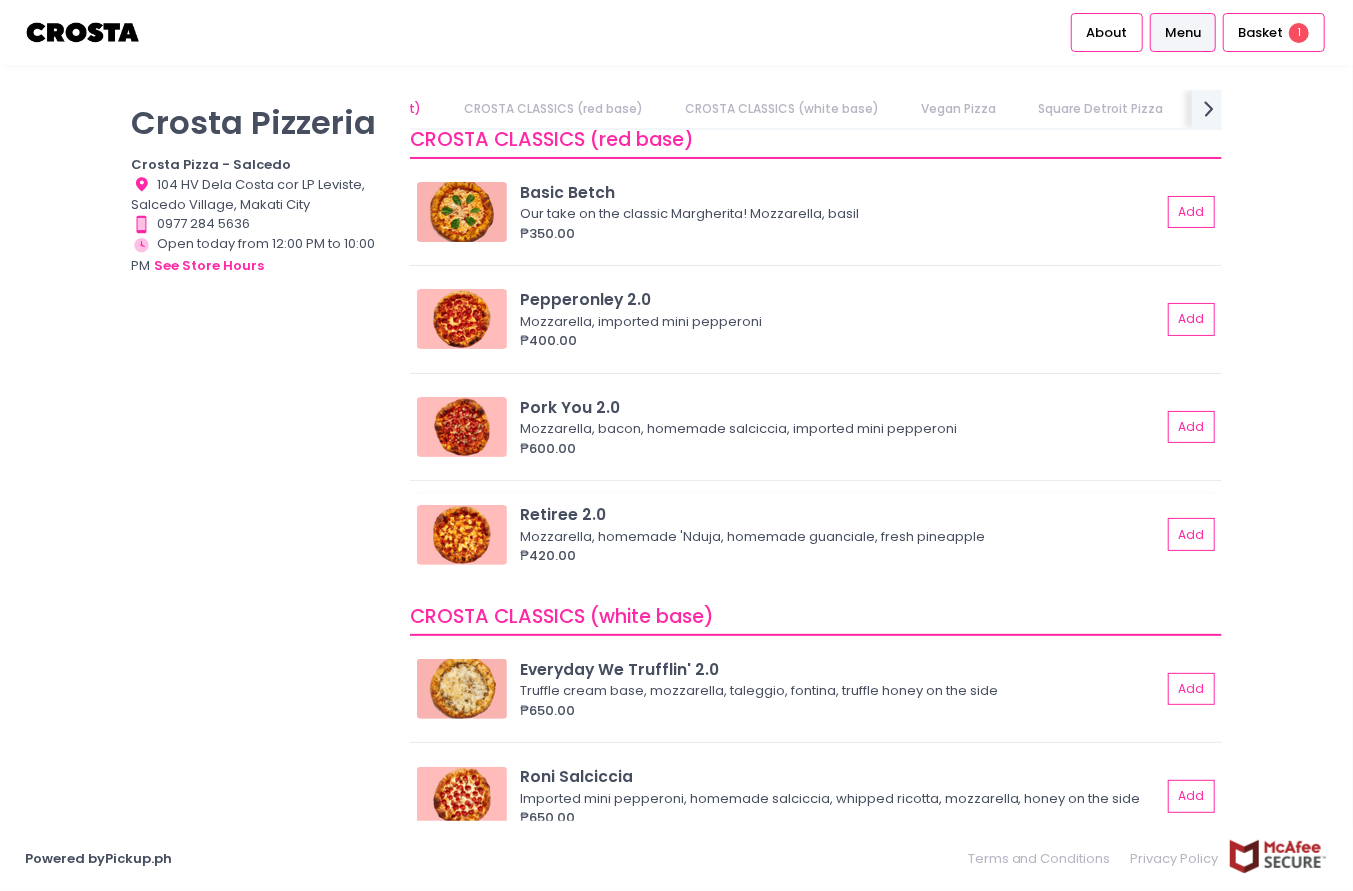 scroll, scrollTop: 800, scrollLeft: 0, axis: vertical 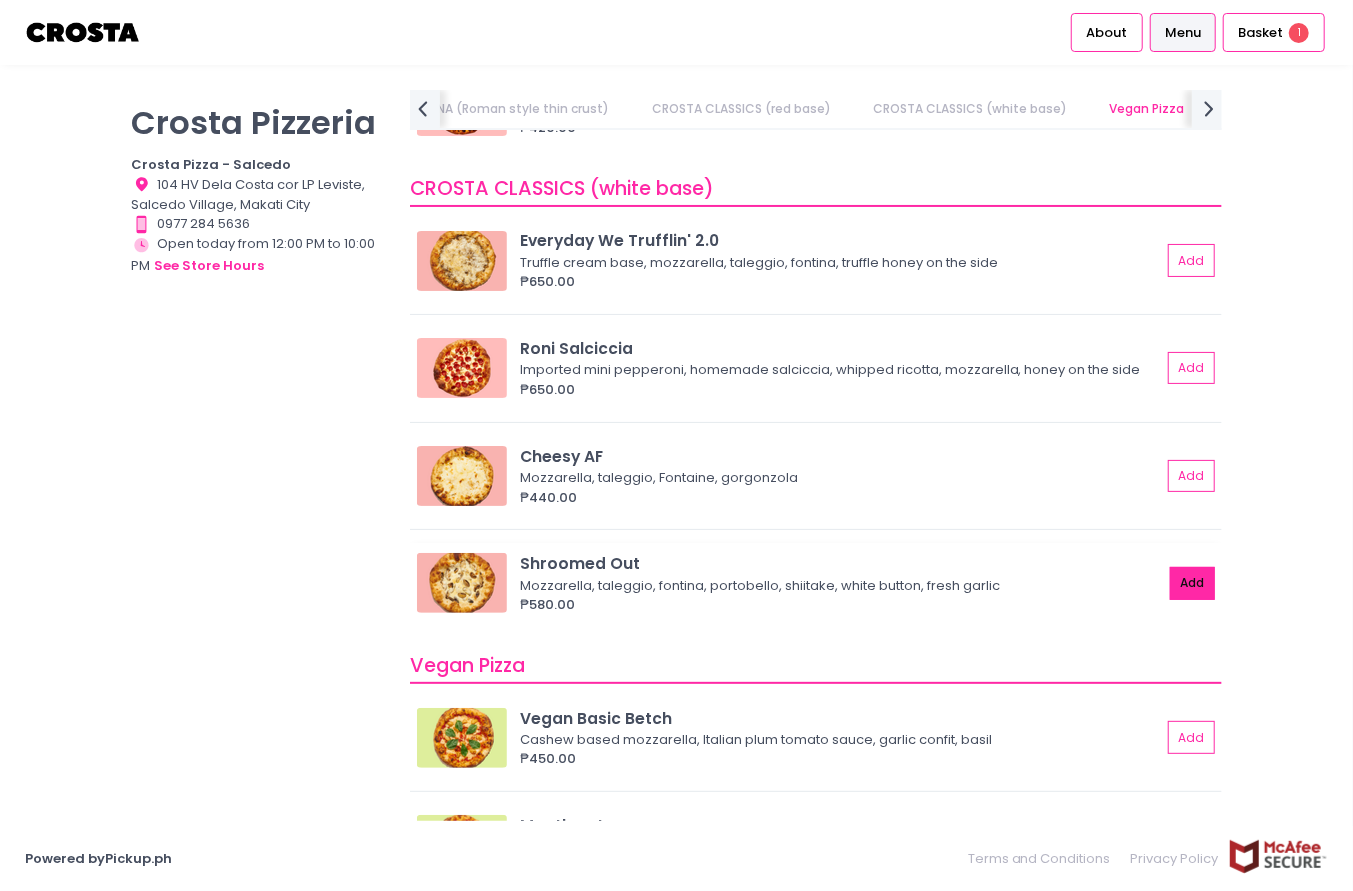 click on "Add" at bounding box center (1193, 583) 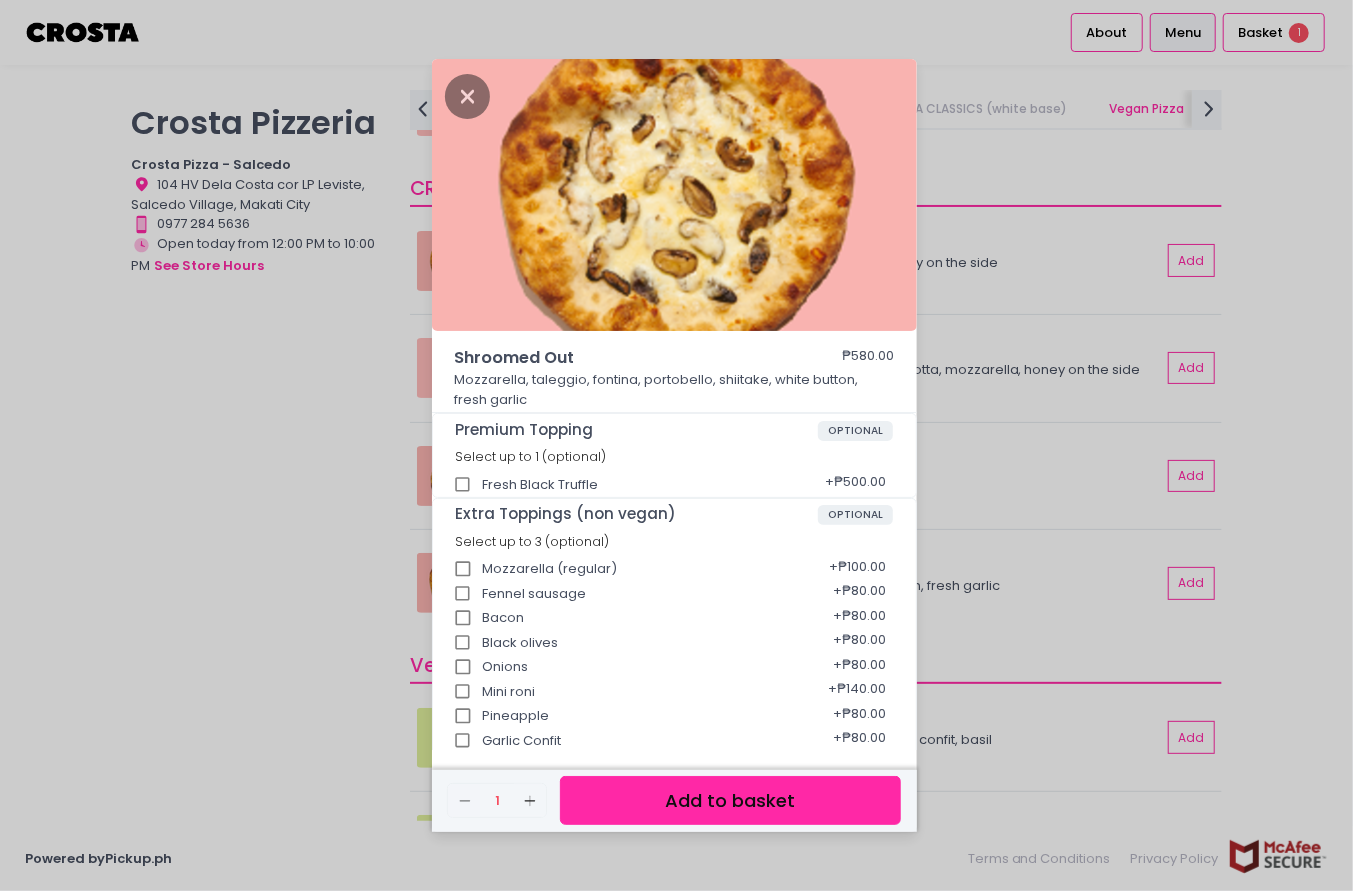 scroll, scrollTop: 280, scrollLeft: 0, axis: vertical 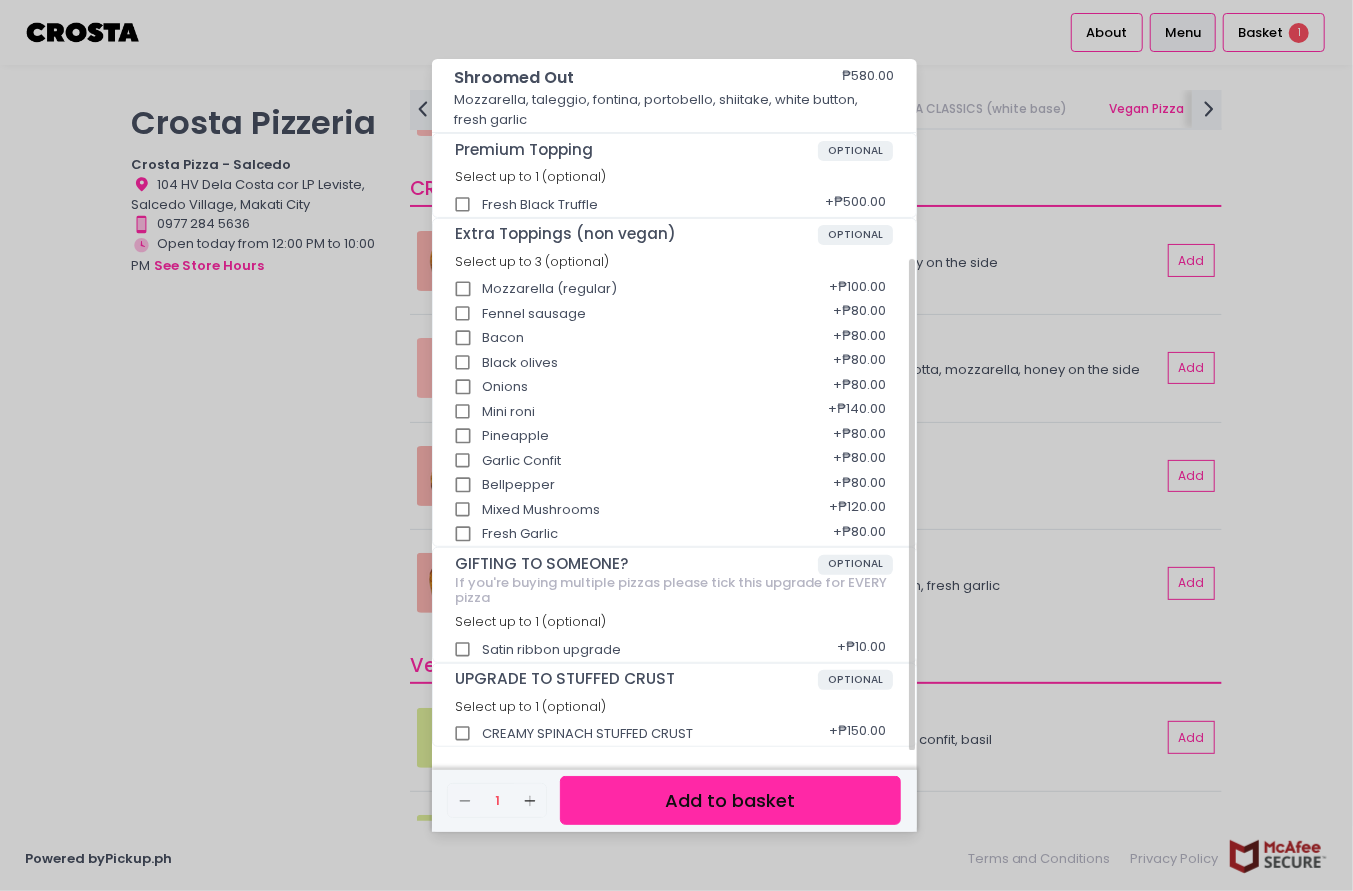 click on "CREAMY SPINACH STUFFED CRUST" at bounding box center [463, 734] 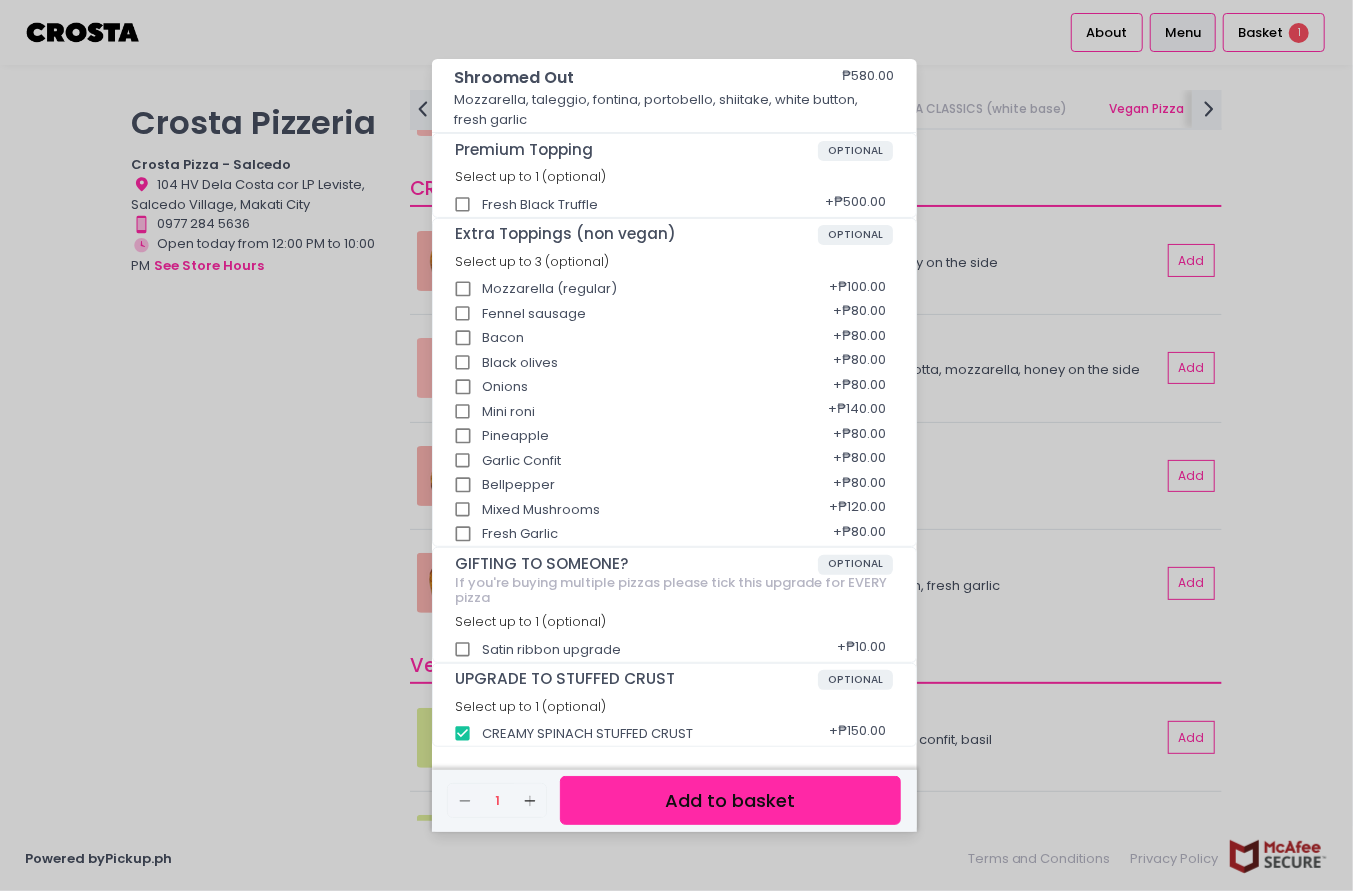 click on "Add to basket" at bounding box center [730, 800] 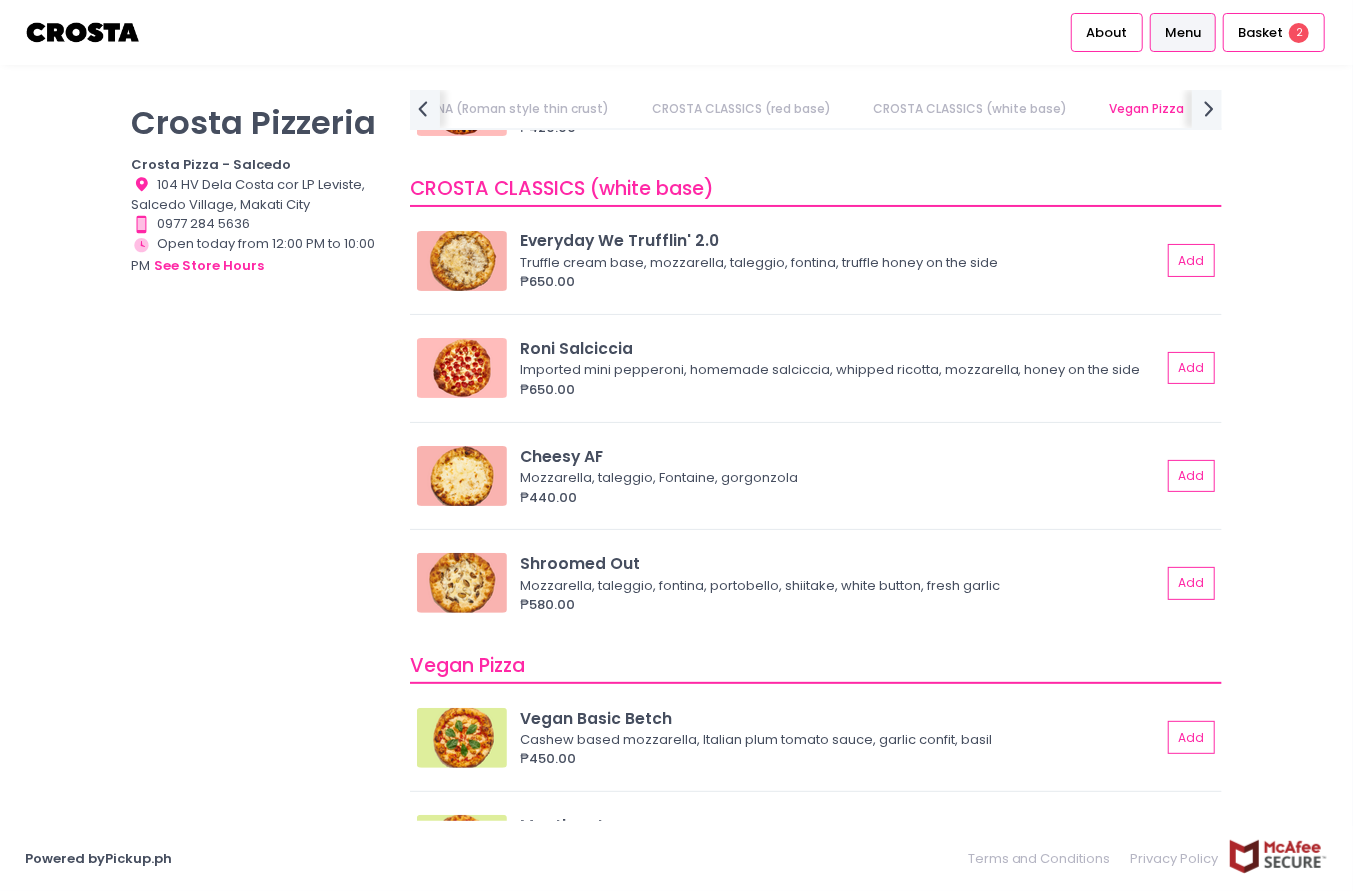 scroll, scrollTop: 279, scrollLeft: 0, axis: vertical 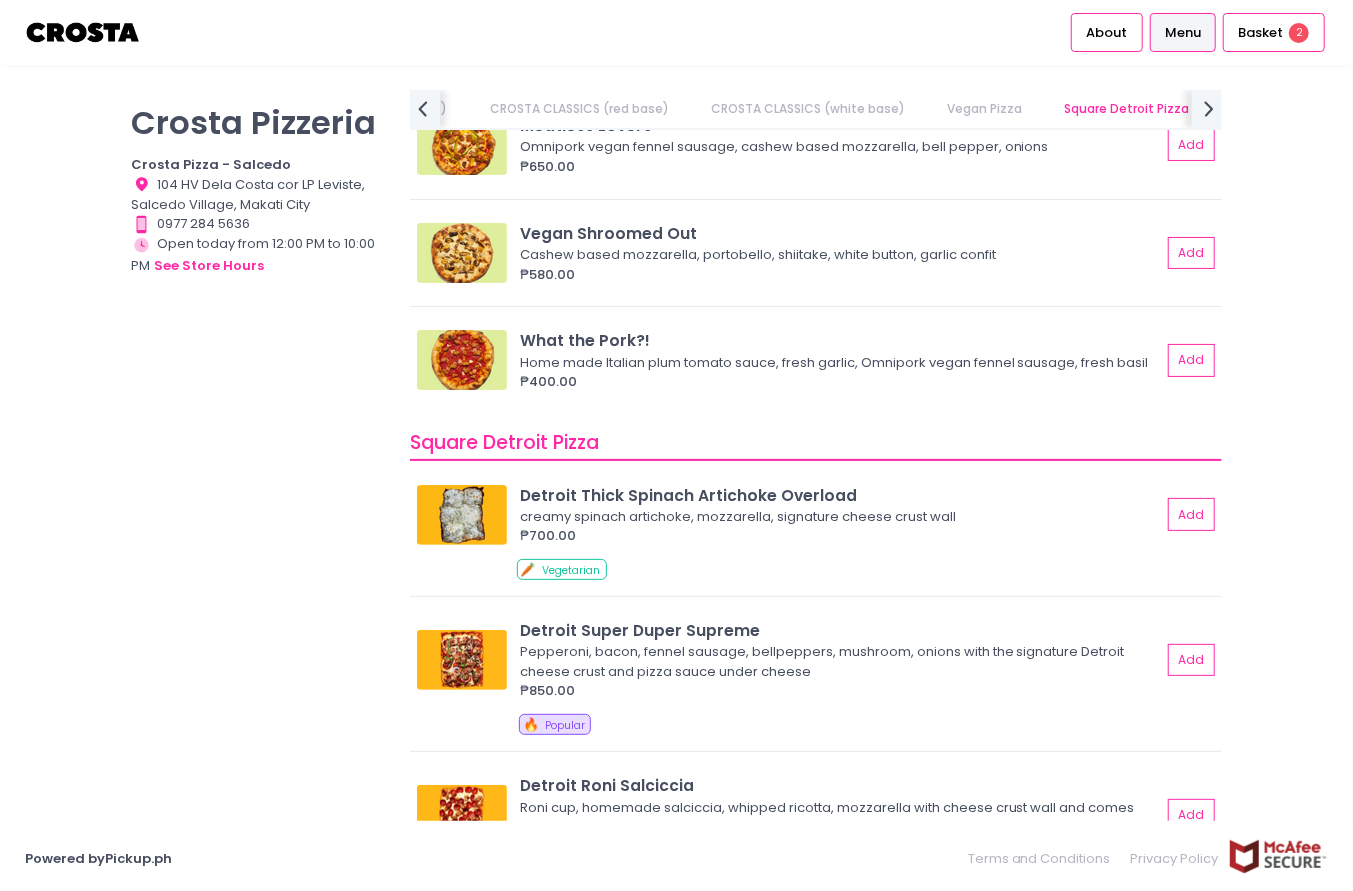 drag, startPoint x: 976, startPoint y: 454, endPoint x: 324, endPoint y: 452, distance: 652.00305 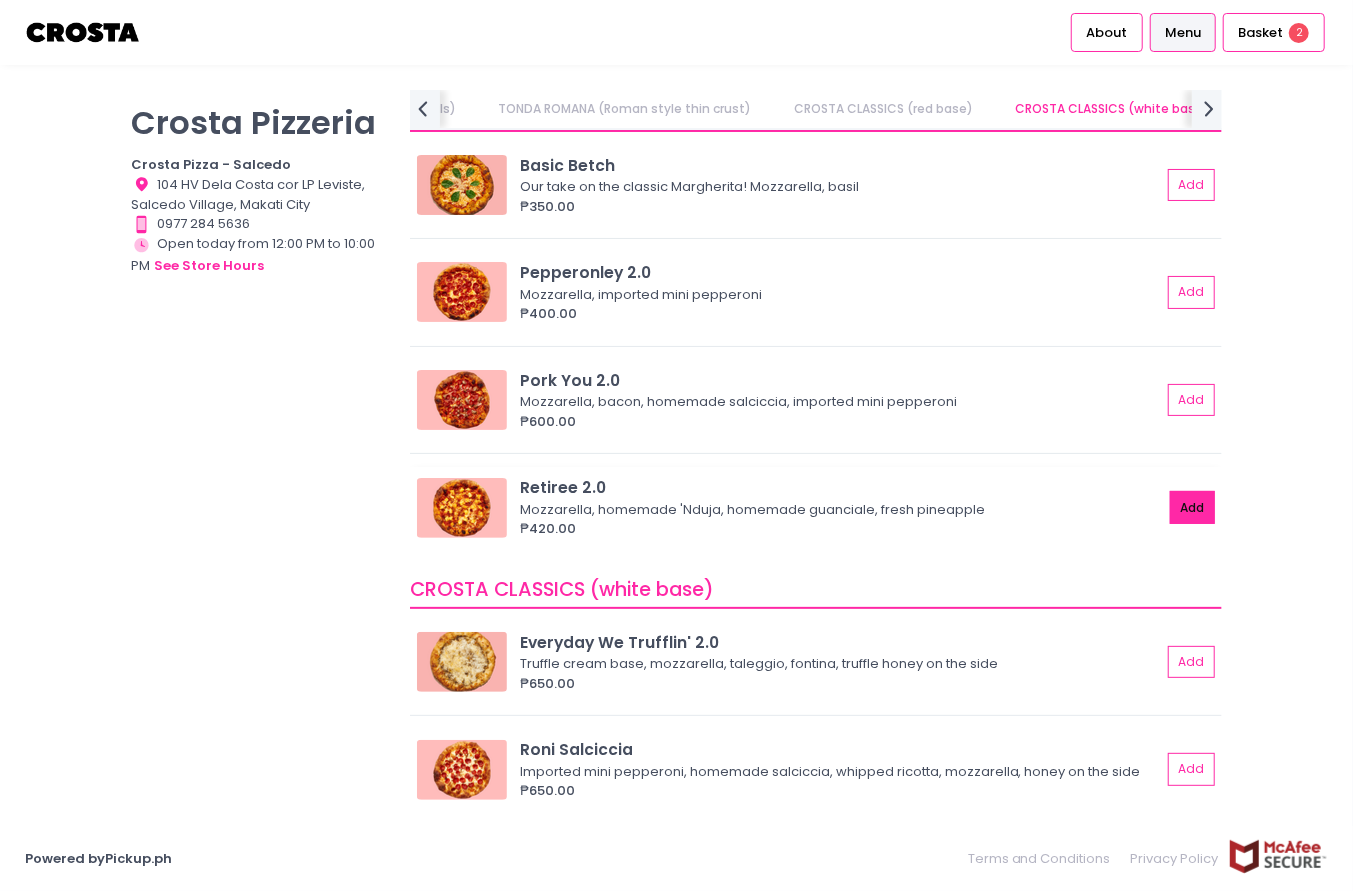 click on "Add" at bounding box center (1193, 507) 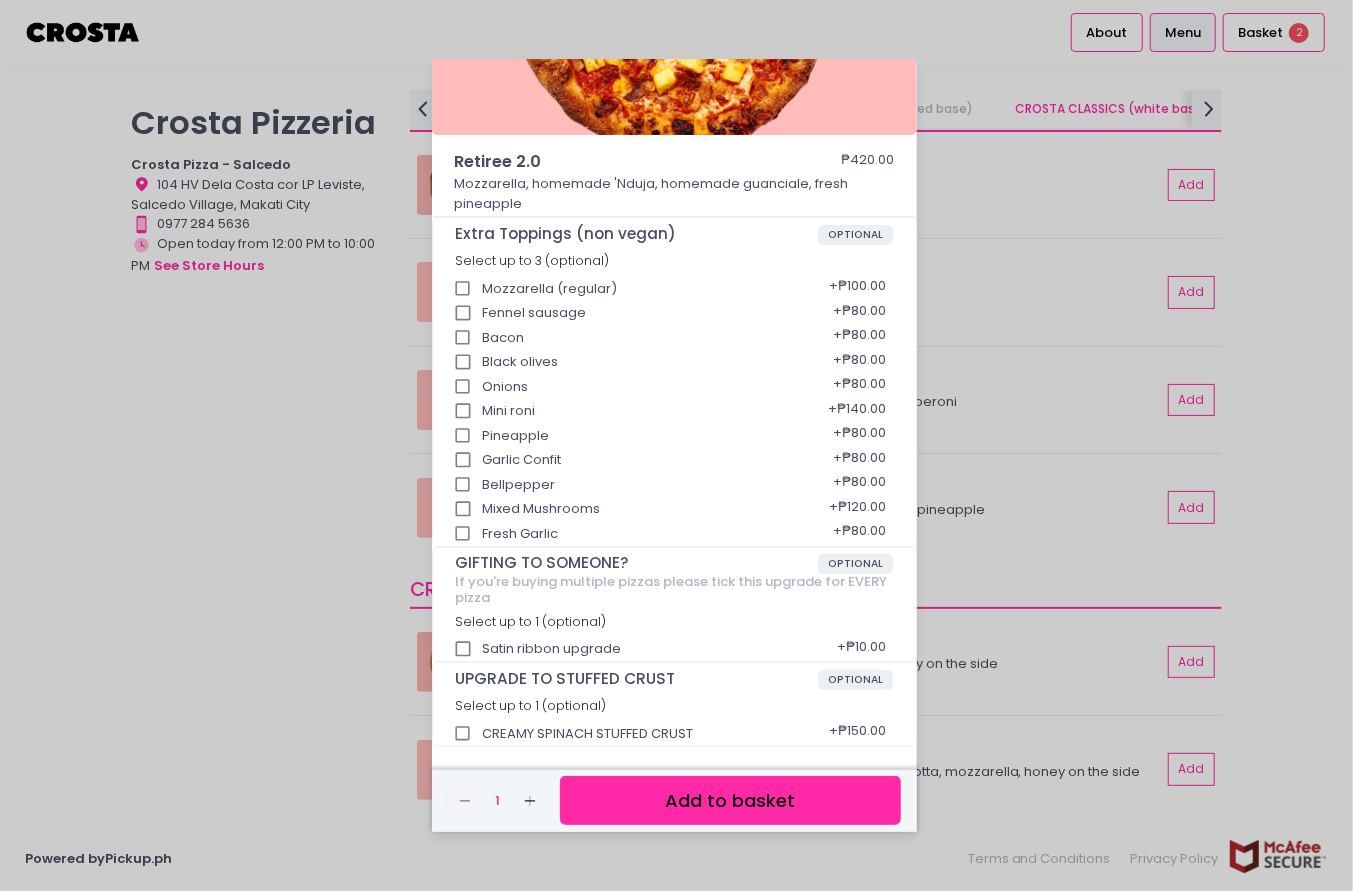 click on "Add to basket" at bounding box center [730, 800] 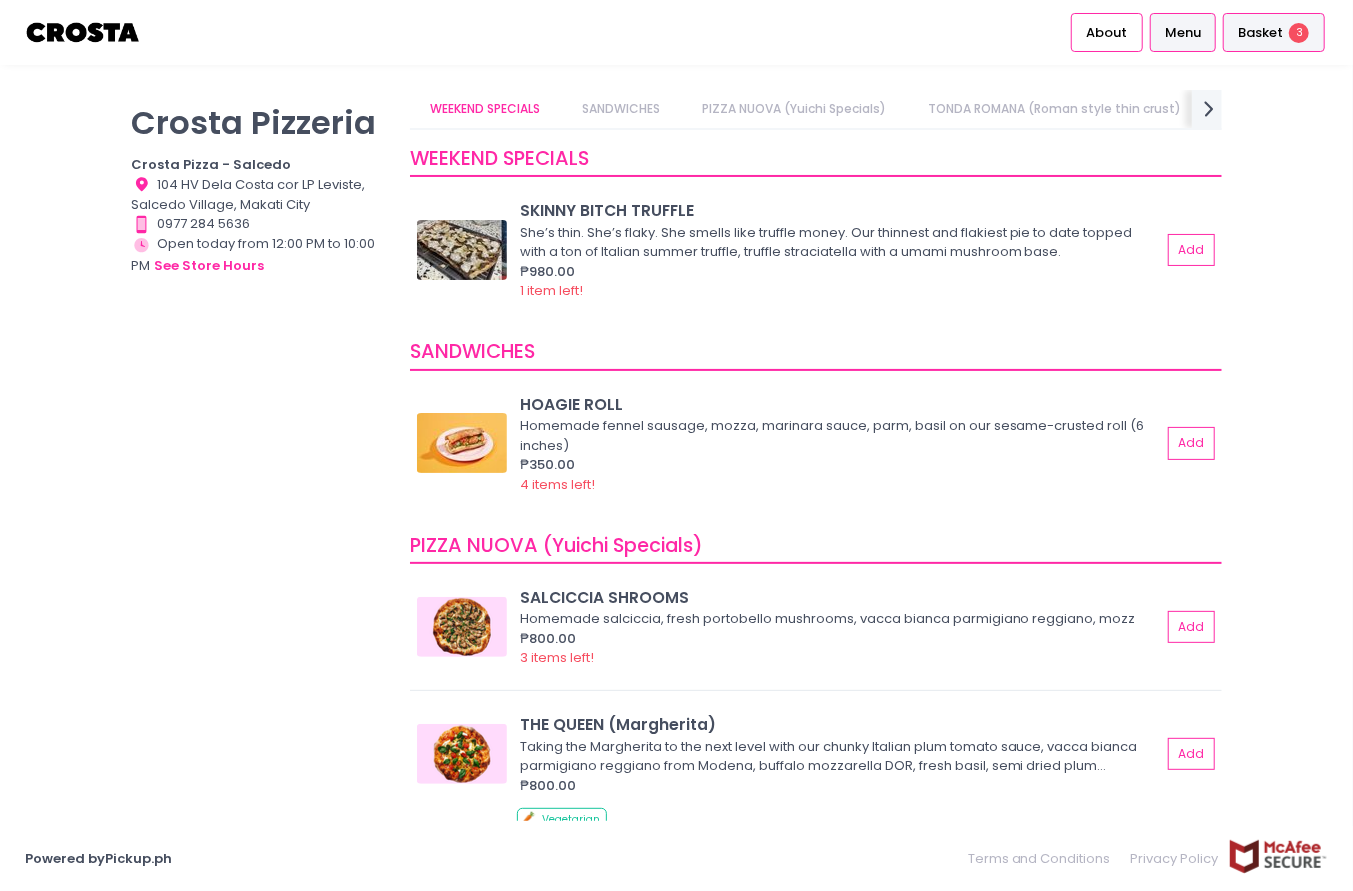 click on "Basket 3" at bounding box center [1274, 32] 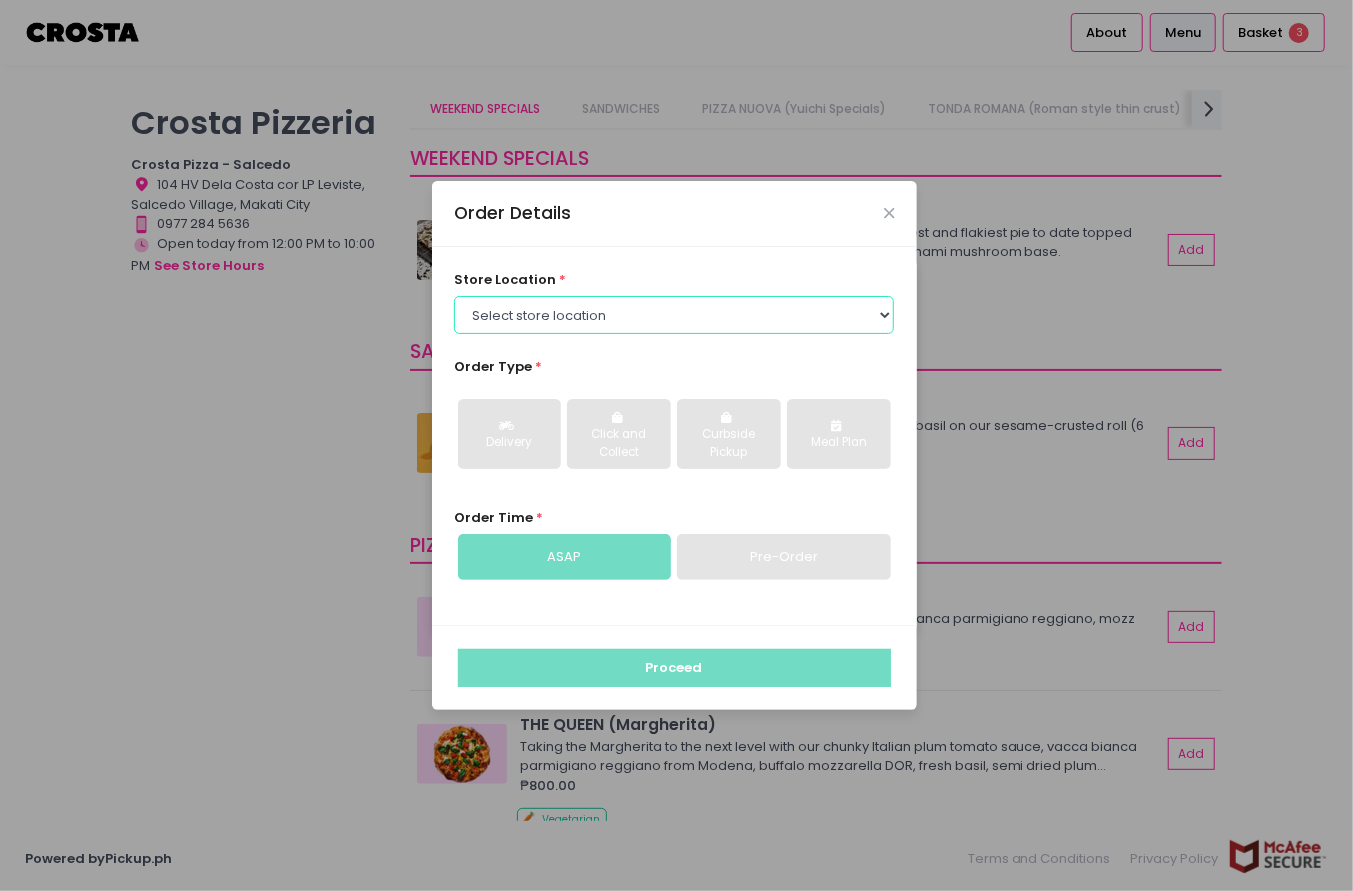 click on "Select store location Crosta Pizza - Salcedo  Crosta Pizza - San Juan" at bounding box center [674, 315] 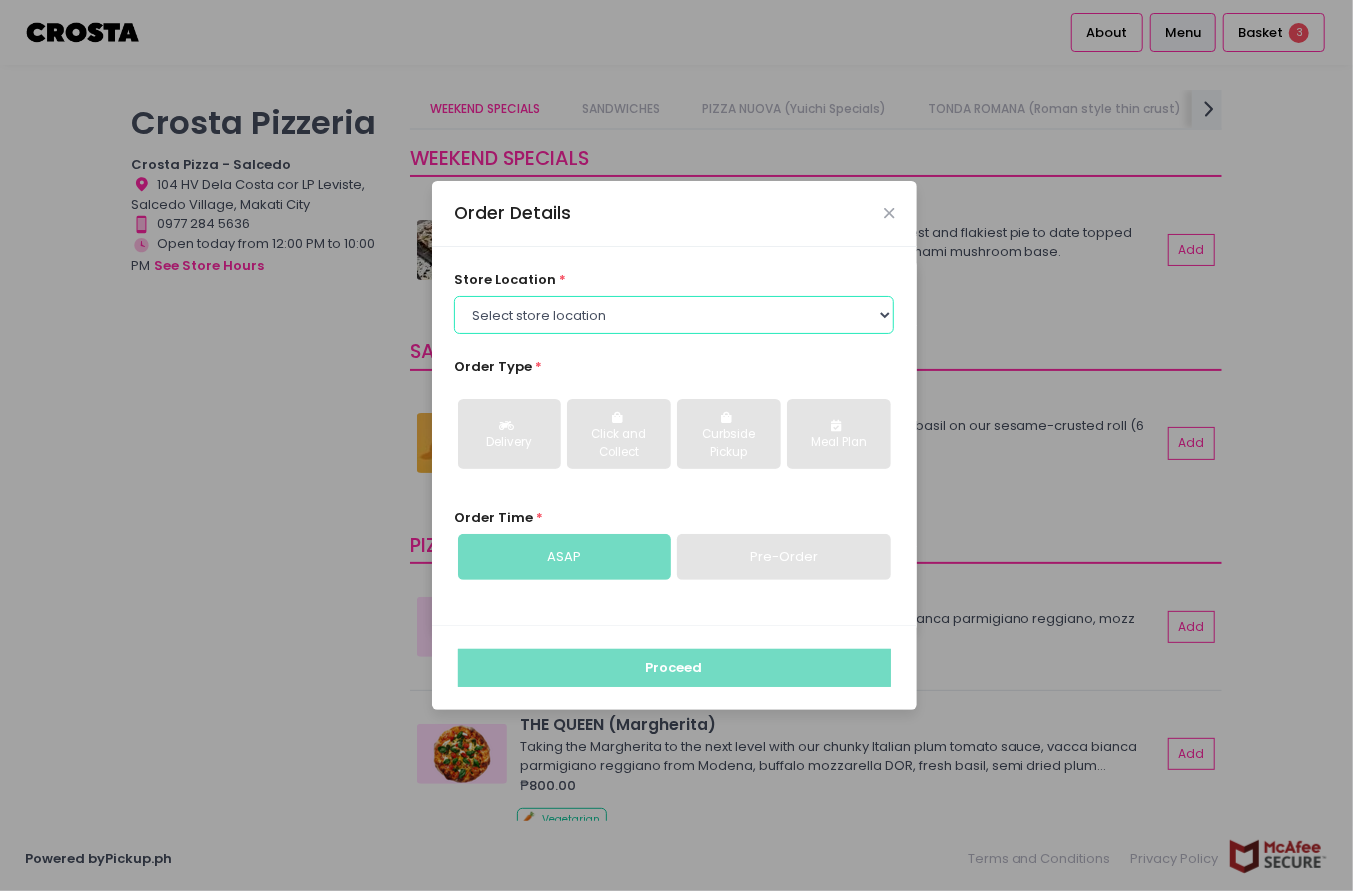 select on "5fabb2e53664a8677beaeb89" 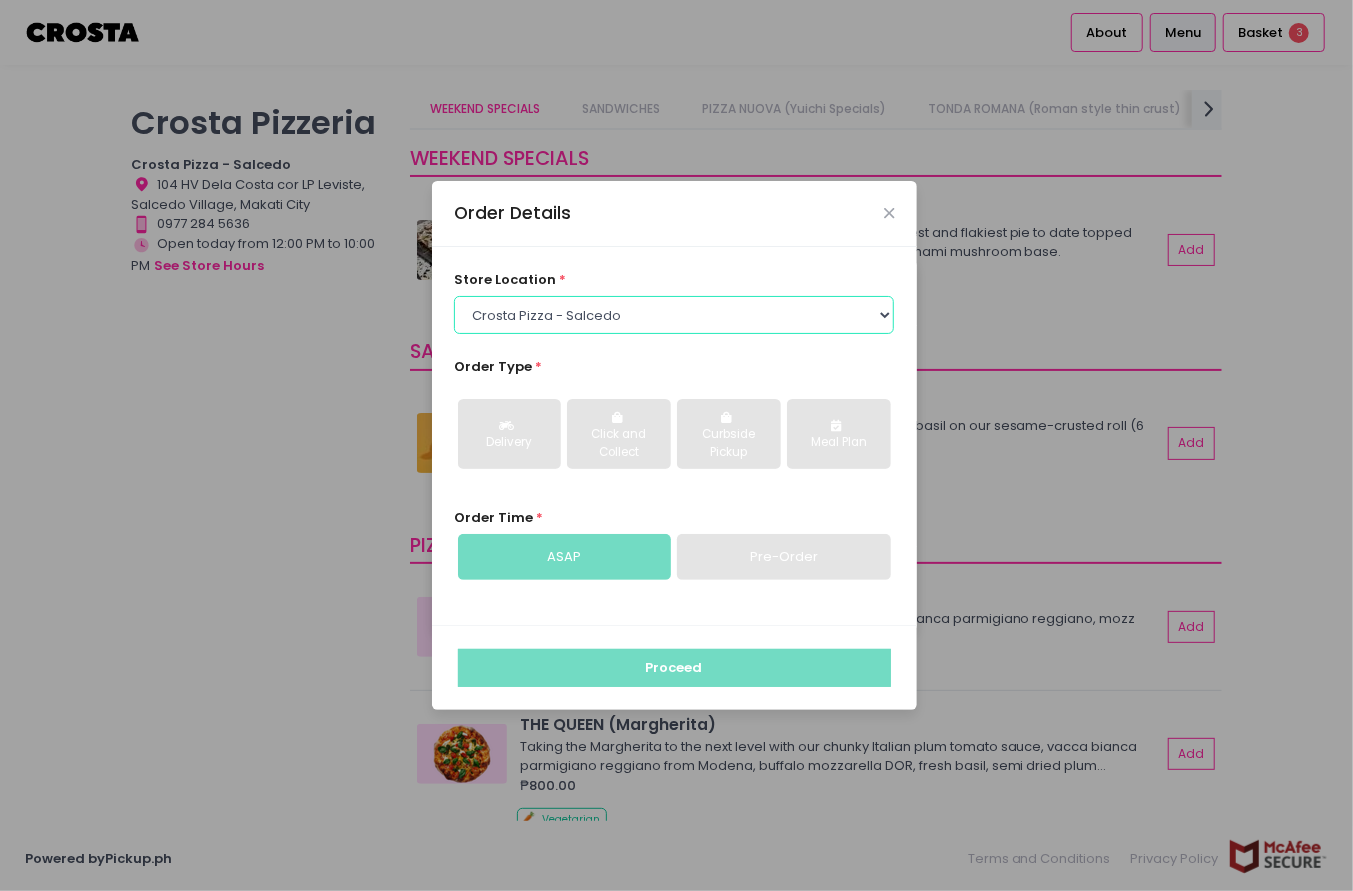 click on "Select store location Crosta Pizza - Salcedo  Crosta Pizza - San Juan" at bounding box center [674, 315] 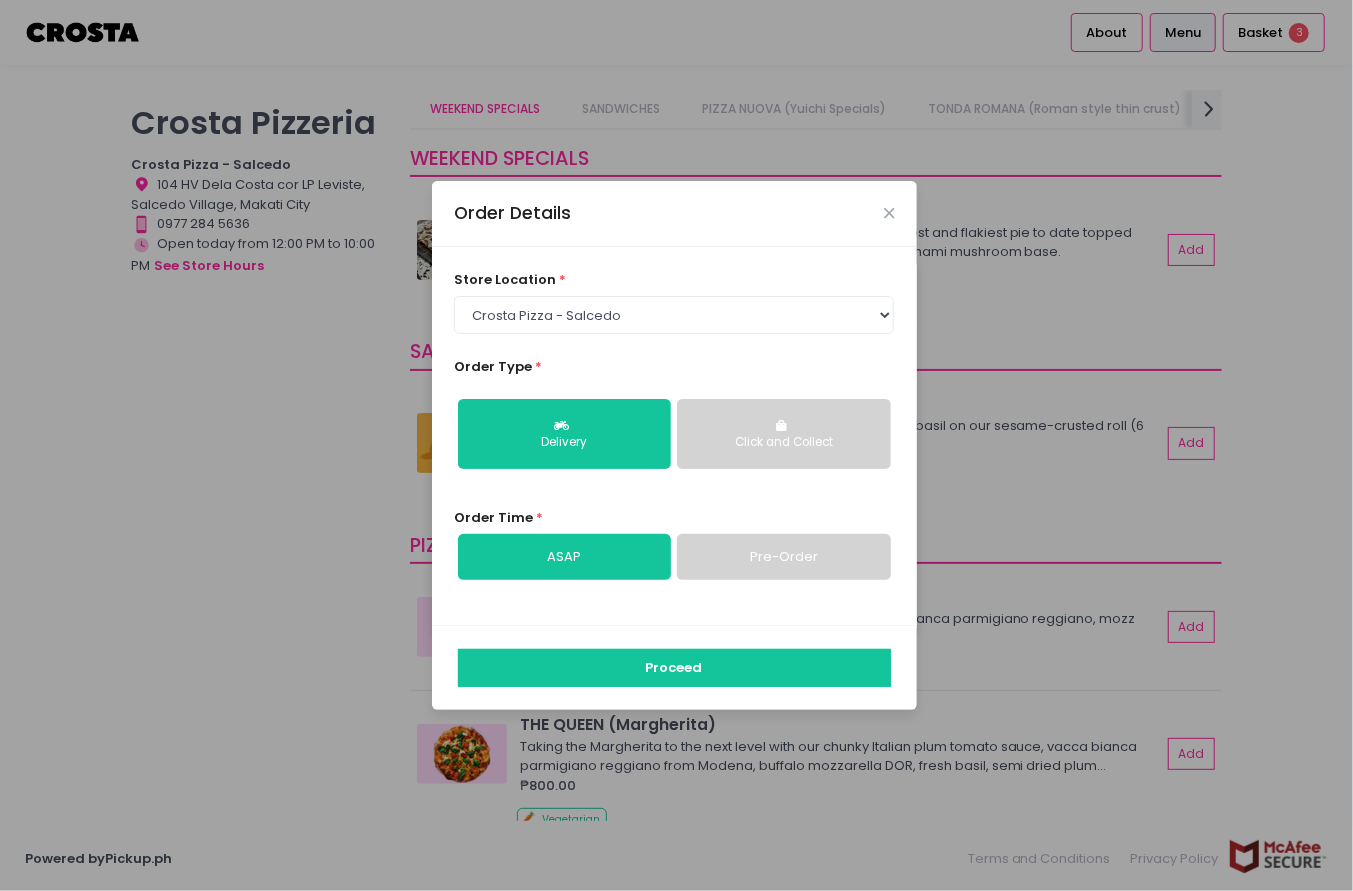 click on "Click and Collect" at bounding box center (783, 434) 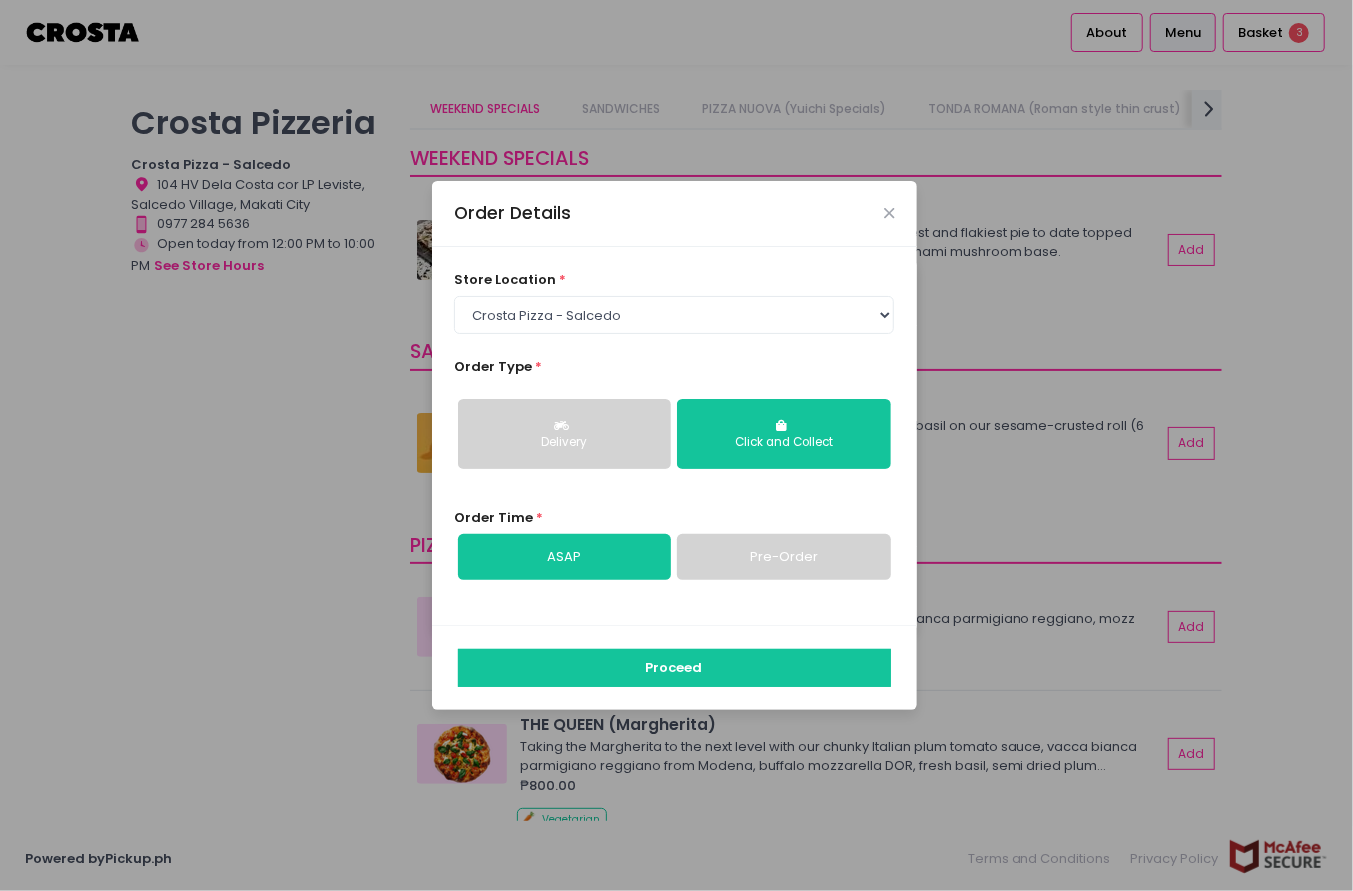 click on "Pre-Order" at bounding box center [783, 557] 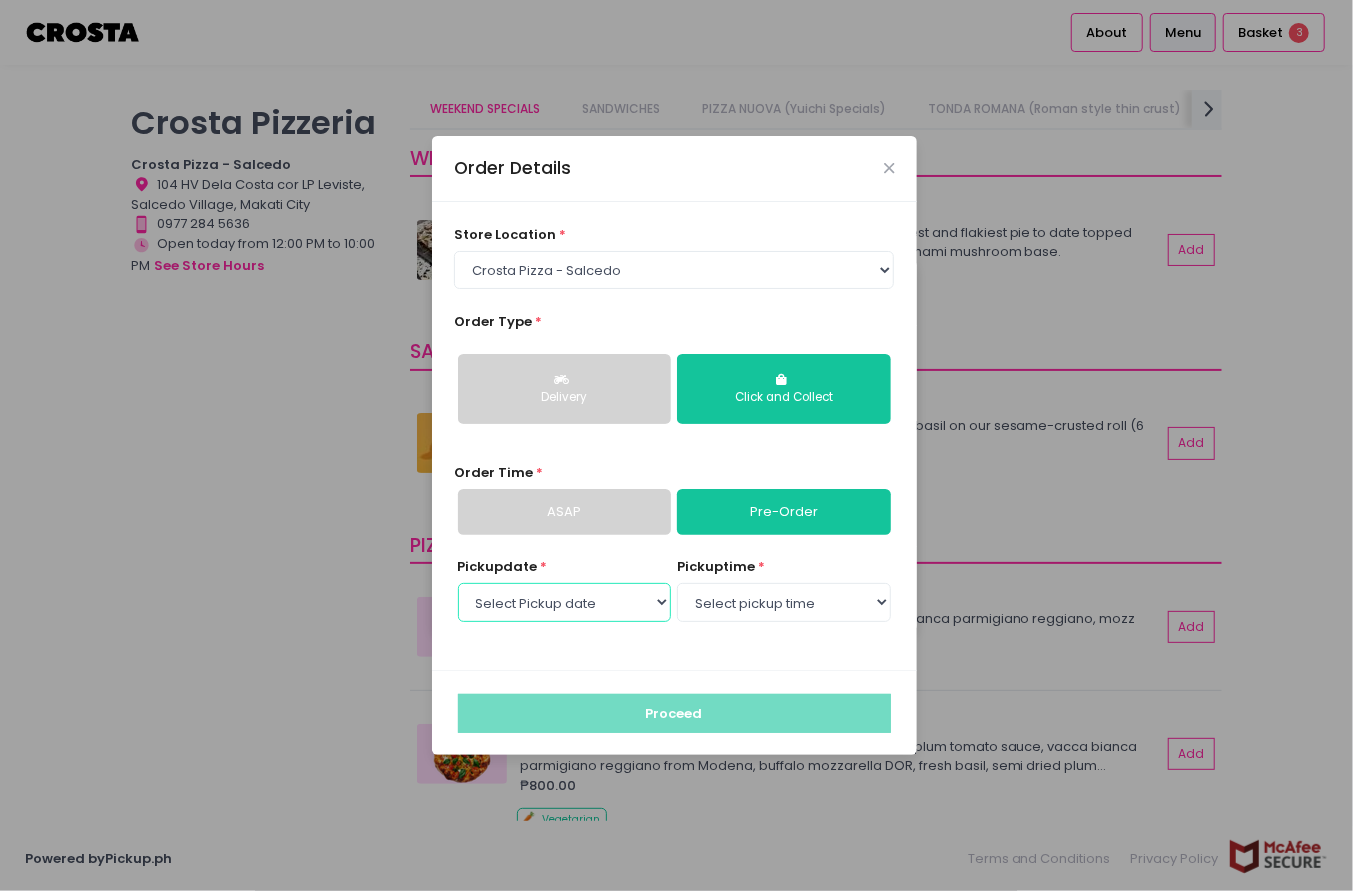 click on "Select Pickup date Saturday, Aug 9th Sunday, Aug 10th Monday, Aug 11th" at bounding box center [564, 602] 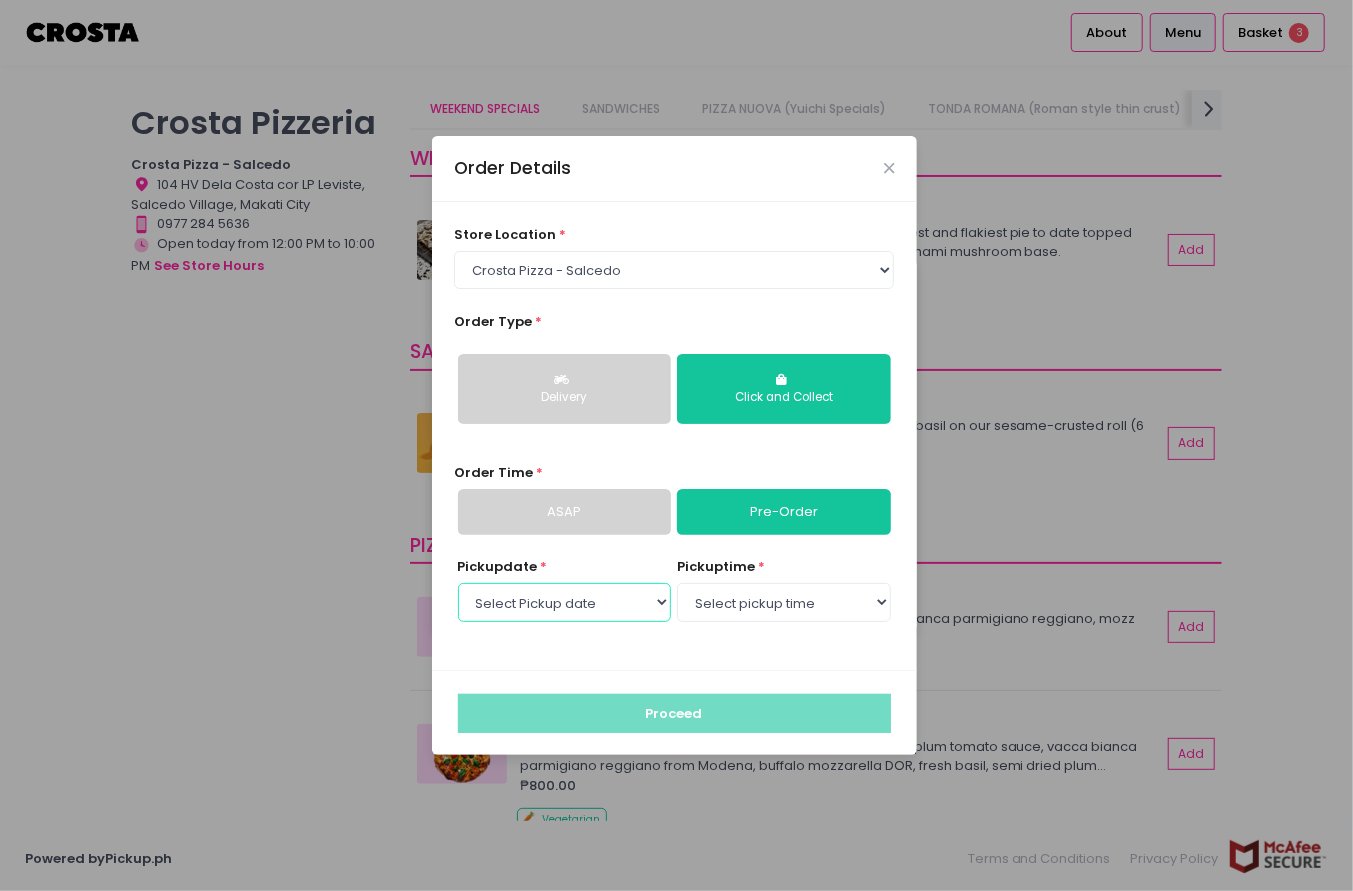 select on "[DATE]" 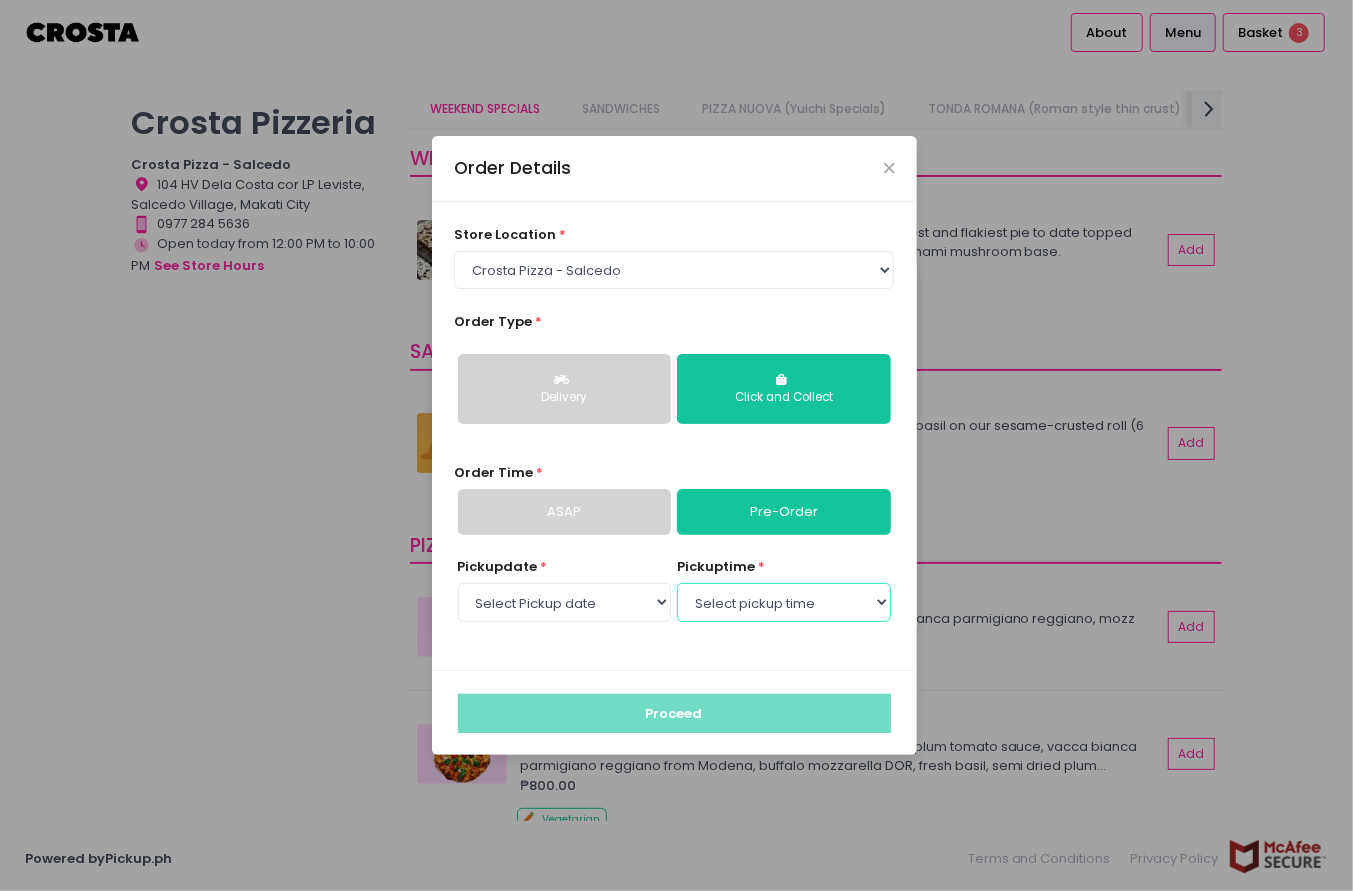 click on "Select pickup time 12:00 PM - 12:30 PM 12:30 PM - 01:00 PM 01:00 PM - 01:30 PM 01:30 PM - 02:00 PM 02:00 PM - 02:30 PM 02:30 PM - 03:00 PM 03:00 PM - 03:30 PM 03:30 PM - 04:00 PM 04:00 PM - 04:30 PM 04:30 PM - 05:00 PM 05:00 PM - 05:30 PM 05:30 PM - 06:00 PM 06:00 PM - 06:30 PM 06:30 PM - 07:00 PM 07:00 PM - 07:30 PM 07:30 PM - 08:00 PM 08:00 PM - 08:30 PM 08:30 PM - 09:00 PM" at bounding box center (783, 602) 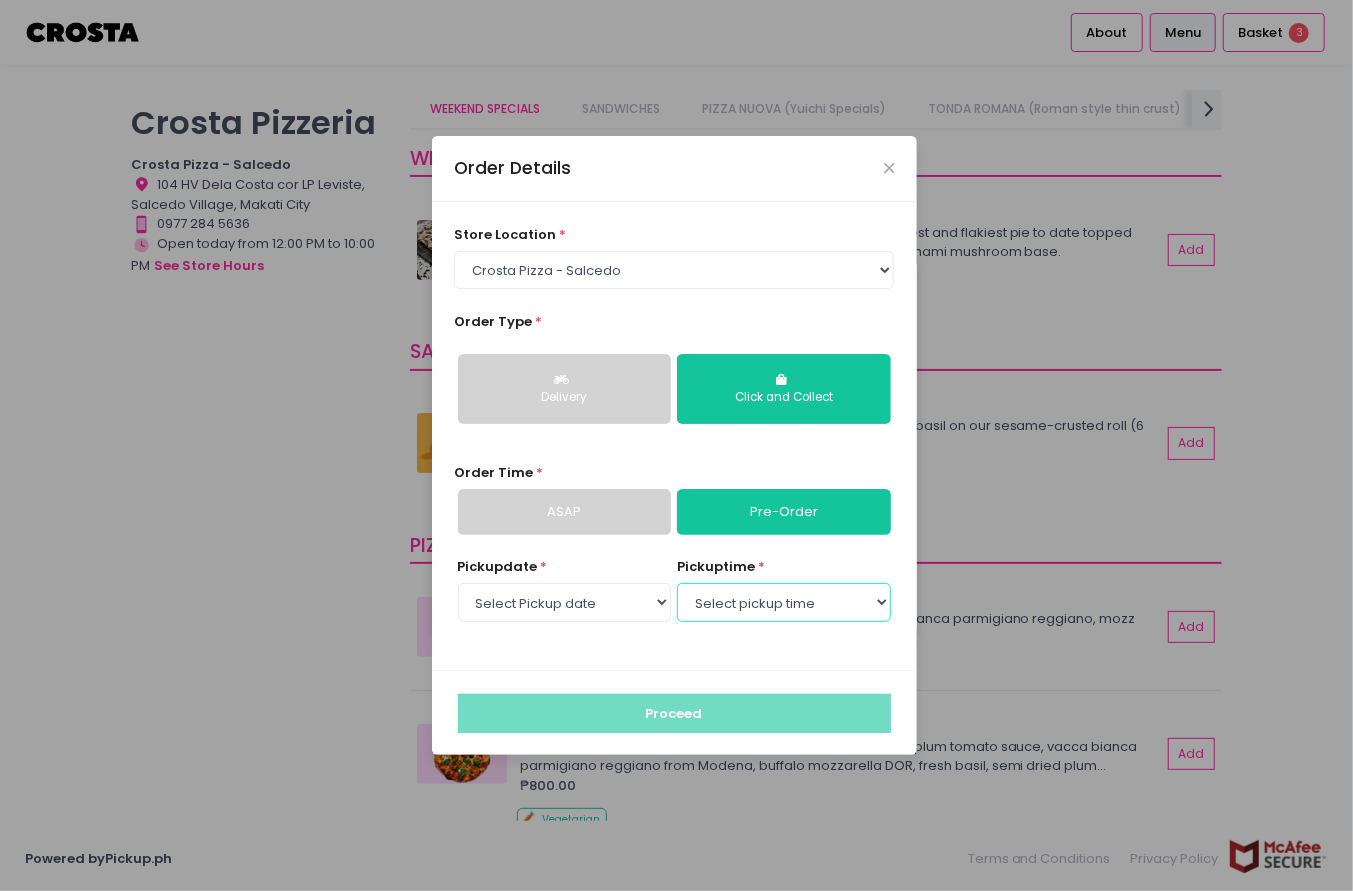 select on "12:00" 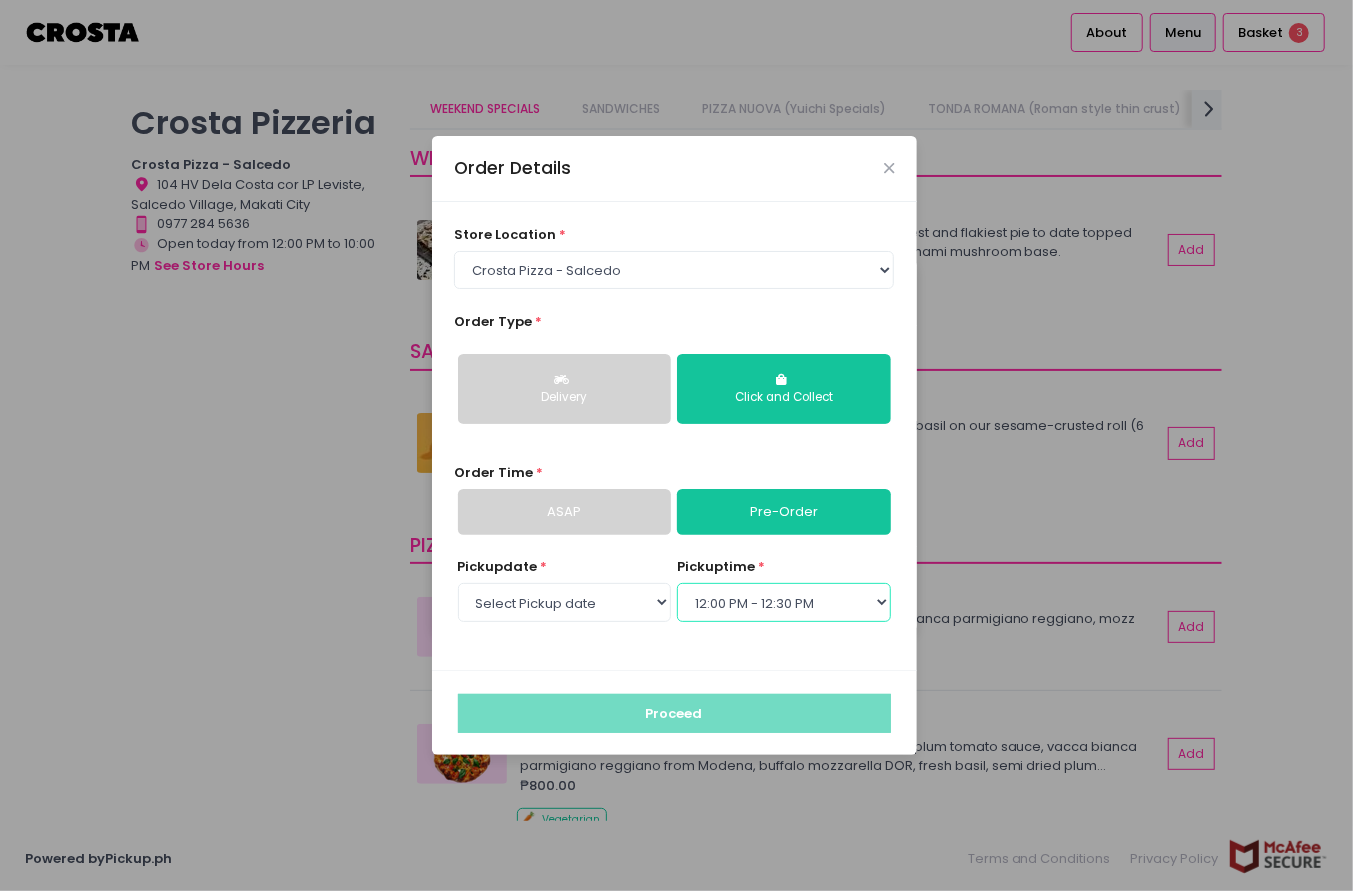 click on "Select pickup time 12:00 PM - 12:30 PM 12:30 PM - 01:00 PM 01:00 PM - 01:30 PM 01:30 PM - 02:00 PM 02:00 PM - 02:30 PM 02:30 PM - 03:00 PM 03:00 PM - 03:30 PM 03:30 PM - 04:00 PM 04:00 PM - 04:30 PM 04:30 PM - 05:00 PM 05:00 PM - 05:30 PM 05:30 PM - 06:00 PM 06:00 PM - 06:30 PM 06:30 PM - 07:00 PM 07:00 PM - 07:30 PM 07:30 PM - 08:00 PM 08:00 PM - 08:30 PM 08:30 PM - 09:00 PM" at bounding box center [783, 602] 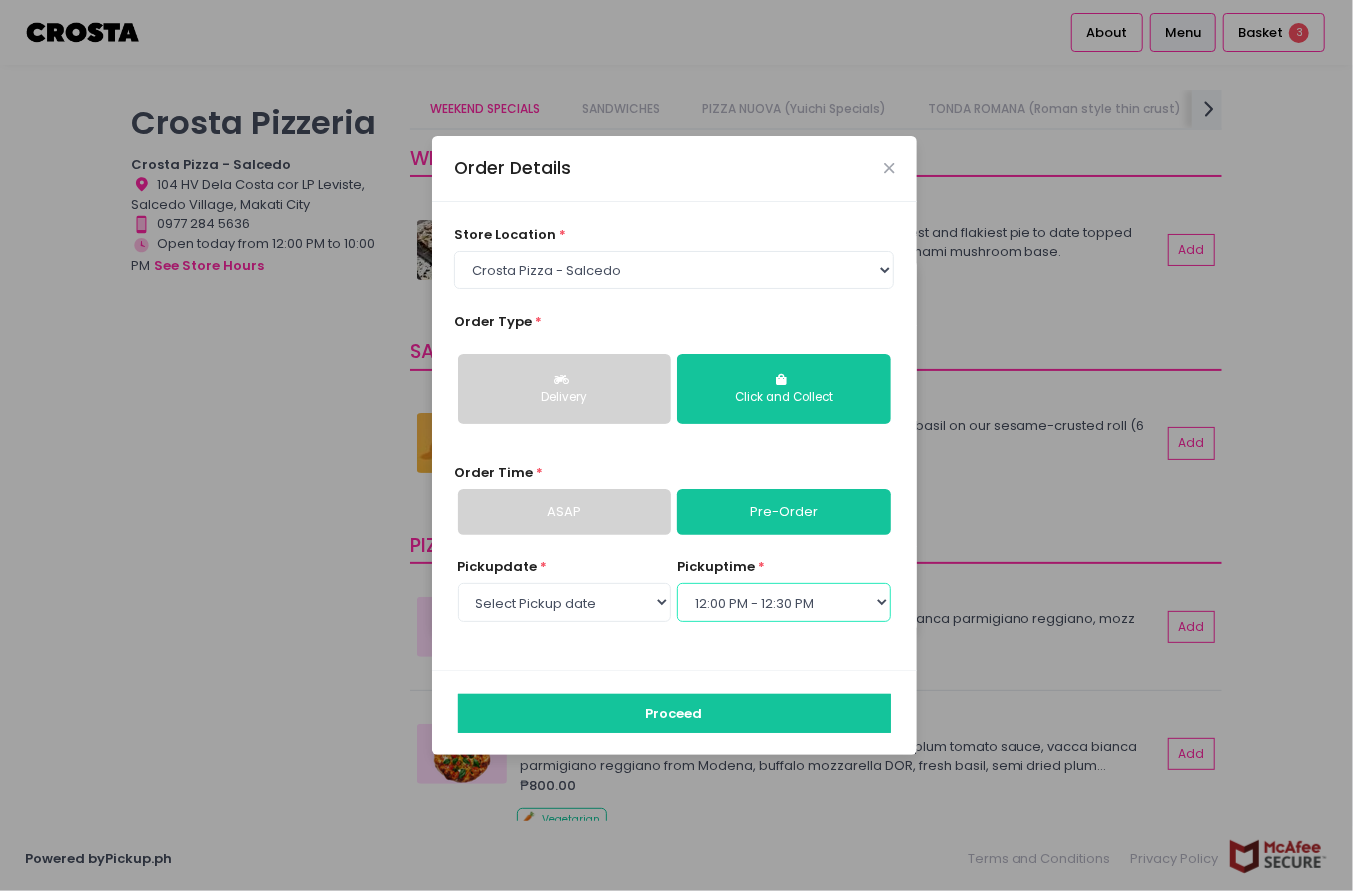 click on "Select pickup time 12:00 PM - 12:30 PM 12:30 PM - 01:00 PM 01:00 PM - 01:30 PM 01:30 PM - 02:00 PM 02:00 PM - 02:30 PM 02:30 PM - 03:00 PM 03:00 PM - 03:30 PM 03:30 PM - 04:00 PM 04:00 PM - 04:30 PM 04:30 PM - 05:00 PM 05:00 PM - 05:30 PM 05:30 PM - 06:00 PM 06:00 PM - 06:30 PM 06:30 PM - 07:00 PM 07:00 PM - 07:30 PM 07:30 PM - 08:00 PM 08:00 PM - 08:30 PM 08:30 PM - 09:00 PM" at bounding box center [783, 602] 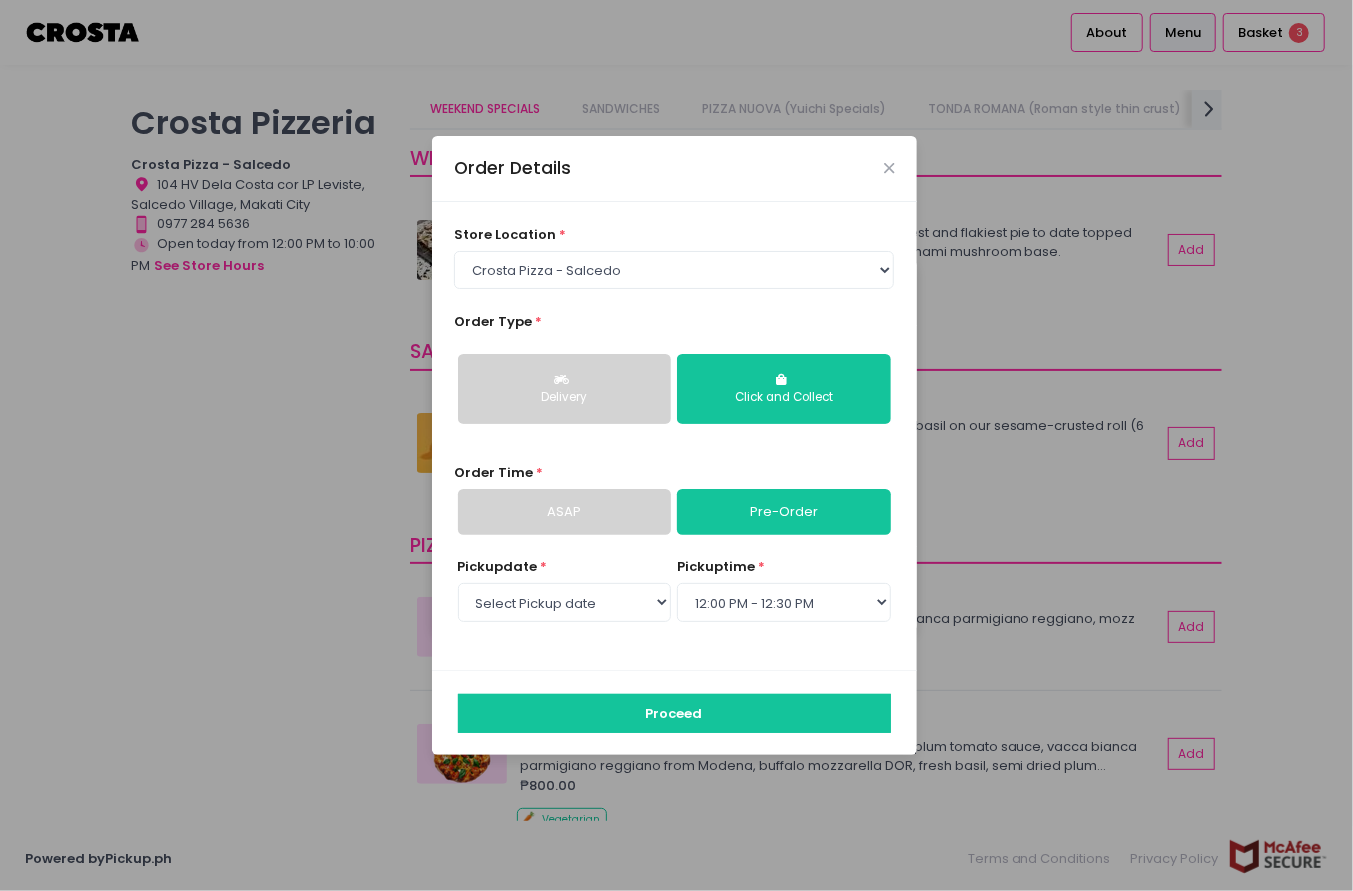 click on "Pickup  date   *    Select Pickup date Saturday, Aug 9th Sunday, Aug 10th Monday, Aug 11th" at bounding box center (564, 591) 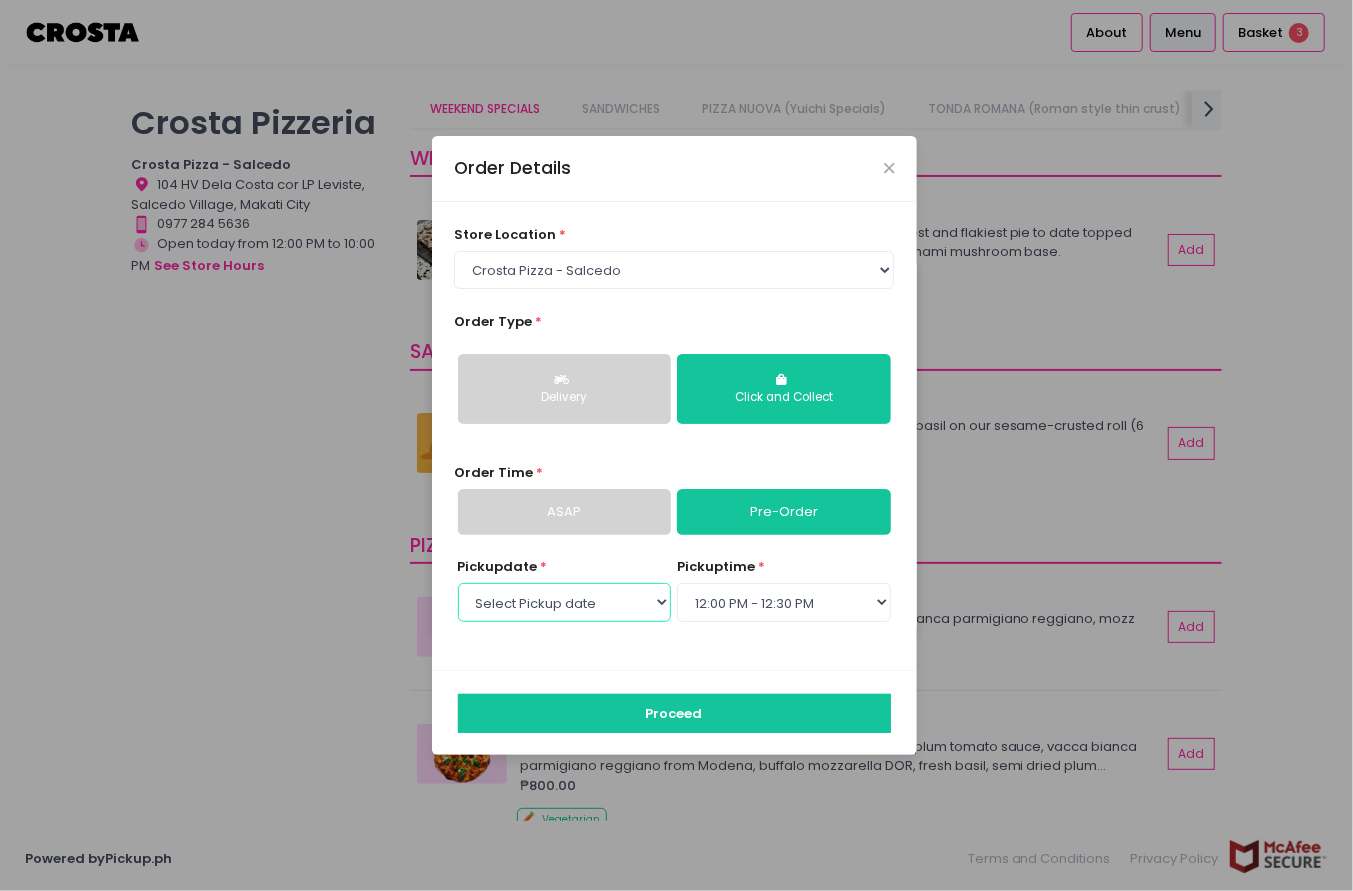 click on "Select Pickup date Saturday, Aug 9th Sunday, Aug 10th Monday, Aug 11th" at bounding box center (564, 602) 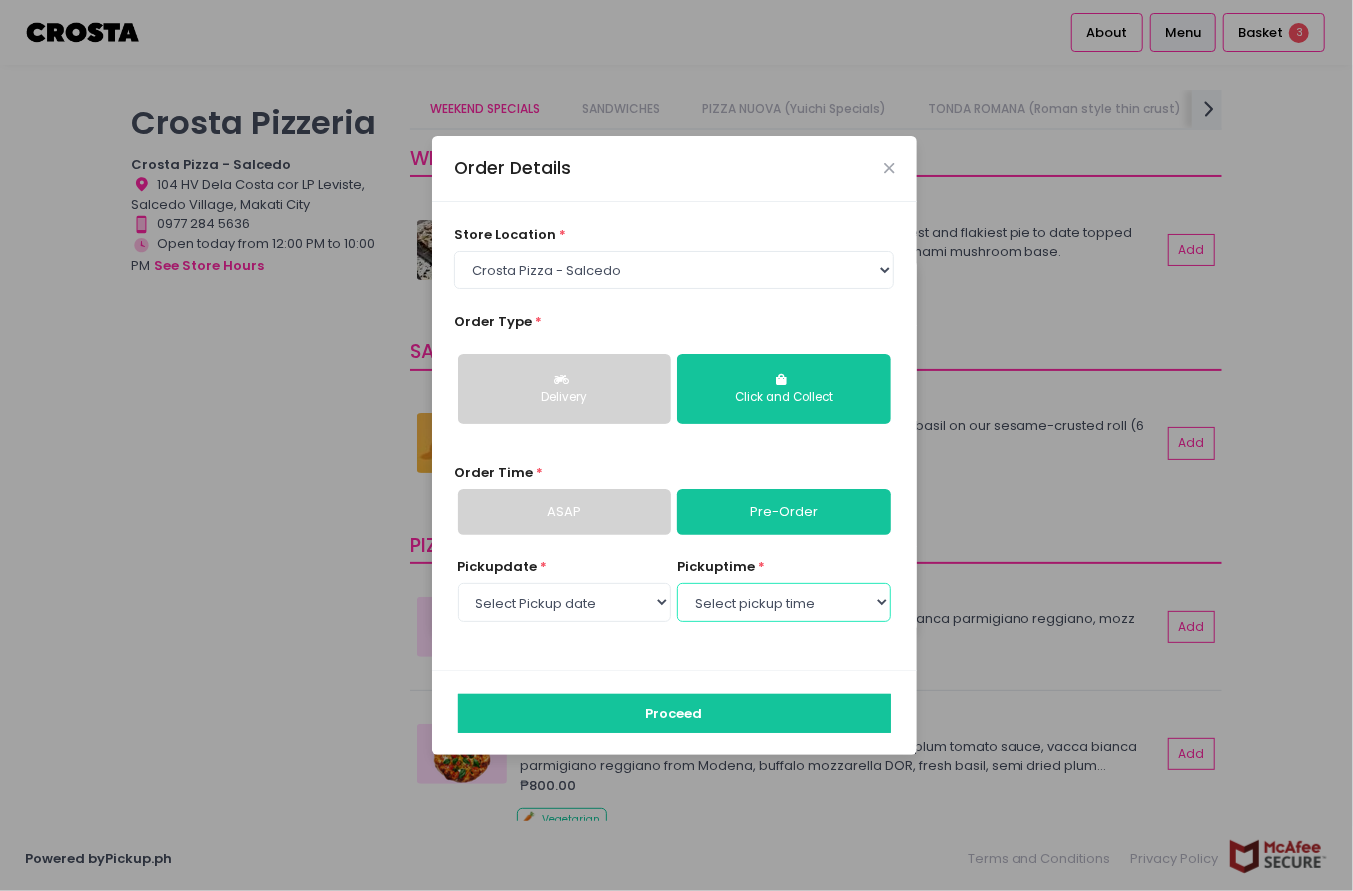 click on "Select pickup time [TIME] - [TIME] [TIME] - [TIME] [TIME] - [TIME] [TIME] - [TIME] [TIME] - [TIME] [TIME] - [TIME] [TIME] - [TIME]" at bounding box center (783, 602) 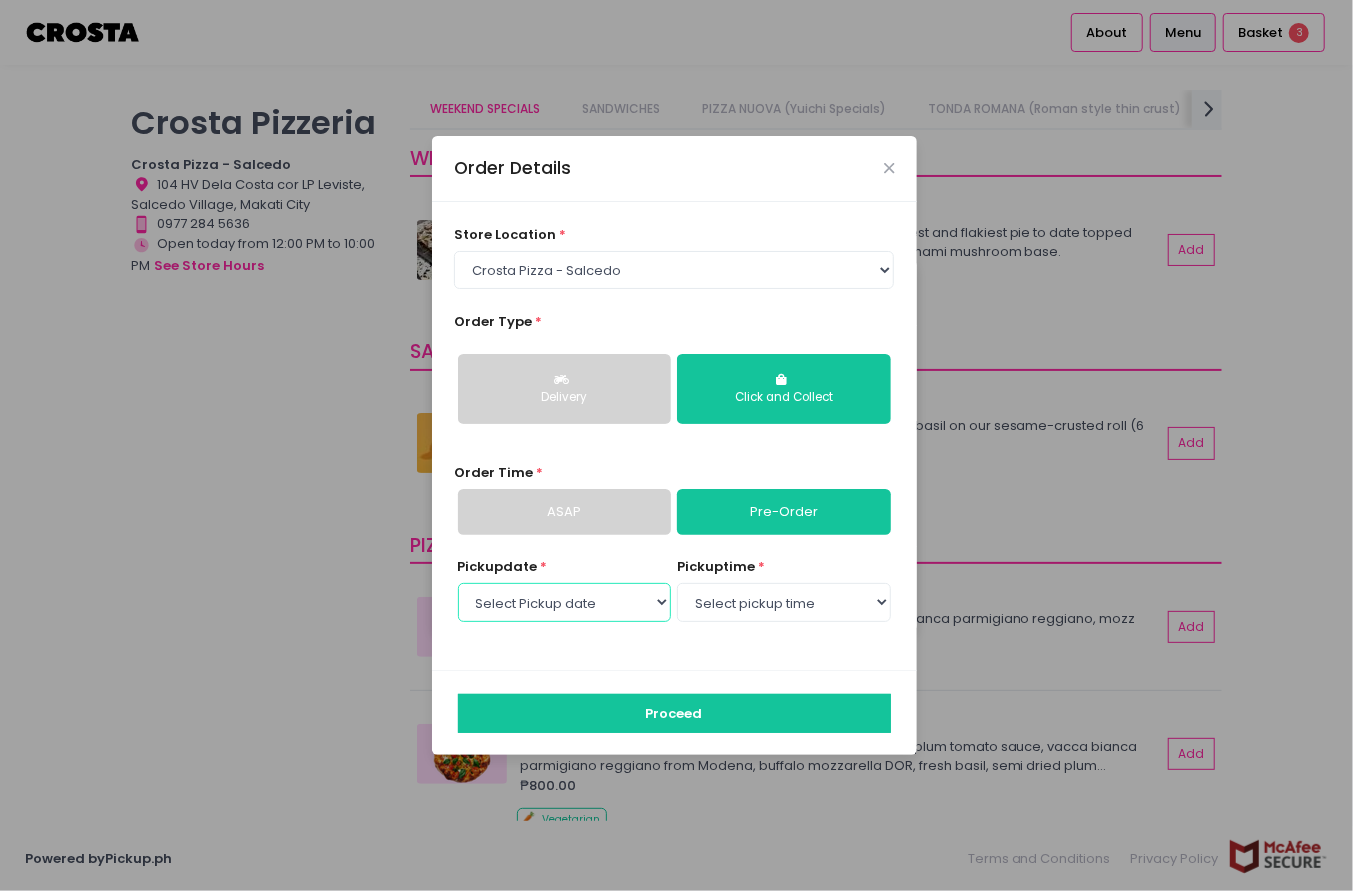 click on "Select Pickup date Saturday, Aug 9th Sunday, Aug 10th Monday, Aug 11th" at bounding box center (564, 602) 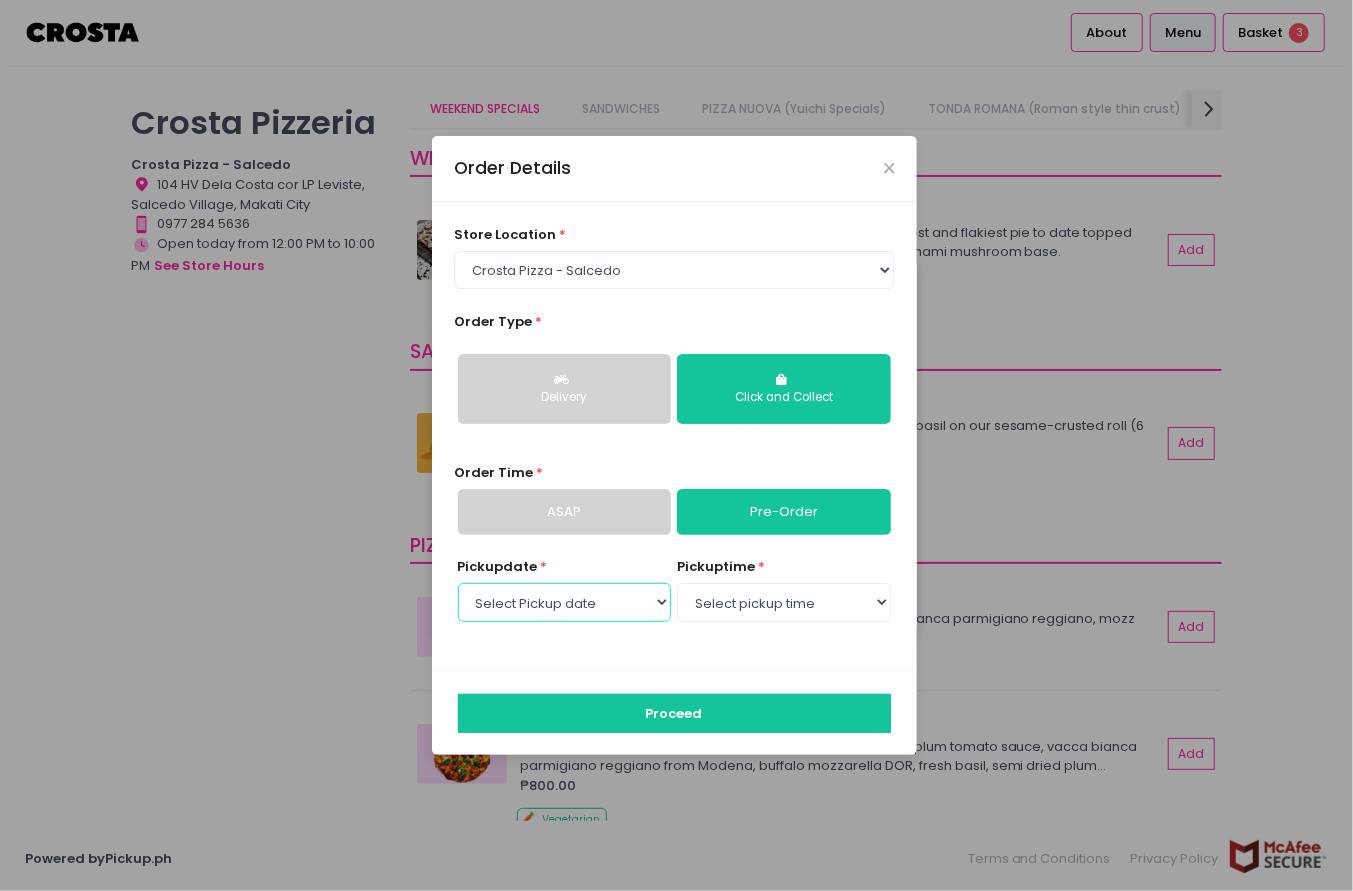 select on "[DATE]" 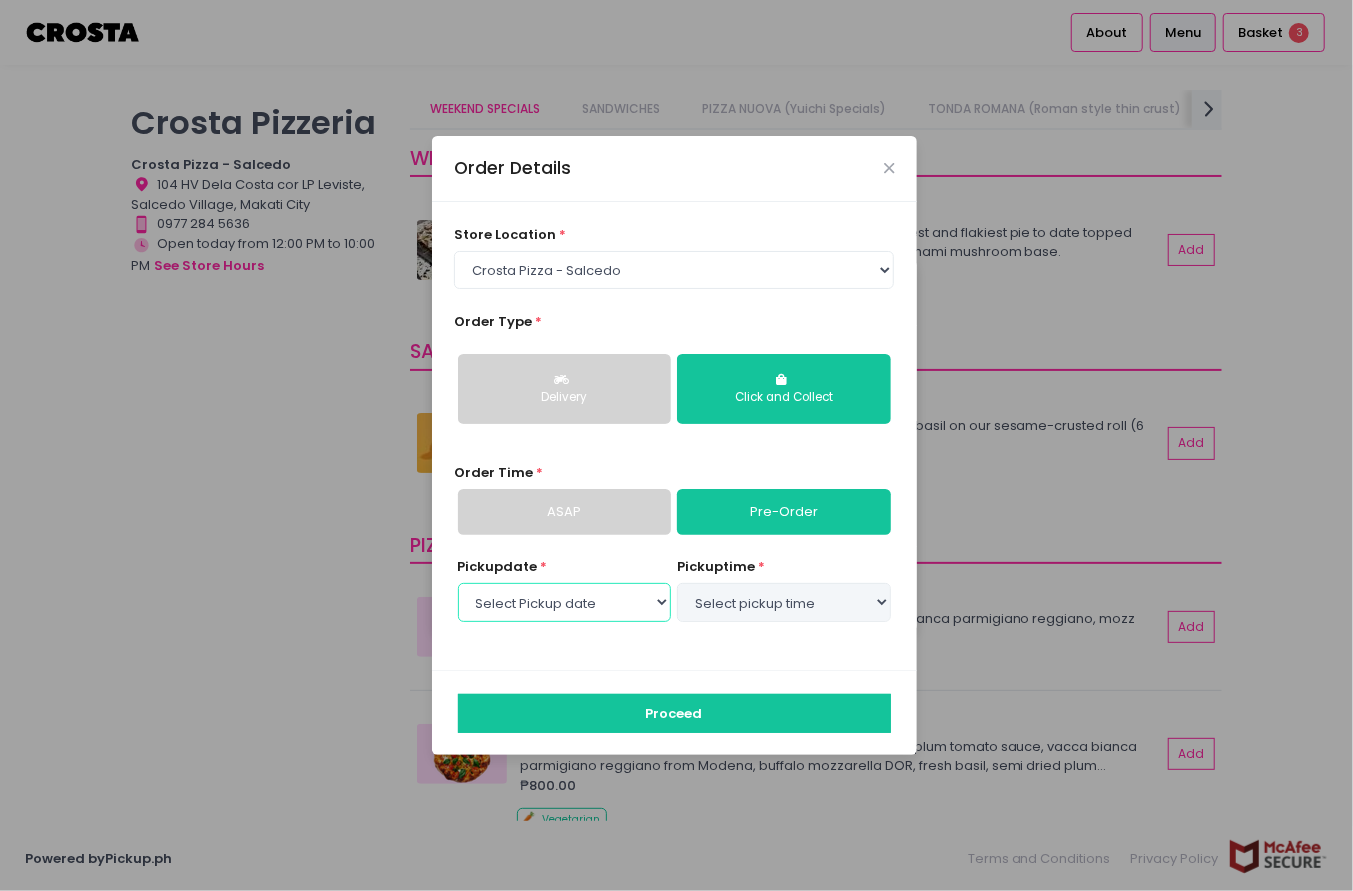 select on "12:00" 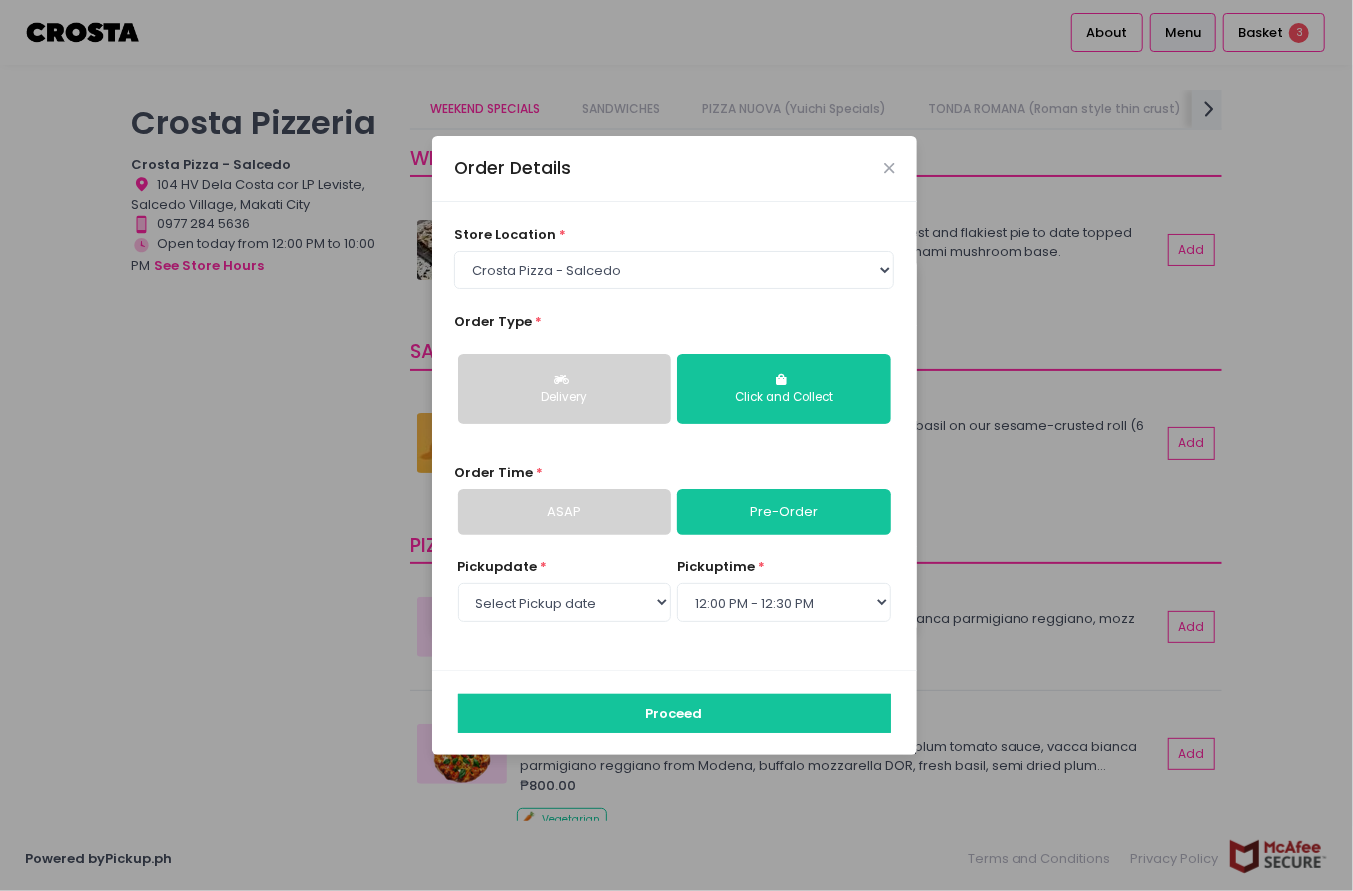 click on "ASAP" at bounding box center (564, 512) 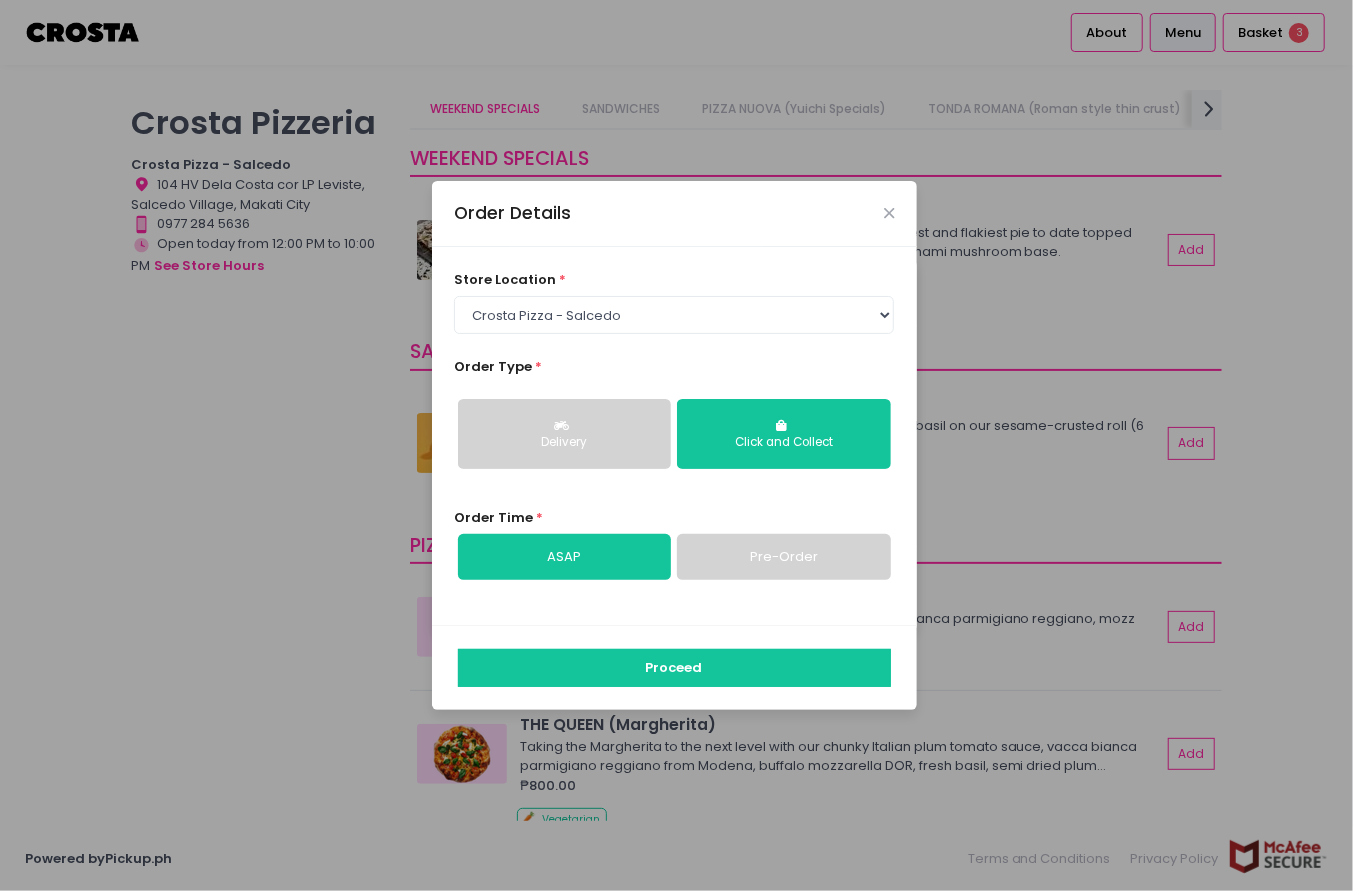 click on "Pre-Order" at bounding box center [783, 557] 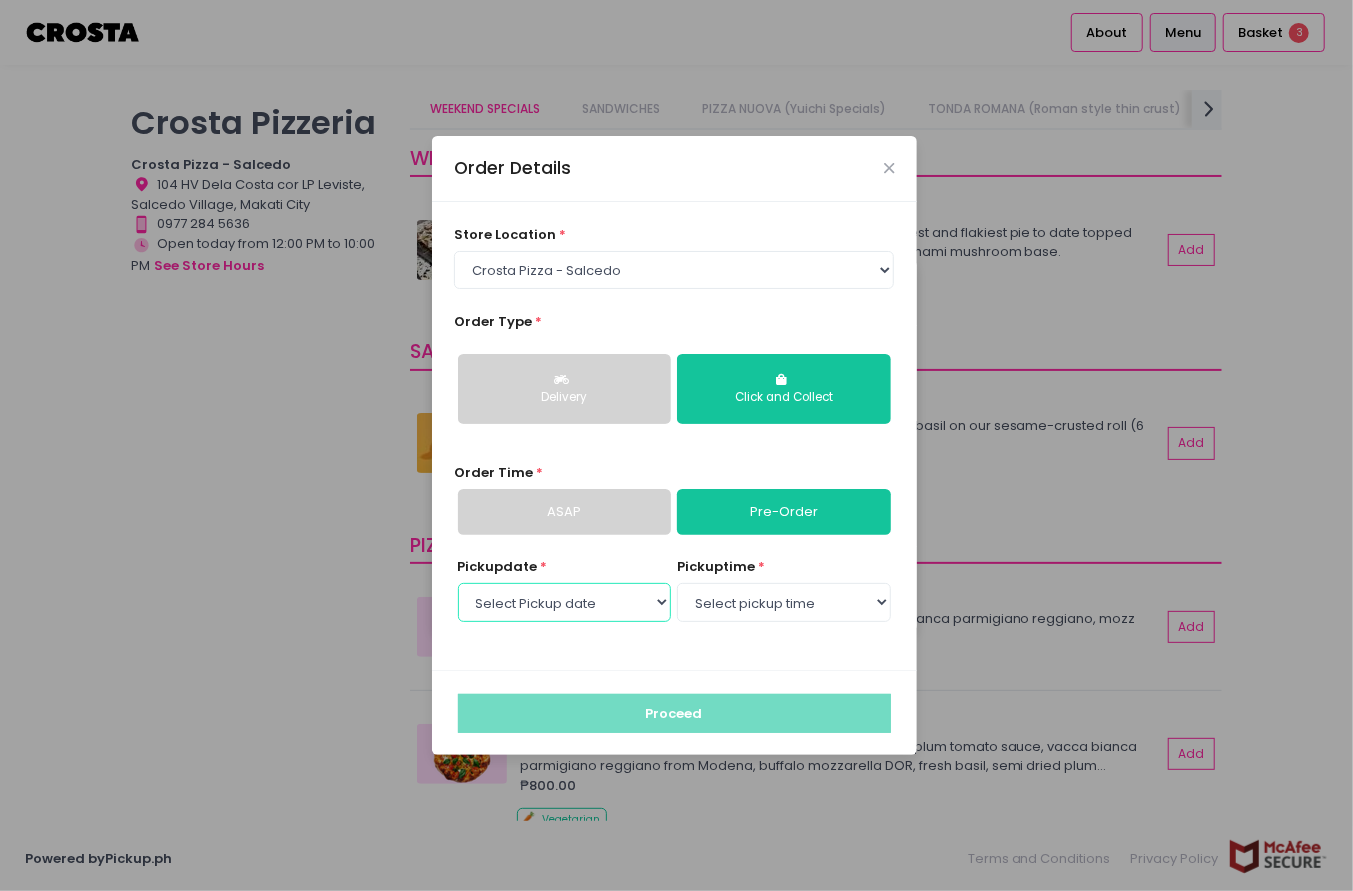 click on "Select Pickup date Saturday, Aug 9th Sunday, Aug 10th Monday, Aug 11th" at bounding box center (564, 602) 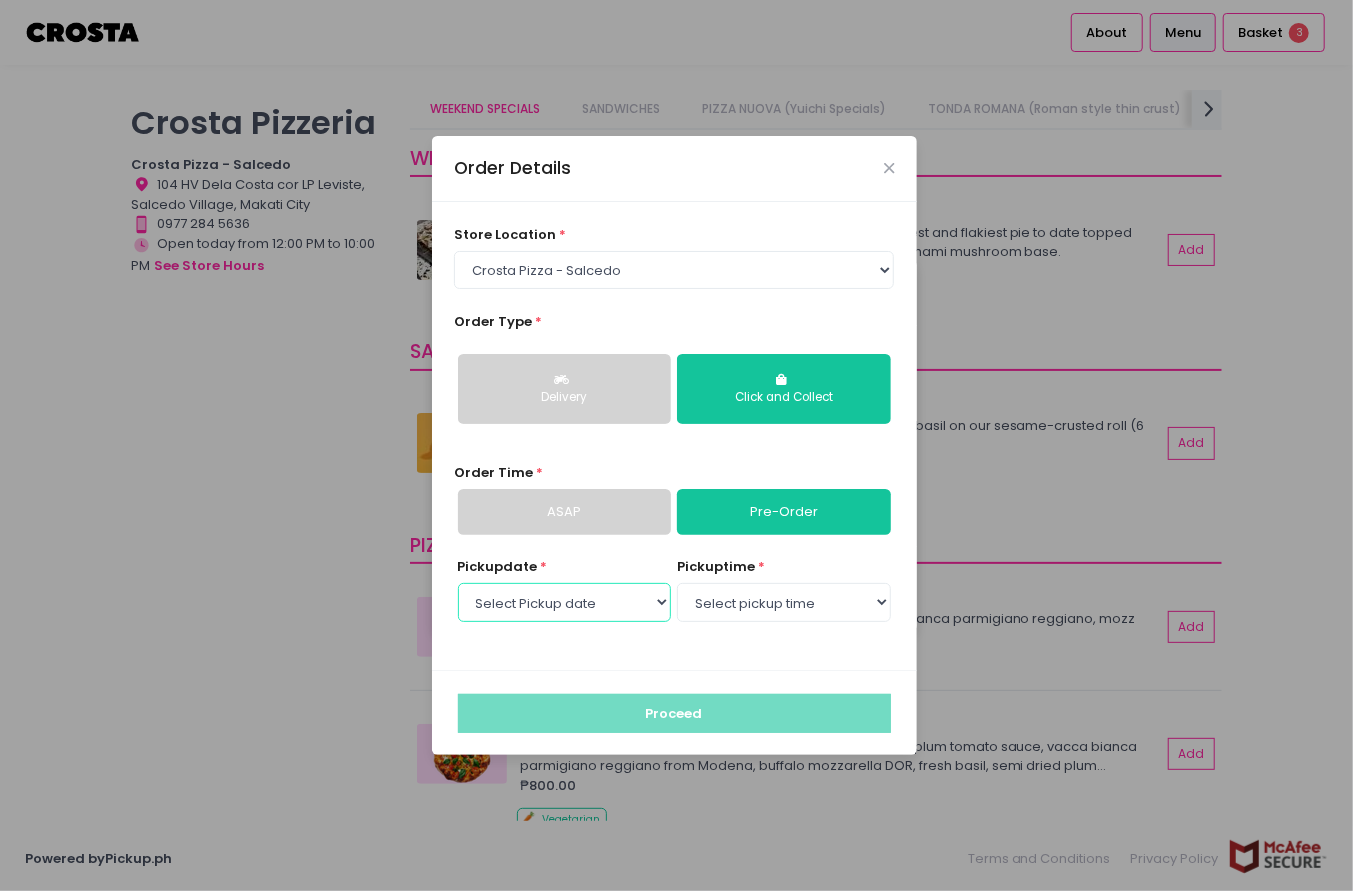 select on "[DATE]" 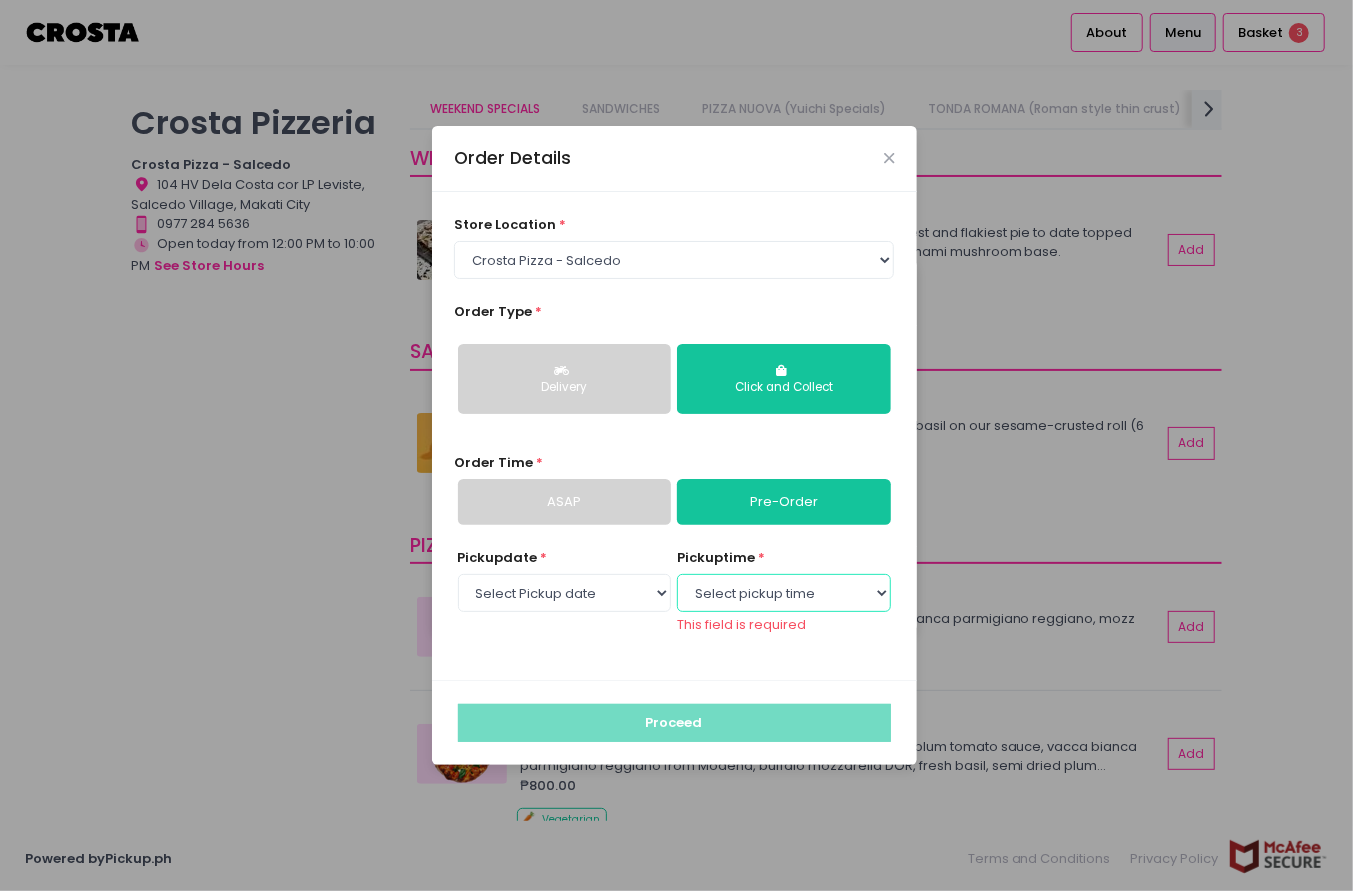 click on "Select pickup time 12:00 PM - 12:30 PM 12:30 PM - 01:00 PM 01:00 PM - 01:30 PM 01:30 PM - 02:00 PM 02:00 PM - 02:30 PM 02:30 PM - 03:00 PM 03:00 PM - 03:30 PM 03:30 PM - 04:00 PM 04:00 PM - 04:30 PM 04:30 PM - 05:00 PM 05:00 PM - 05:30 PM 05:30 PM - 06:00 PM 06:00 PM - 06:30 PM 06:30 PM - 07:00 PM 07:00 PM - 07:30 PM 07:30 PM - 08:00 PM 08:00 PM - 08:30 PM 08:30 PM - 09:00 PM" at bounding box center [783, 593] 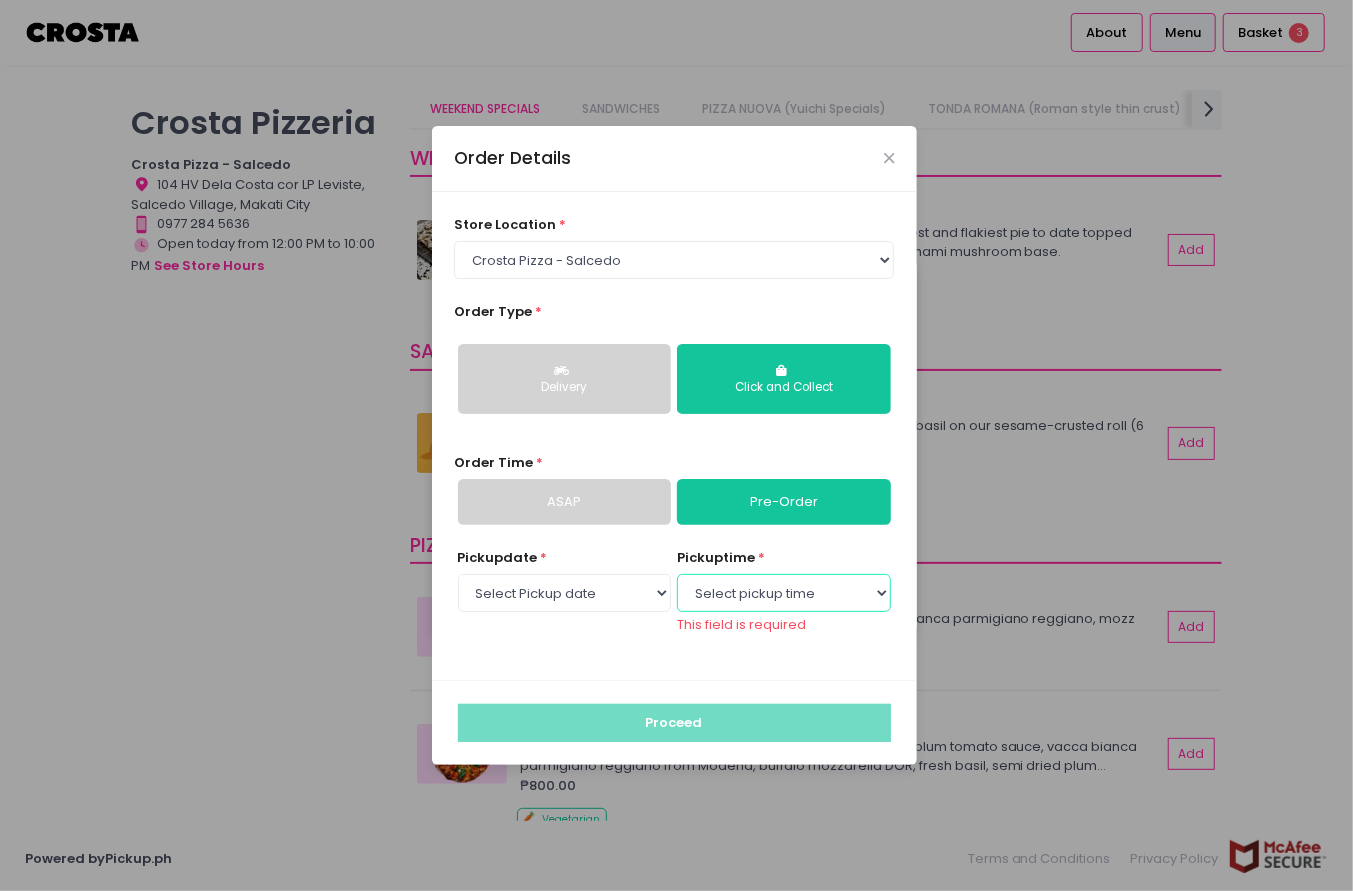 select on "12:00" 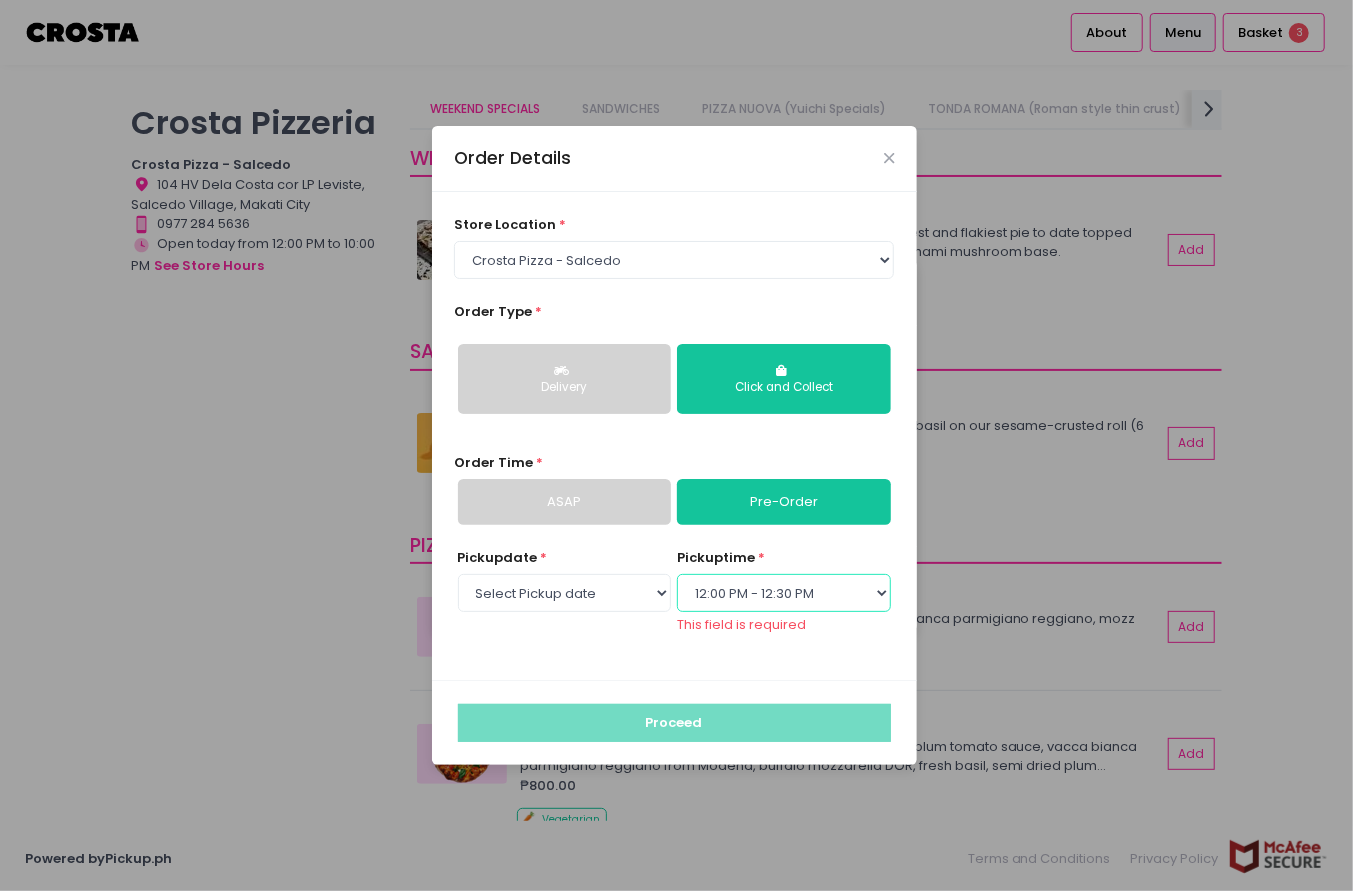 click on "Select pickup time 12:00 PM - 12:30 PM 12:30 PM - 01:00 PM 01:00 PM - 01:30 PM 01:30 PM - 02:00 PM 02:00 PM - 02:30 PM 02:30 PM - 03:00 PM 03:00 PM - 03:30 PM 03:30 PM - 04:00 PM 04:00 PM - 04:30 PM 04:30 PM - 05:00 PM 05:00 PM - 05:30 PM 05:30 PM - 06:00 PM 06:00 PM - 06:30 PM 06:30 PM - 07:00 PM 07:00 PM - 07:30 PM 07:30 PM - 08:00 PM 08:00 PM - 08:30 PM 08:30 PM - 09:00 PM" at bounding box center (783, 593) 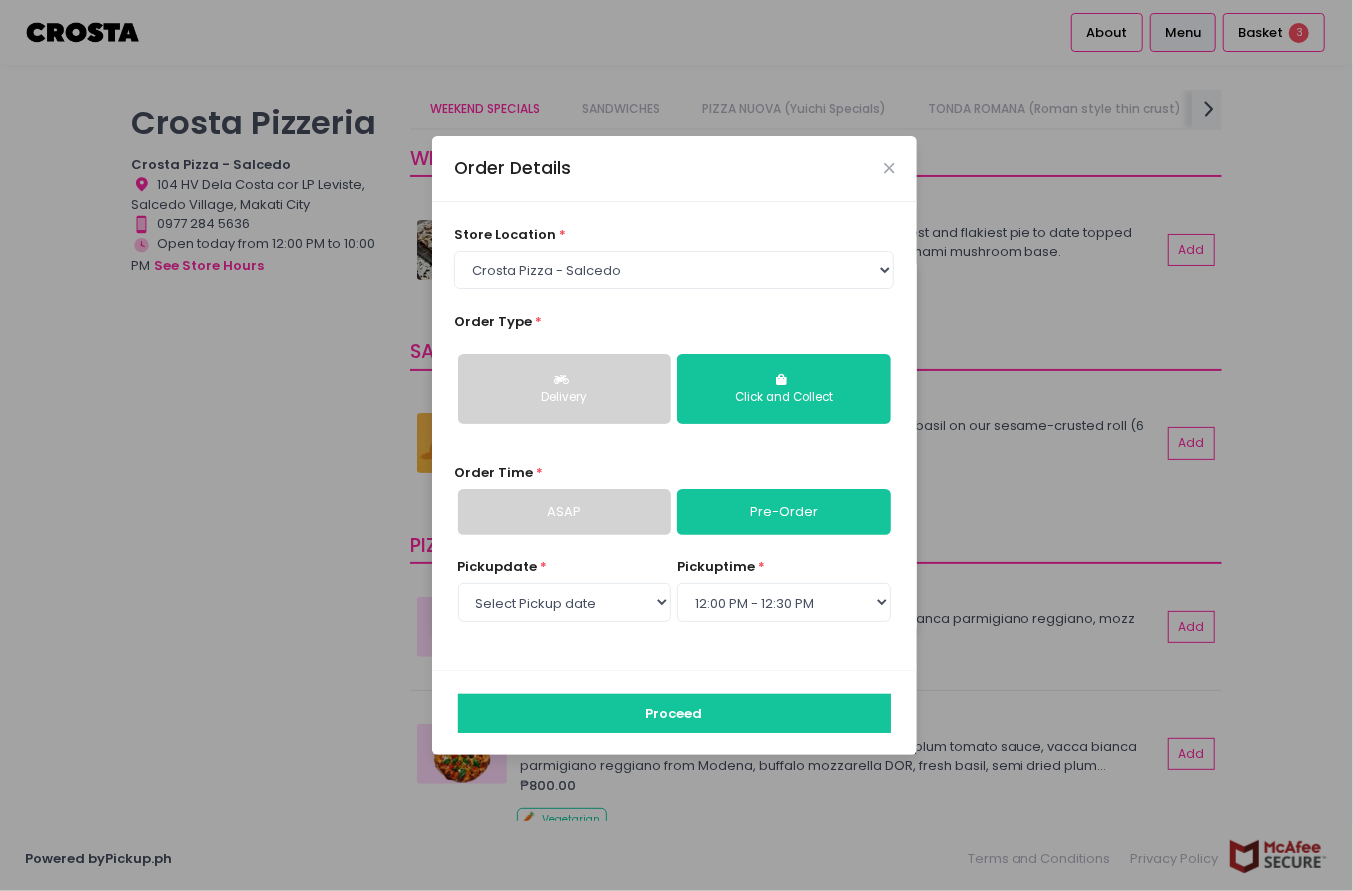 click on "store location * Select store location Crosta Pizza - Salcedo Crosta Pizza - San Juan Order Type * Delivery Click and Collect Order Time * ASAP Pre-Order Pickup date * Select Pickup date Saturday, Aug 9th Sunday, Aug 10th Monday, Aug 11th pickup time * Select pickup time 12:00 PM - 12:30 PM 12:30 PM - 01:00 PM 01:00 PM - 01:30 PM 01:30 PM - 02:00 PM 02:00 PM - 02:30 PM 02:30 PM - 03:00 PM 03:00 PM - 03:30 PM 03:30 PM - 04:00 PM 04:00 PM - 04:30 PM 04:30 PM - 05:00 PM 05:00 PM - 05:30 PM 05:30 PM - 06:00 PM 06:00 PM - 06:30 PM 06:30 PM - 07:00 PM 07:00 PM - 07:30 PM 07:30 PM - 08:00 PM 08:00 PM - 08:30 PM 08:30 PM - 09:00 PM" at bounding box center (674, 436) 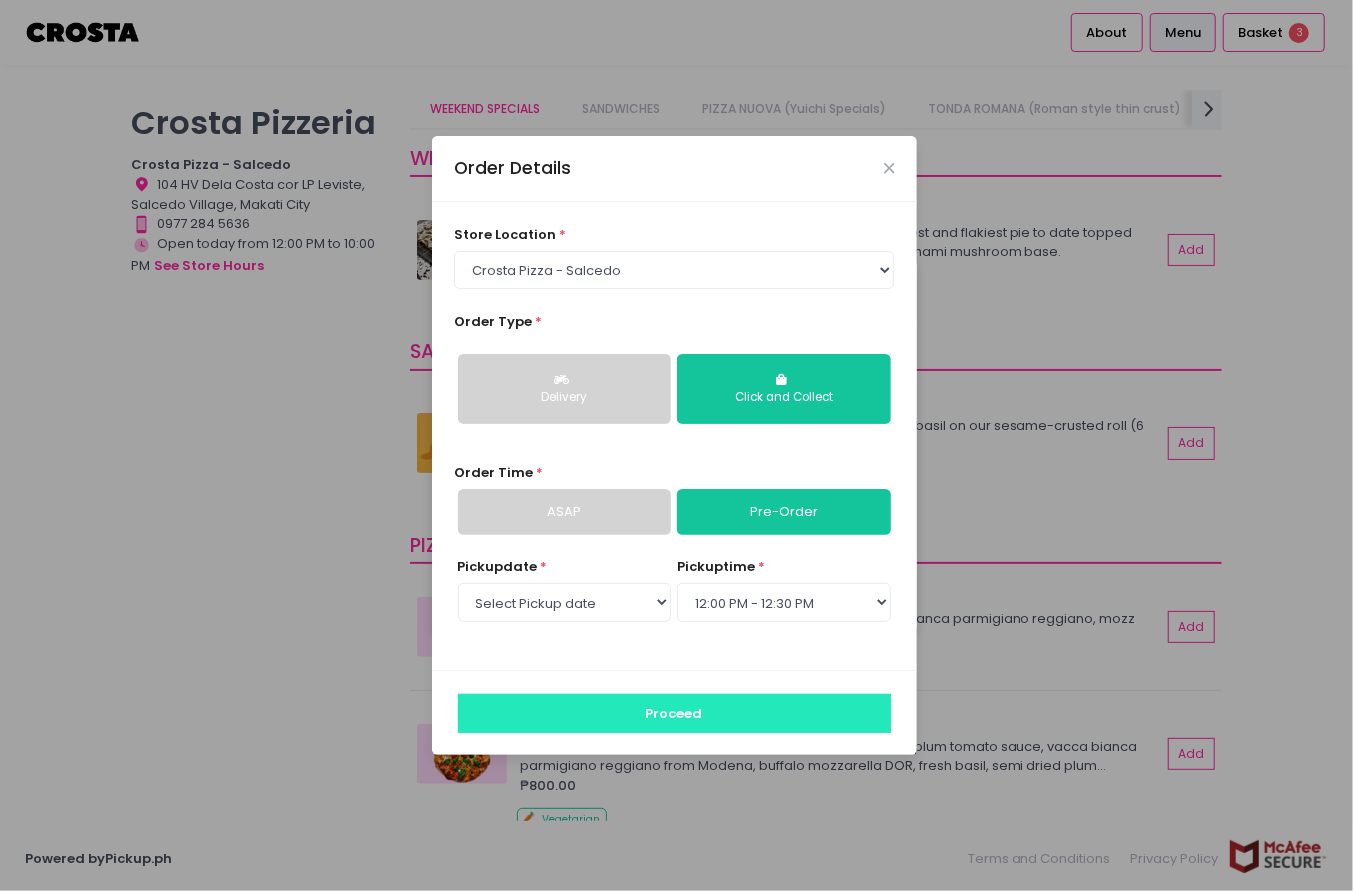 click on "Proceed" at bounding box center (674, 713) 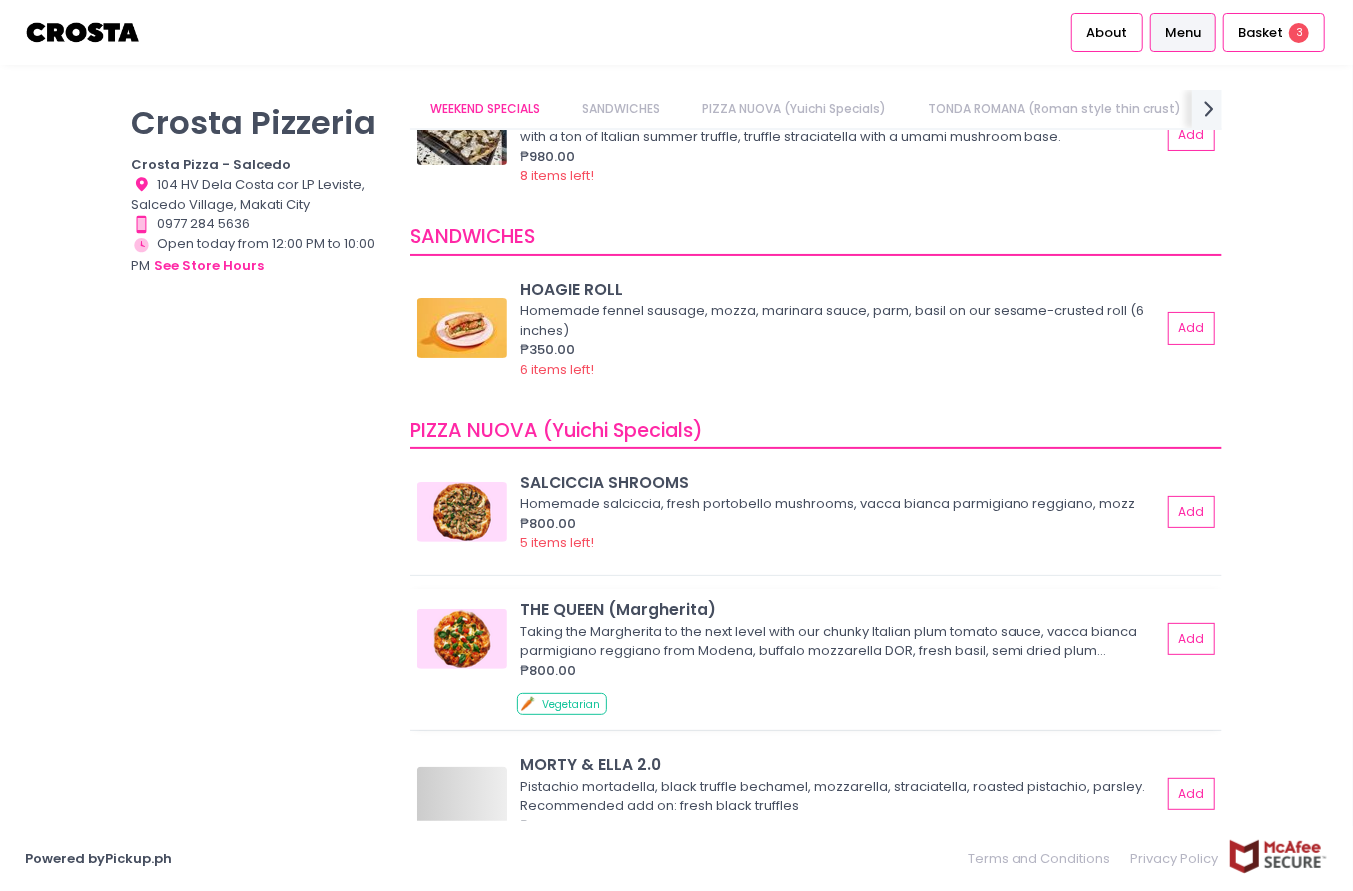 scroll, scrollTop: 800, scrollLeft: 0, axis: vertical 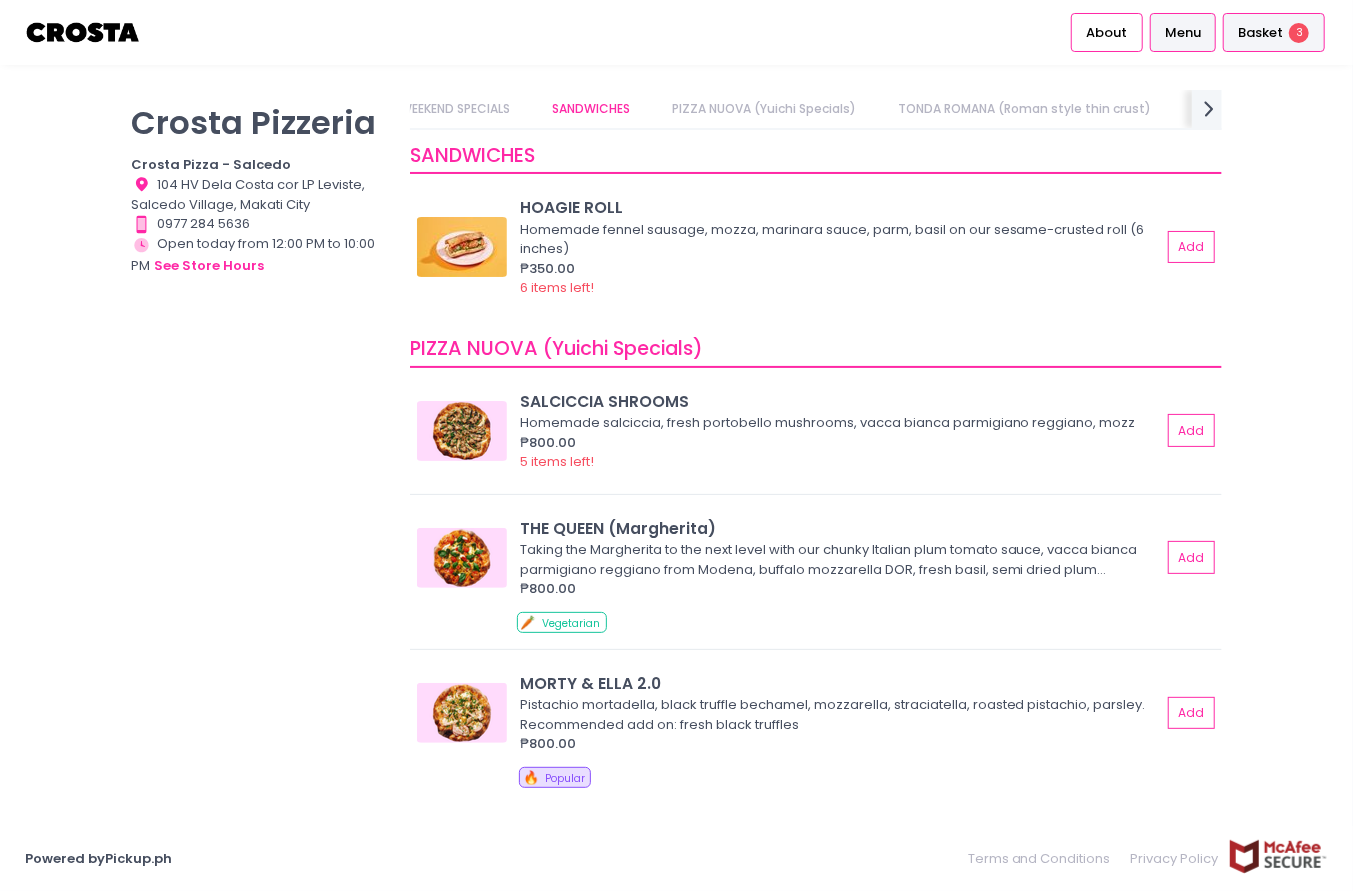 click on "Basket" at bounding box center [1260, 33] 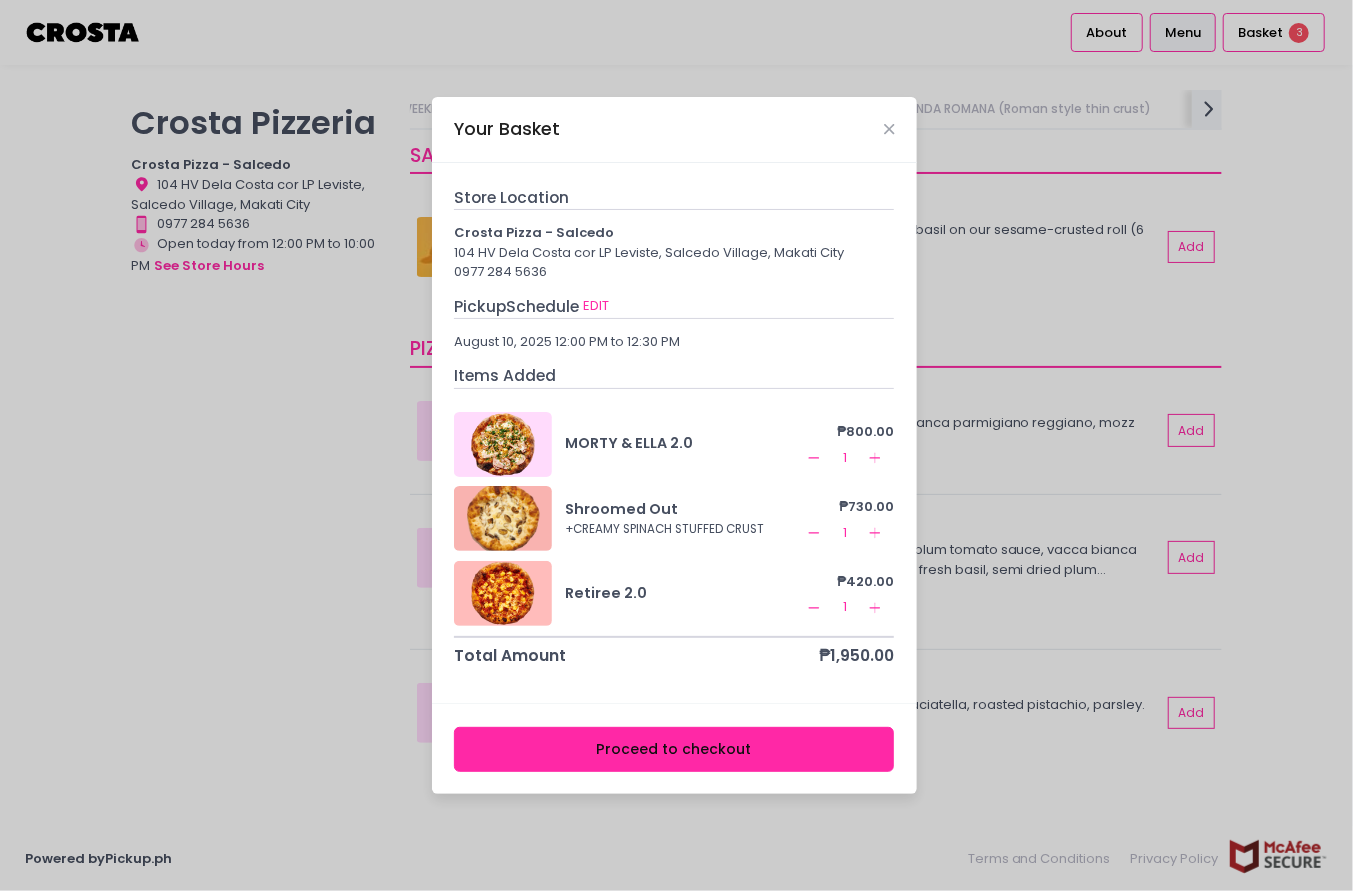 click on "Proceed to checkout" at bounding box center [674, 749] 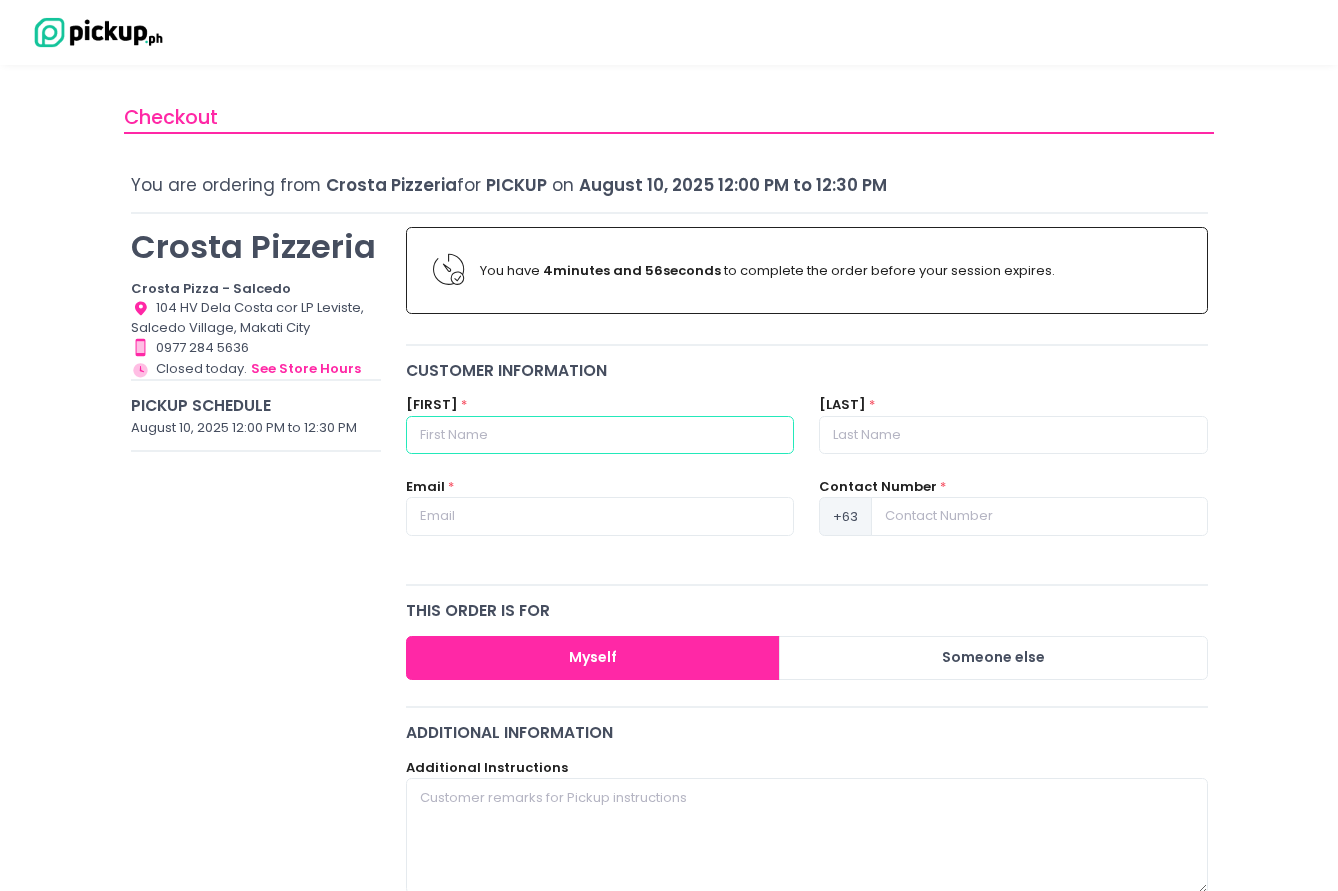 click at bounding box center (600, 435) 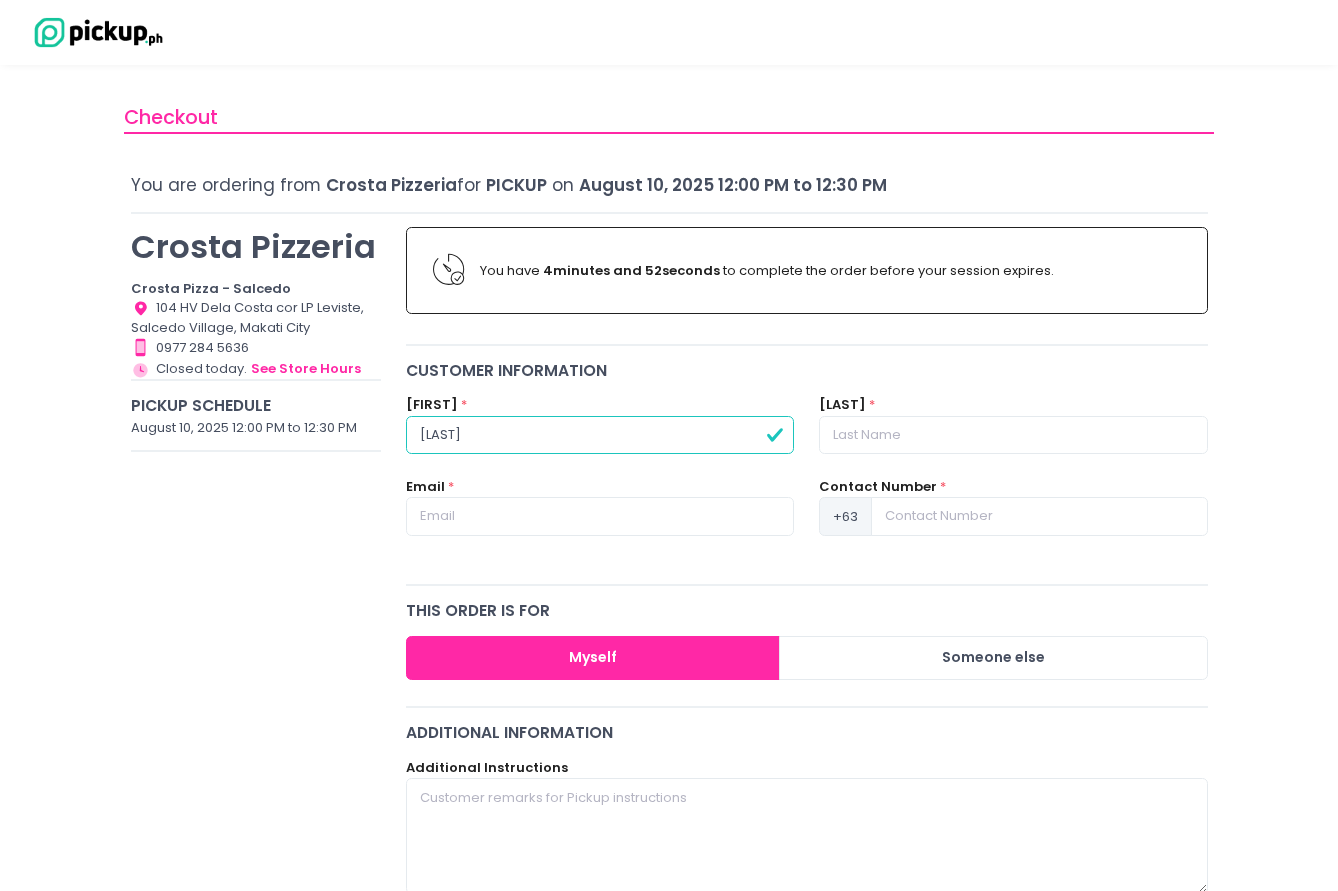 type on "[LAST]" 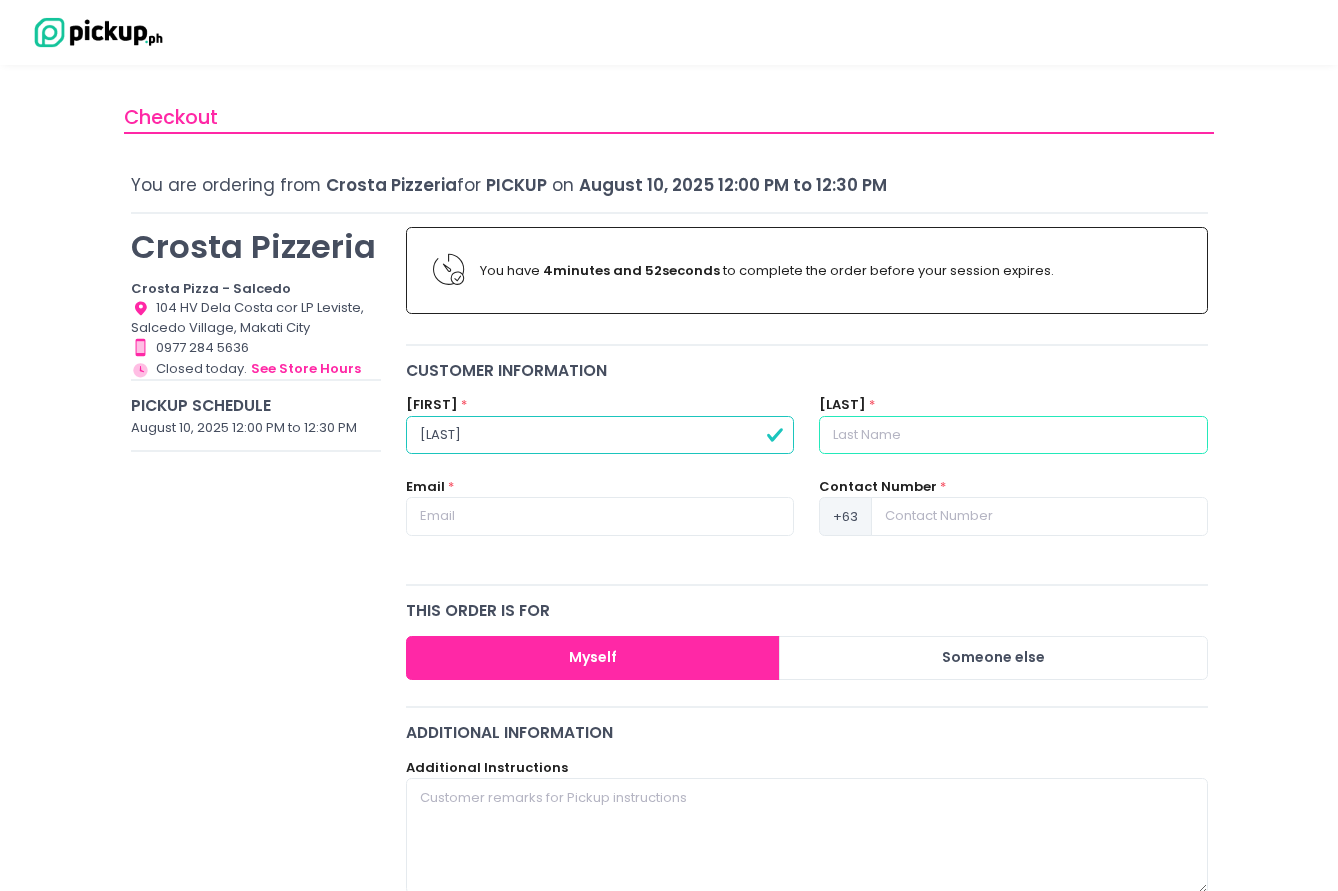 click at bounding box center [1013, 435] 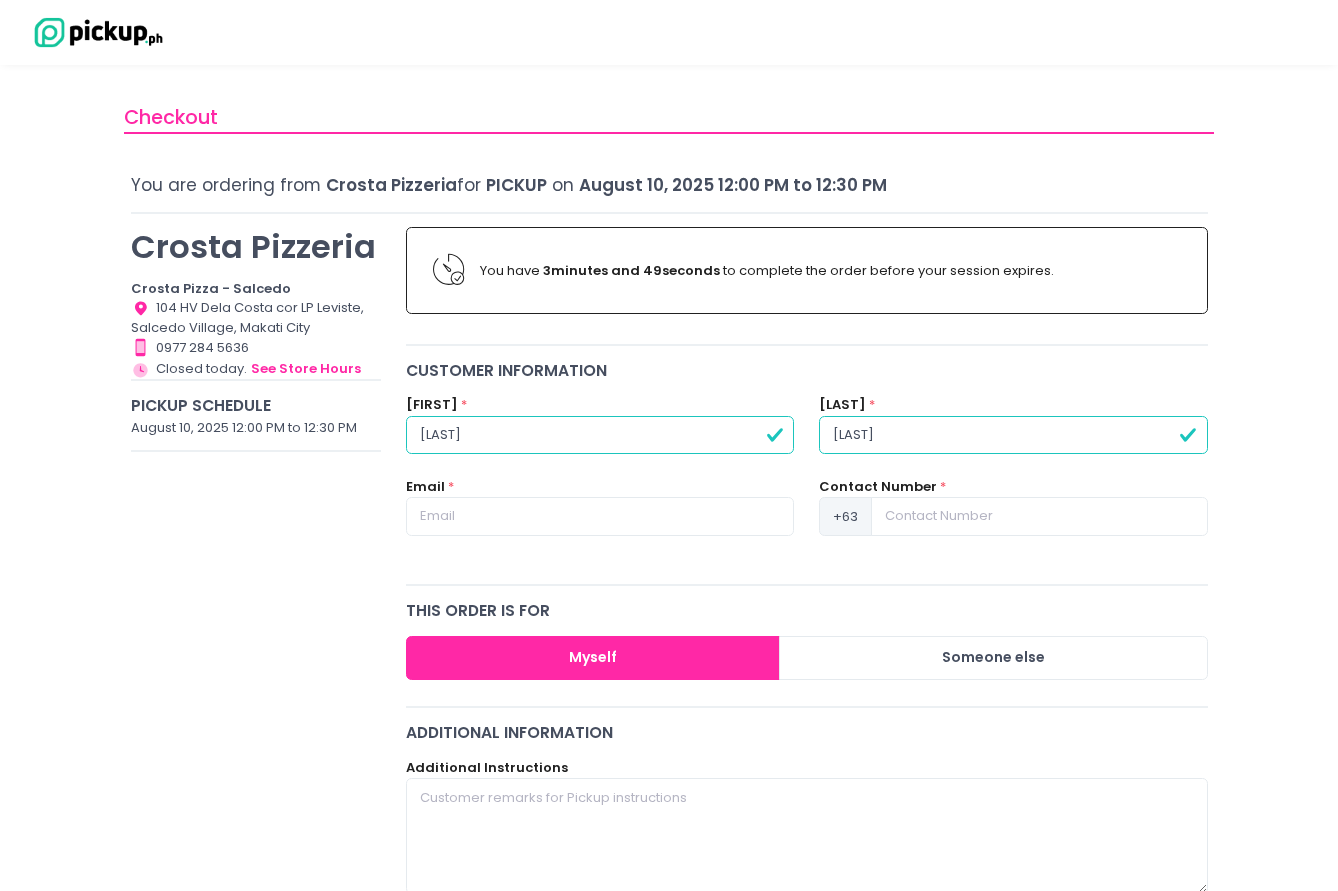 type on "[LAST]" 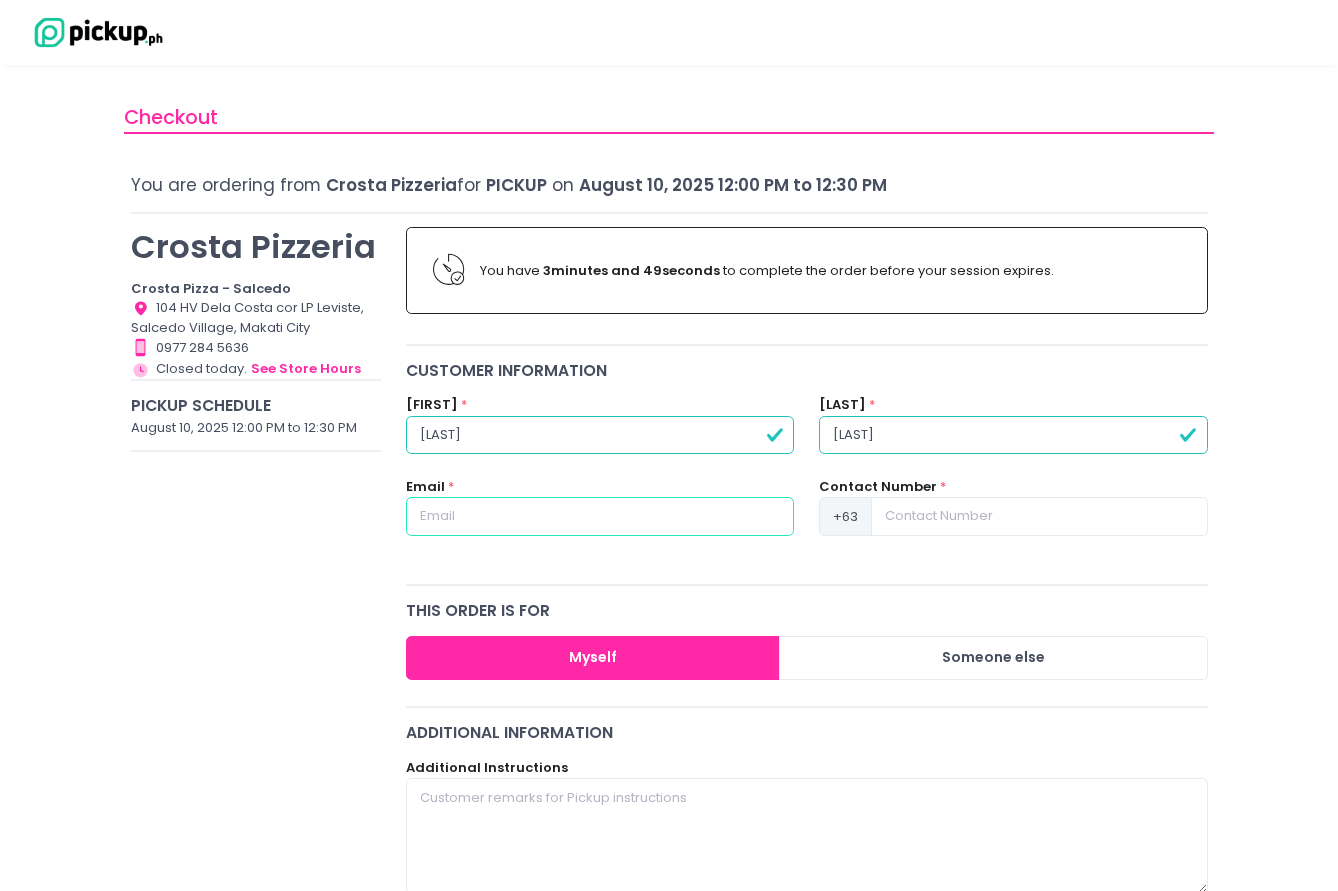 click at bounding box center [600, 516] 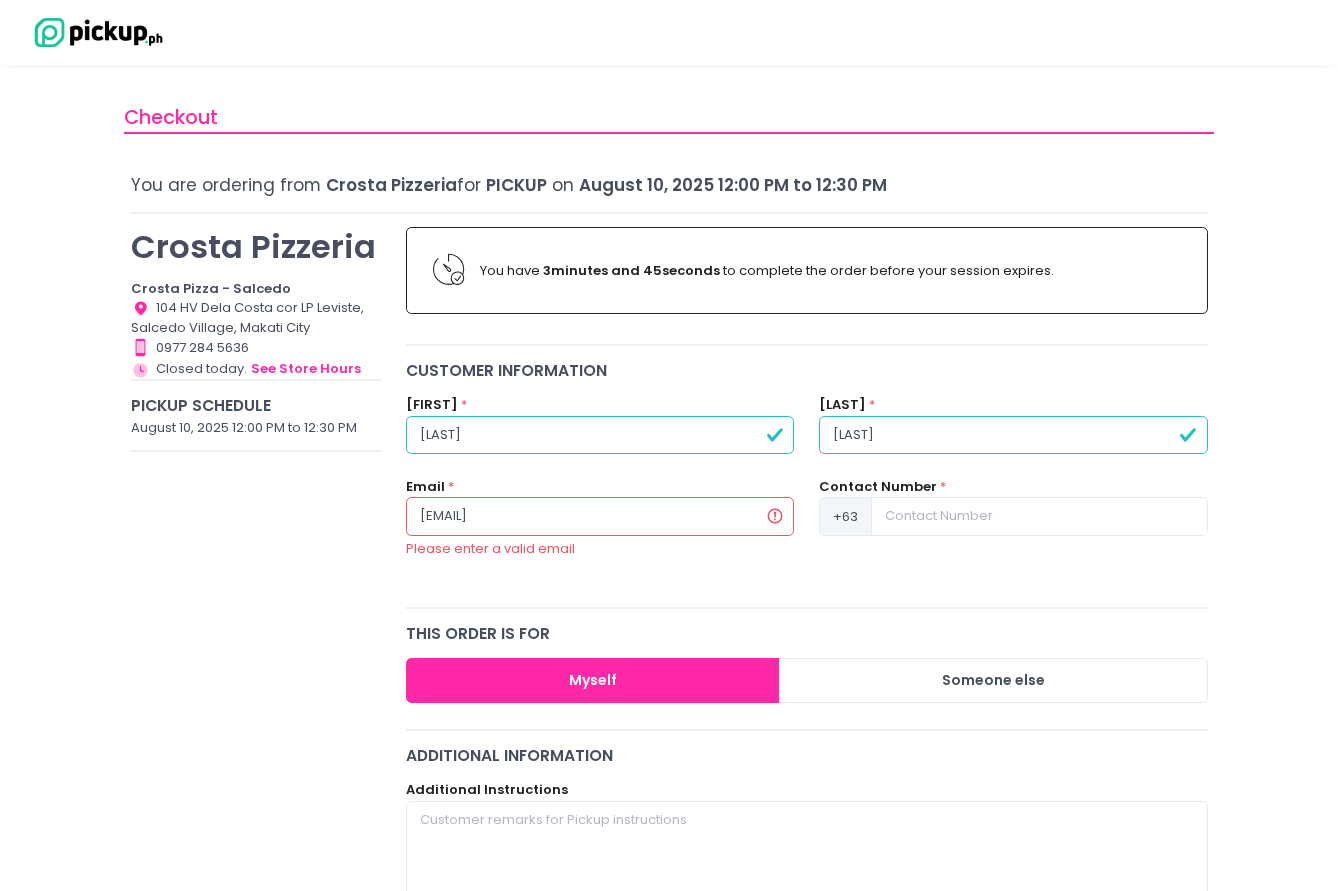 type on "r" 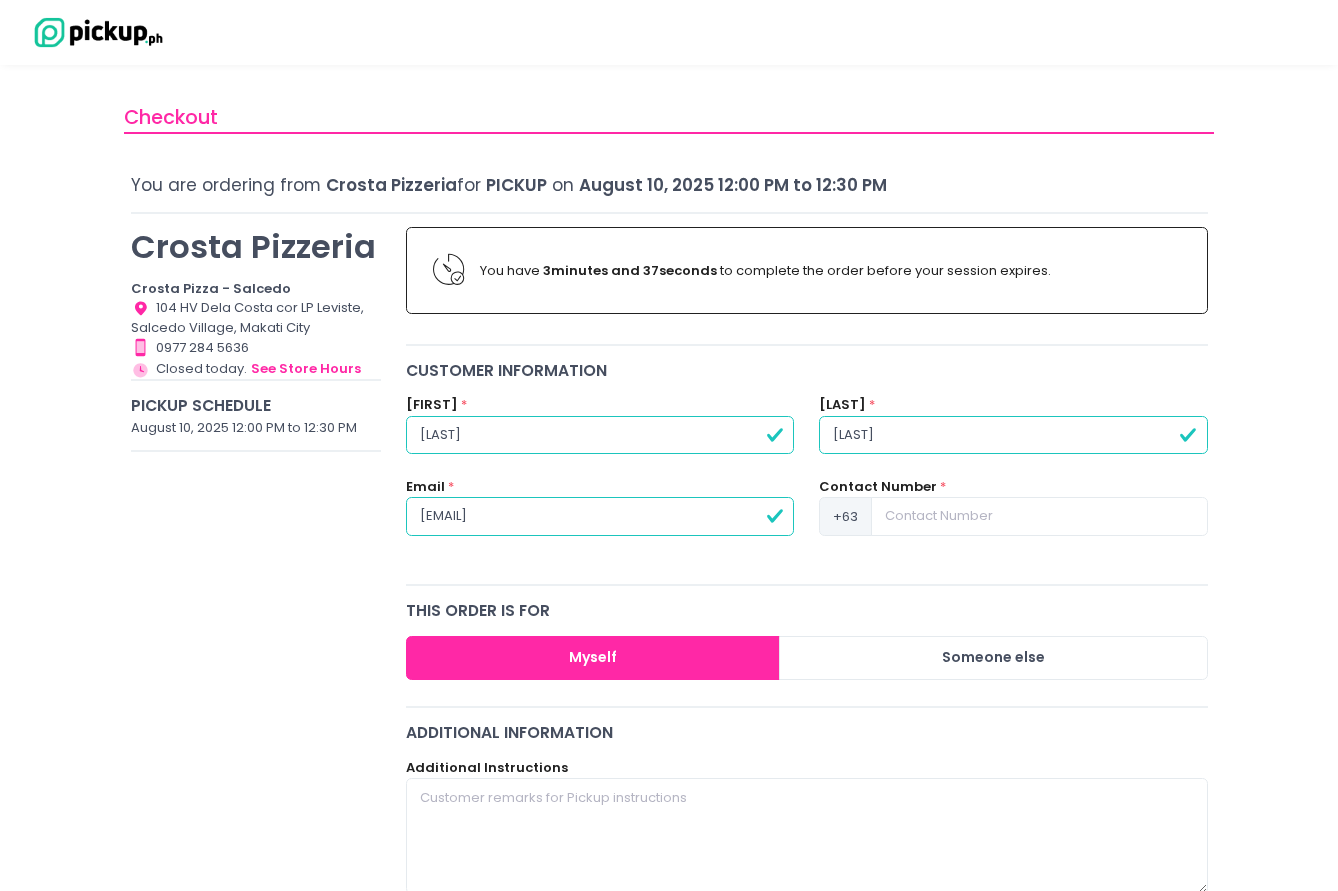 type on "[EMAIL]" 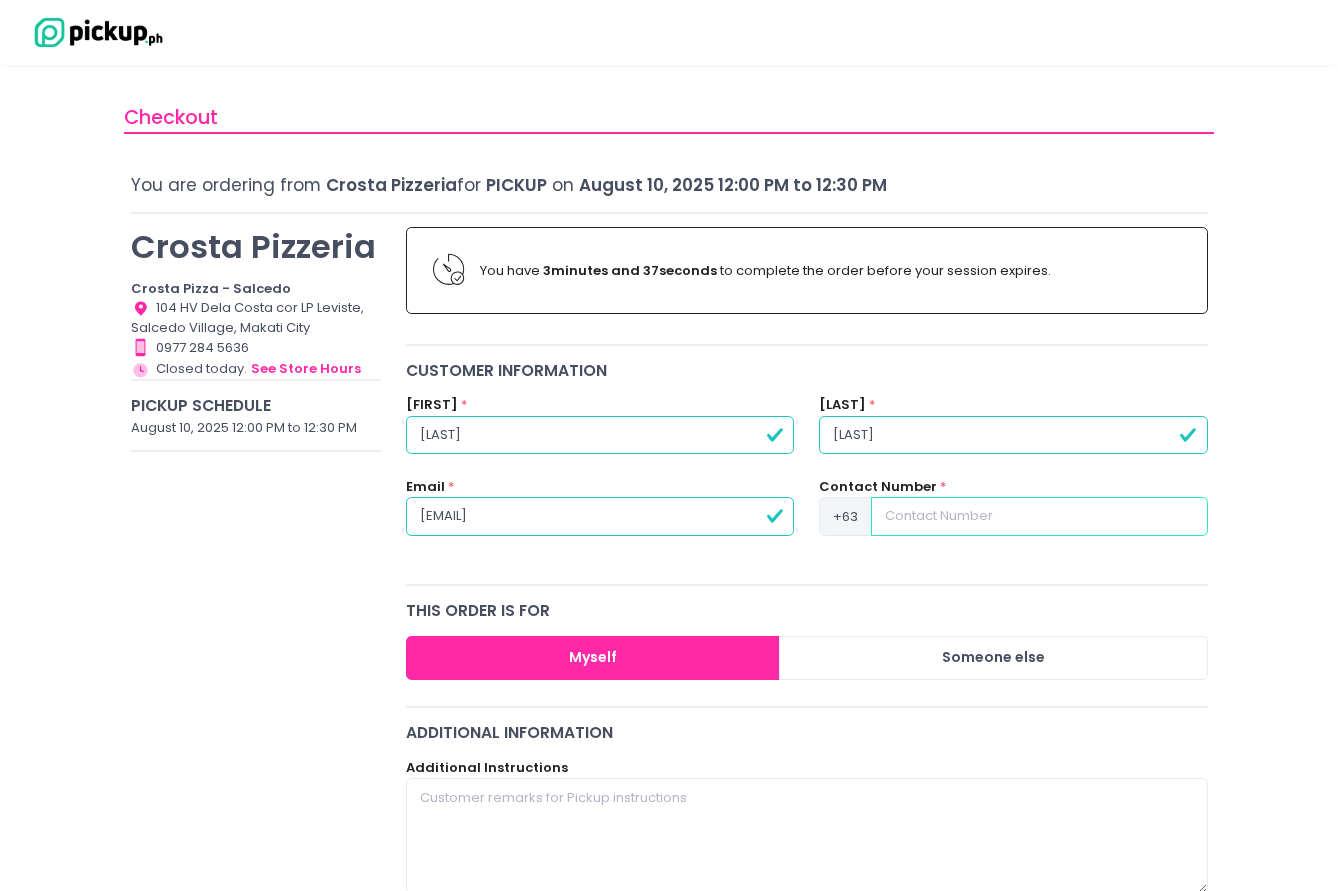 click at bounding box center (1039, 516) 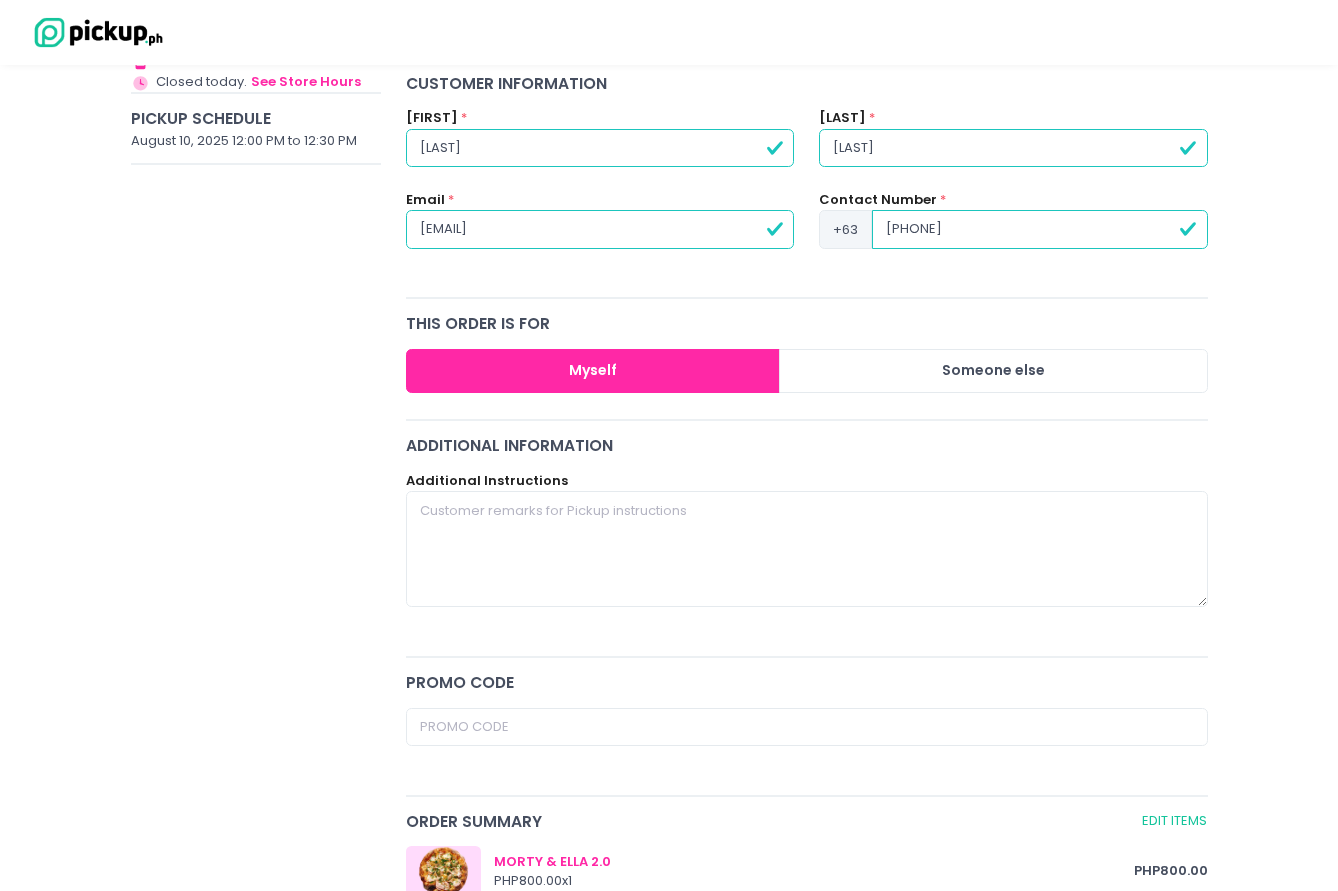 scroll, scrollTop: 300, scrollLeft: 0, axis: vertical 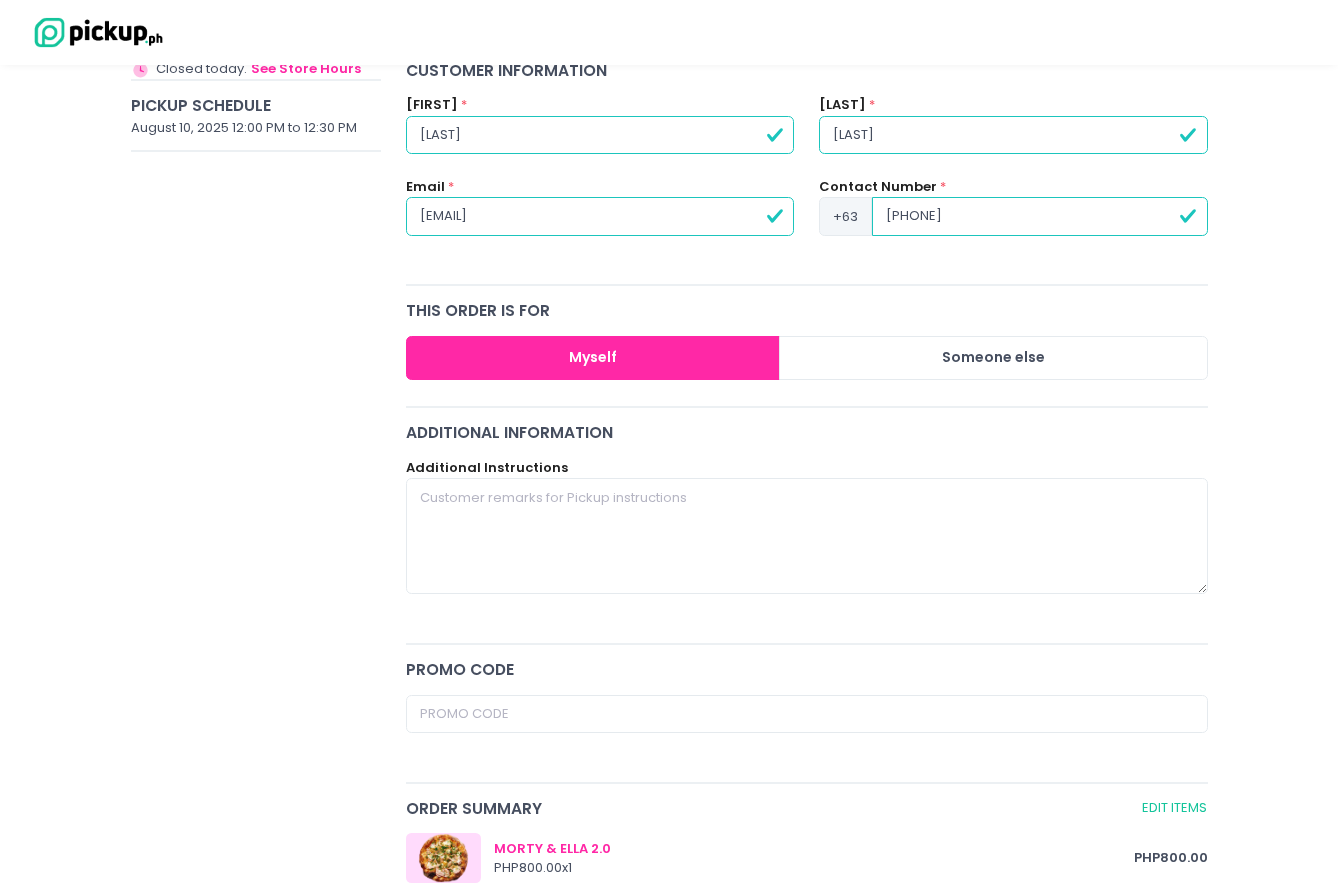 type on "[PHONE]" 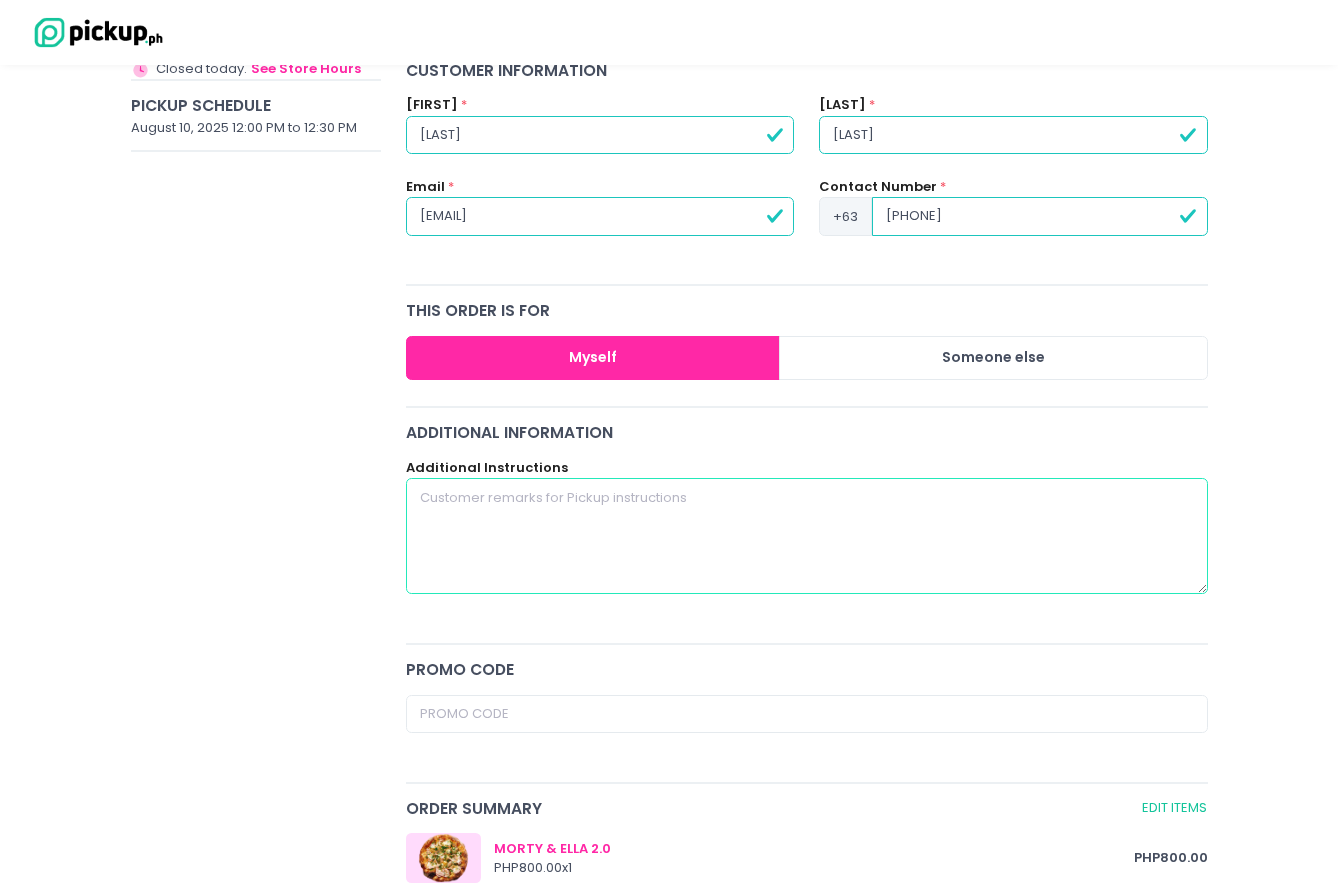 click at bounding box center [807, 536] 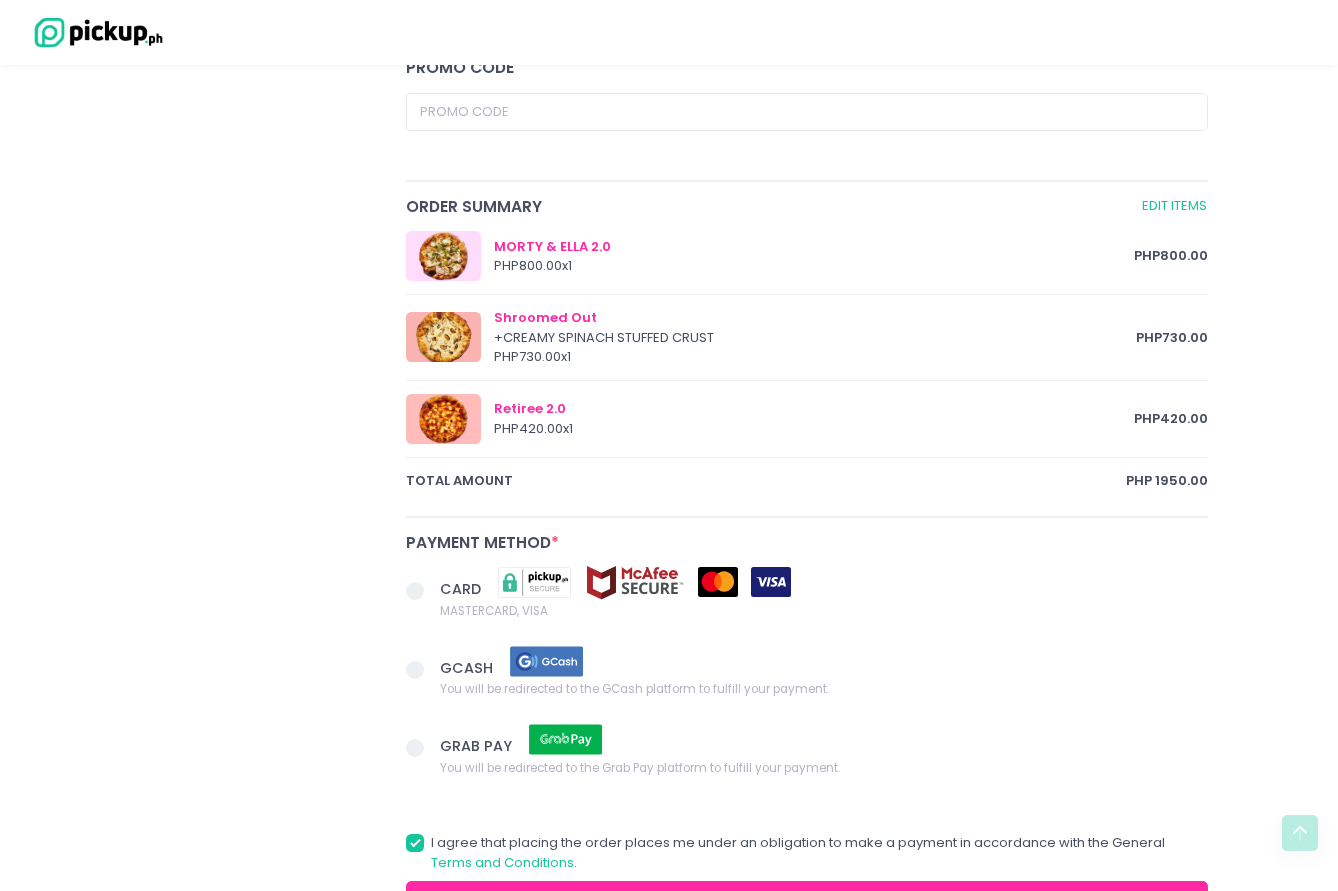 scroll, scrollTop: 1049, scrollLeft: 0, axis: vertical 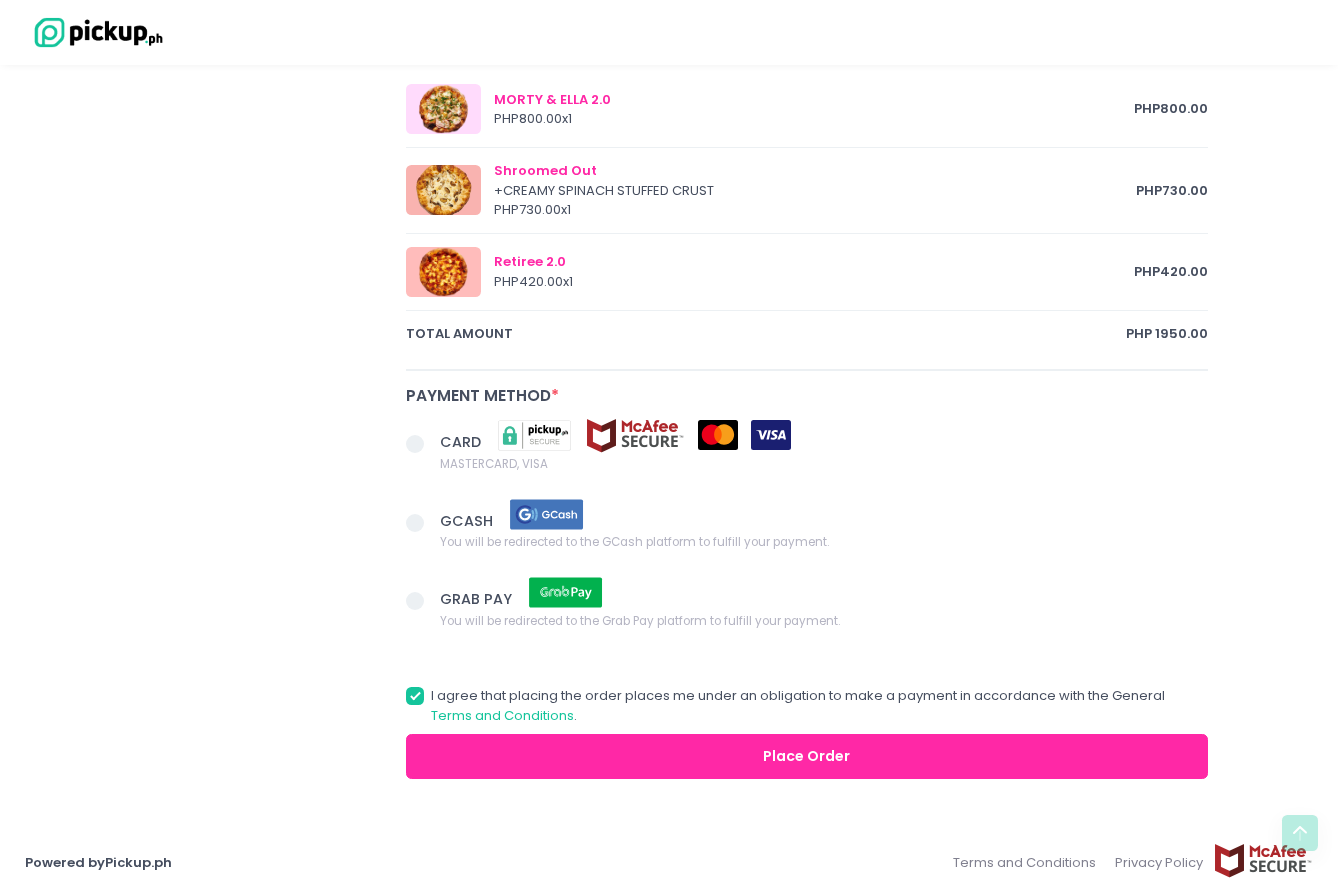 click at bounding box center [423, 524] 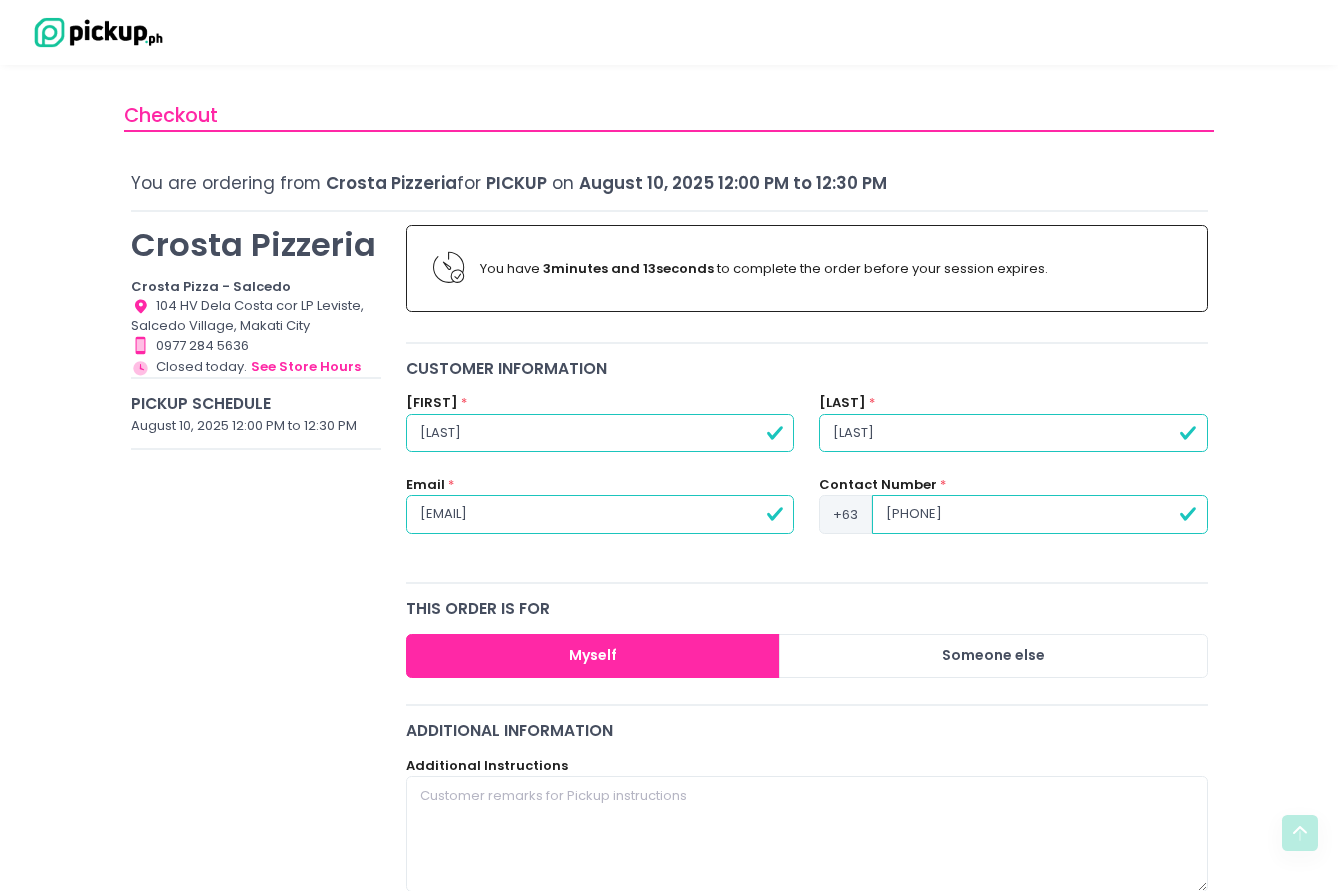 scroll, scrollTop: 0, scrollLeft: 0, axis: both 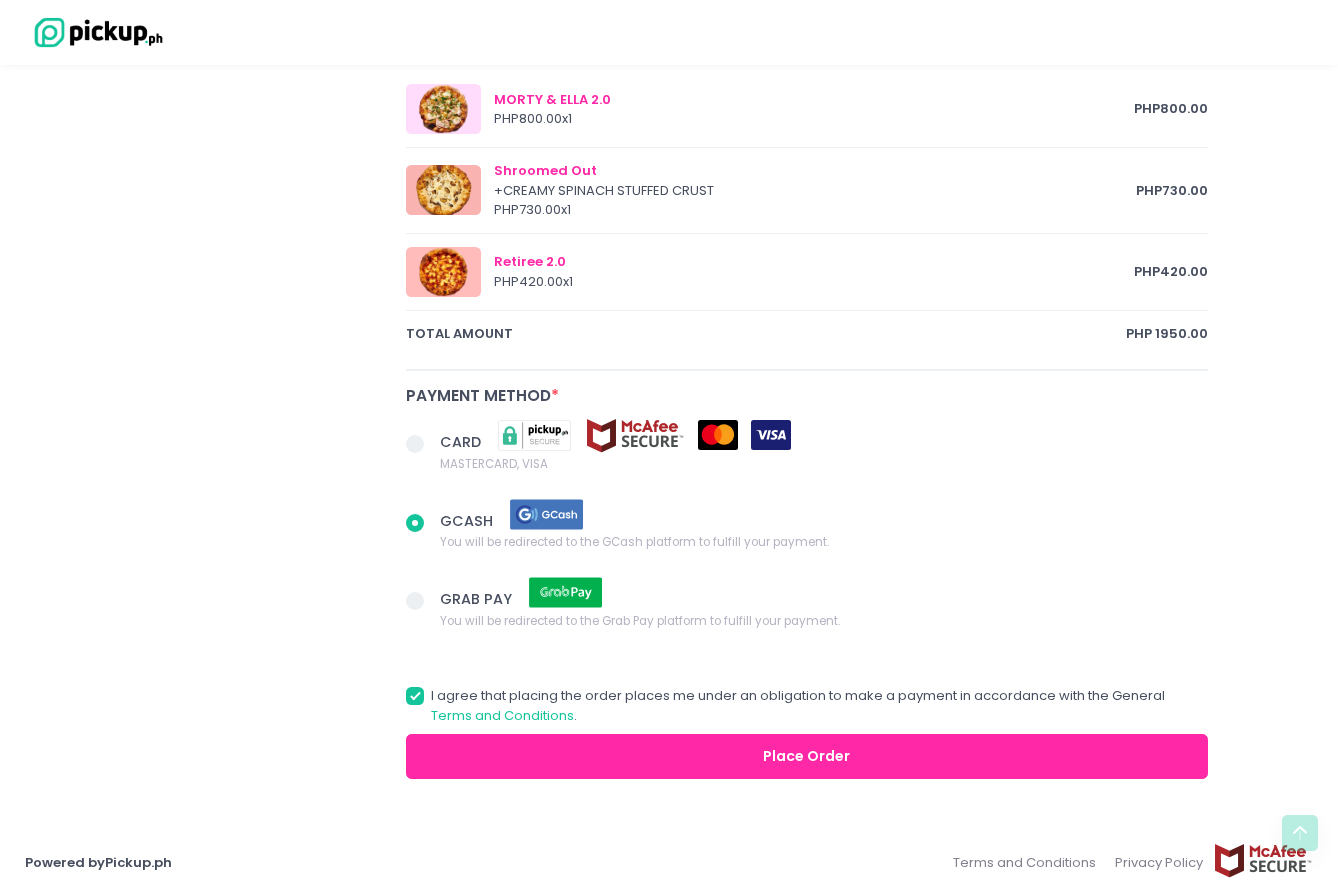 click on "Place Order" at bounding box center [807, 756] 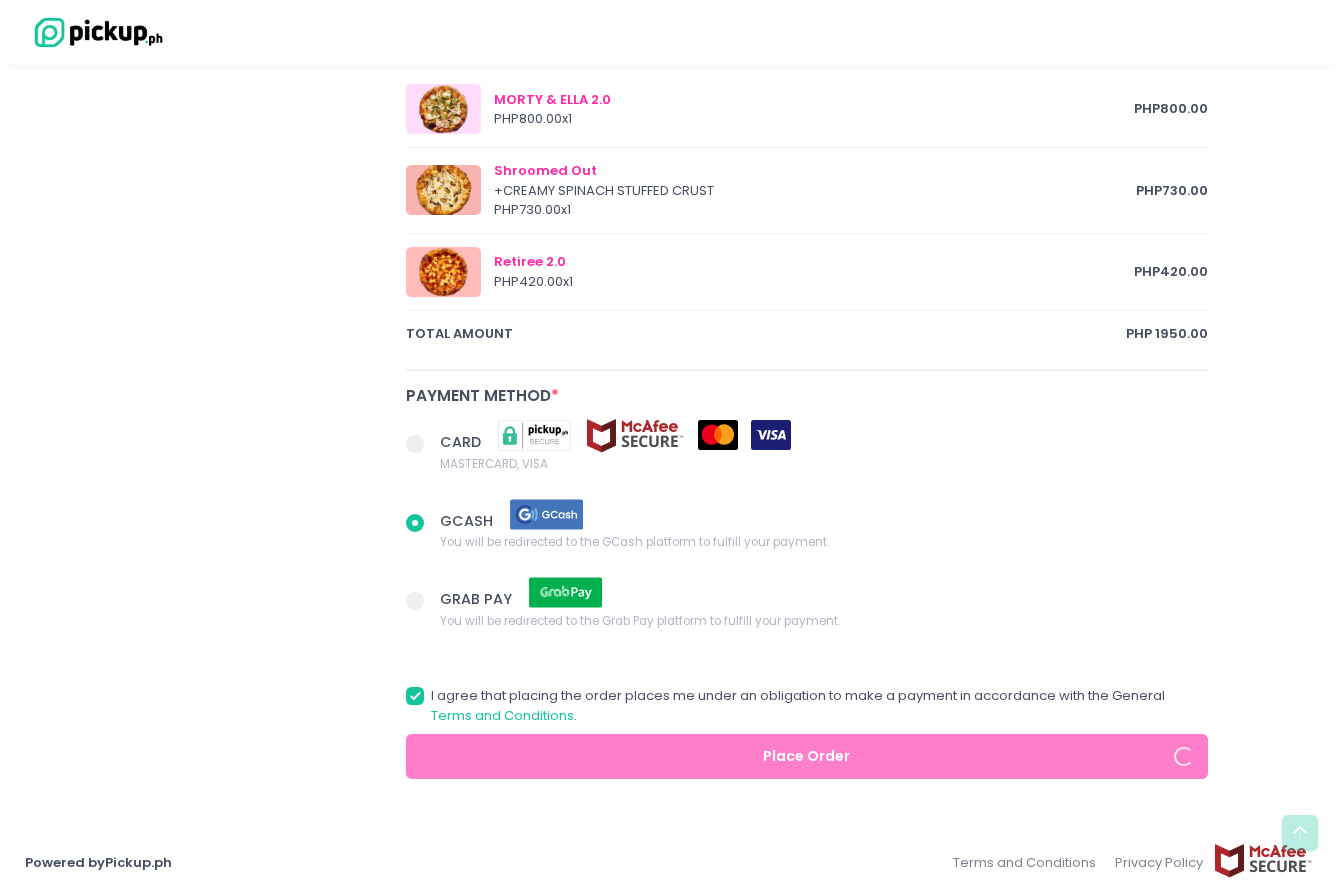 radio on "true" 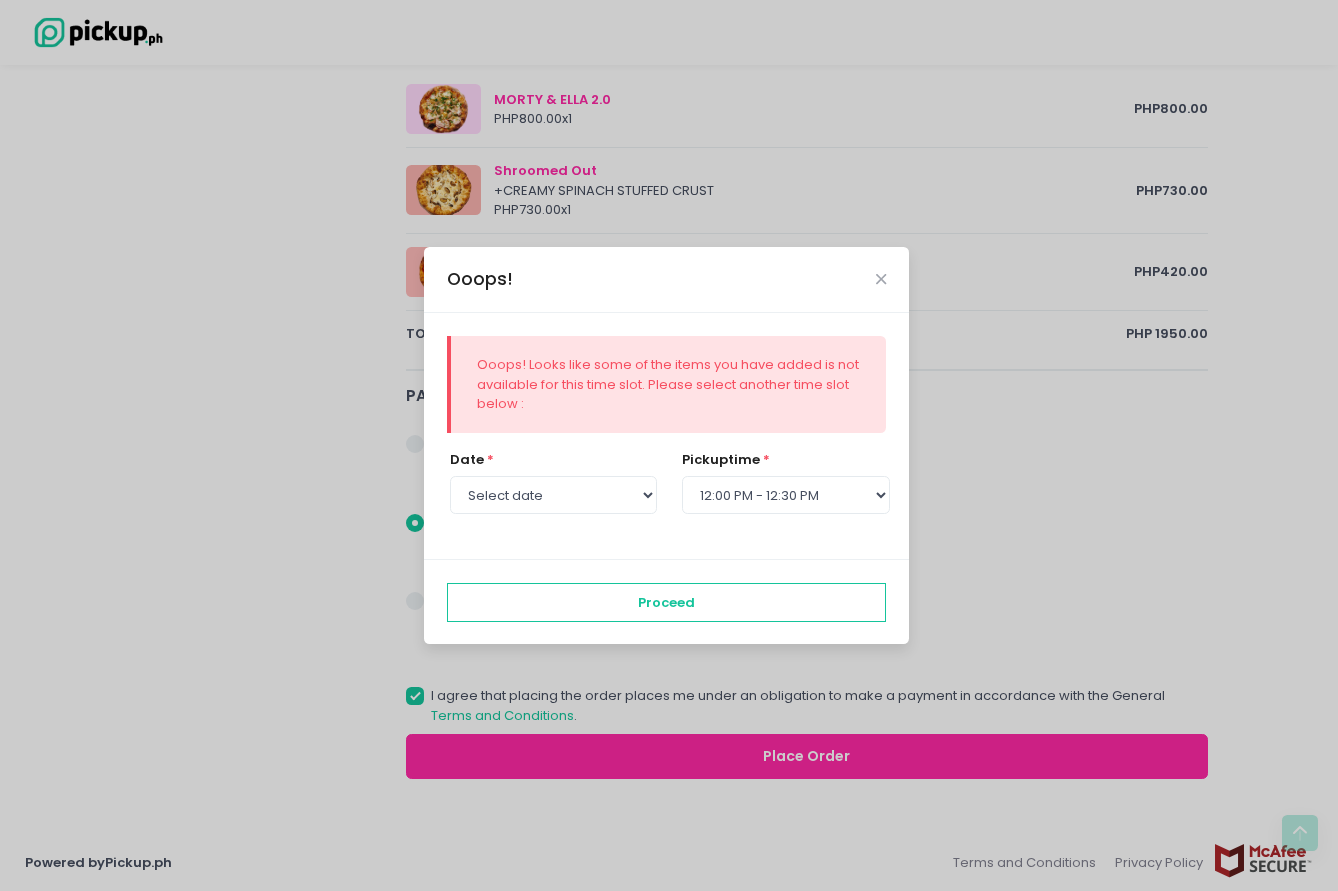 click on "Ooops!" at bounding box center [666, 280] 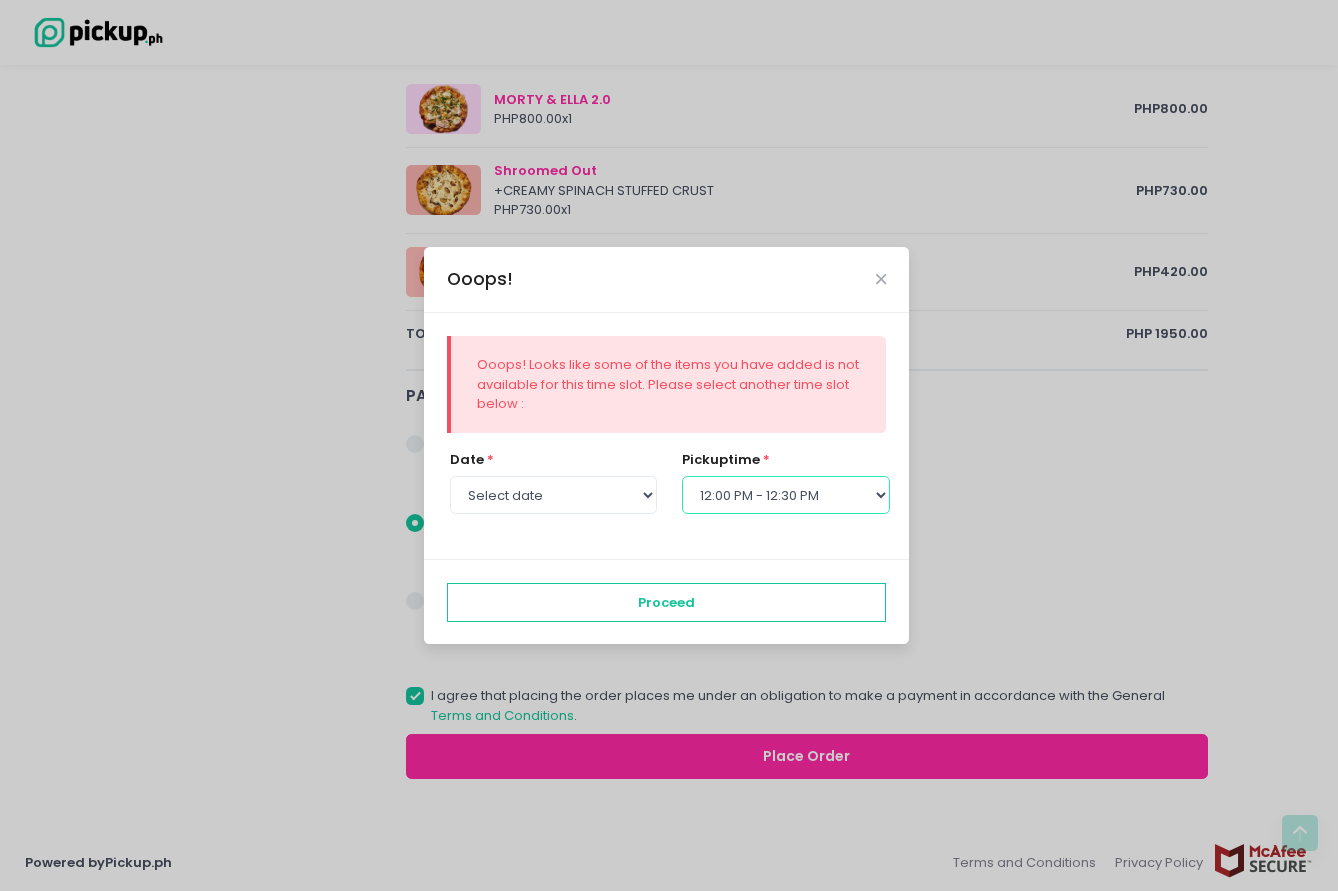 click on "Select pickup time 12:00 PM - 12:30 PM 12:30 PM - 01:00 PM 01:00 PM - 01:30 PM 01:30 PM - 02:00 PM 02:00 PM - 02:30 PM 02:30 PM - 03:00 PM 03:00 PM - 03:30 PM 03:30 PM - 04:00 PM 04:00 PM - 04:30 PM 04:30 PM - 05:00 PM 05:00 PM - 05:30 PM 05:30 PM - 06:00 PM 06:00 PM - 06:30 PM 06:30 PM - 07:00 PM 07:00 PM - 07:30 PM 07:30 PM - 08:00 PM 08:00 PM - 08:30 PM 08:30 PM - 09:00 PM" at bounding box center (785, 495) 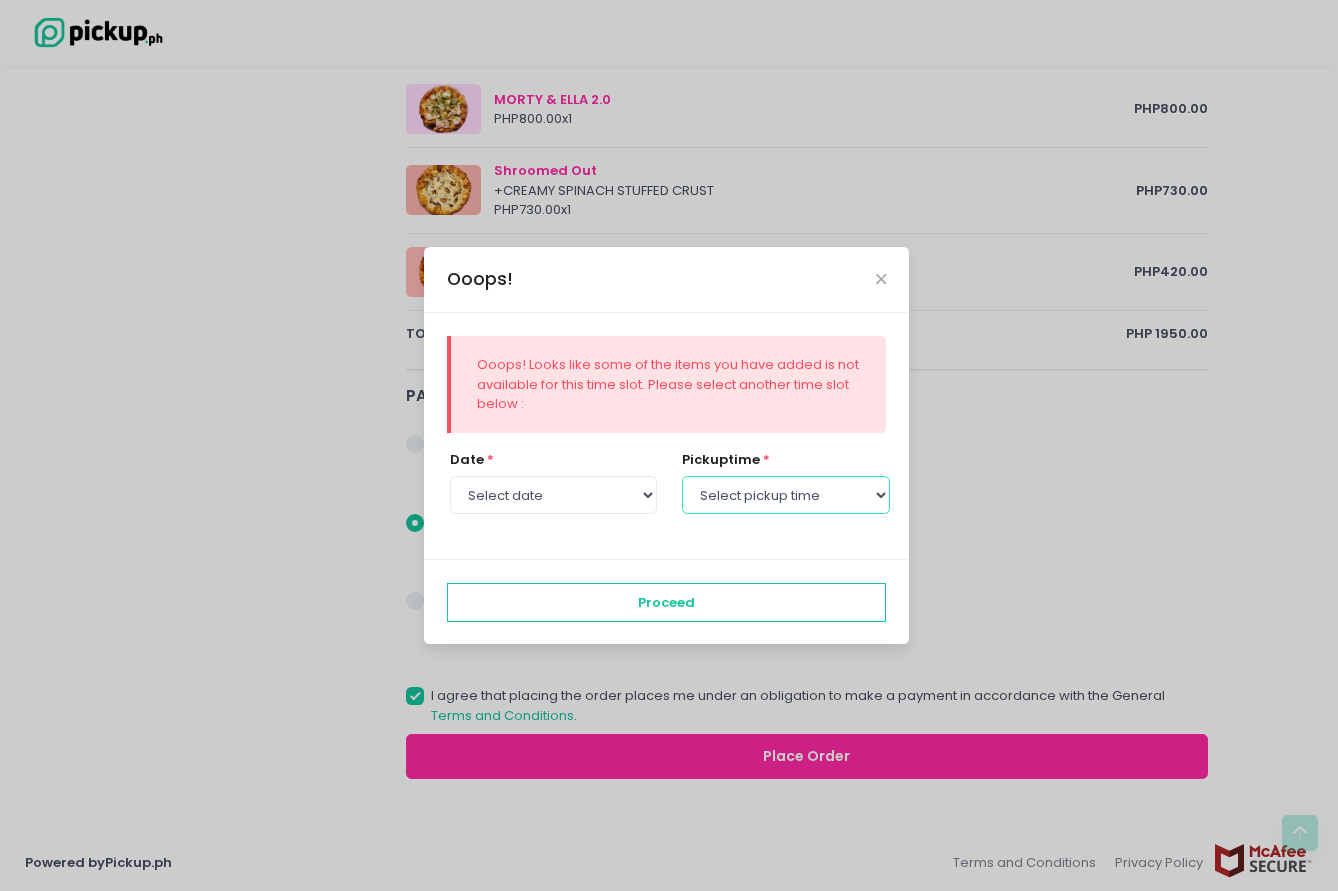 click on "Select pickup time 12:00 PM - 12:30 PM 12:30 PM - 01:00 PM 01:00 PM - 01:30 PM 01:30 PM - 02:00 PM 02:00 PM - 02:30 PM 02:30 PM - 03:00 PM 03:00 PM - 03:30 PM 03:30 PM - 04:00 PM 04:00 PM - 04:30 PM 04:30 PM - 05:00 PM 05:00 PM - 05:30 PM 05:30 PM - 06:00 PM 06:00 PM - 06:30 PM 06:30 PM - 07:00 PM 07:00 PM - 07:30 PM 07:30 PM - 08:00 PM 08:00 PM - 08:30 PM 08:30 PM - 09:00 PM" at bounding box center [785, 495] 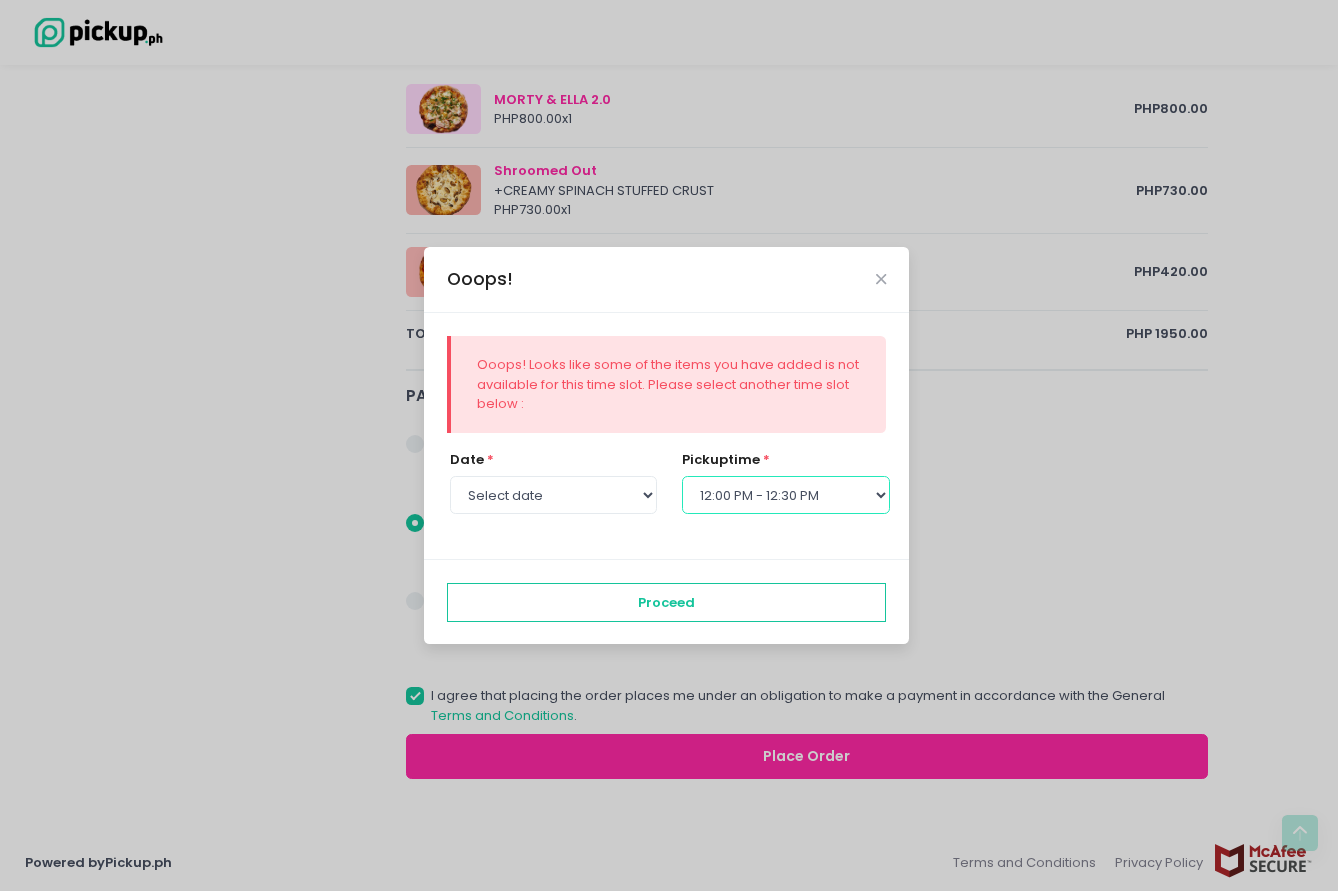 click on "Select pickup time 12:00 PM - 12:30 PM 12:30 PM - 01:00 PM 01:00 PM - 01:30 PM 01:30 PM - 02:00 PM 02:00 PM - 02:30 PM 02:30 PM - 03:00 PM 03:00 PM - 03:30 PM 03:30 PM - 04:00 PM 04:00 PM - 04:30 PM 04:30 PM - 05:00 PM 05:00 PM - 05:30 PM 05:30 PM - 06:00 PM 06:00 PM - 06:30 PM 06:30 PM - 07:00 PM 07:00 PM - 07:30 PM 07:30 PM - 08:00 PM 08:00 PM - 08:30 PM 08:30 PM - 09:00 PM" at bounding box center [785, 495] 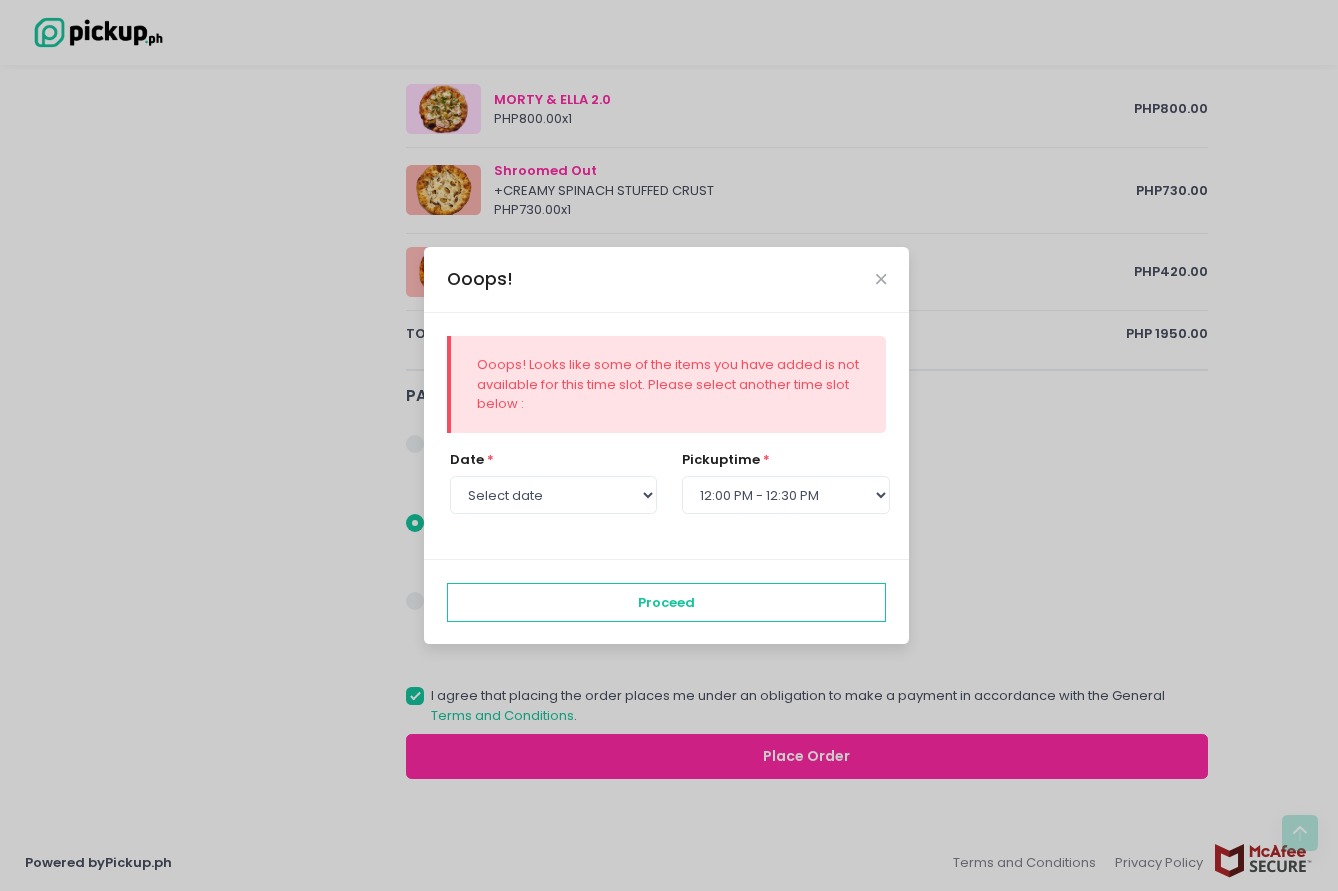 click on "date * Select date Saturday, Aug 9th Sunday, Aug 10th Monday, Aug 11th pickup time * Select pickup time 12:00 PM - 12:30 PM 12:30 PM - 01:00 PM 01:00 PM - 01:30 PM 01:30 PM - 02:00 PM 02:00 PM - 02:30 PM 02:30 PM - 03:00 PM 03:00 PM - 03:30 PM 03:30 PM - 04:00 PM 04:00 PM - 04:30 PM 04:30 PM - 05:00 PM 05:00 PM - 05:30 PM 05:30 PM - 06:00 PM 06:00 PM - 06:30 PM 06:30 PM - 07:00 PM 07:00 PM - 07:30 PM 07:30 PM - 08:00 PM 08:00 PM - 08:30 PM 08:30 PM - 09:00 PM Proceed" at bounding box center (669, 445) 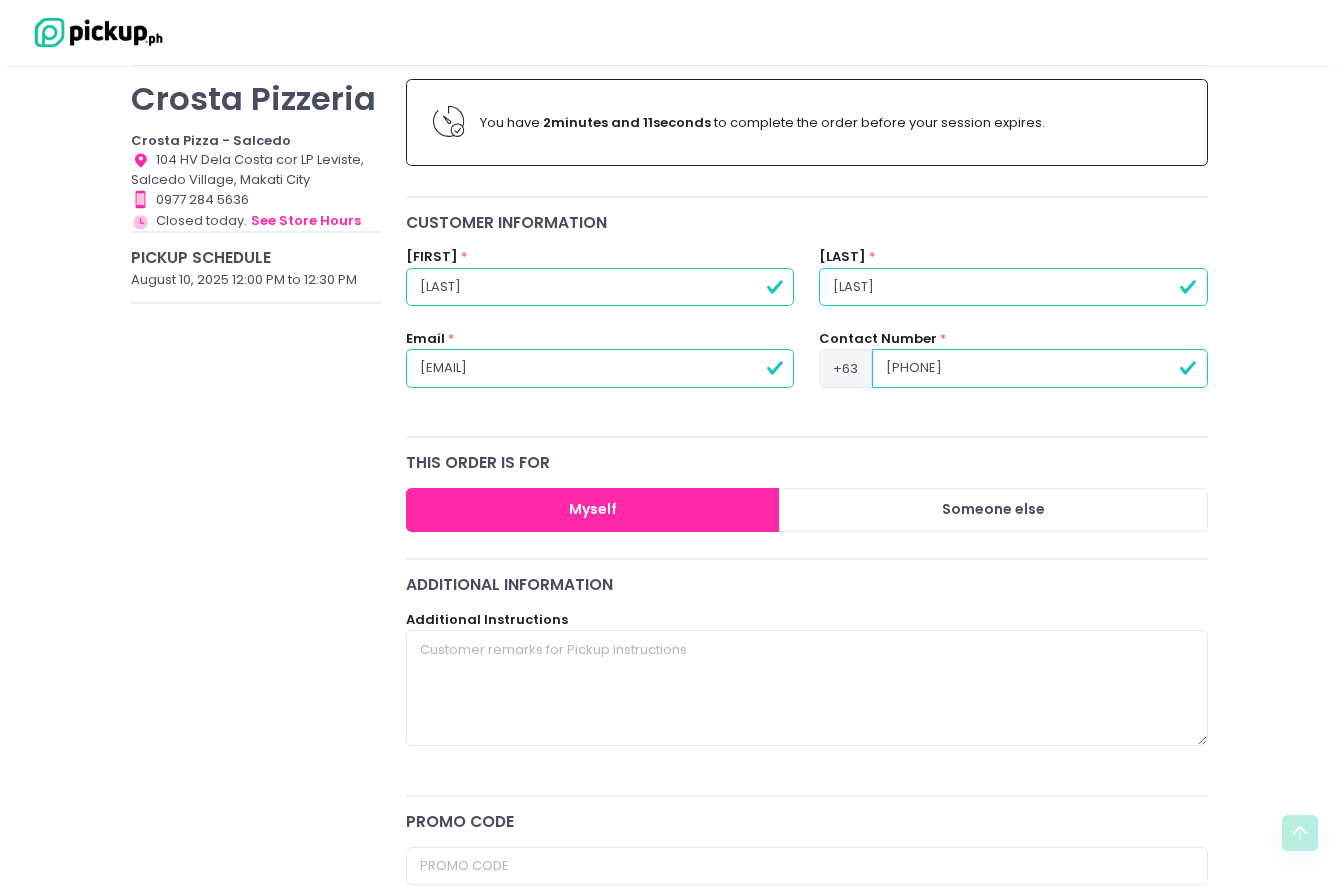 scroll, scrollTop: 49, scrollLeft: 0, axis: vertical 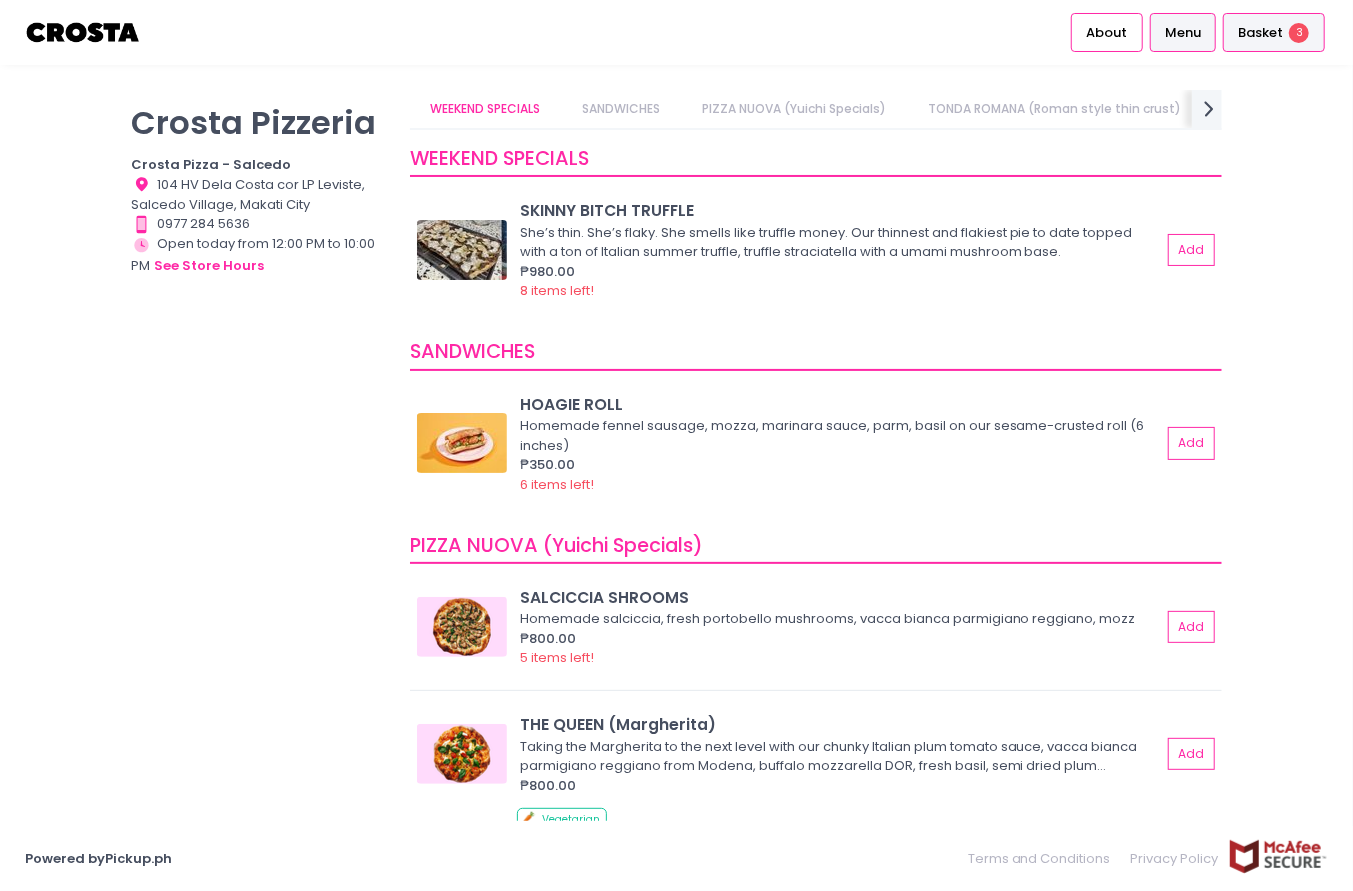 click on "Basket 3" at bounding box center (1273, 32) 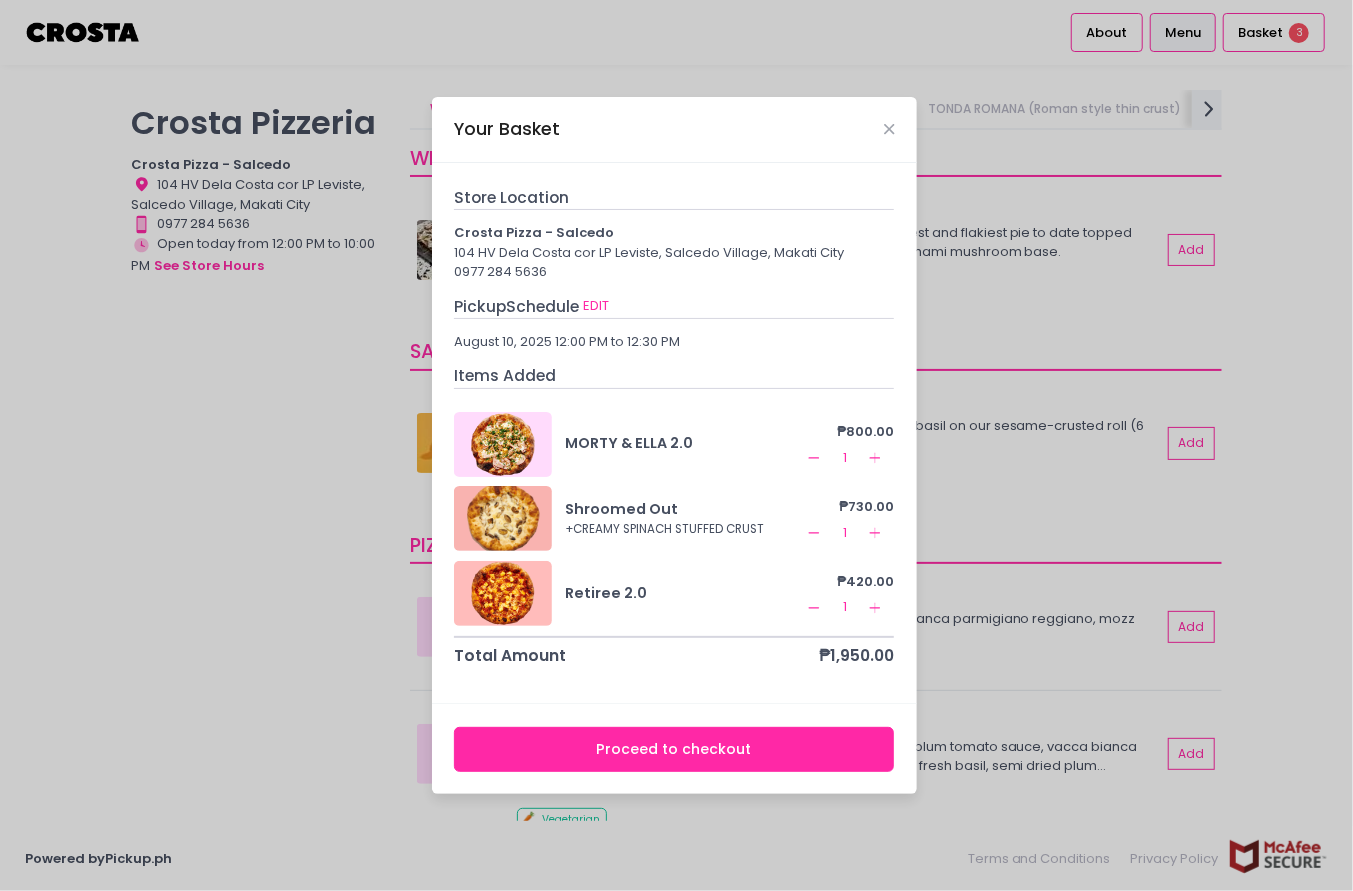 click on "Shroomed Out" at bounding box center (684, 509) 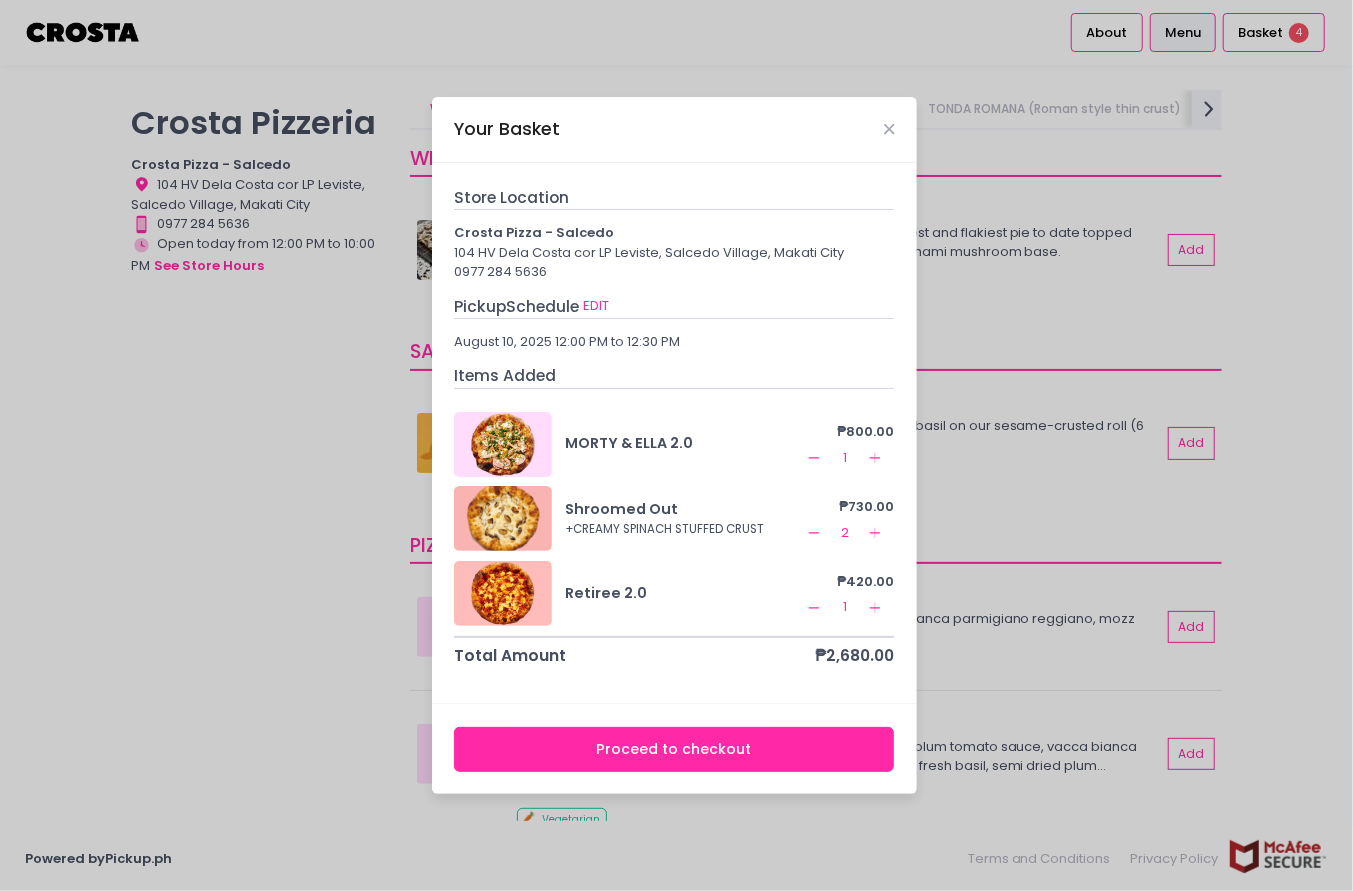 click on "Remove Created with Sketch." 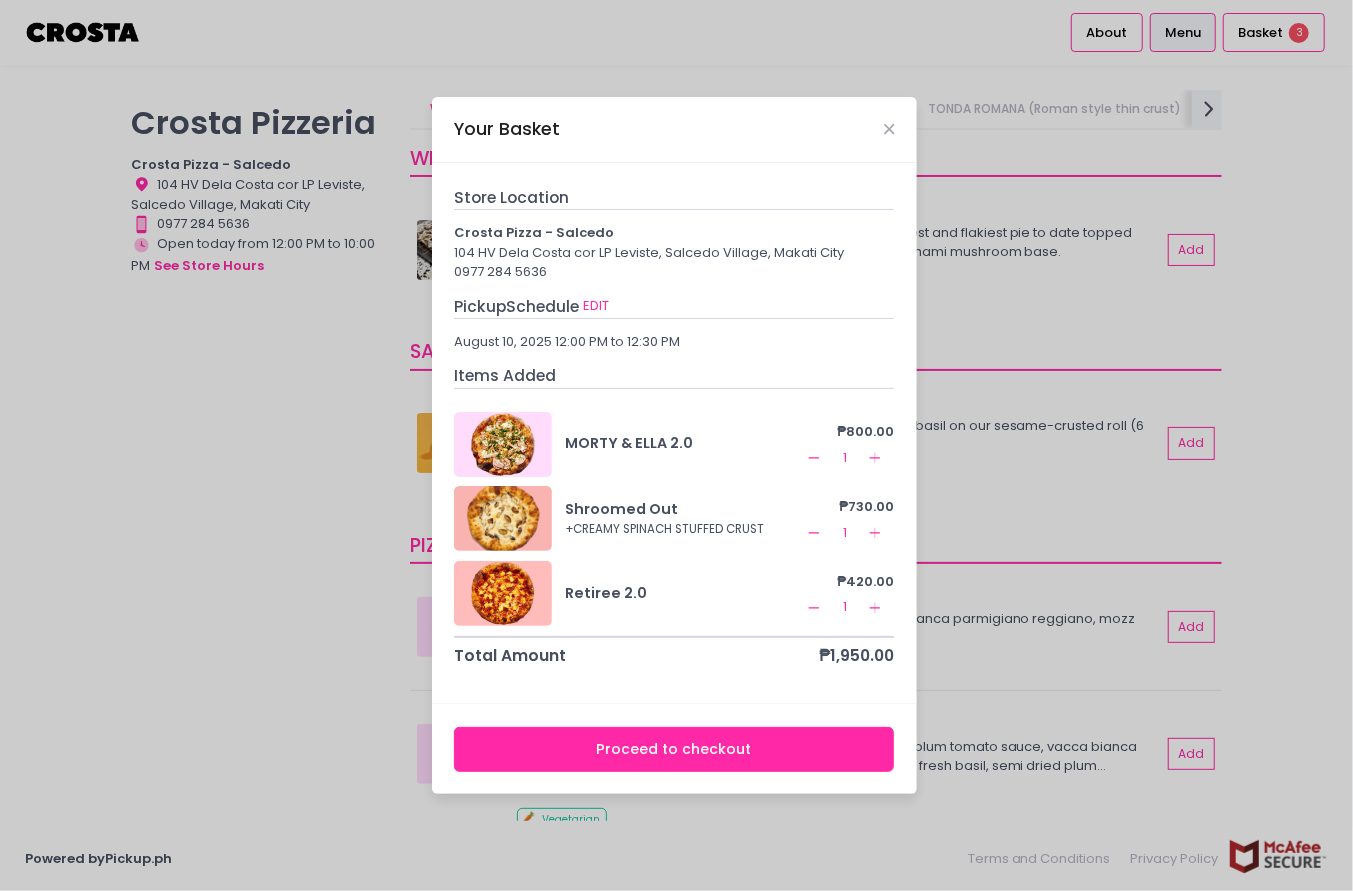 click on "Remove Created with Sketch." 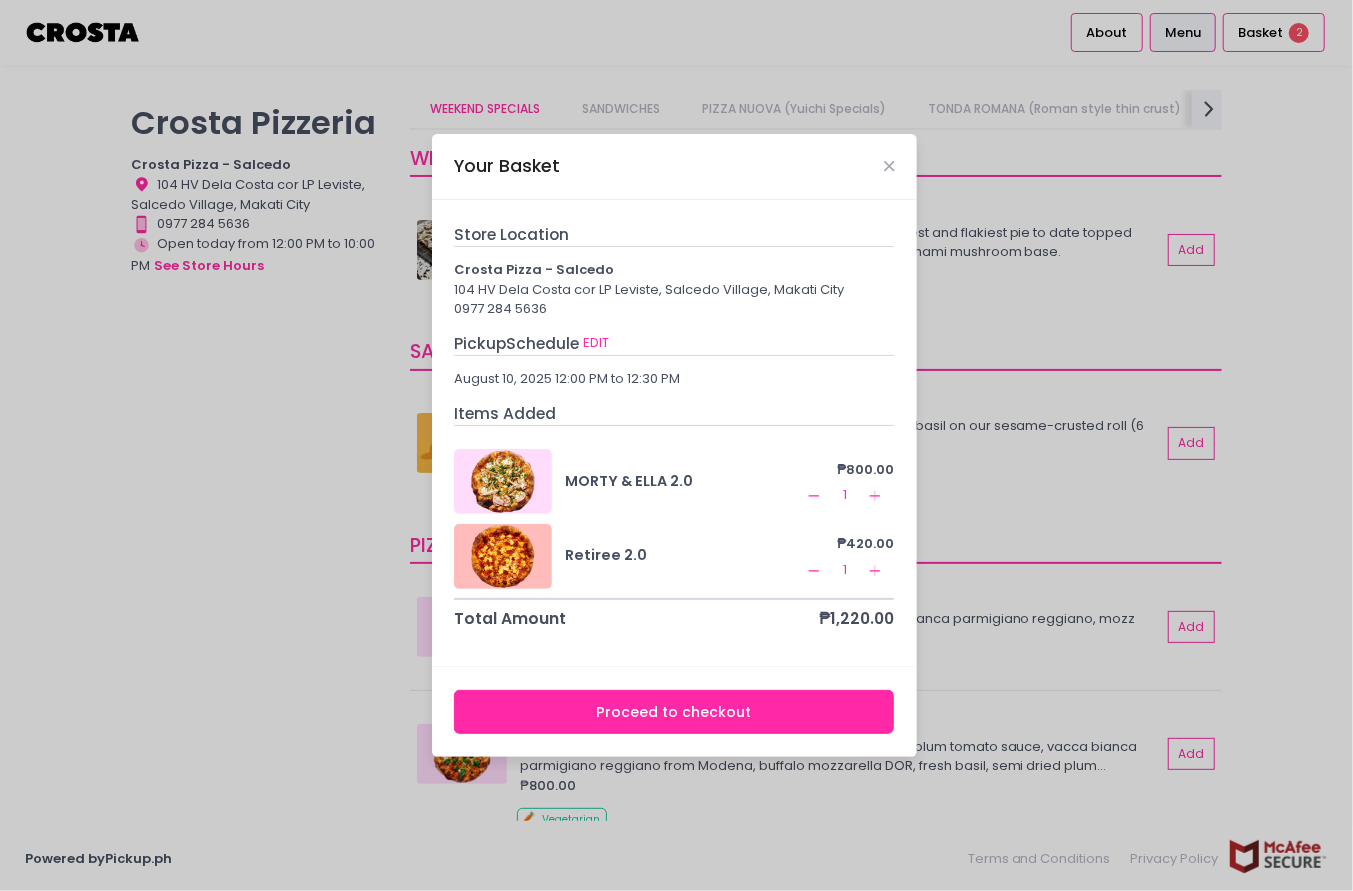 click on "Your Basket Store Location Crosta Pizza - Salcedo 104 HV Dela Costa cor LP Leviste, Salcedo Village, Makati City [PHONE] Pickup  Schedule EDIT August 10, 2025   12:00 PM   to   12:30 PM Items Added MORTY & ELLA 2.0   ₱800.00 Remove Created with Sketch. 1 Add Created with Sketch. Retiree 2.0   ₱420.00 Remove Created with Sketch. 1 Add Created with Sketch. Total Amount ₱1,220.00 Proceed to checkout" at bounding box center [676, 445] 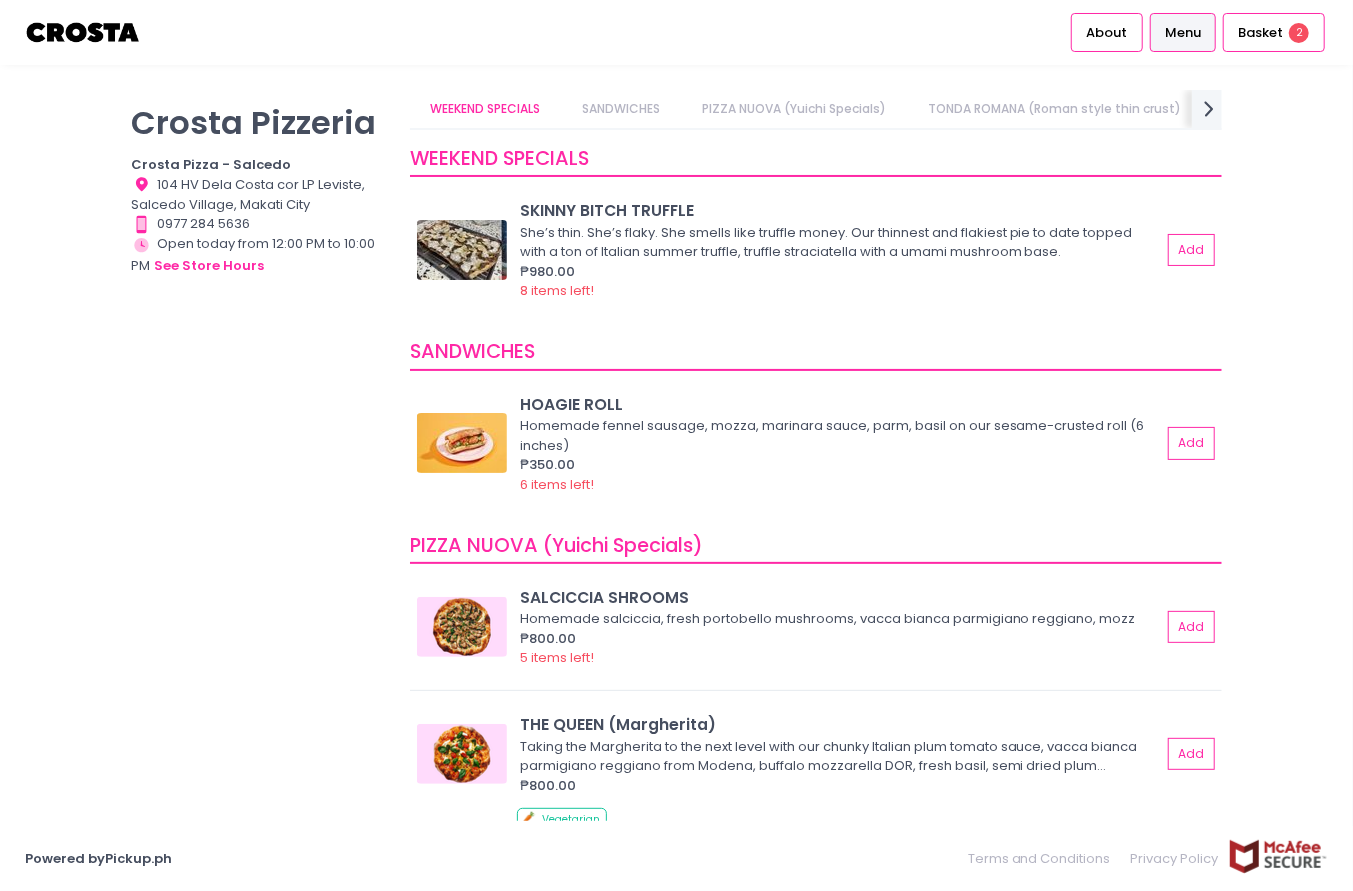 scroll, scrollTop: 300, scrollLeft: 0, axis: vertical 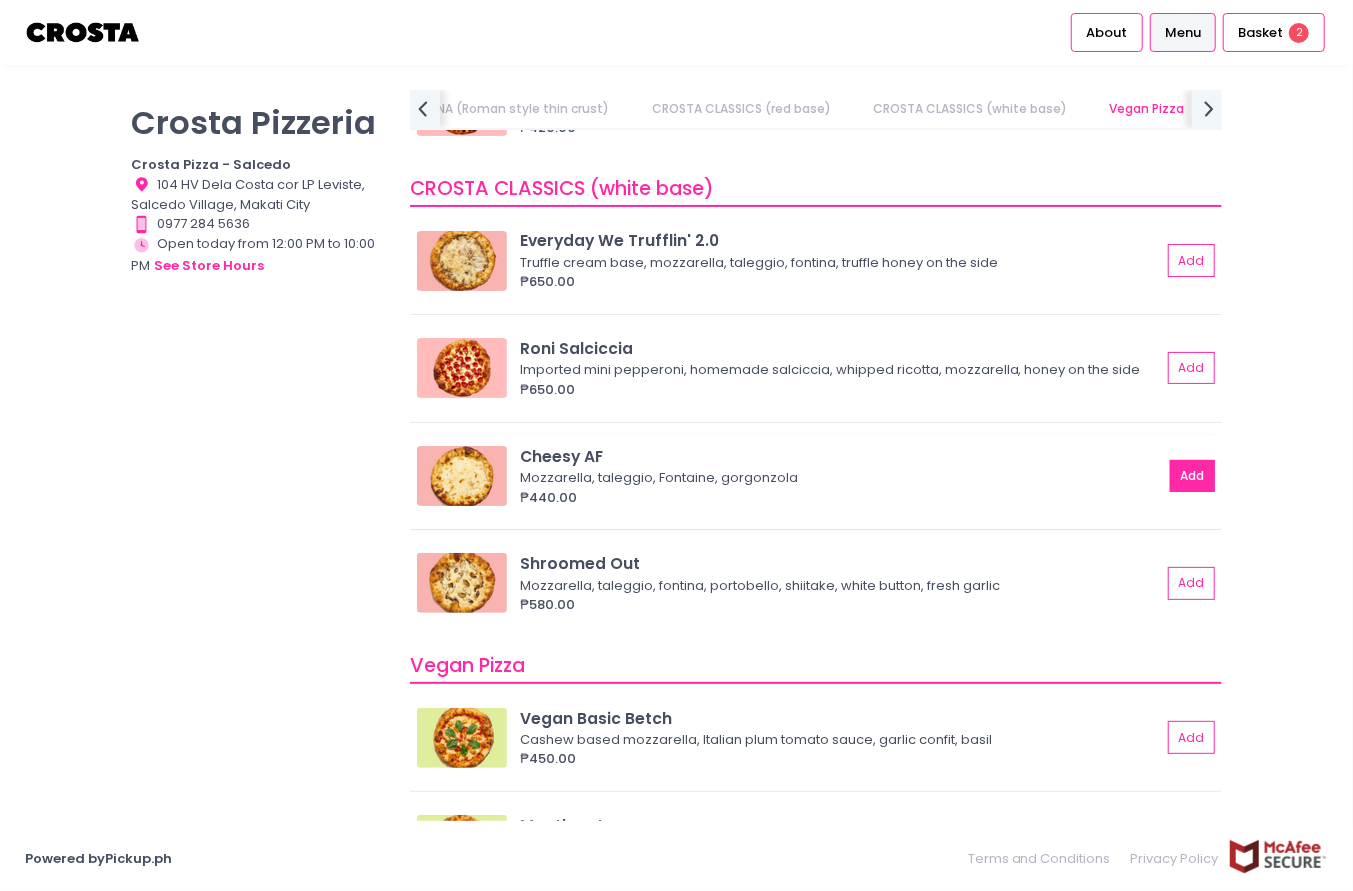 click on "Add" at bounding box center [1193, 476] 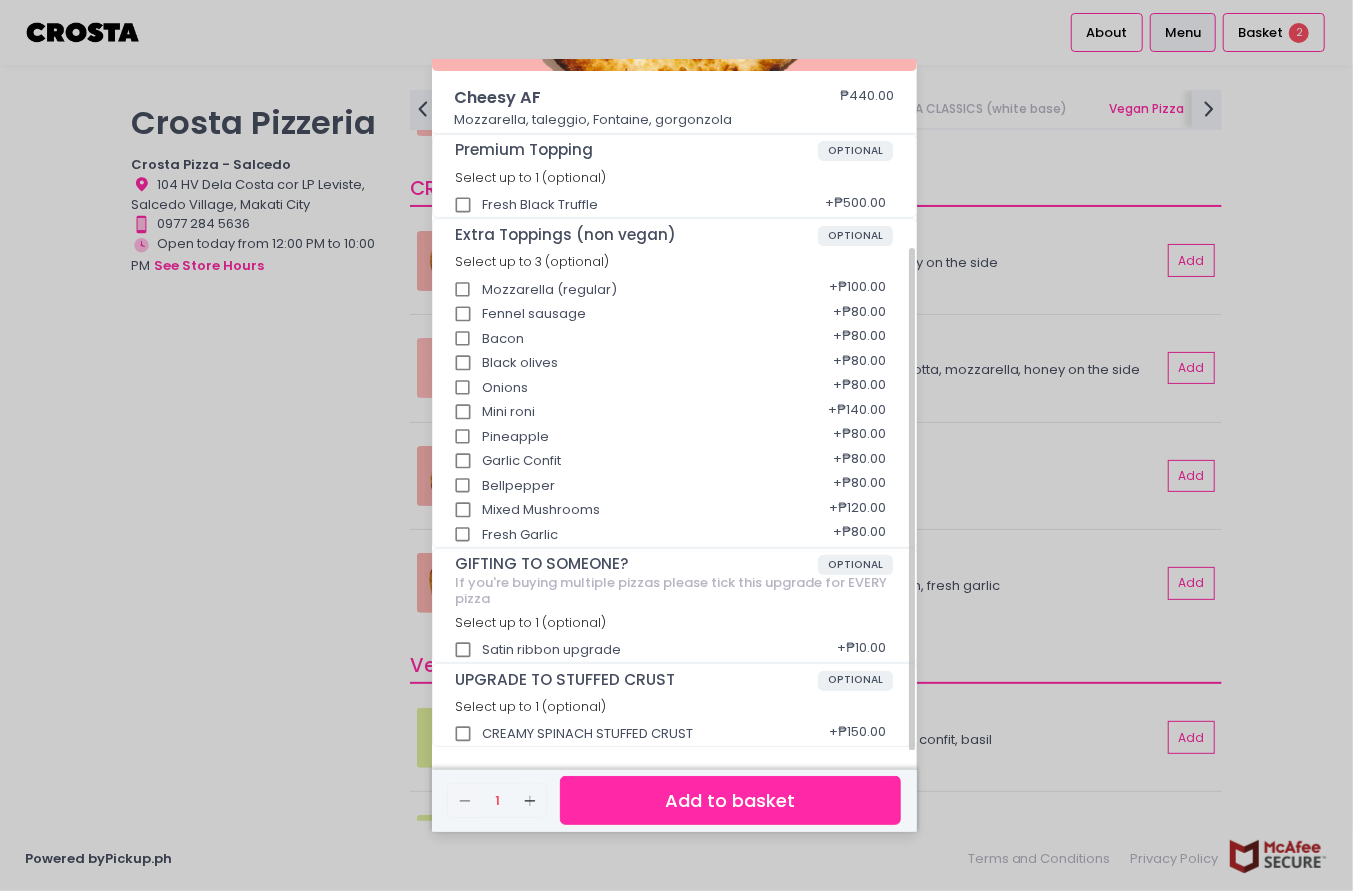 scroll, scrollTop: 260, scrollLeft: 0, axis: vertical 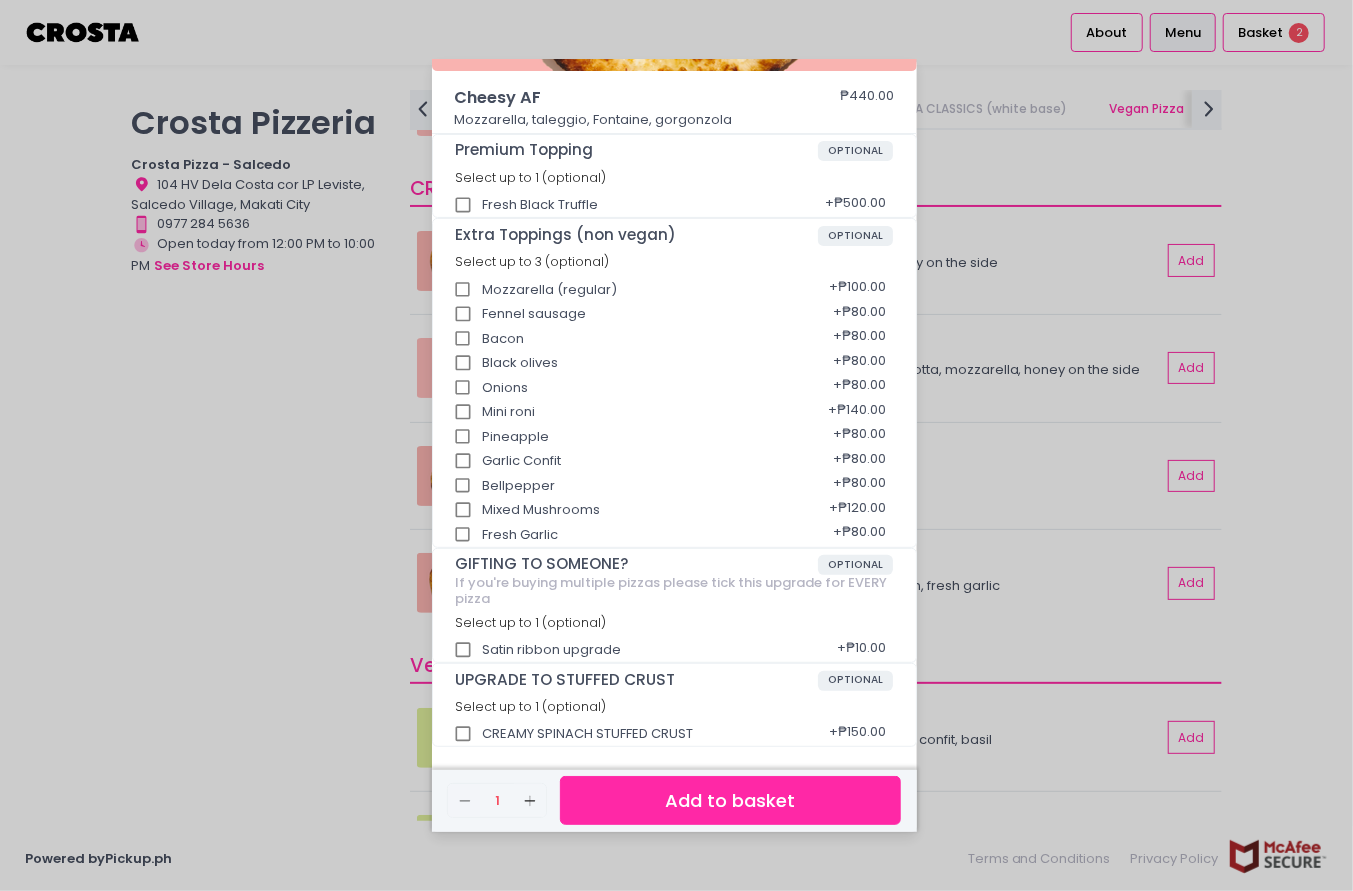 click on "Add to basket" at bounding box center (730, 800) 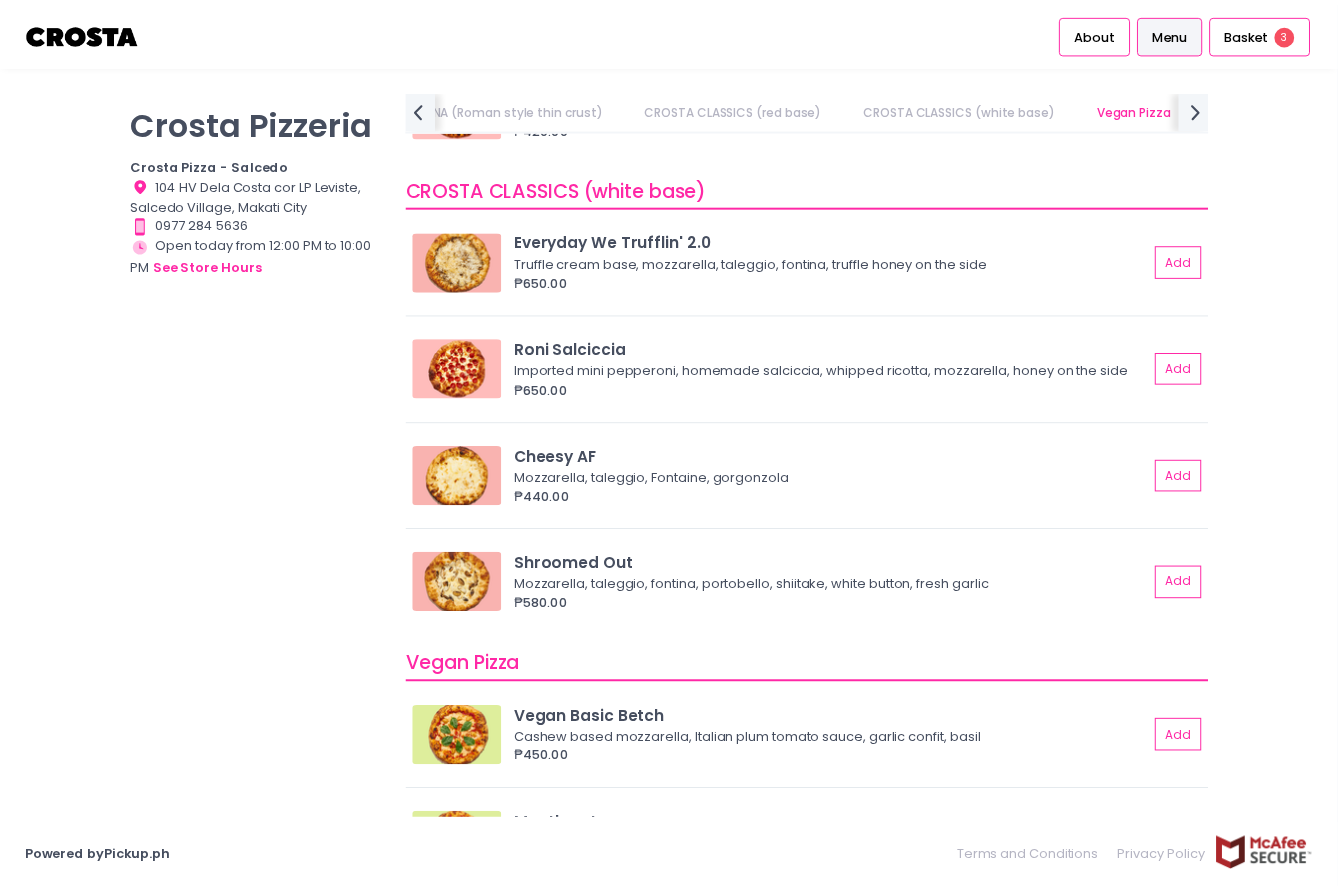 scroll, scrollTop: 259, scrollLeft: 0, axis: vertical 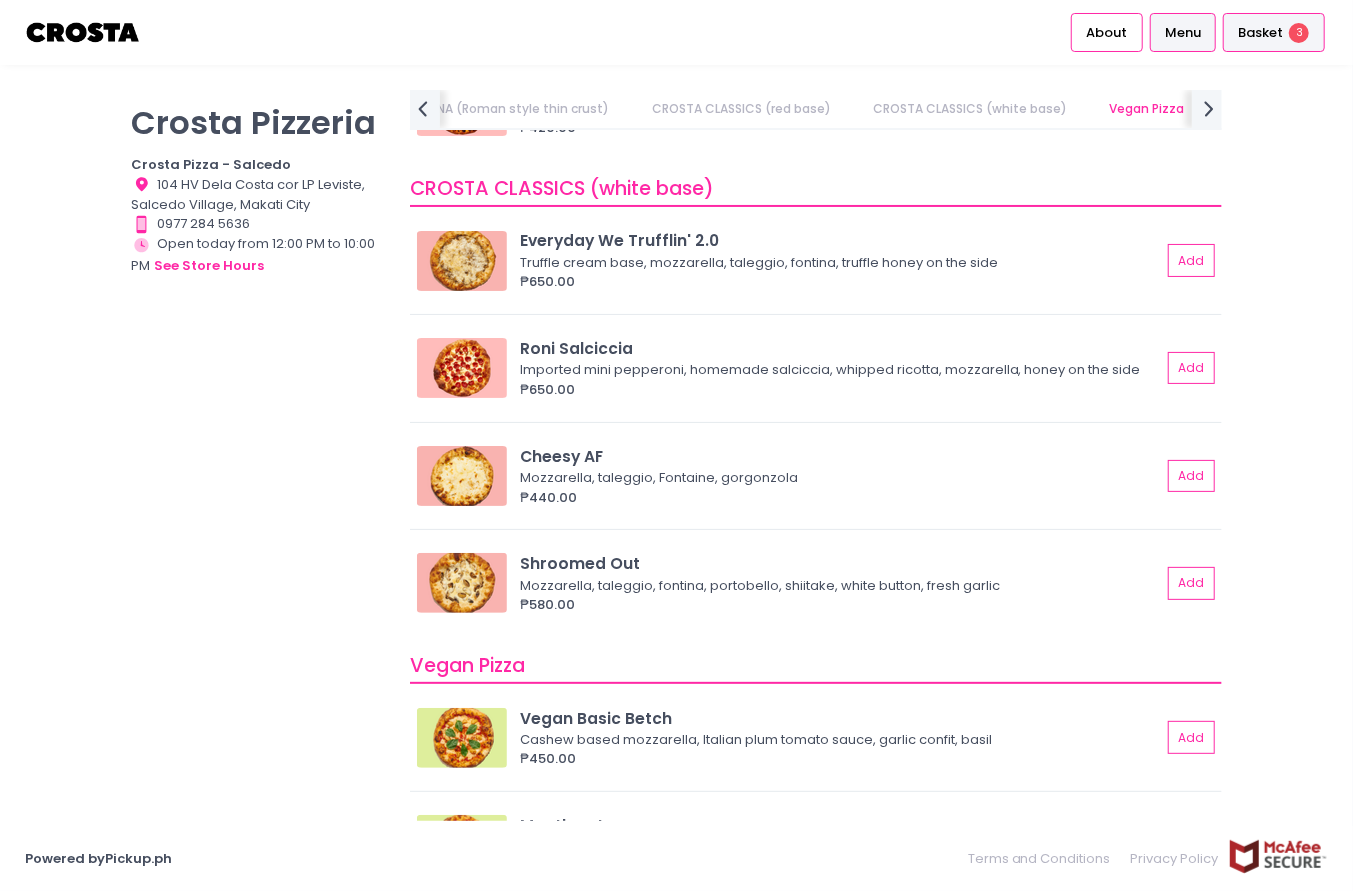 click on "Basket" at bounding box center (1260, 33) 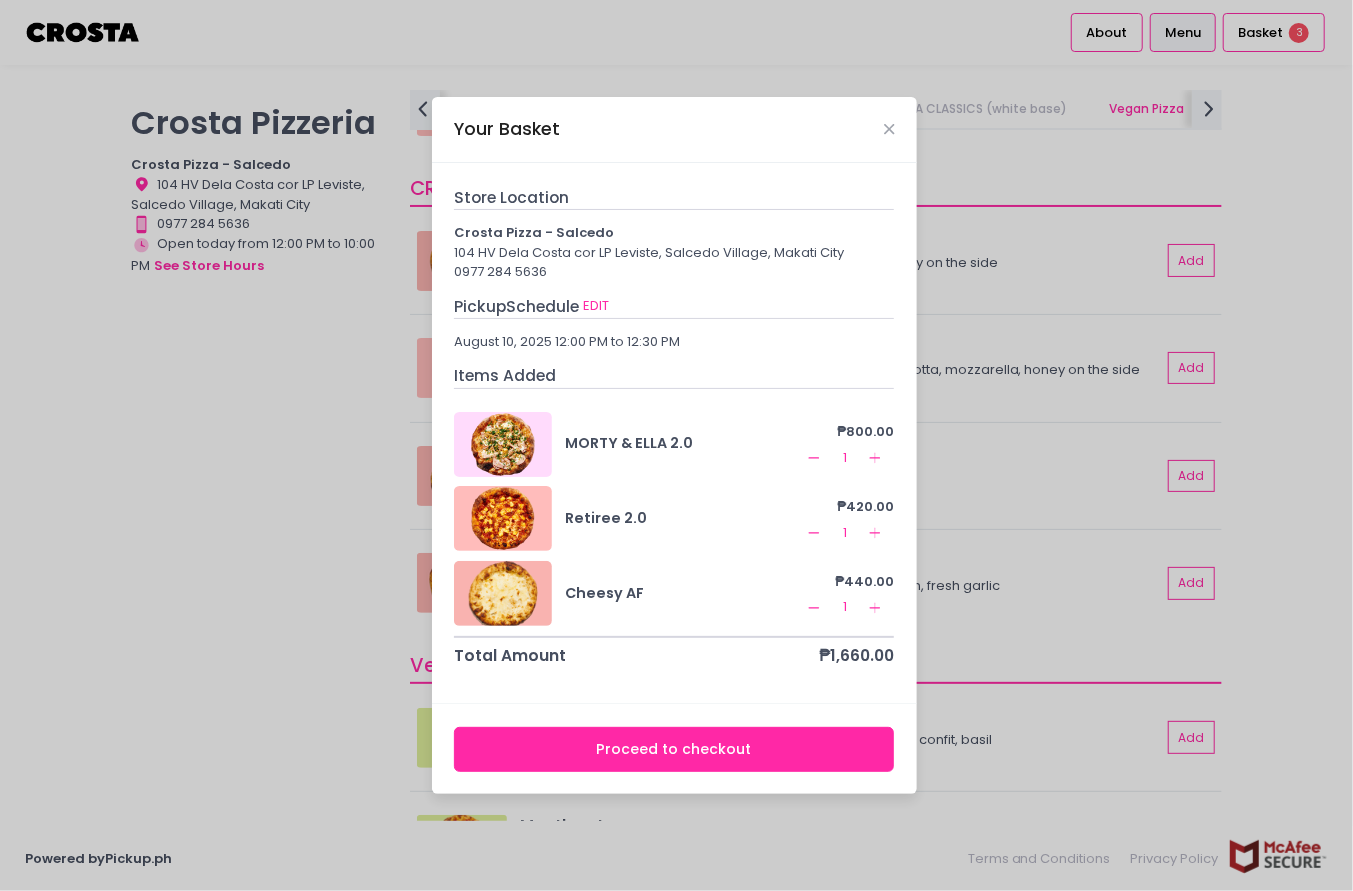 click on "Proceed to checkout" at bounding box center (674, 749) 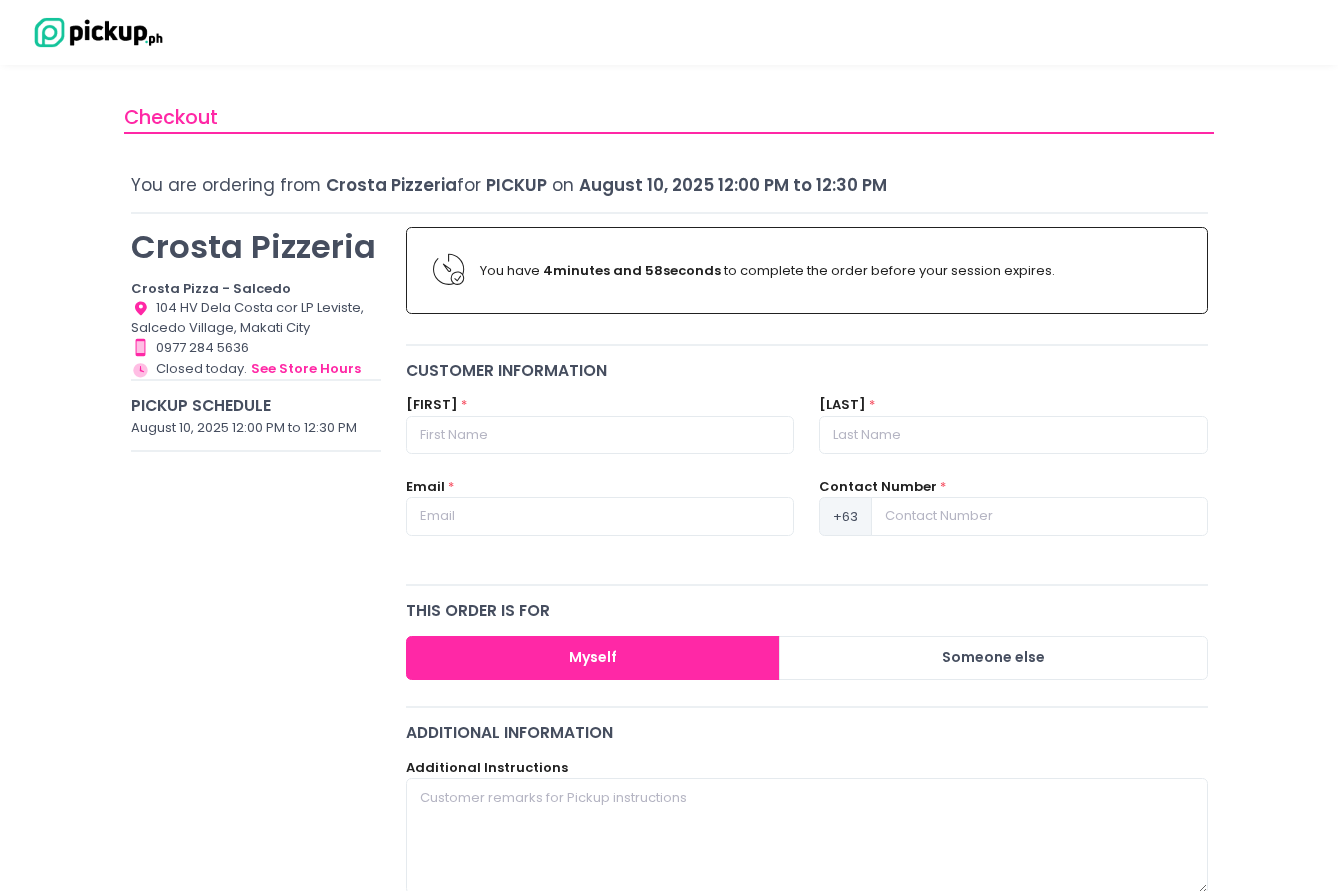 click on "First Name   *" at bounding box center (600, 424) 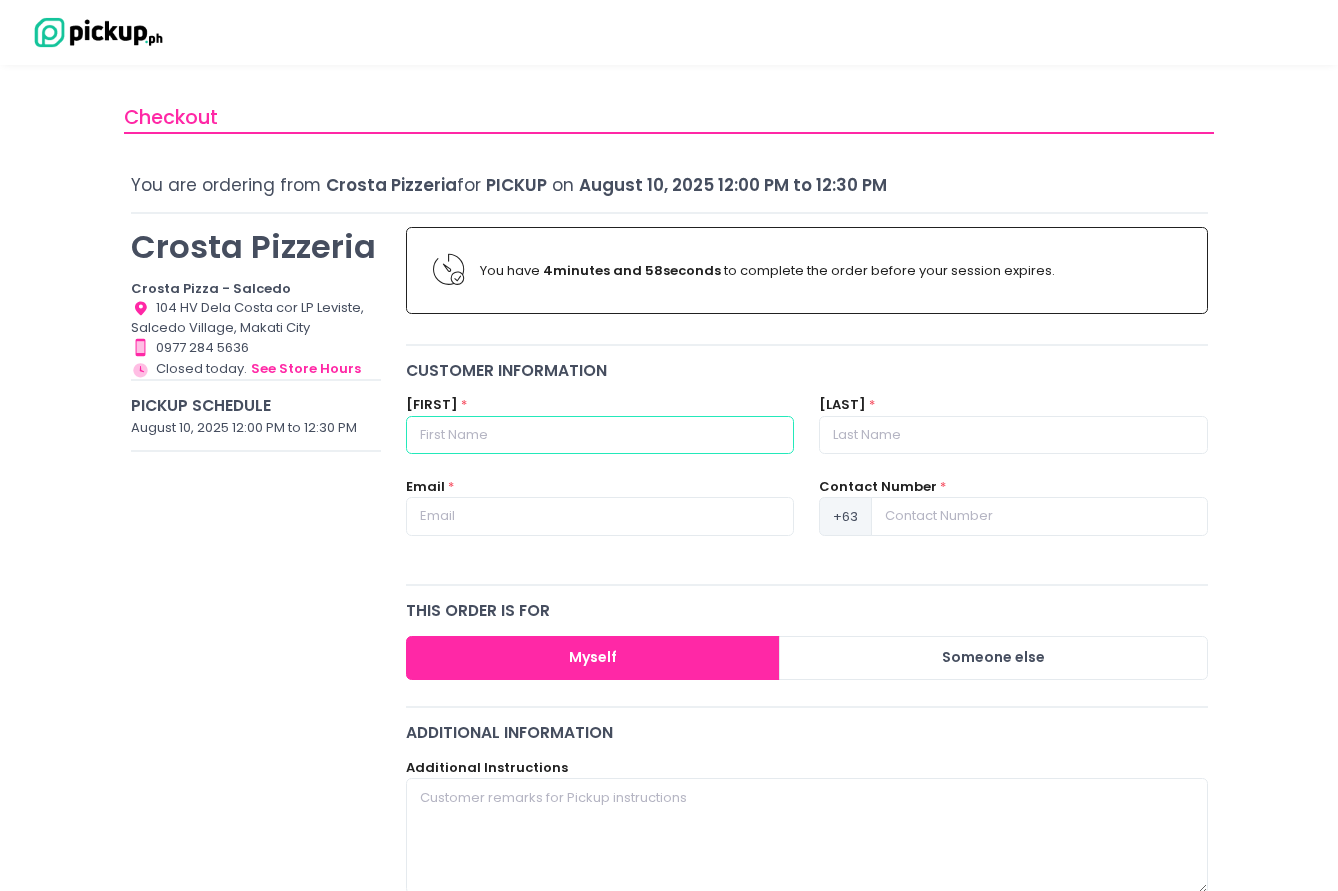 click at bounding box center [600, 435] 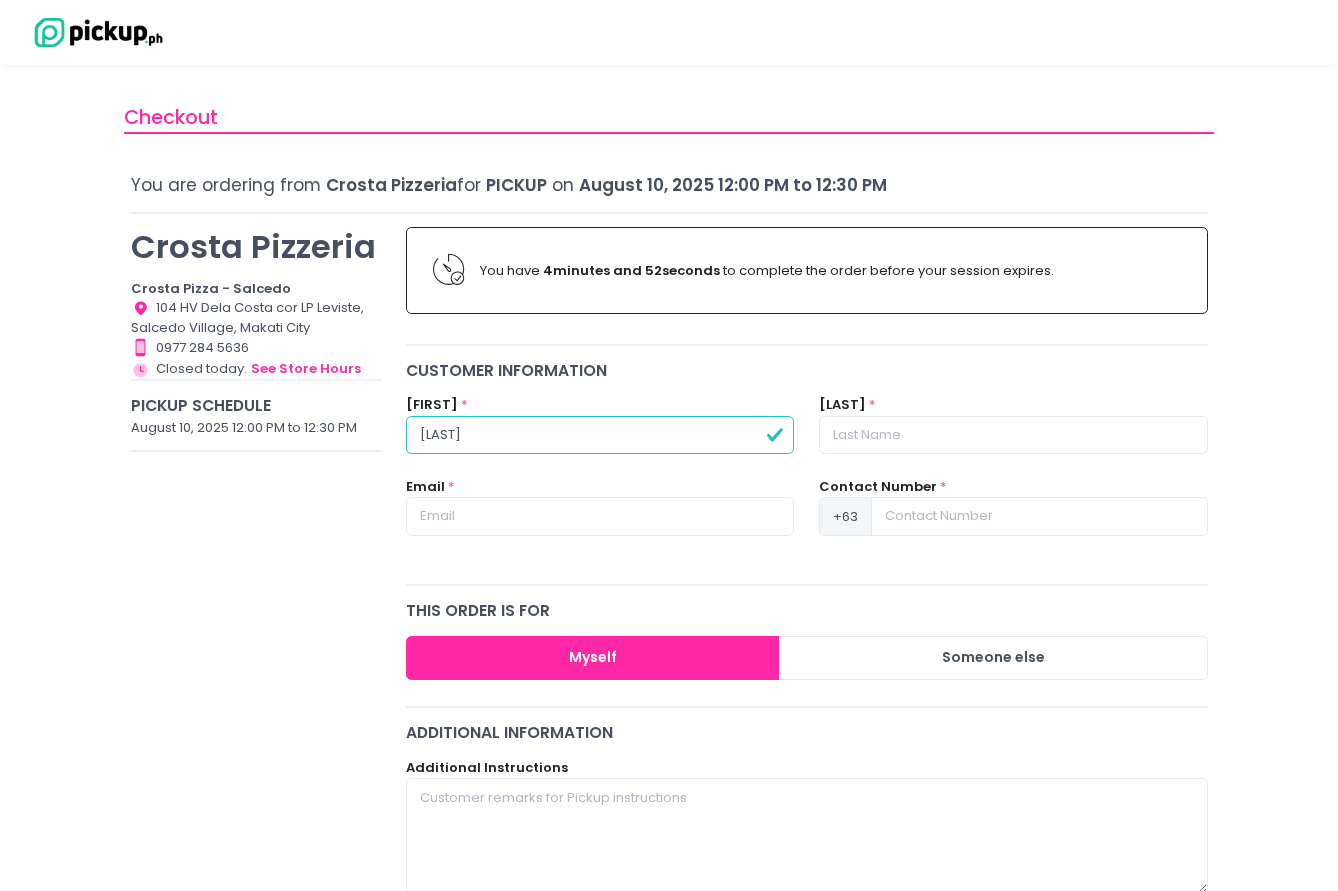 type on "[LAST]" 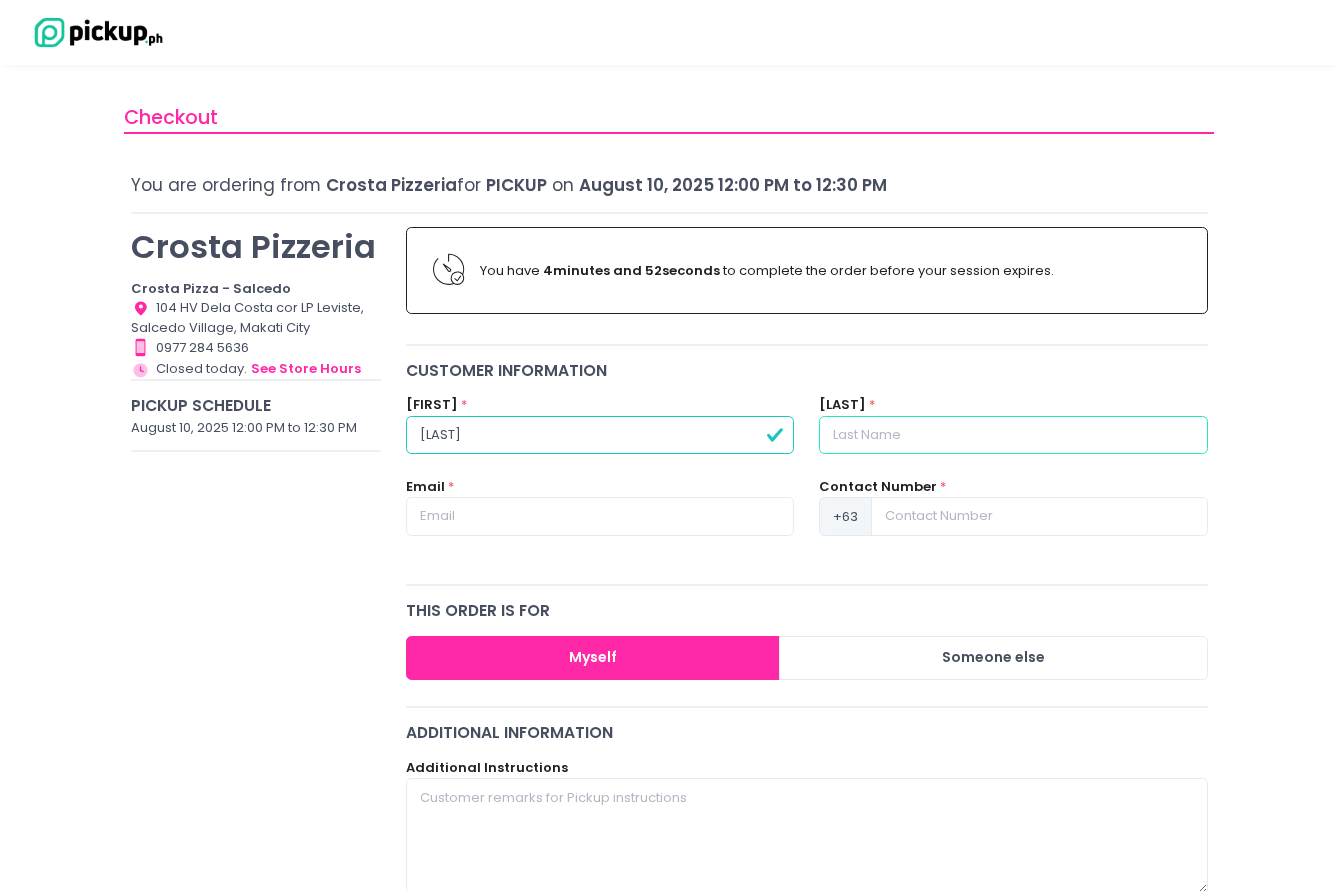 click at bounding box center (1013, 435) 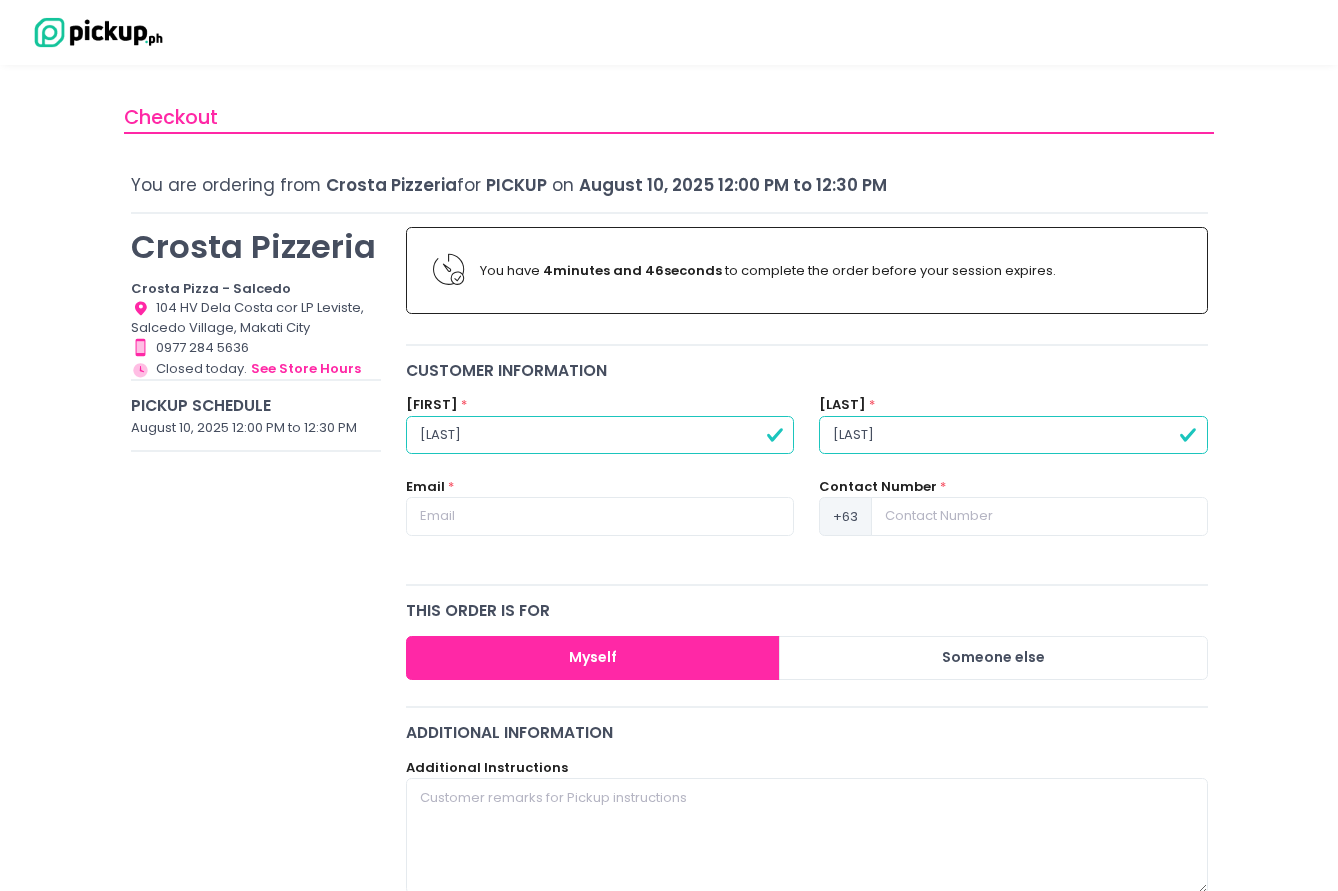 type on "[LAST]" 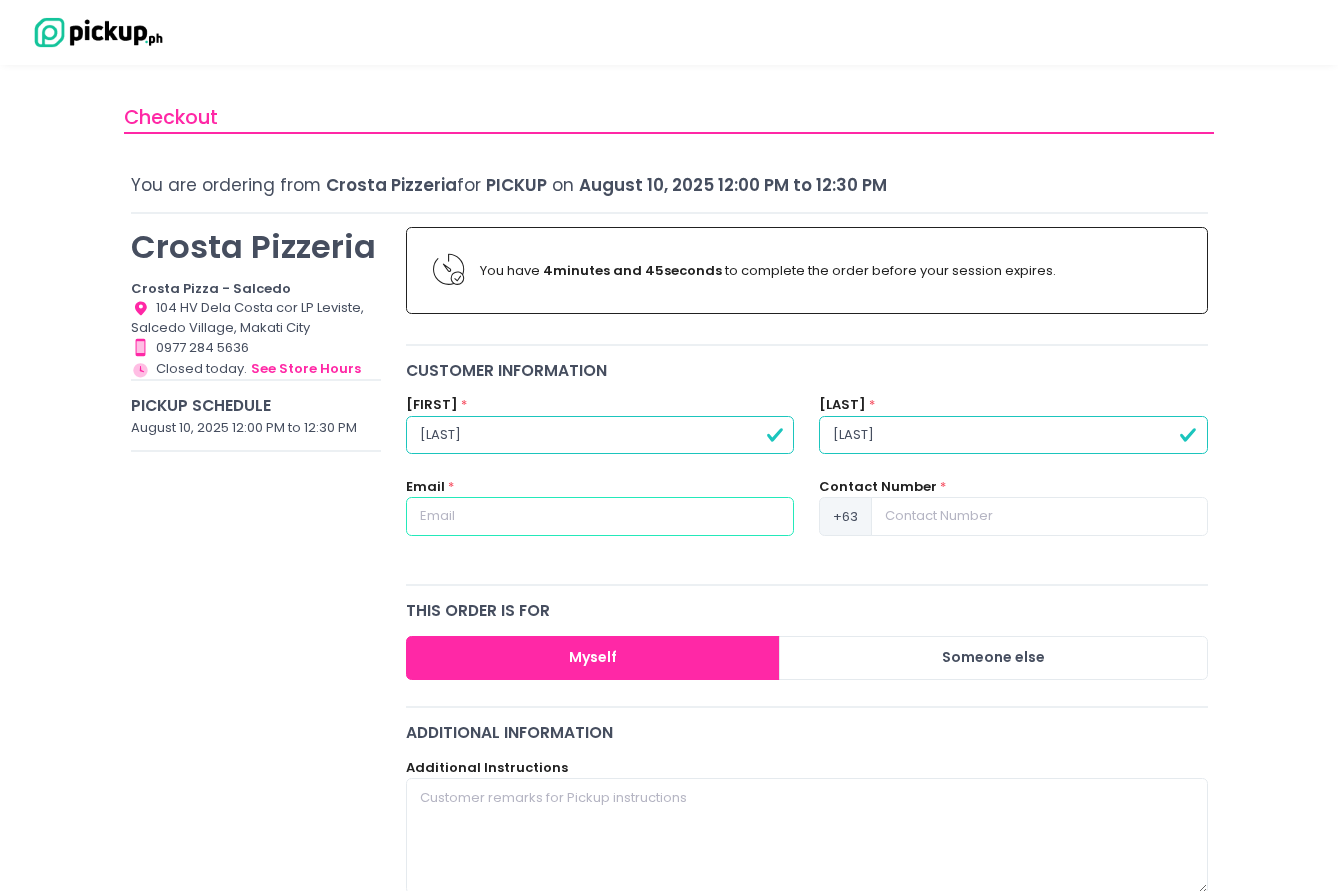 click at bounding box center [600, 516] 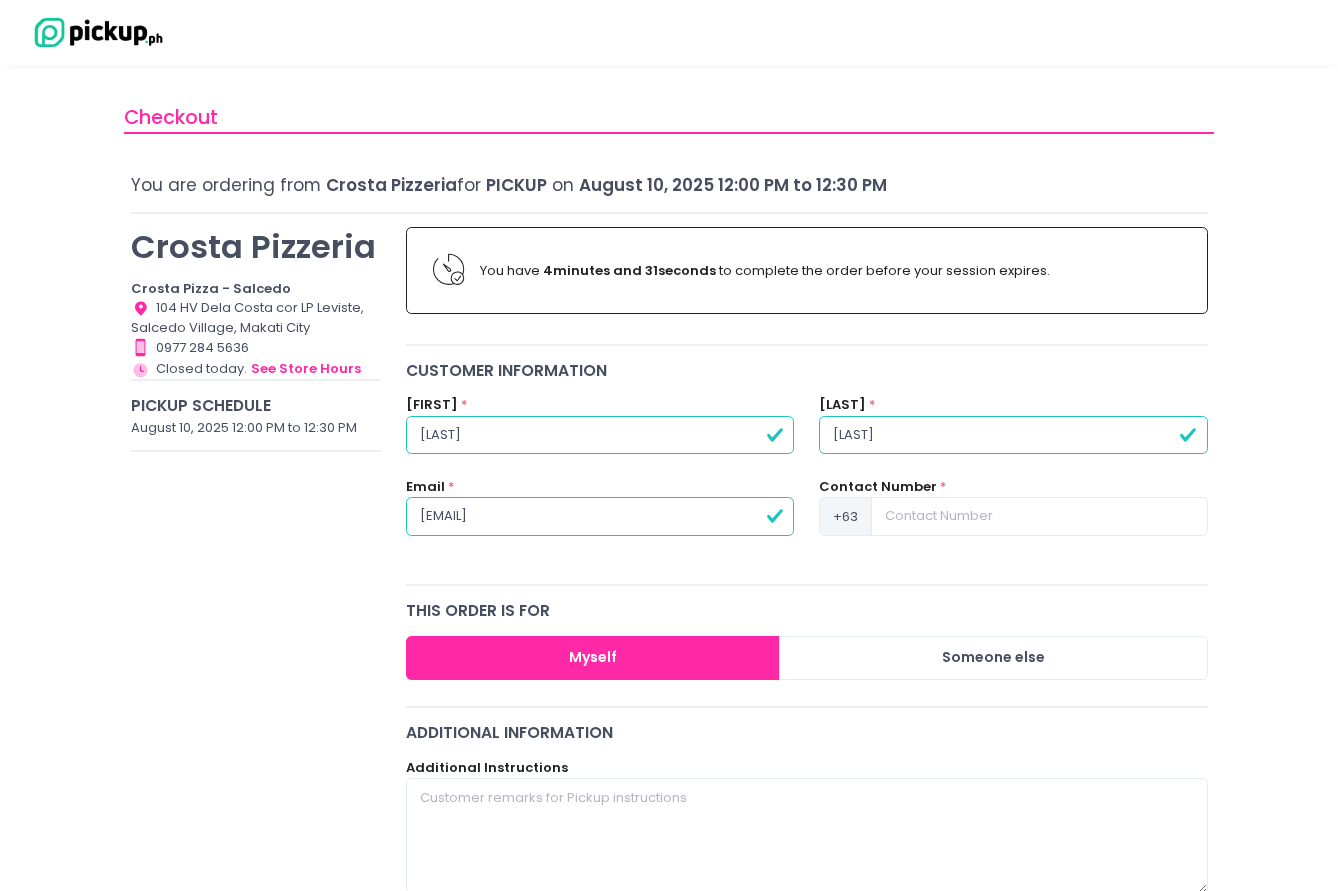 type on "[EMAIL]" 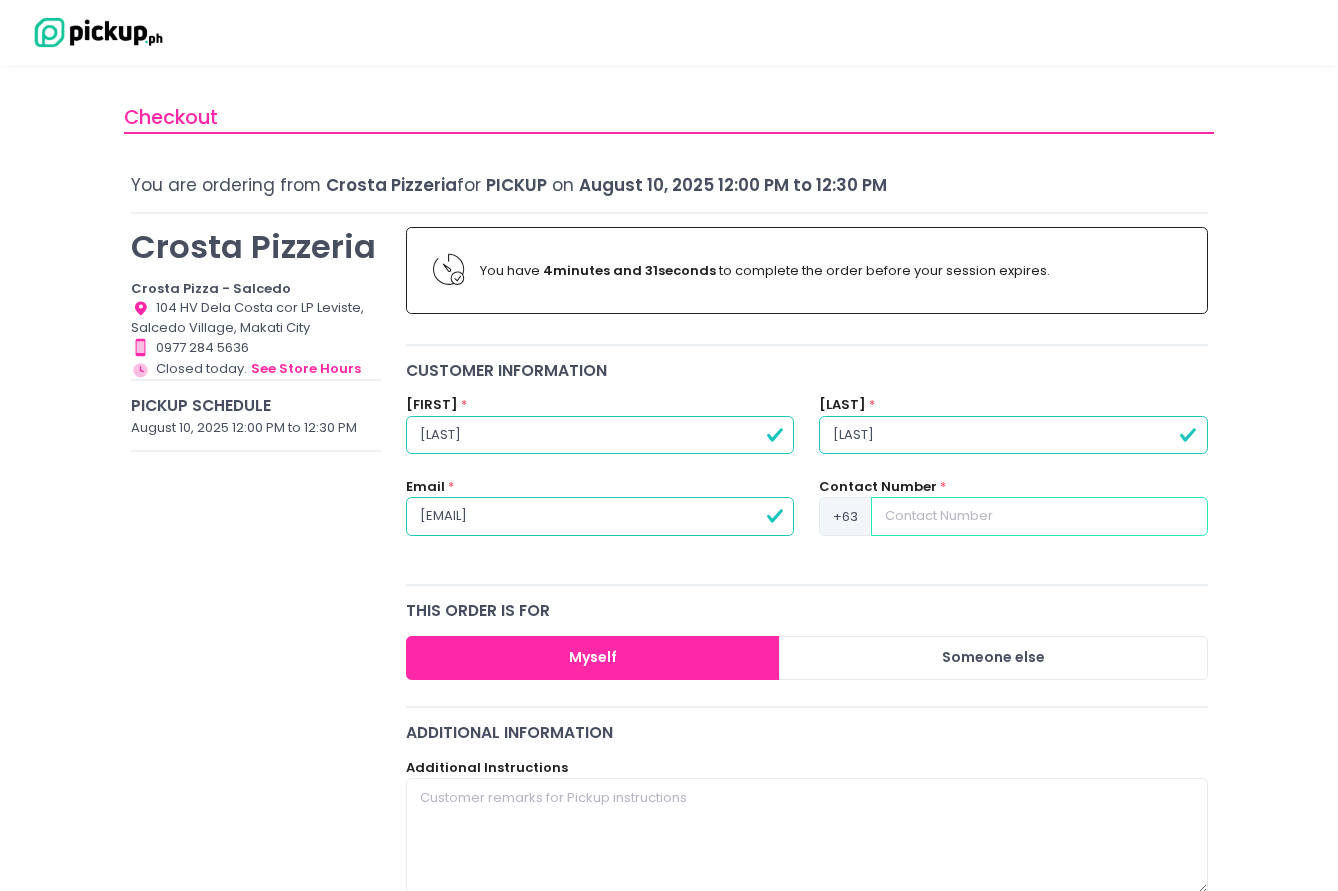 click at bounding box center (1039, 516) 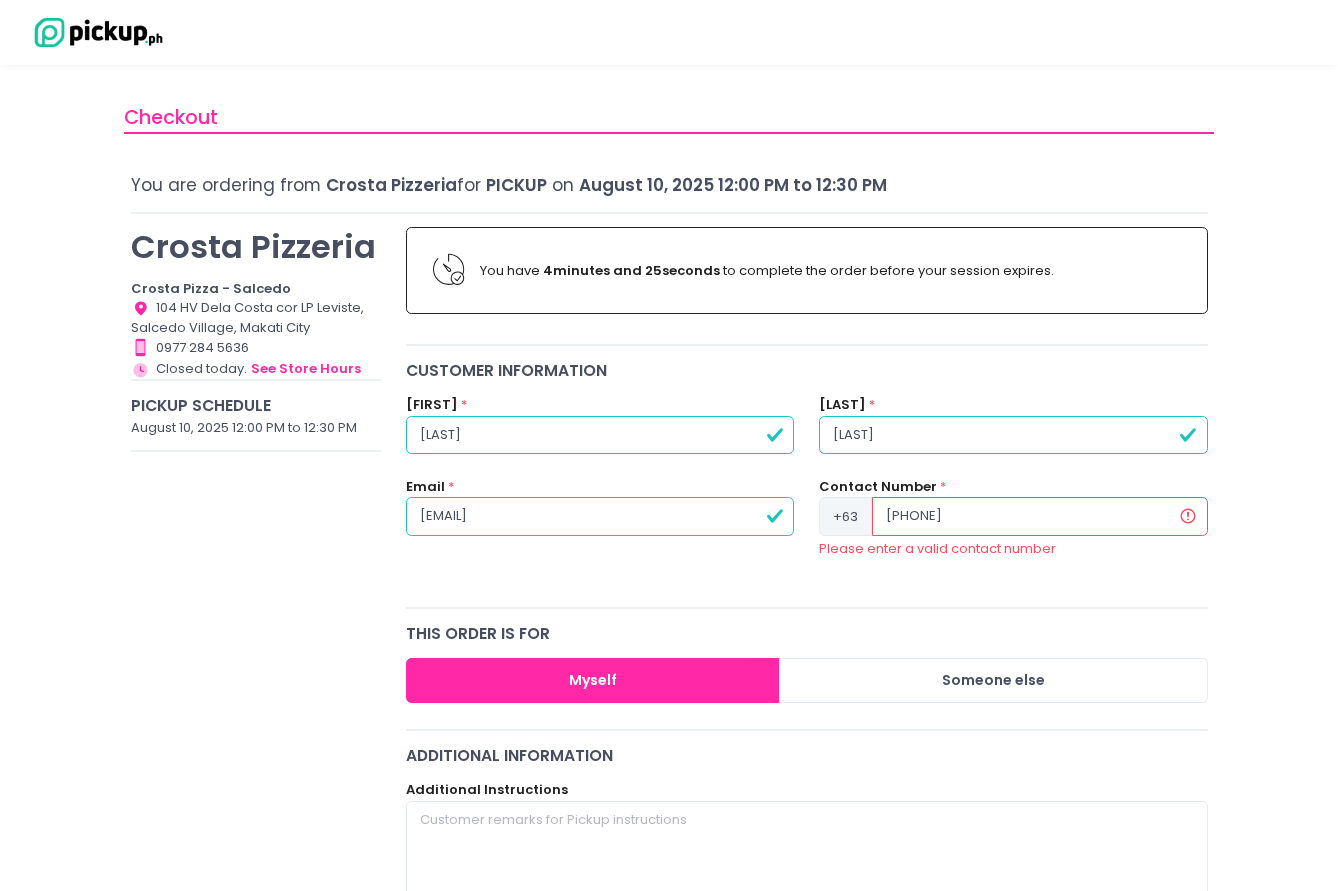 click on "[PHONE]" at bounding box center [1039, 516] 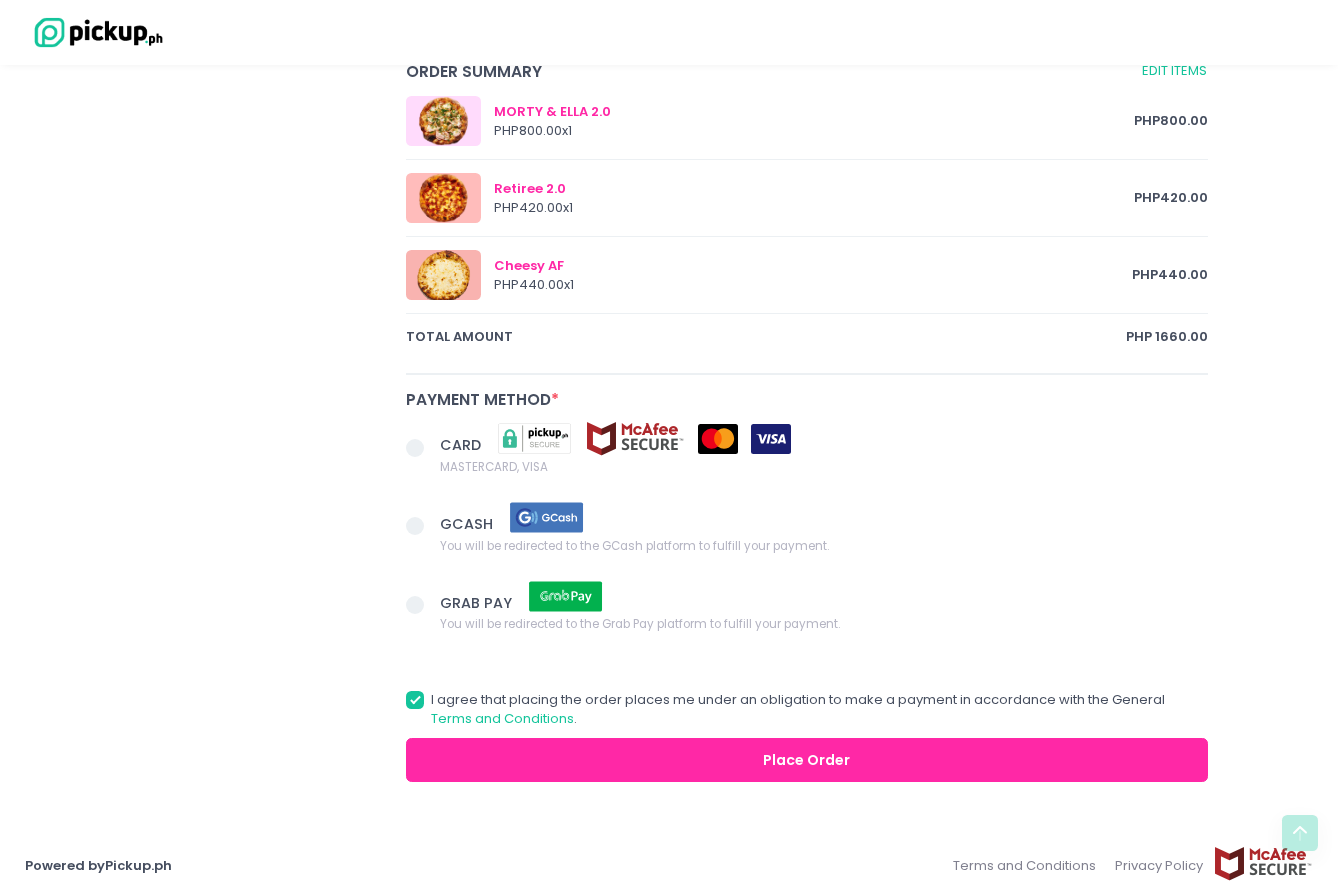 scroll, scrollTop: 1040, scrollLeft: 0, axis: vertical 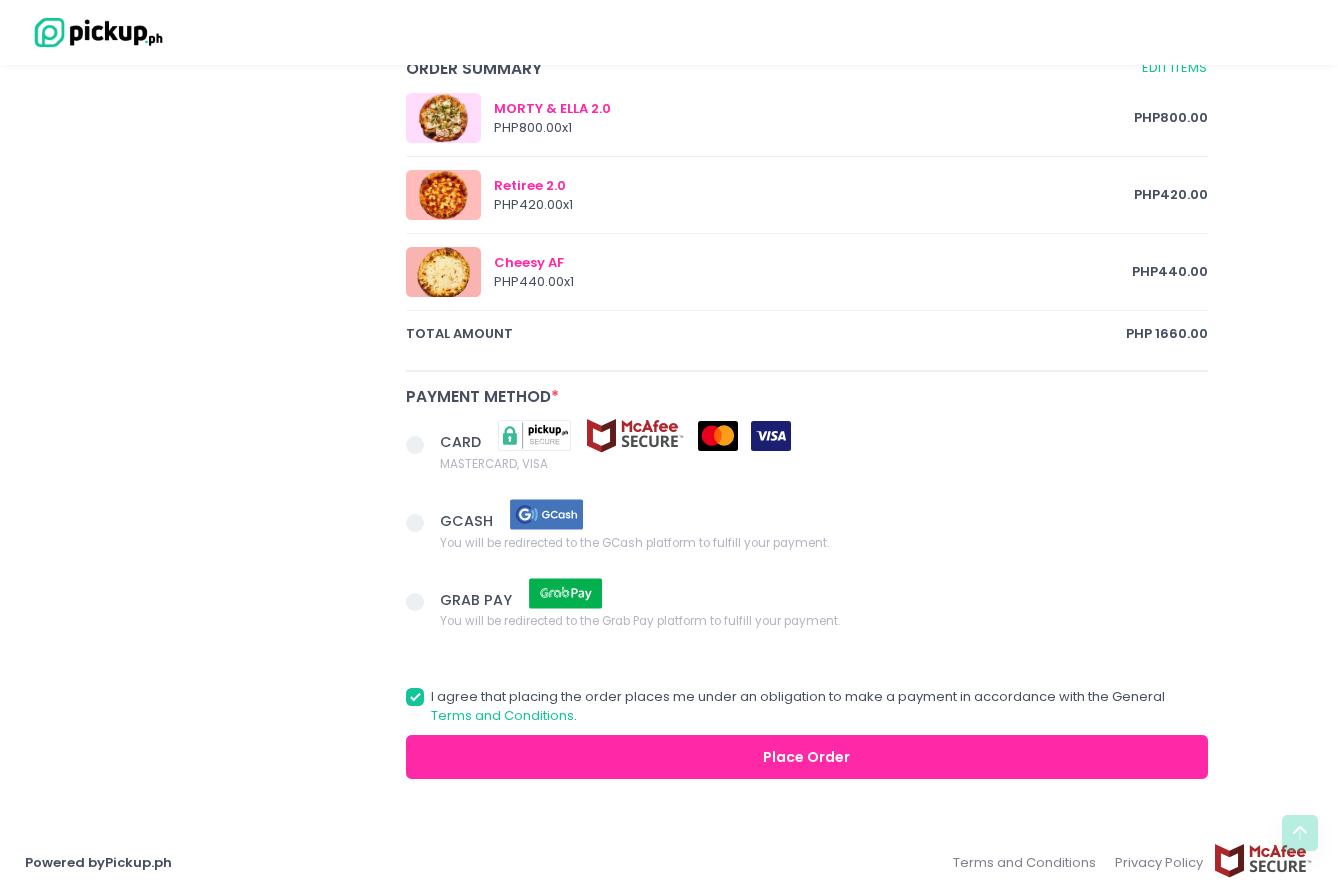 type on "[PHONE]" 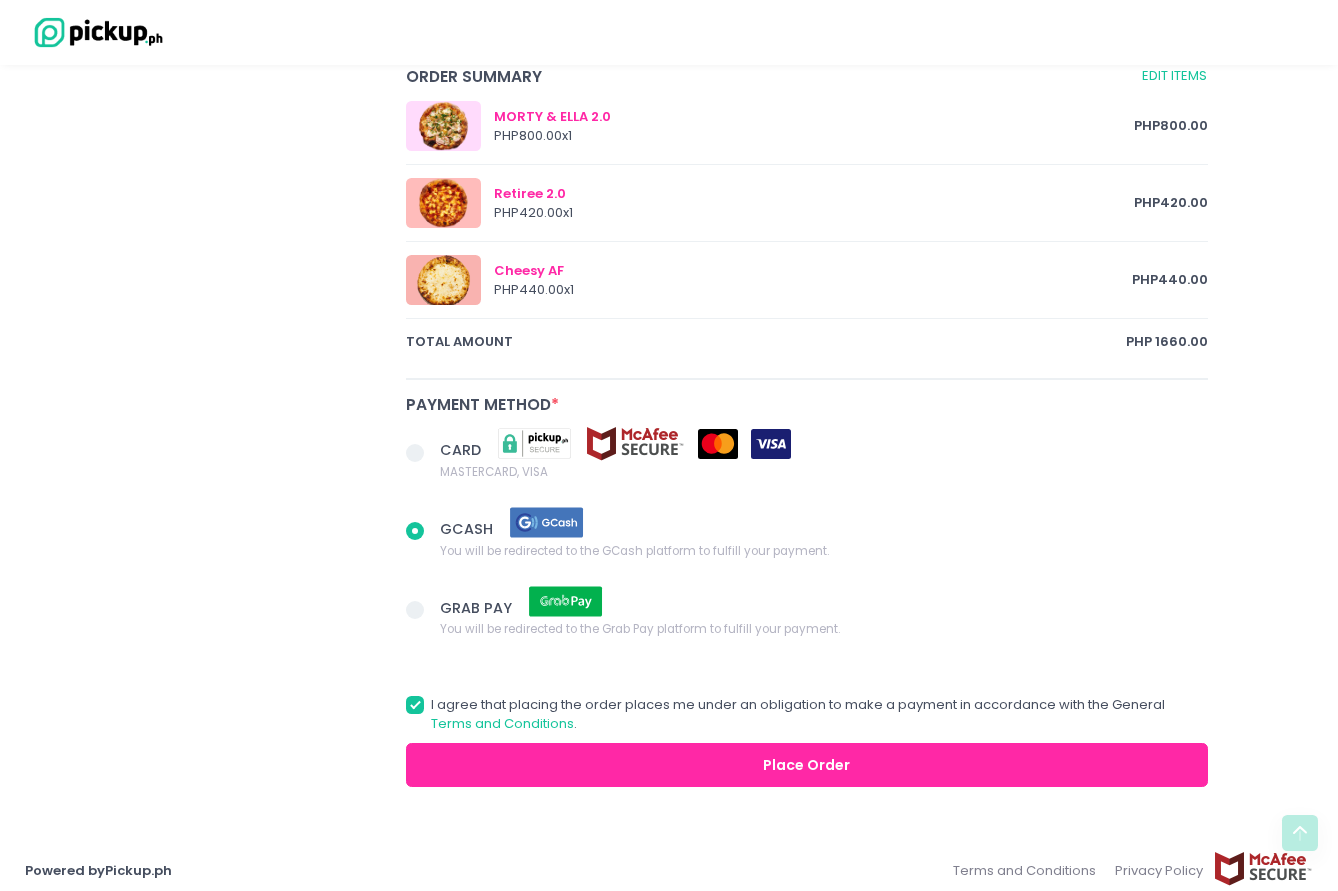 scroll, scrollTop: 1040, scrollLeft: 0, axis: vertical 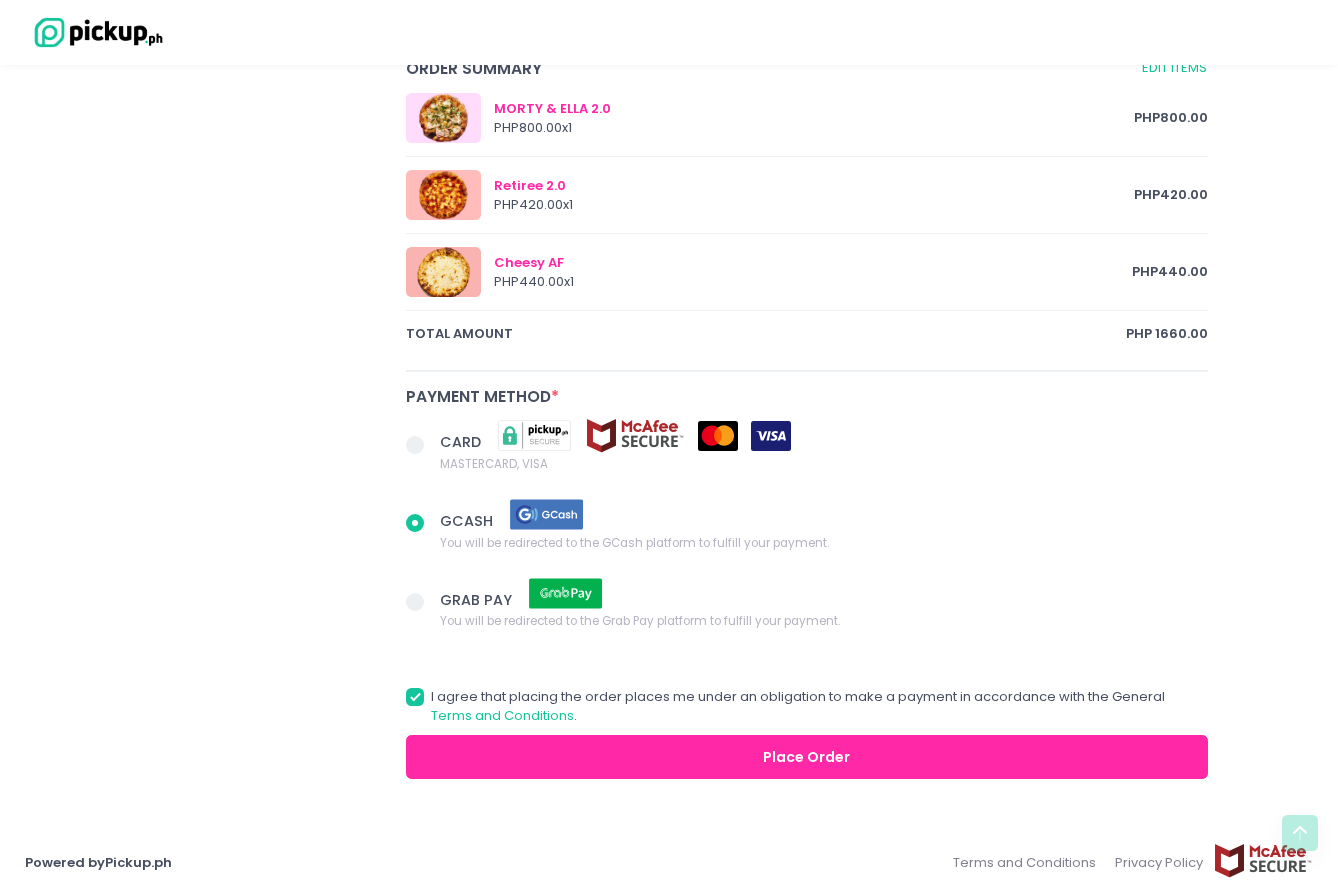 click on "Place Order" at bounding box center [807, 757] 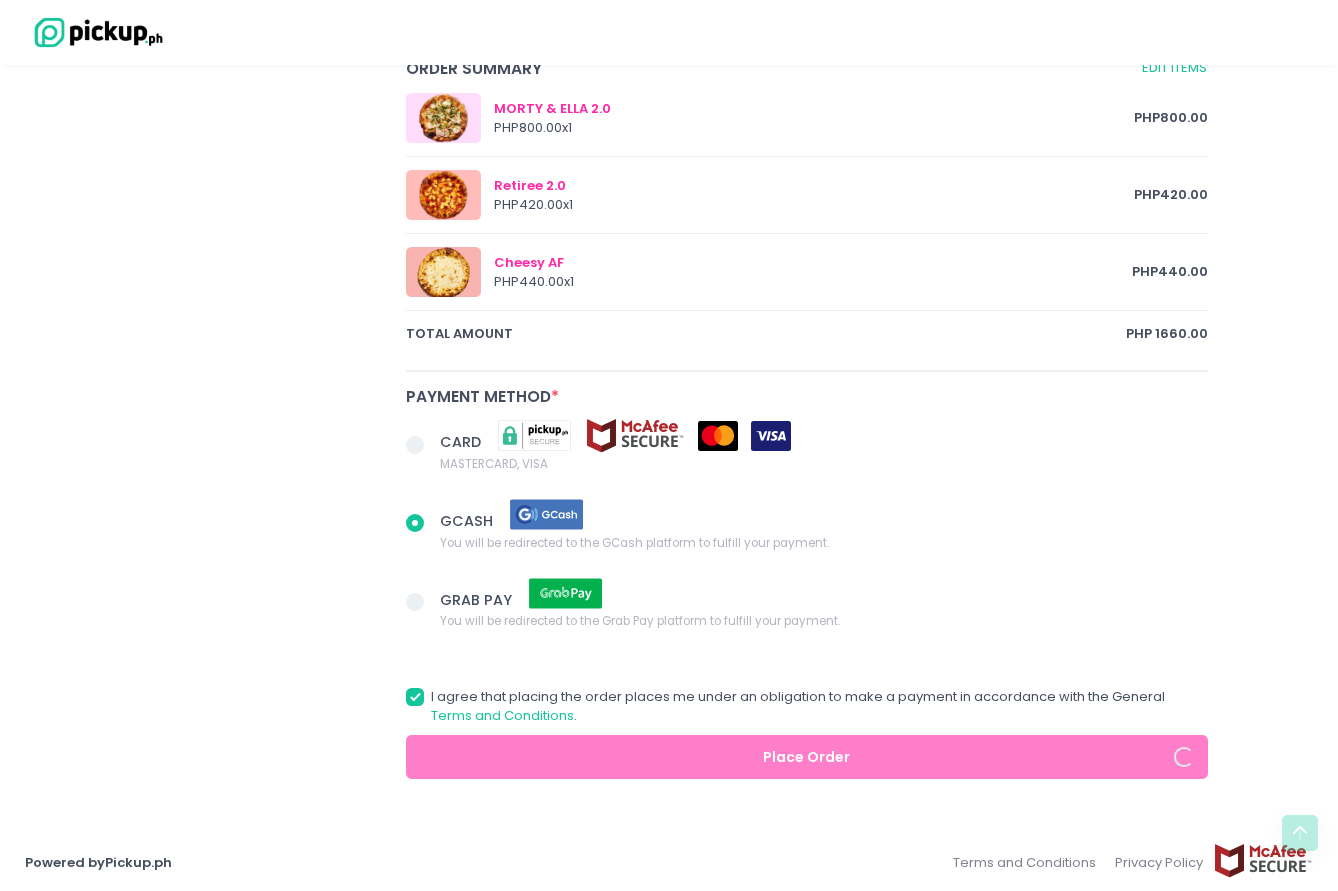 radio on "true" 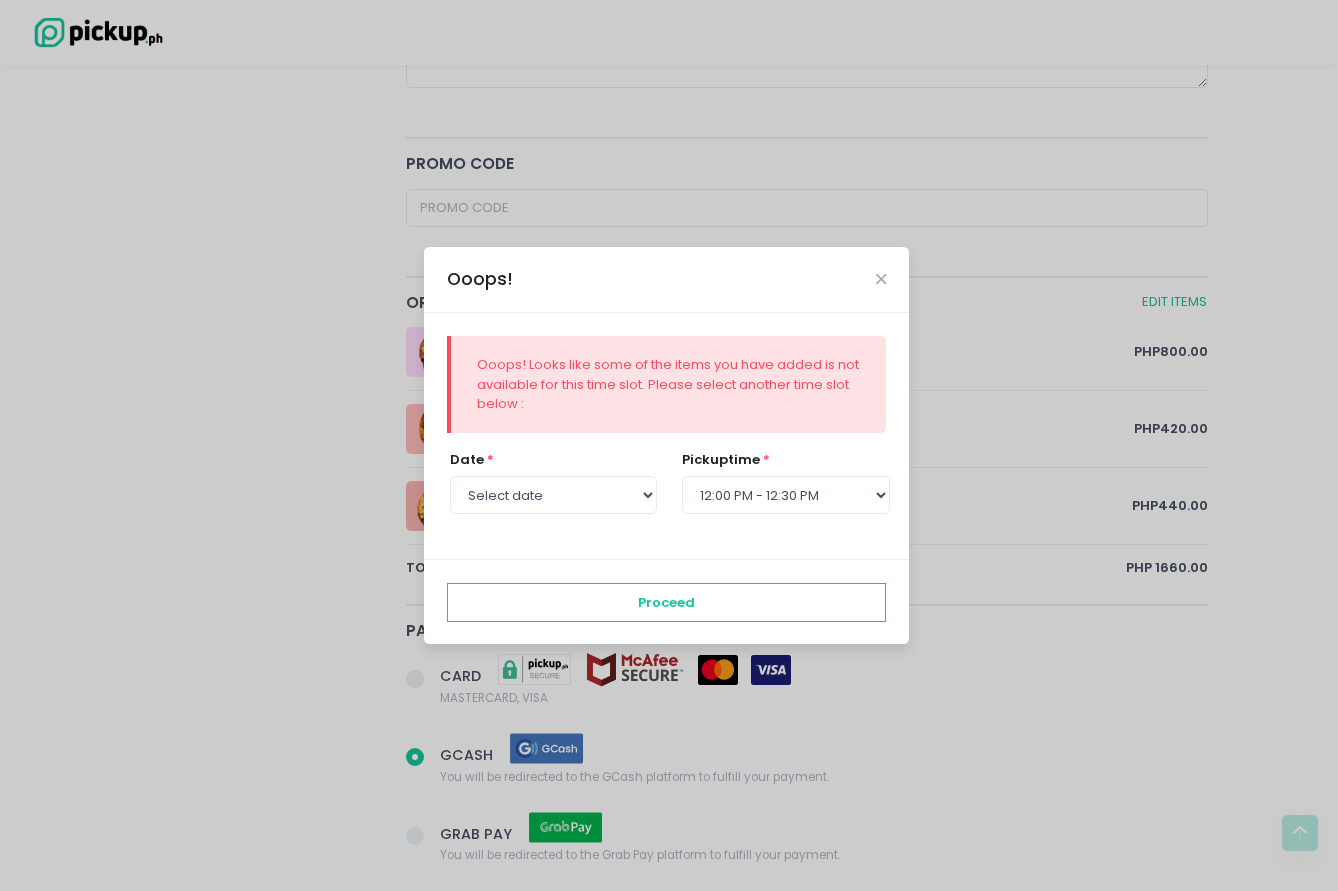 scroll, scrollTop: 640, scrollLeft: 0, axis: vertical 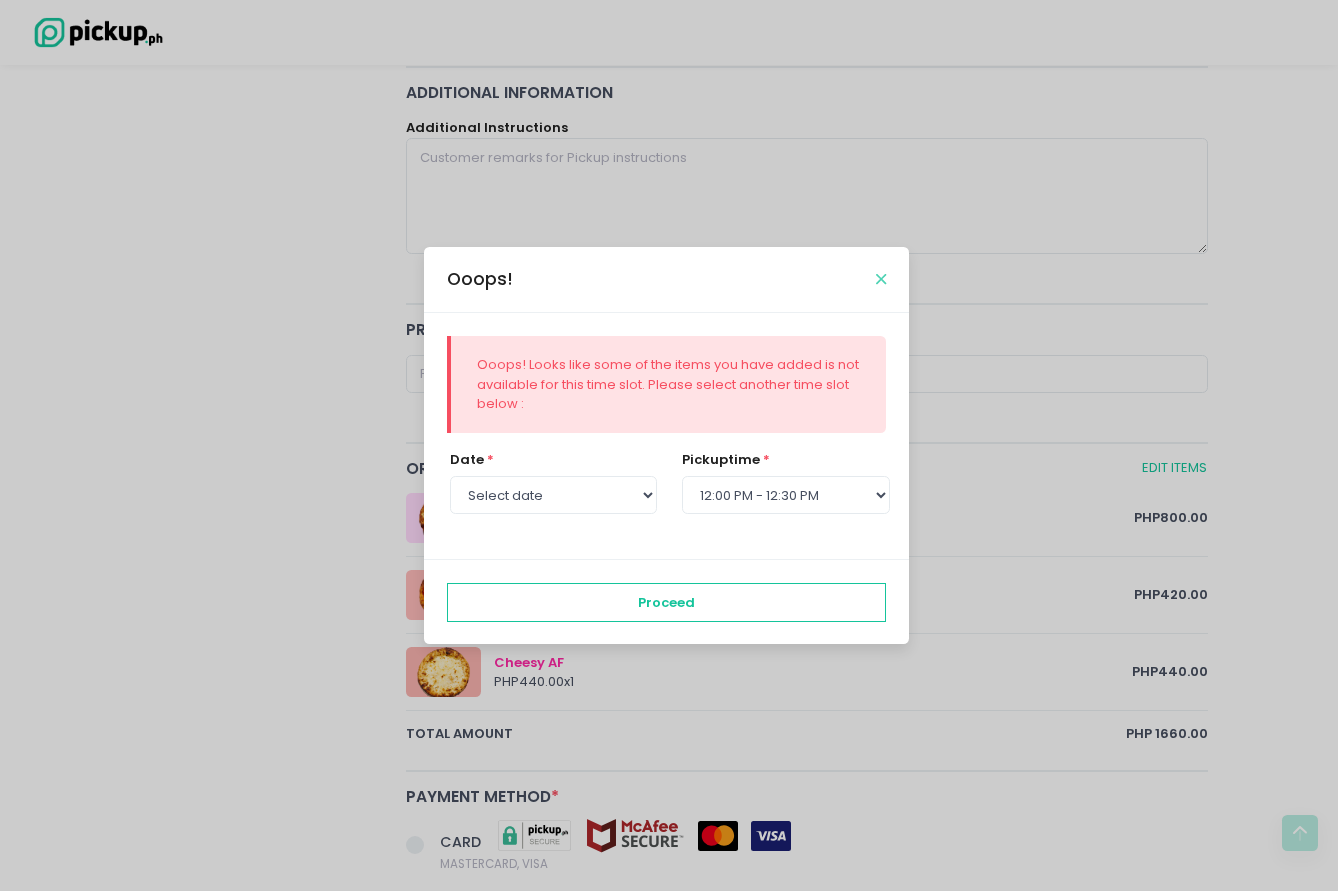 click at bounding box center (881, 279) 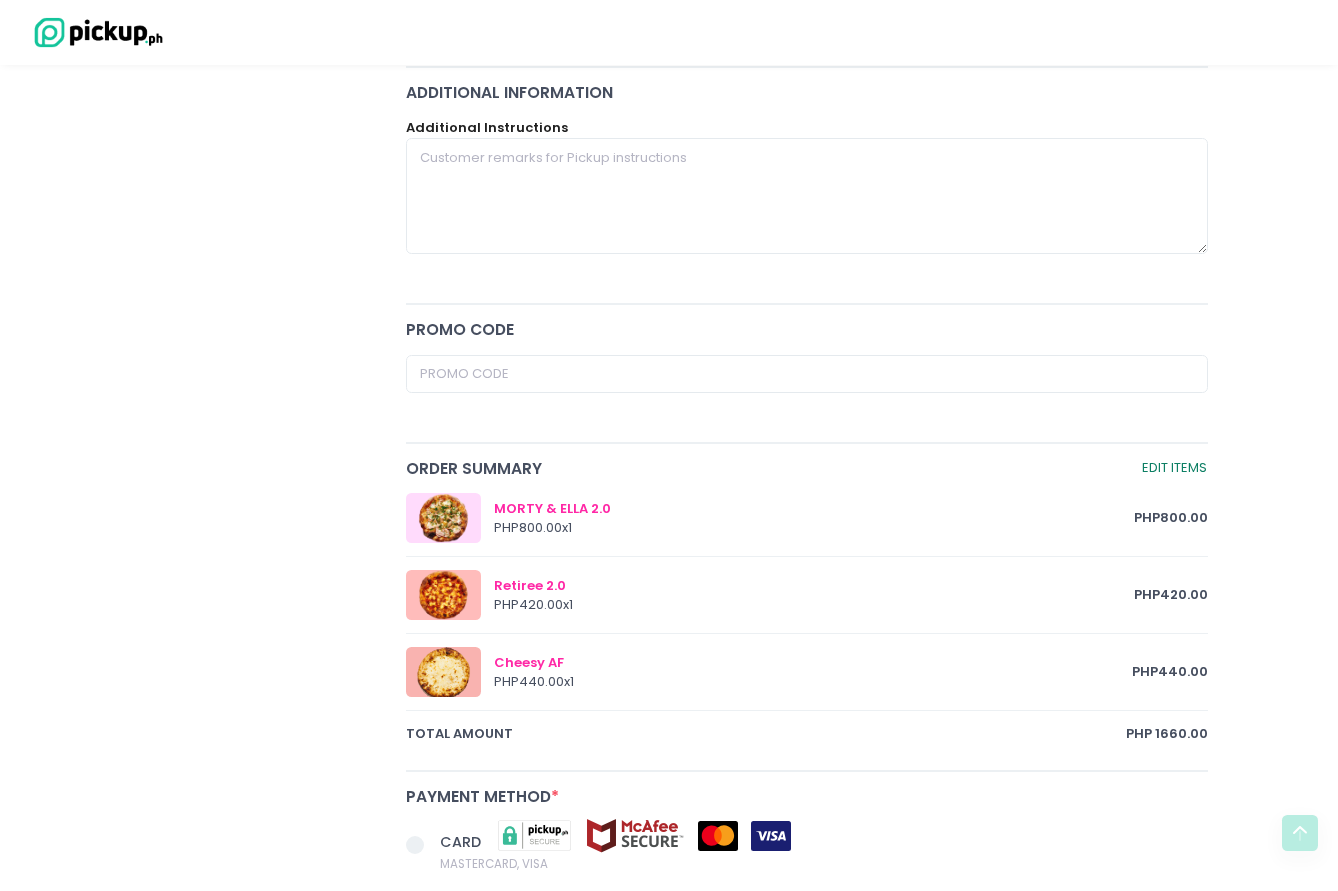 click on "Edit Items" at bounding box center [1174, 468] 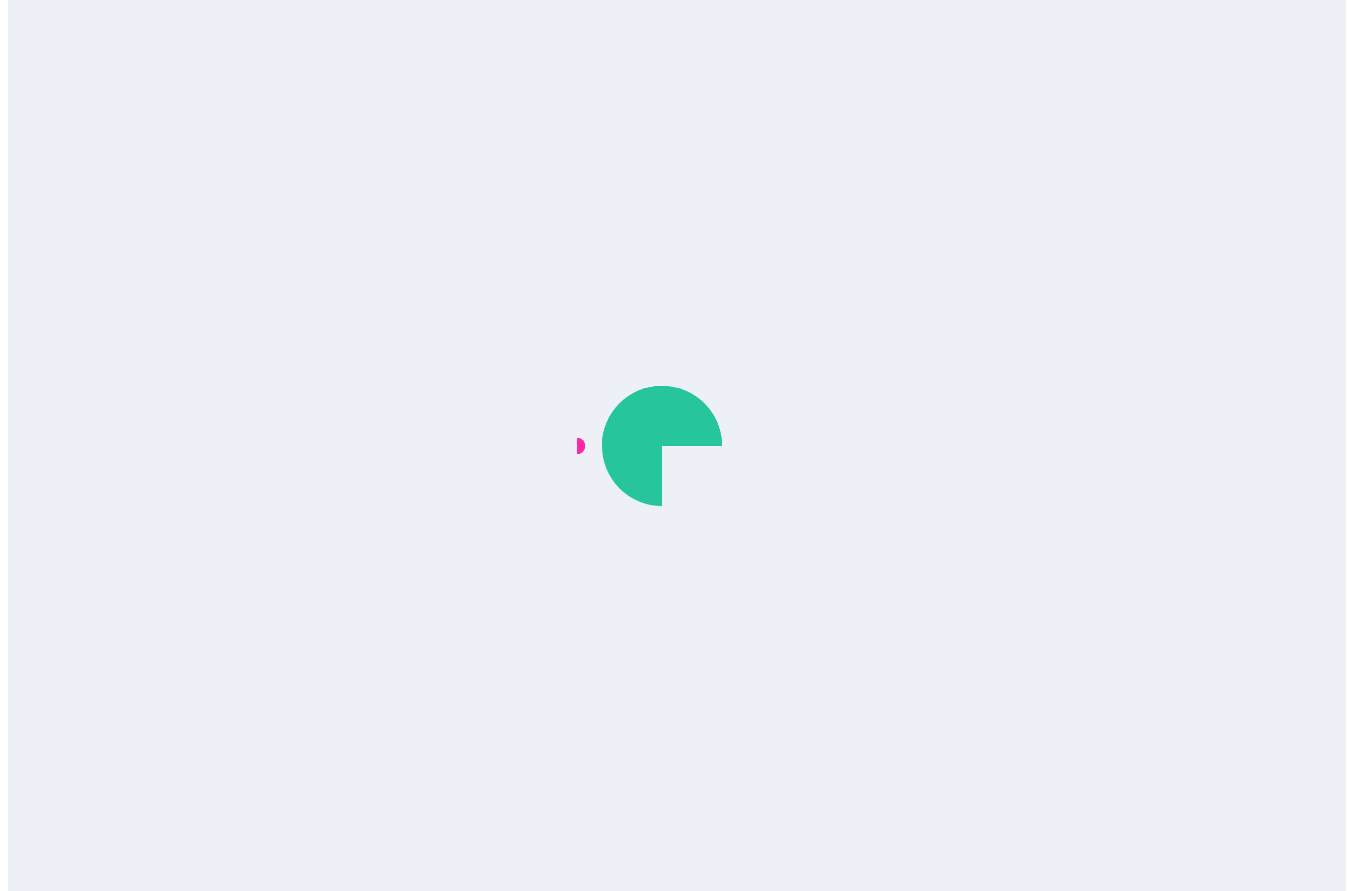 scroll, scrollTop: 0, scrollLeft: 0, axis: both 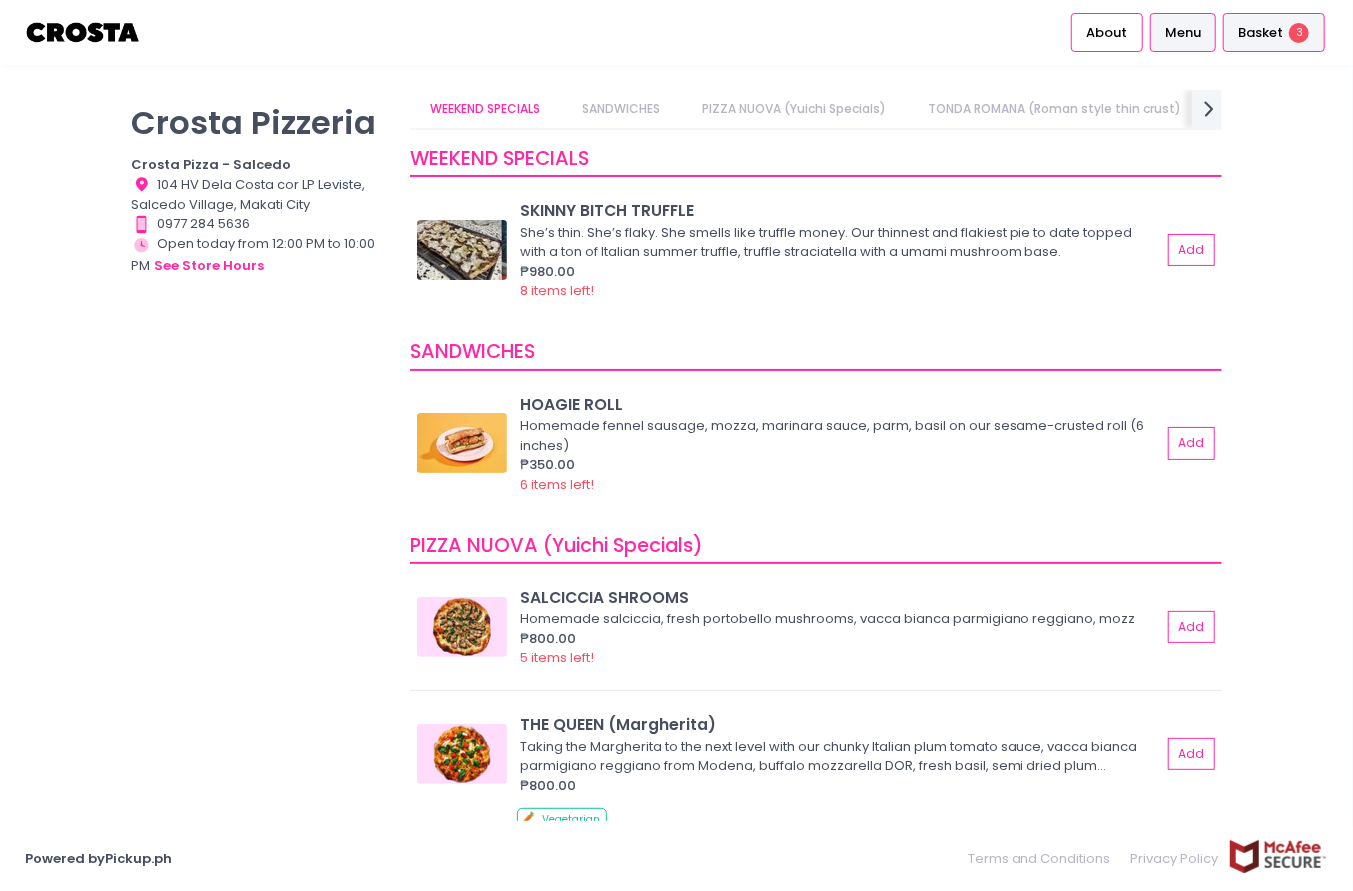 click on "Basket 3" at bounding box center [1274, 32] 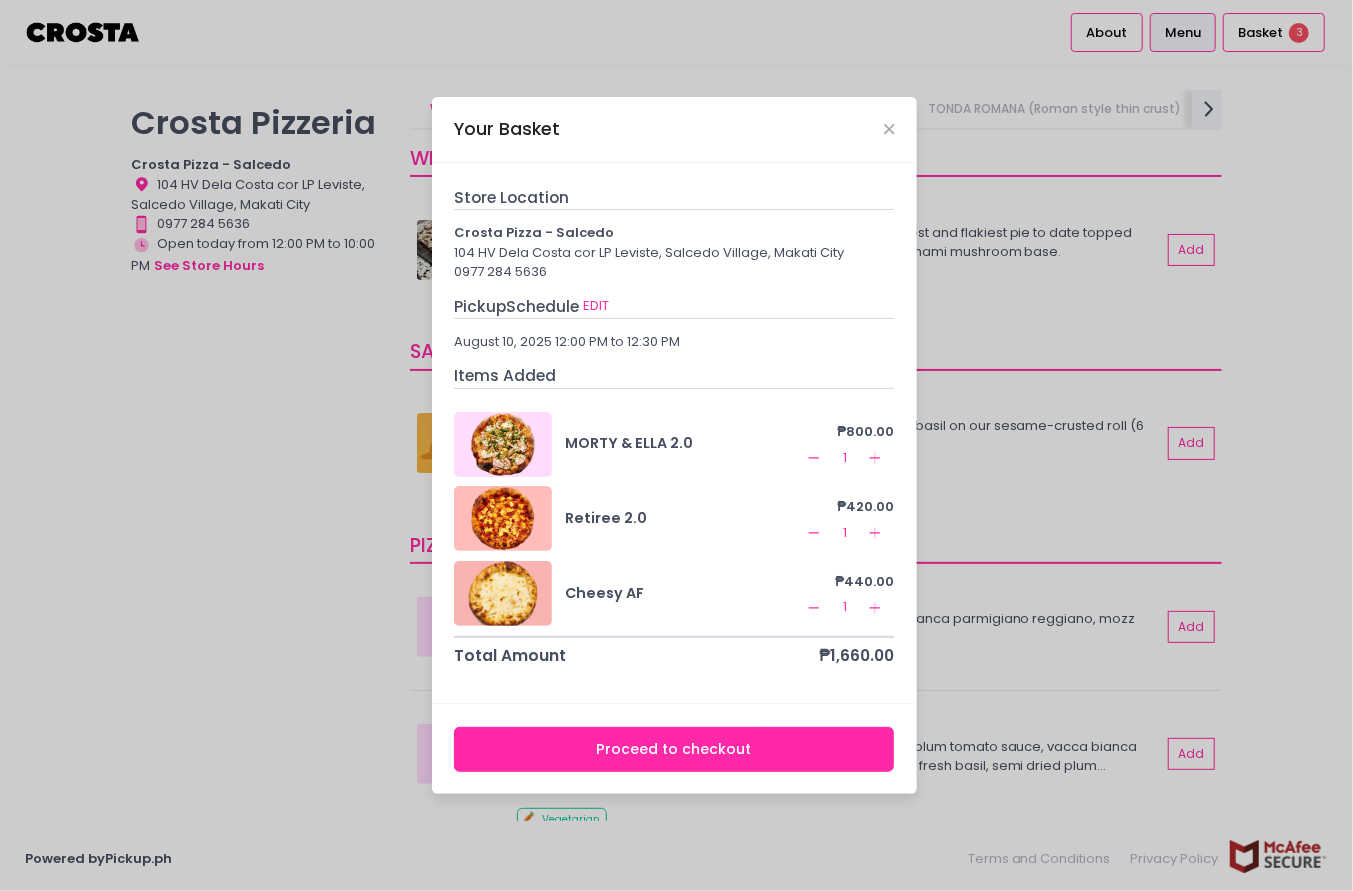 click on "Remove Created with Sketch." 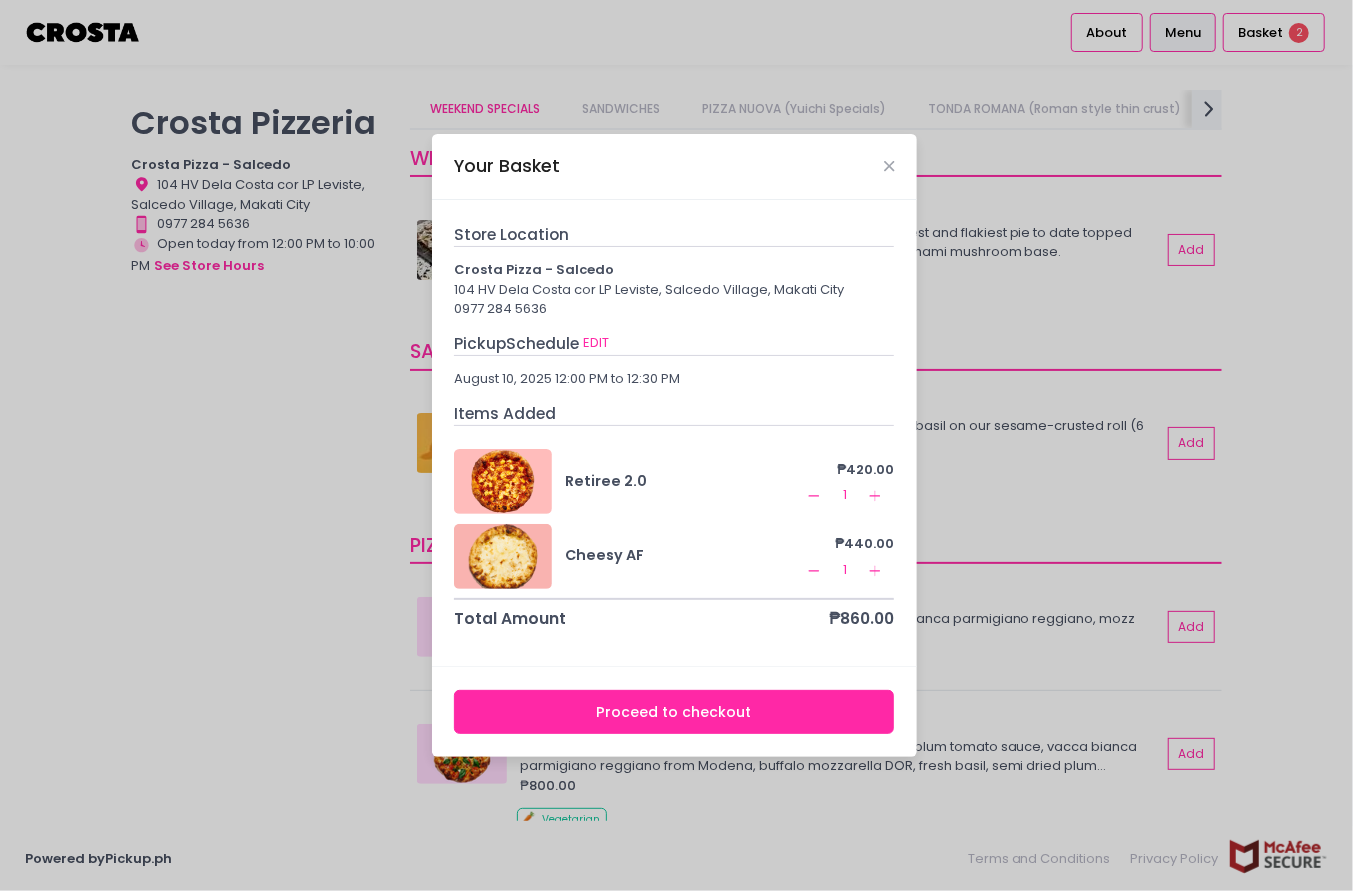 click on "Your Basket Store Location Crosta Pizza - Salcedo 104 HV Dela Costa cor LP Leviste, Salcedo Village, Makati City [PHONE] Pickup  Schedule EDIT August 10, 2025   12:00 PM   to   12:30 PM Items Added Retiree 2.0   ₱420.00 Remove Created with Sketch. 1 Add Created with Sketch. Cheesy AF   ₱440.00 Remove Created with Sketch. 1 Add Created with Sketch. Total Amount ₱860.00 Proceed to checkout" at bounding box center (676, 445) 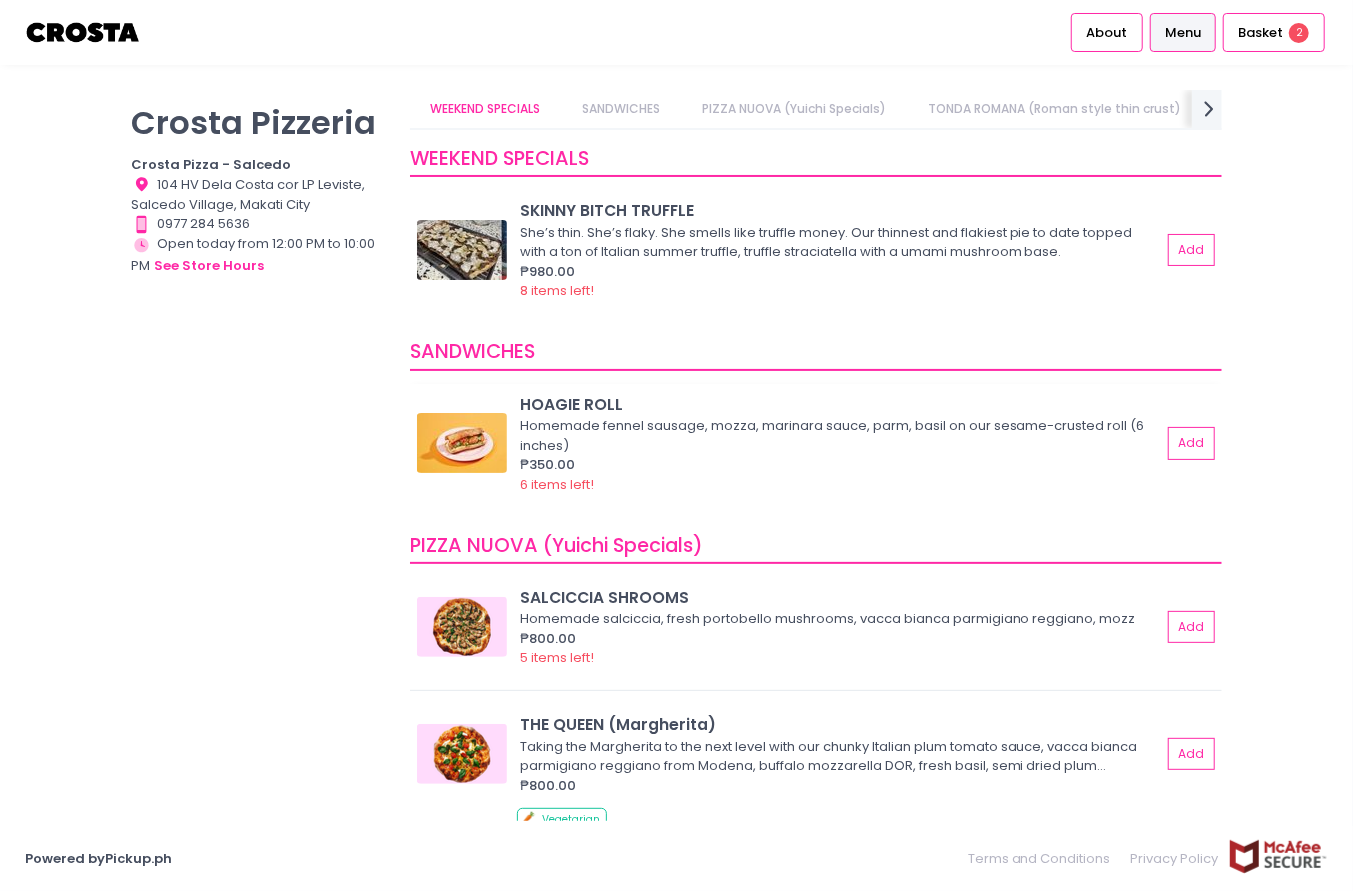 scroll, scrollTop: 185, scrollLeft: 0, axis: vertical 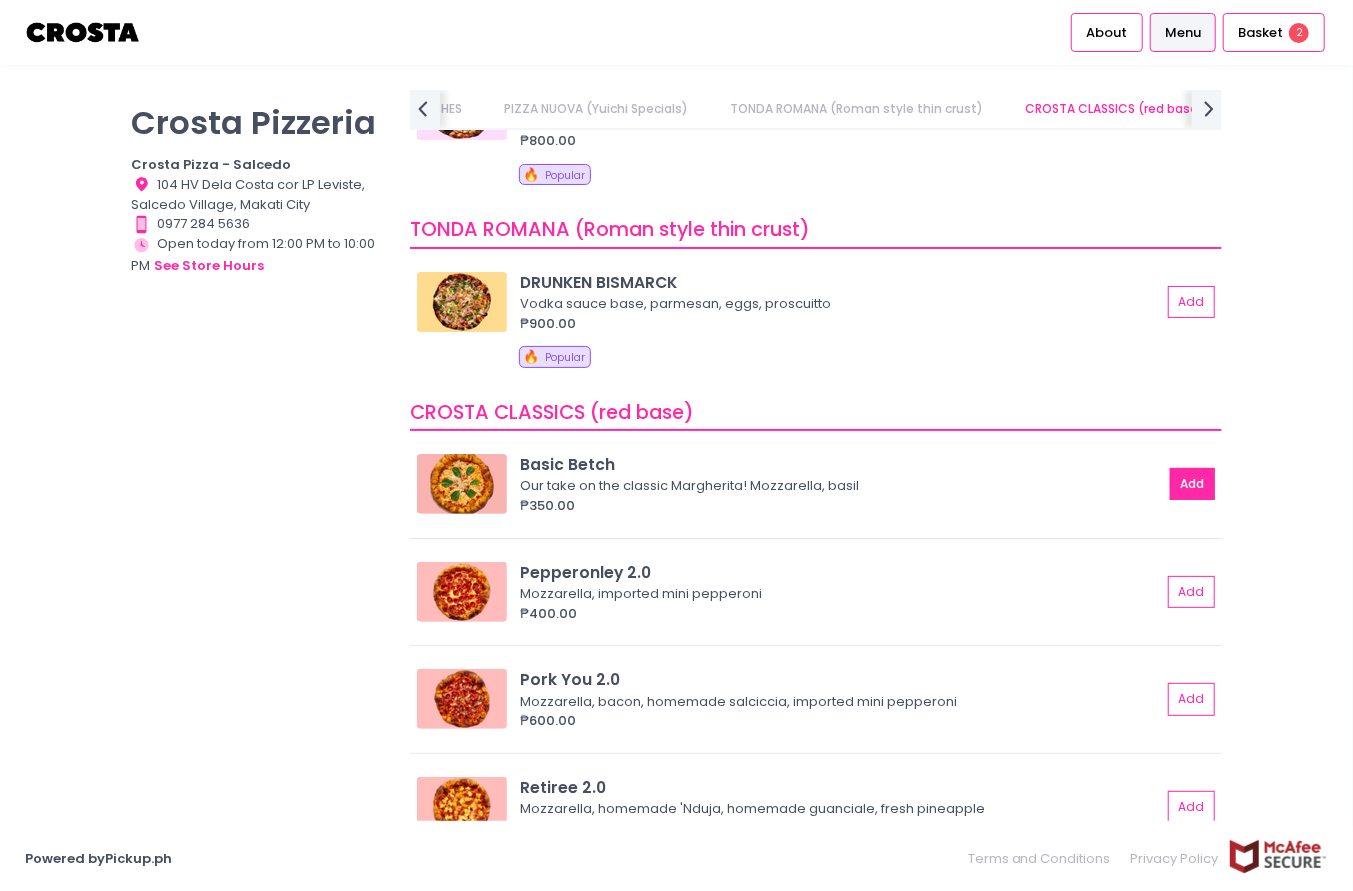 click on "Add" at bounding box center (1193, 484) 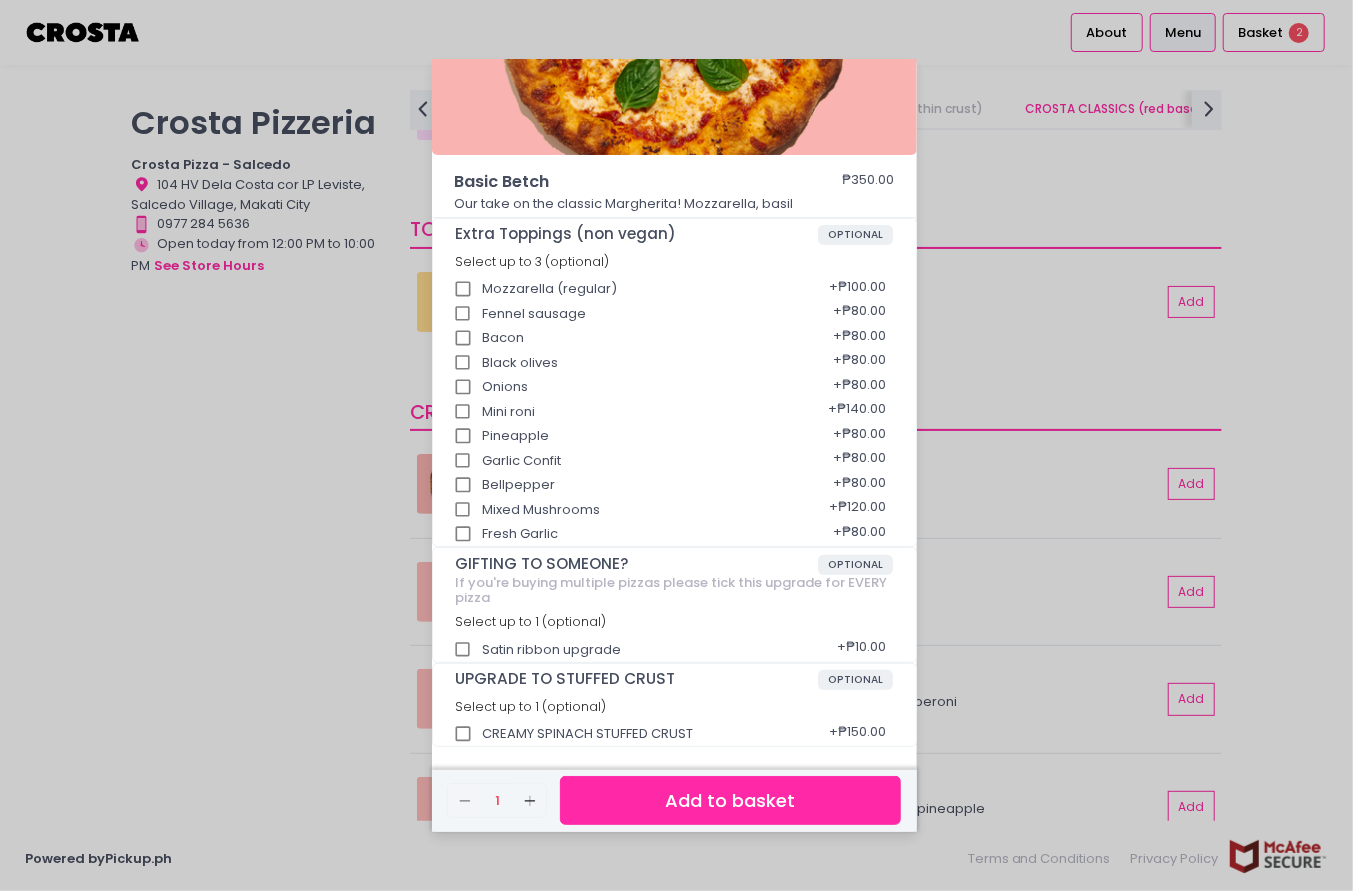 click on "Add to basket" at bounding box center [730, 800] 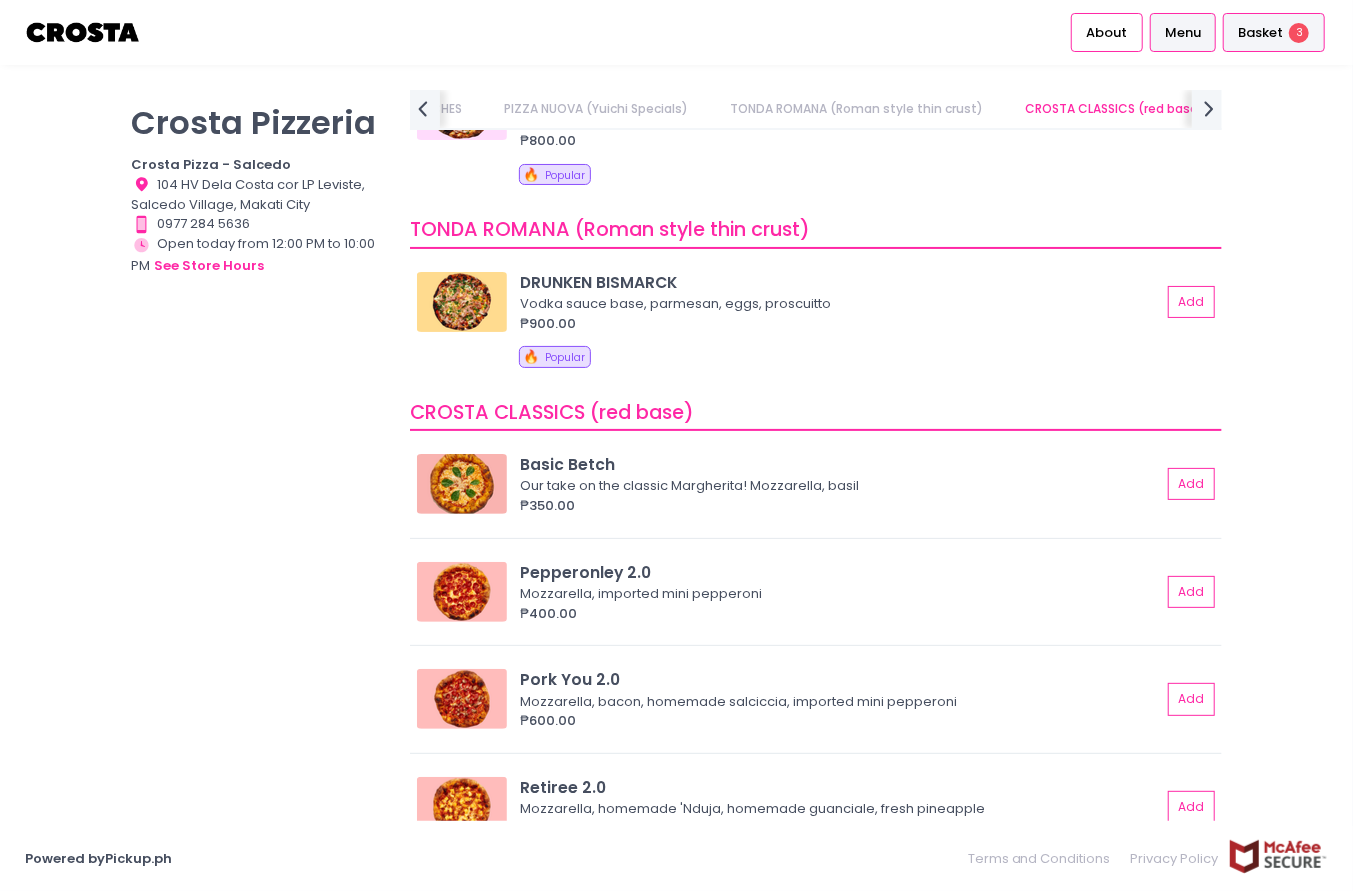 click on "Basket" at bounding box center [1260, 33] 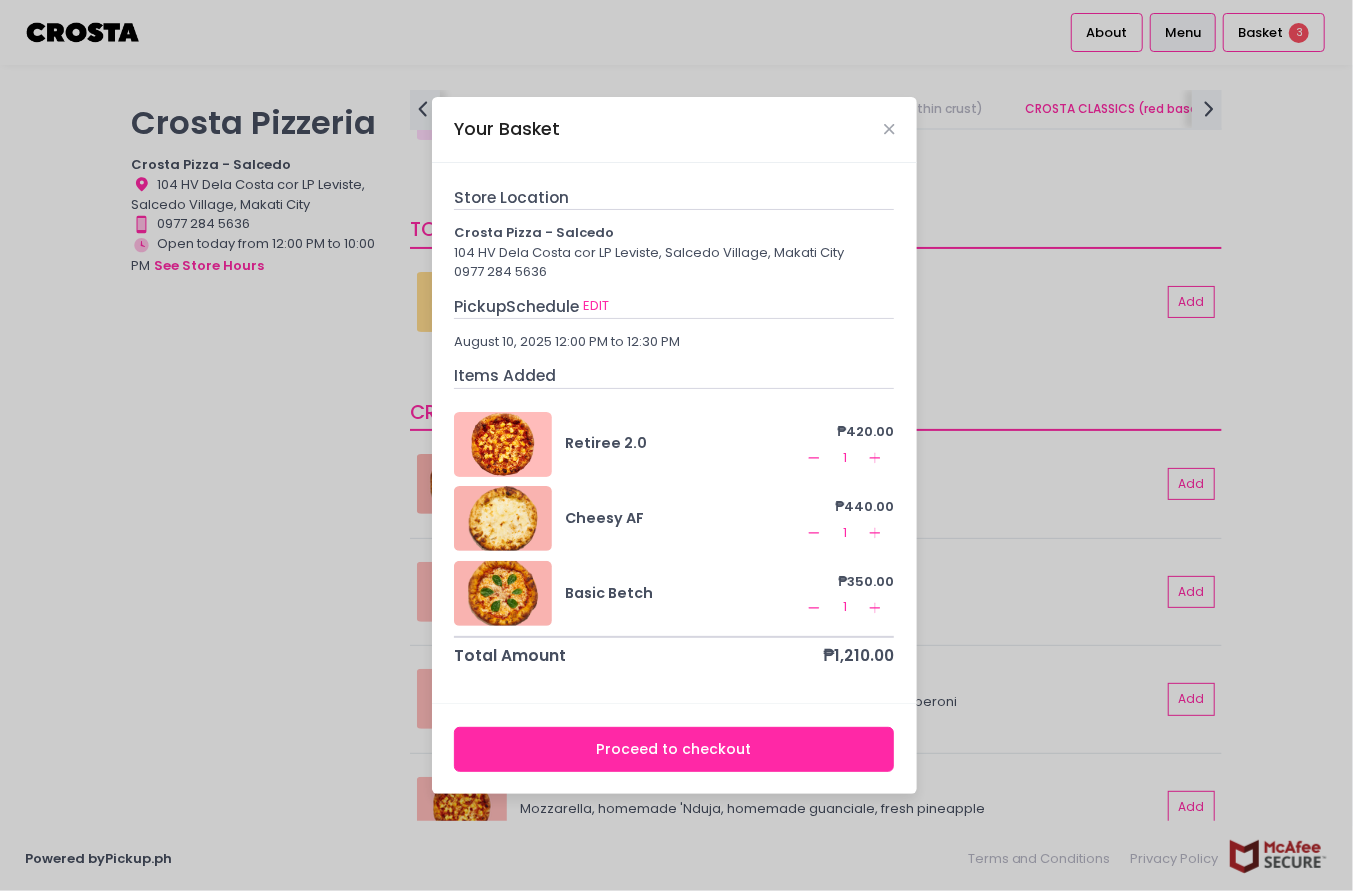 click on "Remove Created with Sketch. 1 Add Created with Sketch." at bounding box center (848, 532) 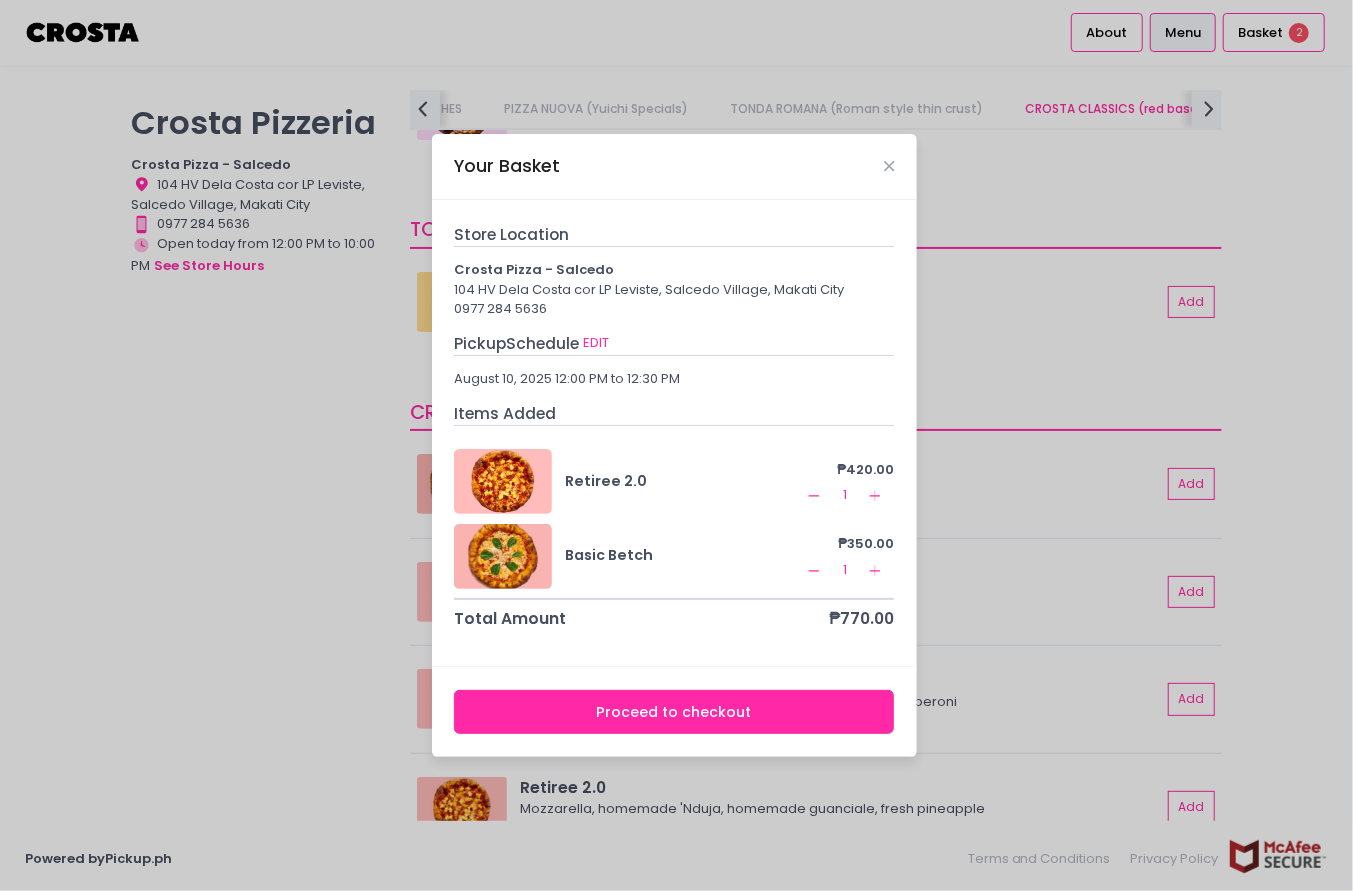click on "Your Basket Store Location Crosta Pizza - Salcedo 104 HV Dela Costa cor LP Leviste, Salcedo Village, Makati City [PHONE] Pickup  Schedule EDIT August 10, 2025   12:00 PM   to   12:30 PM Items Added Retiree 2.0   ₱420.00 Remove Created with Sketch. 1 Add Created with Sketch. Basic Betch   ₱350.00 Remove Created with Sketch. 1 Add Created with Sketch. Total Amount ₱770.00 Proceed to checkout" at bounding box center [676, 445] 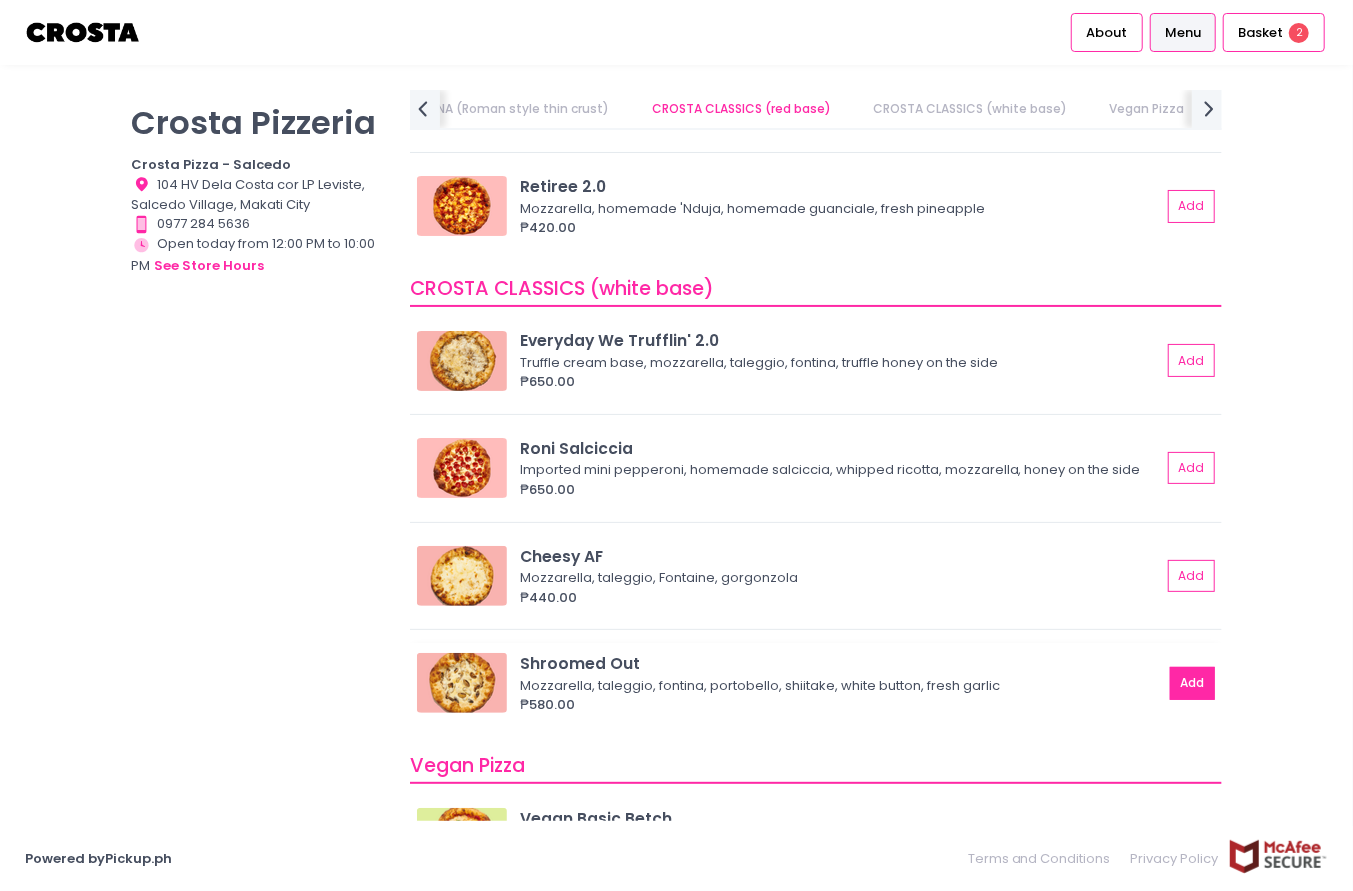 click on "Add" at bounding box center (1193, 683) 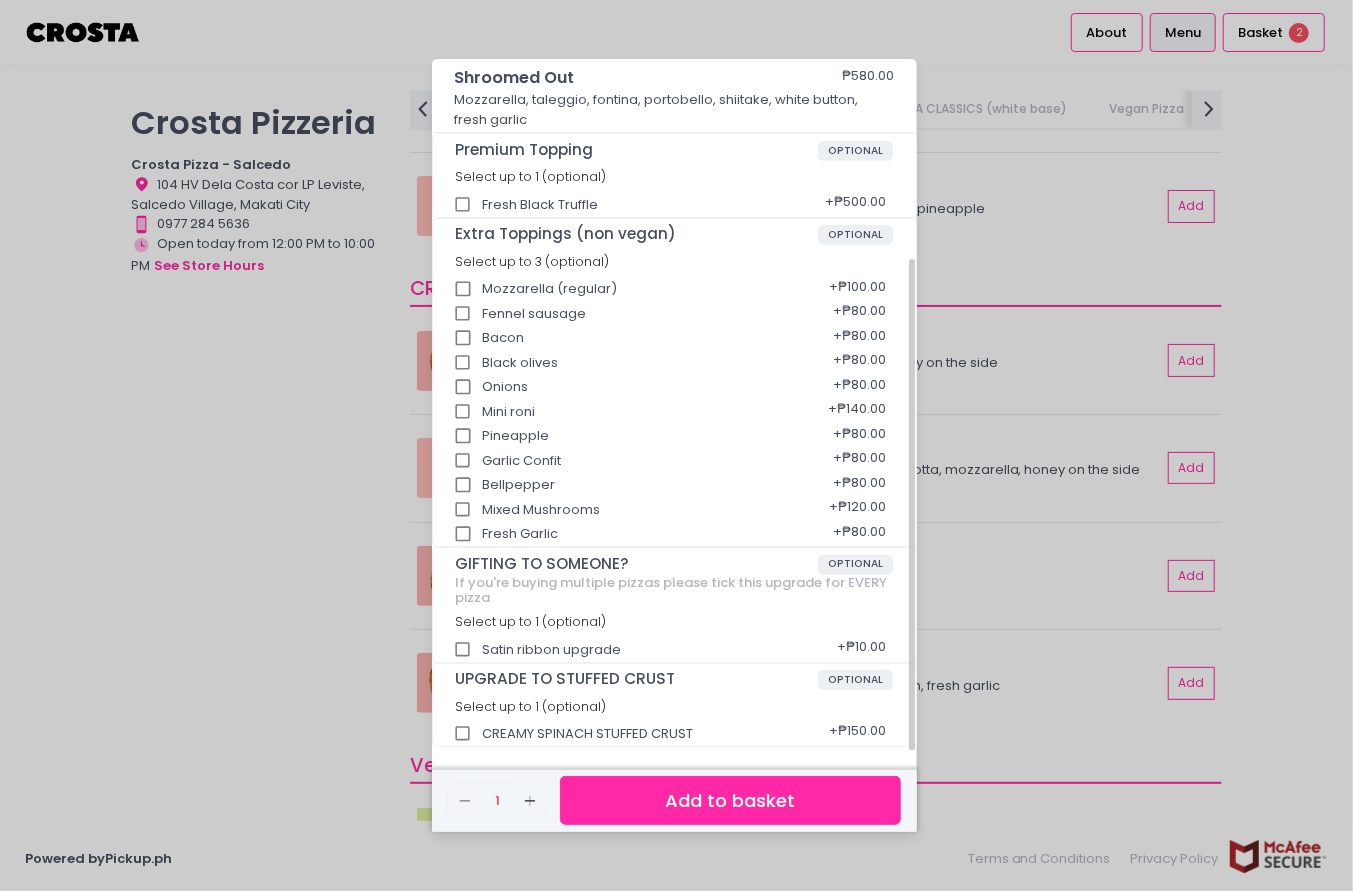 click on "CREAMY SPINACH STUFFED CRUST" at bounding box center (463, 734) 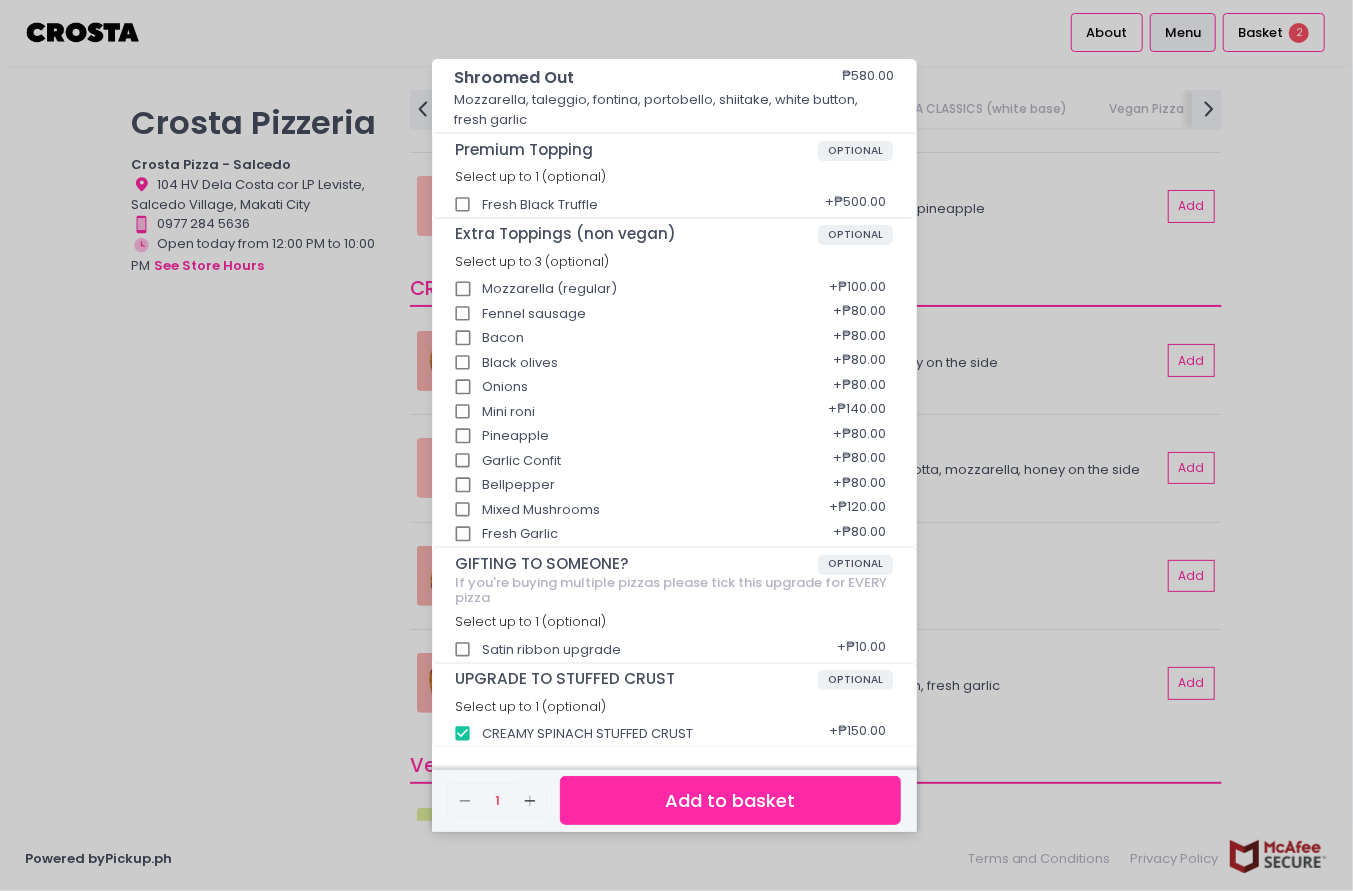 click on "Add to basket" at bounding box center [730, 800] 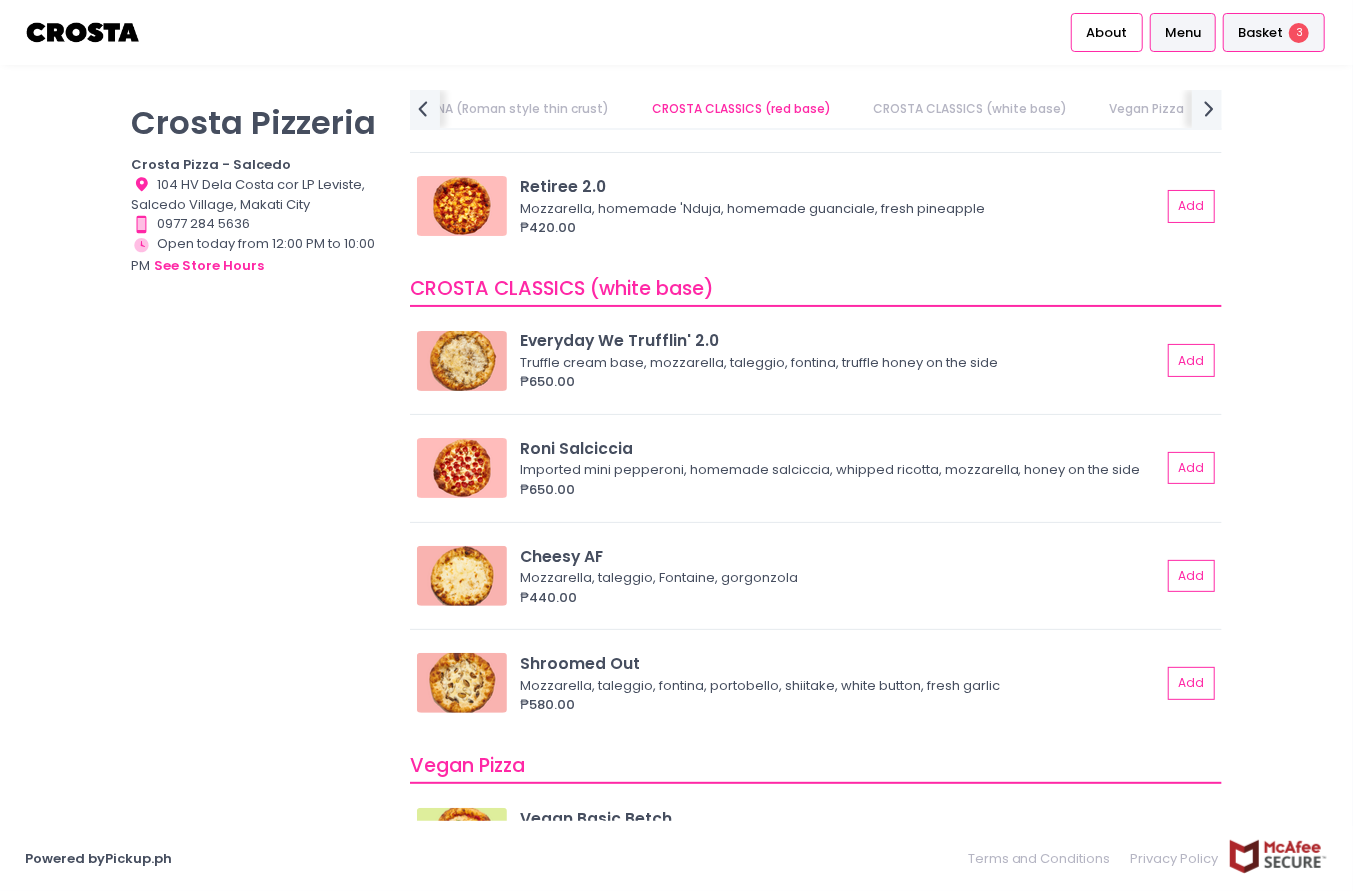 click on "Basket" at bounding box center [1260, 33] 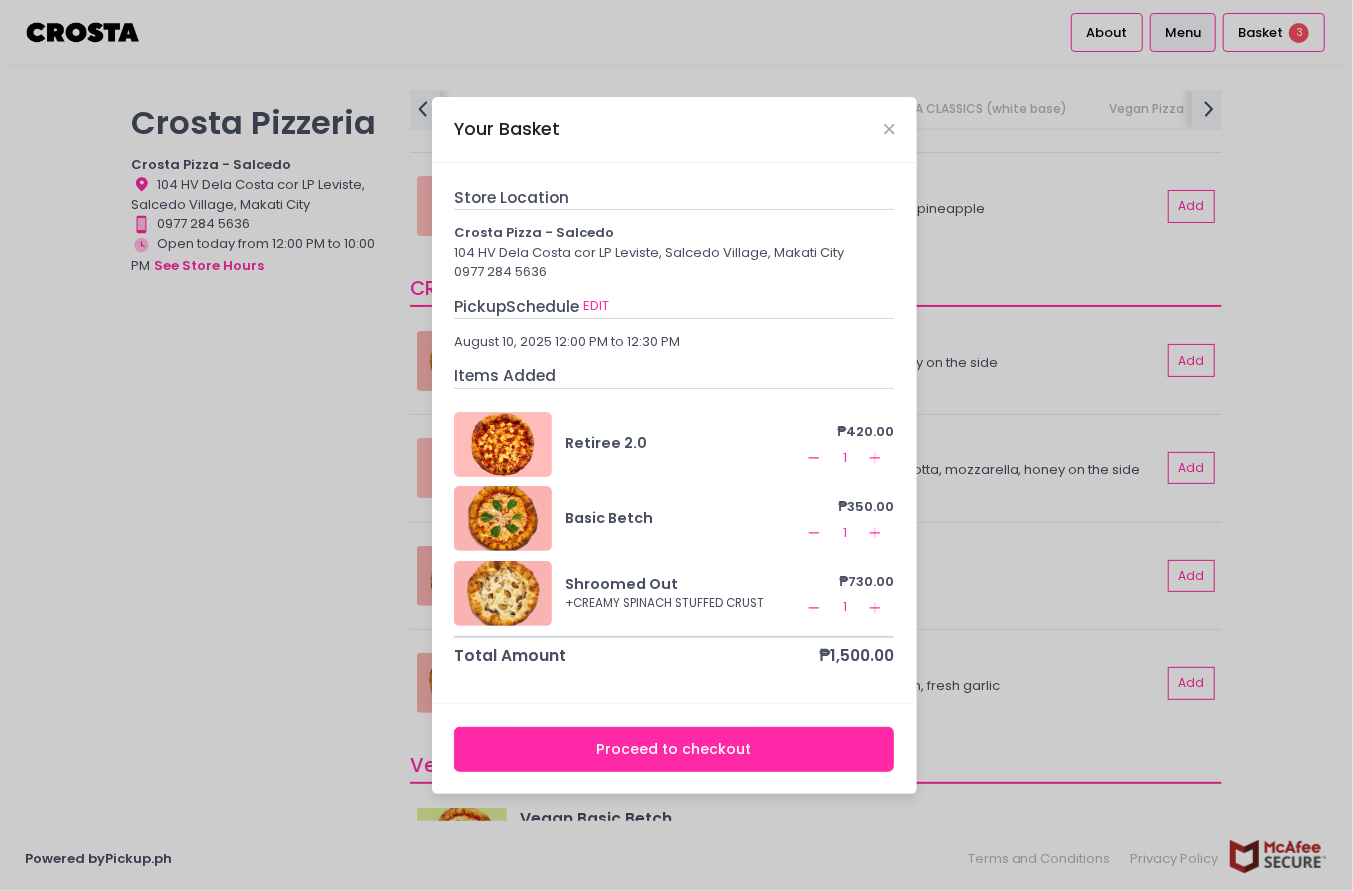 click on "Proceed to checkout" at bounding box center (674, 749) 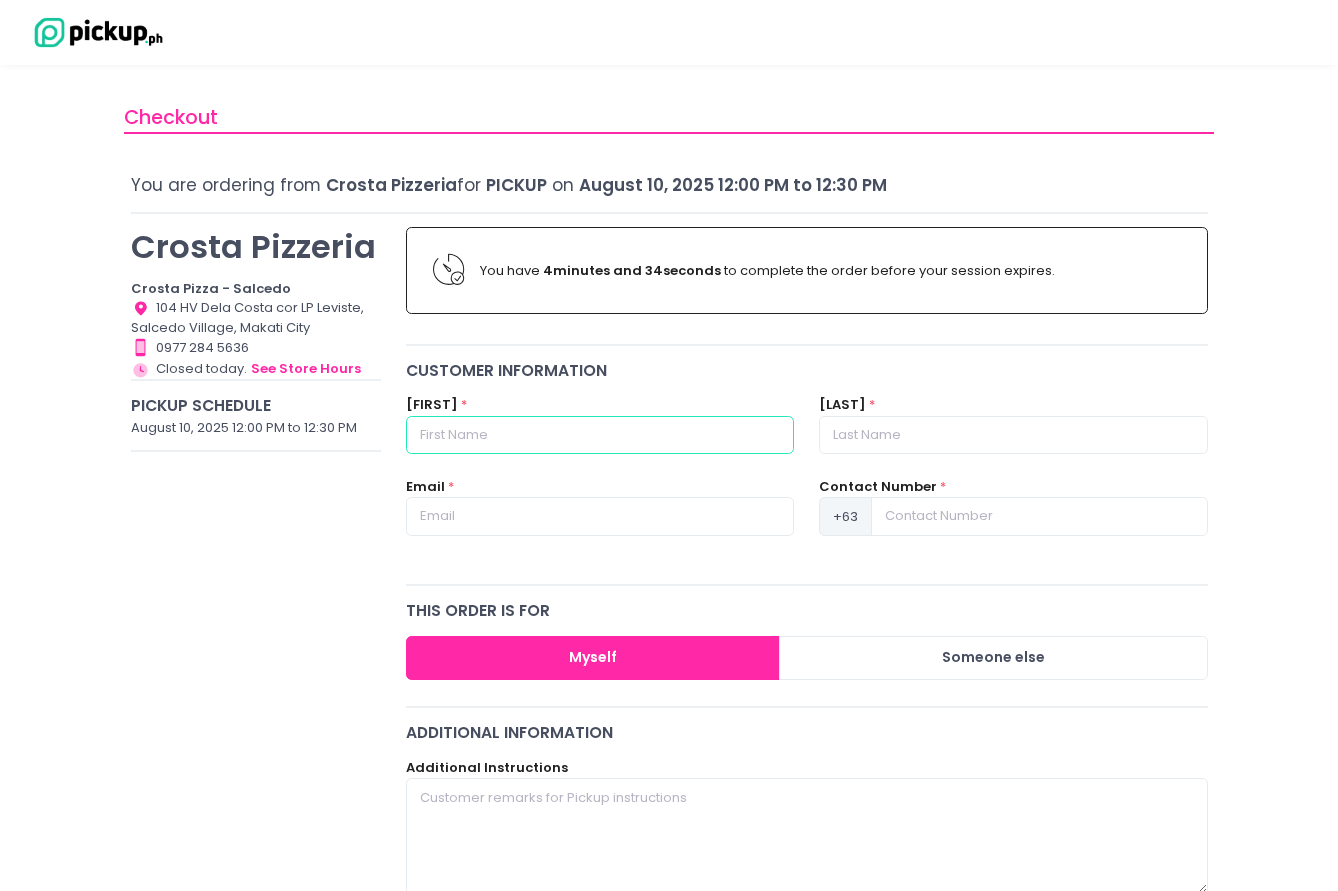 click at bounding box center (600, 435) 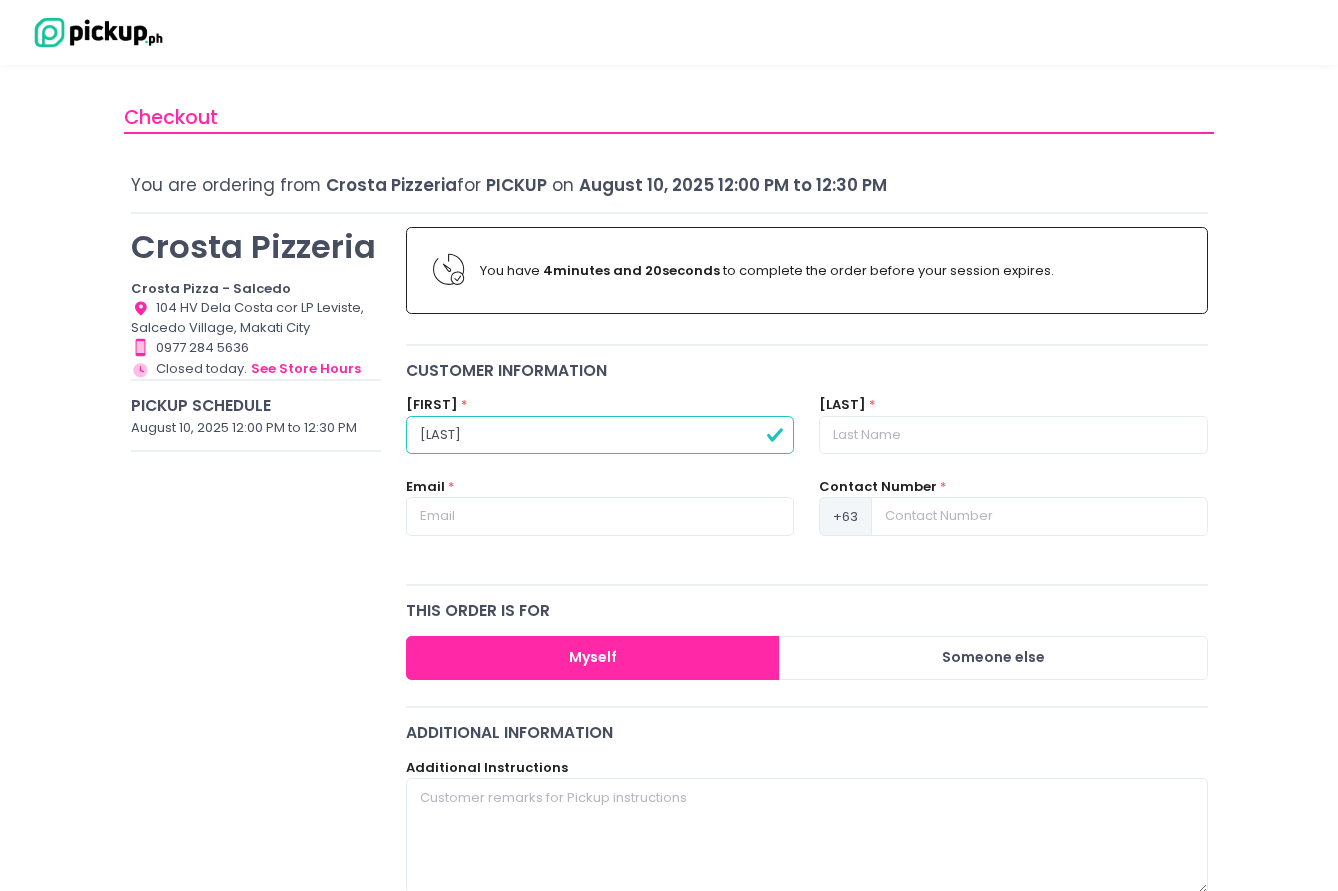 type on "[LAST]" 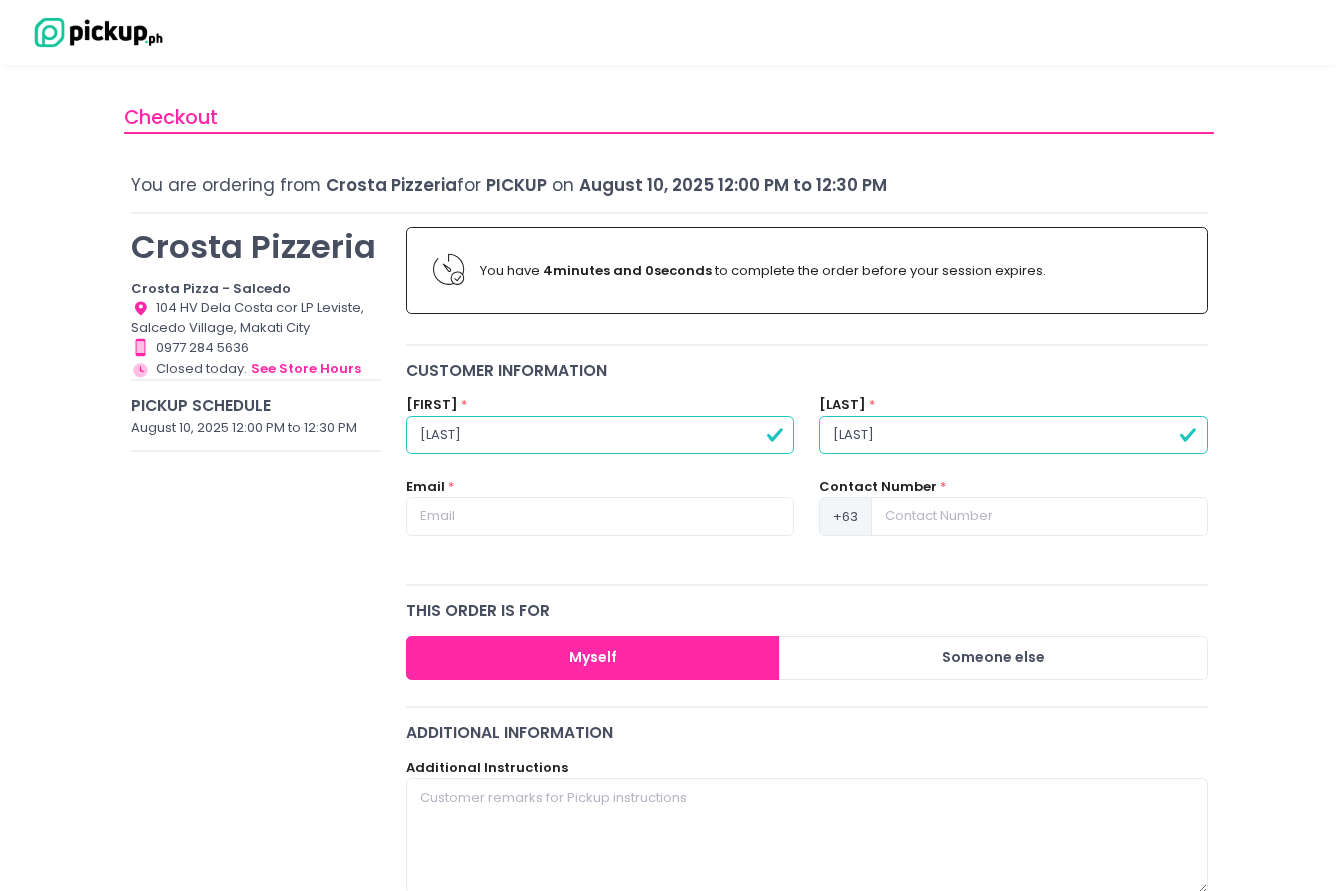 type on "[LAST]" 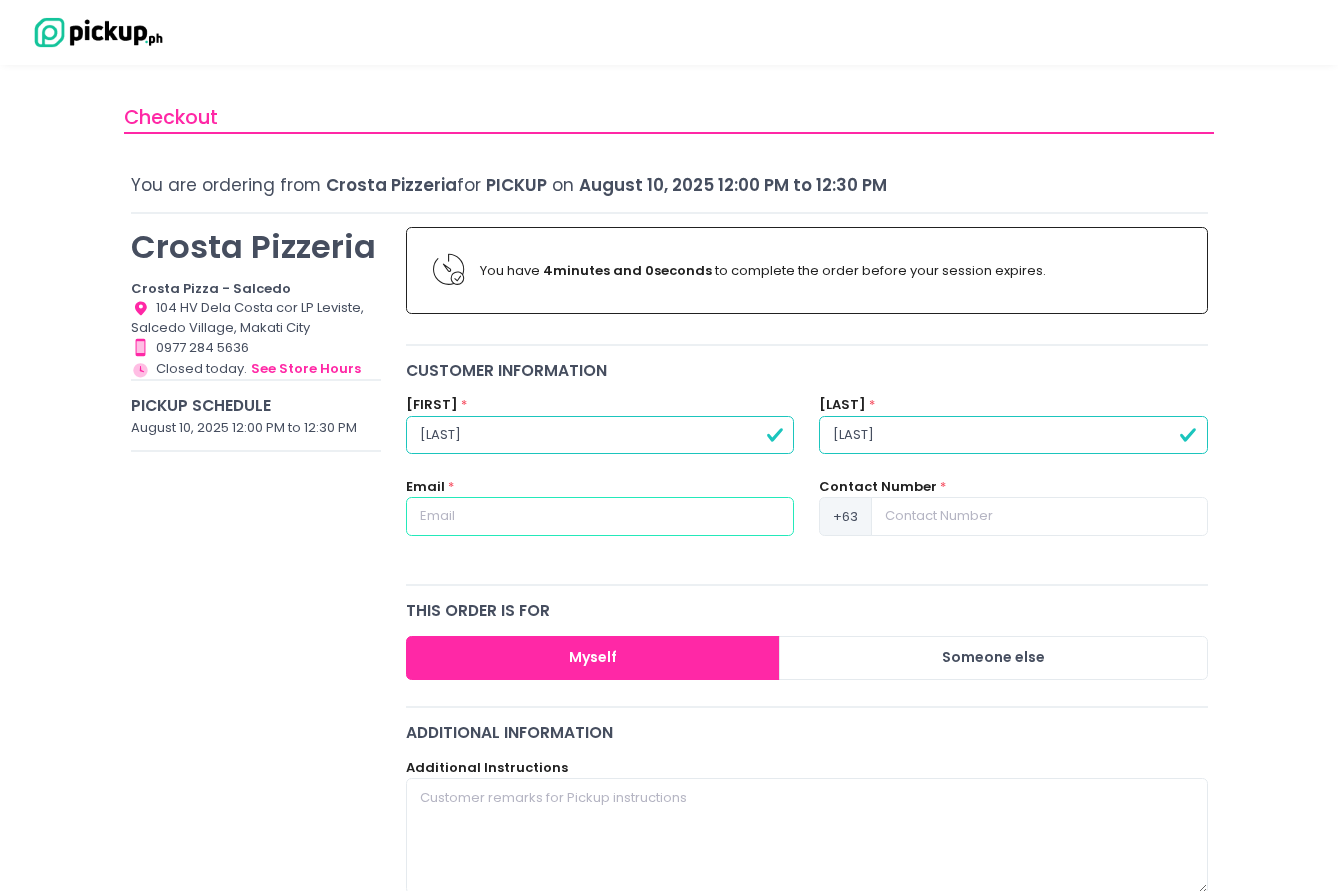 click at bounding box center (600, 516) 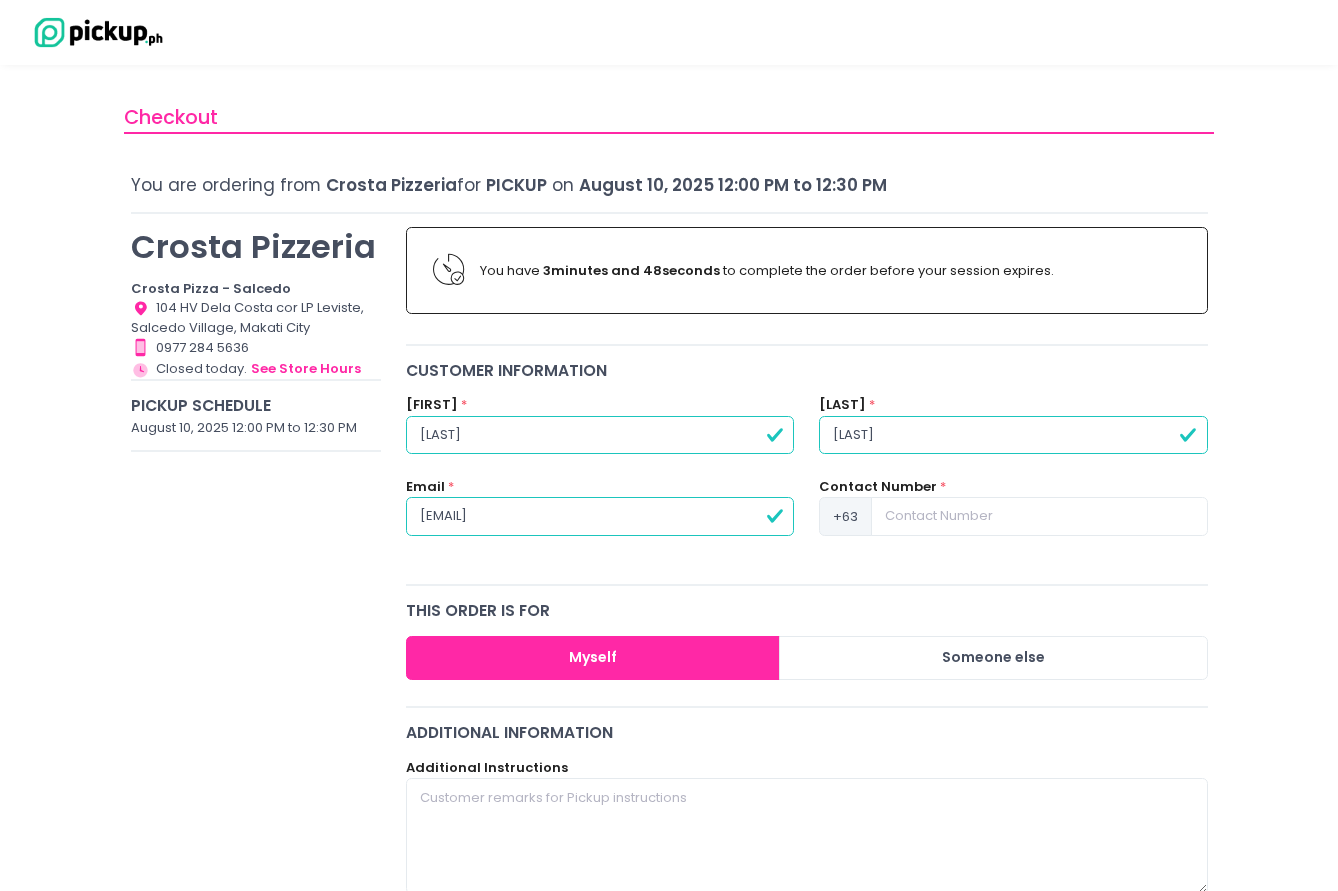 type on "[EMAIL]" 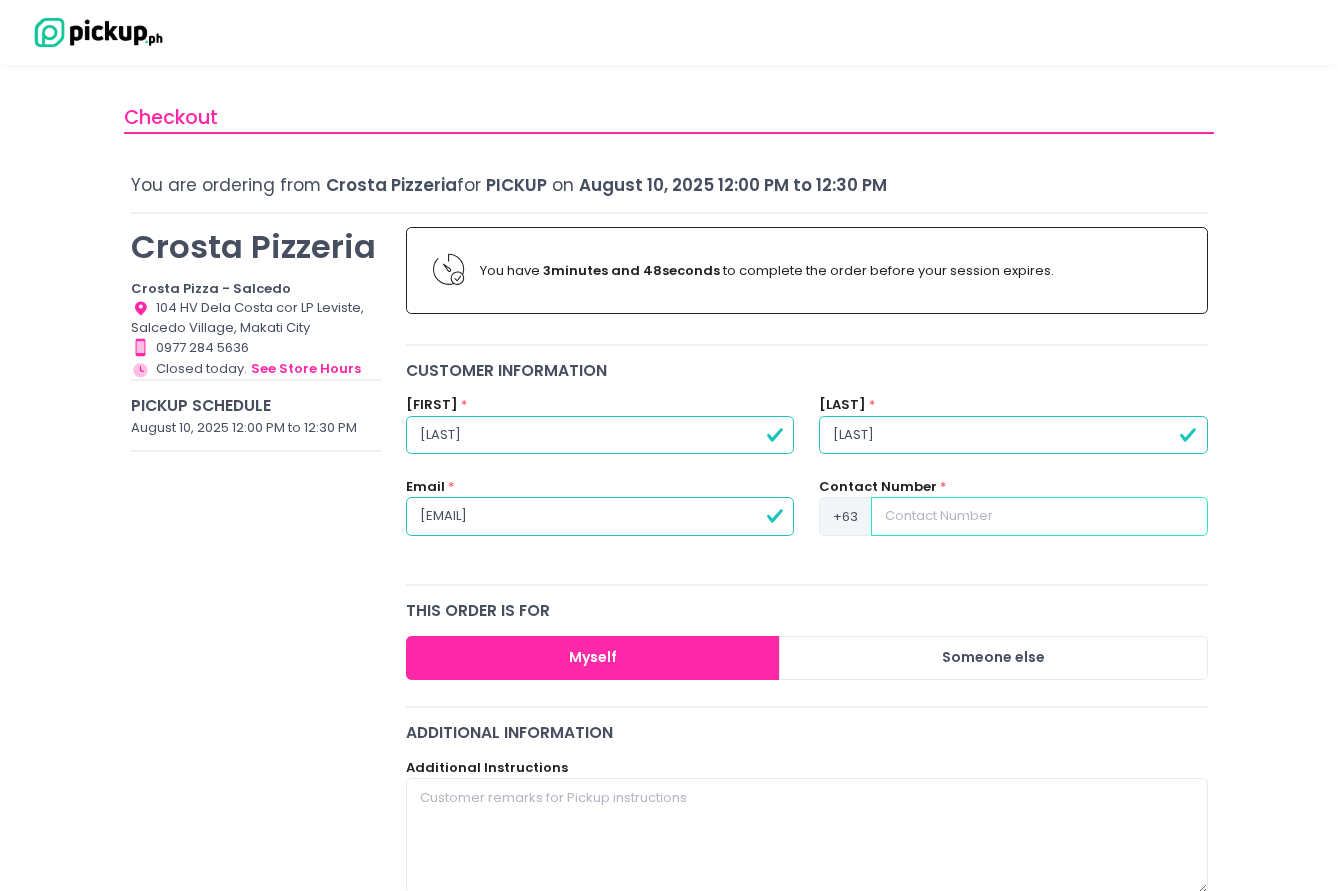 click at bounding box center (1039, 516) 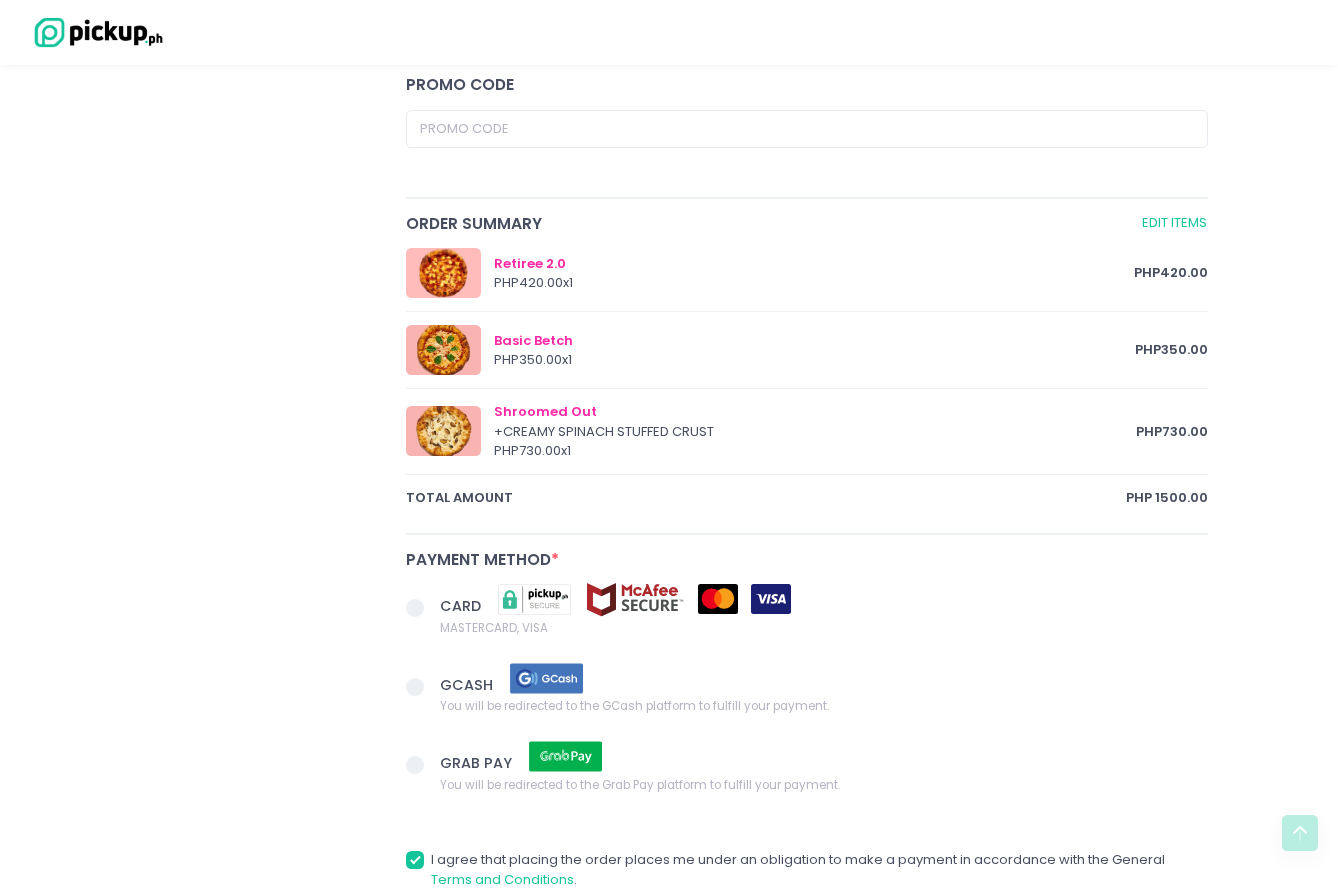 scroll, scrollTop: 900, scrollLeft: 0, axis: vertical 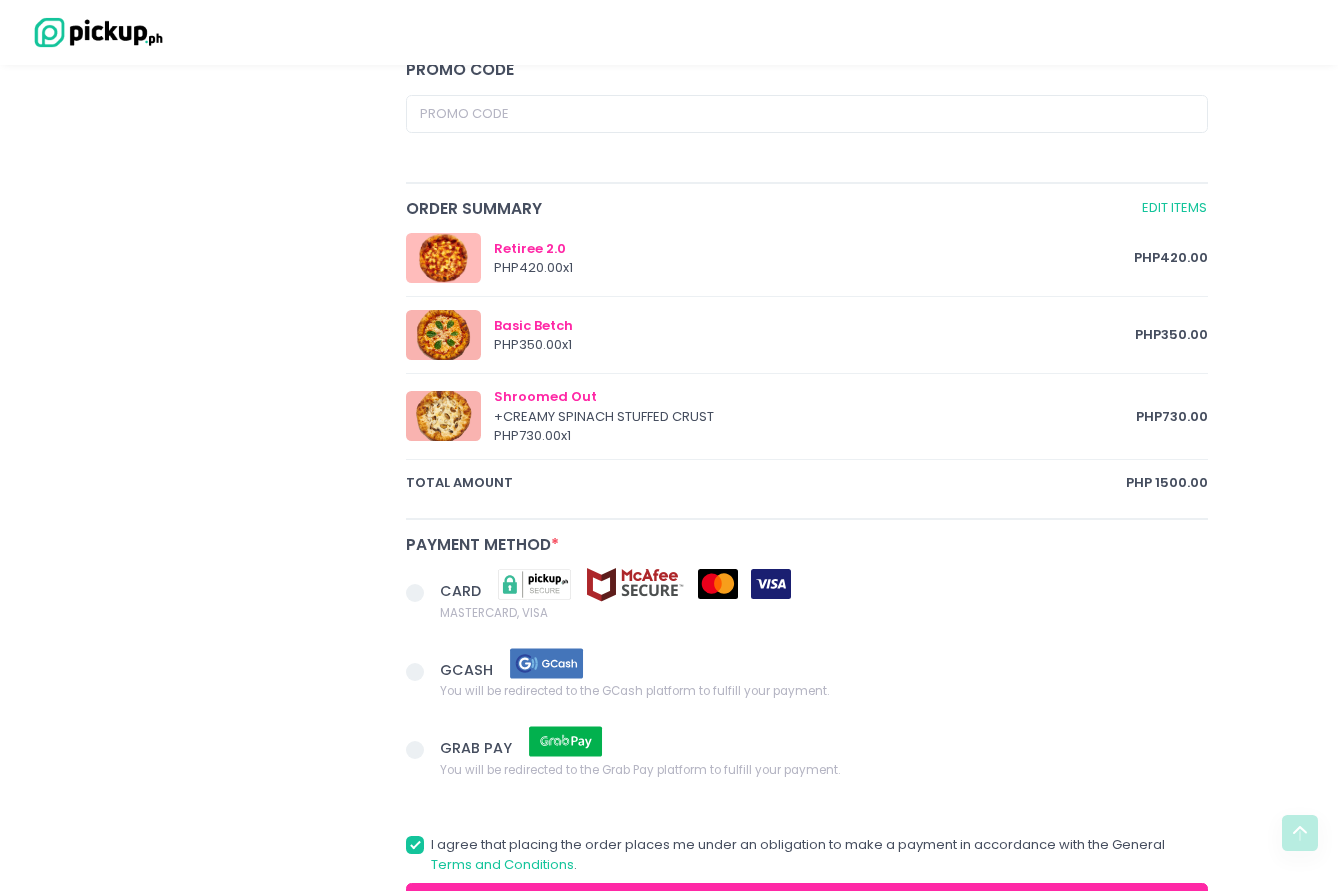 type on "[PHONE]" 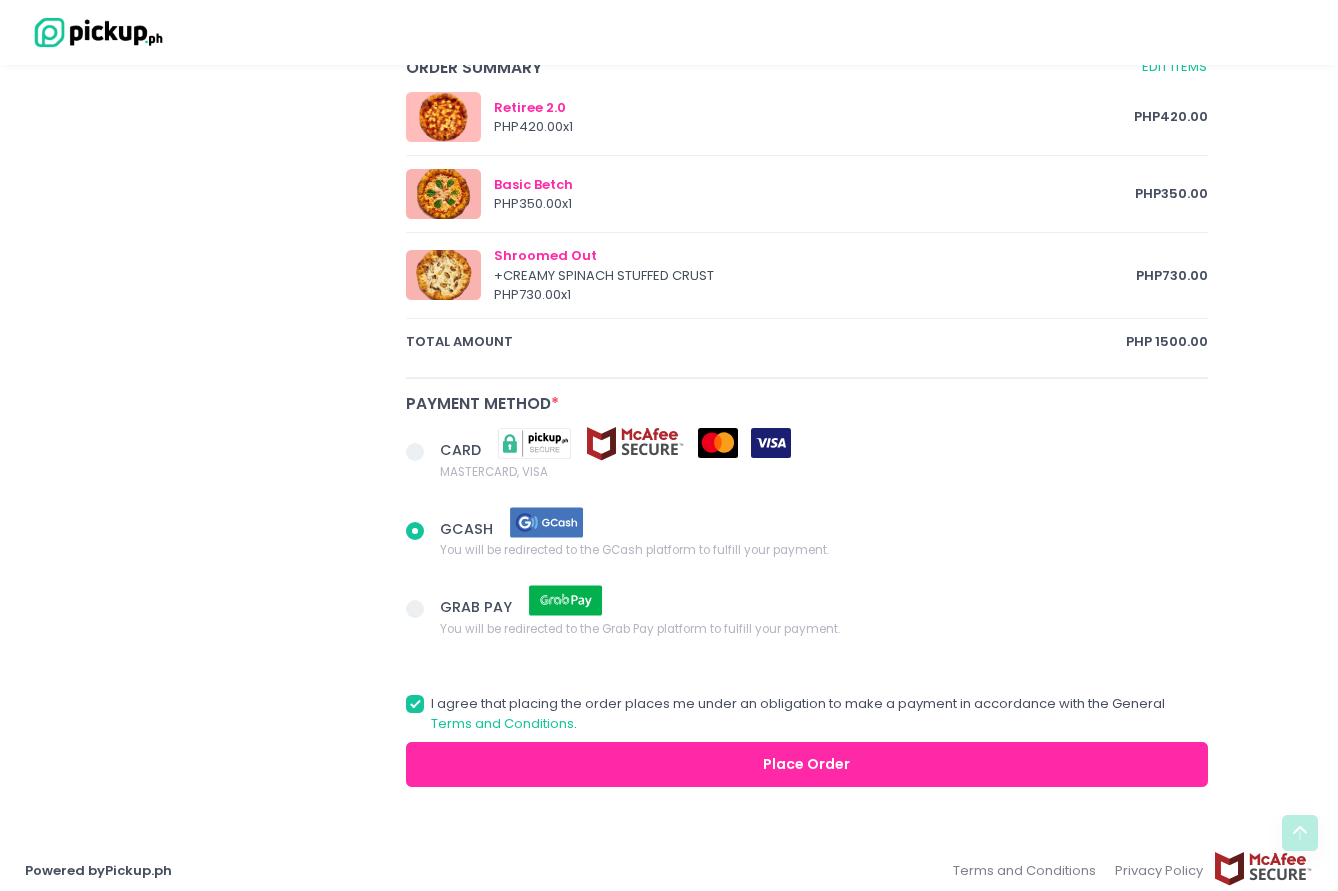 scroll, scrollTop: 1049, scrollLeft: 0, axis: vertical 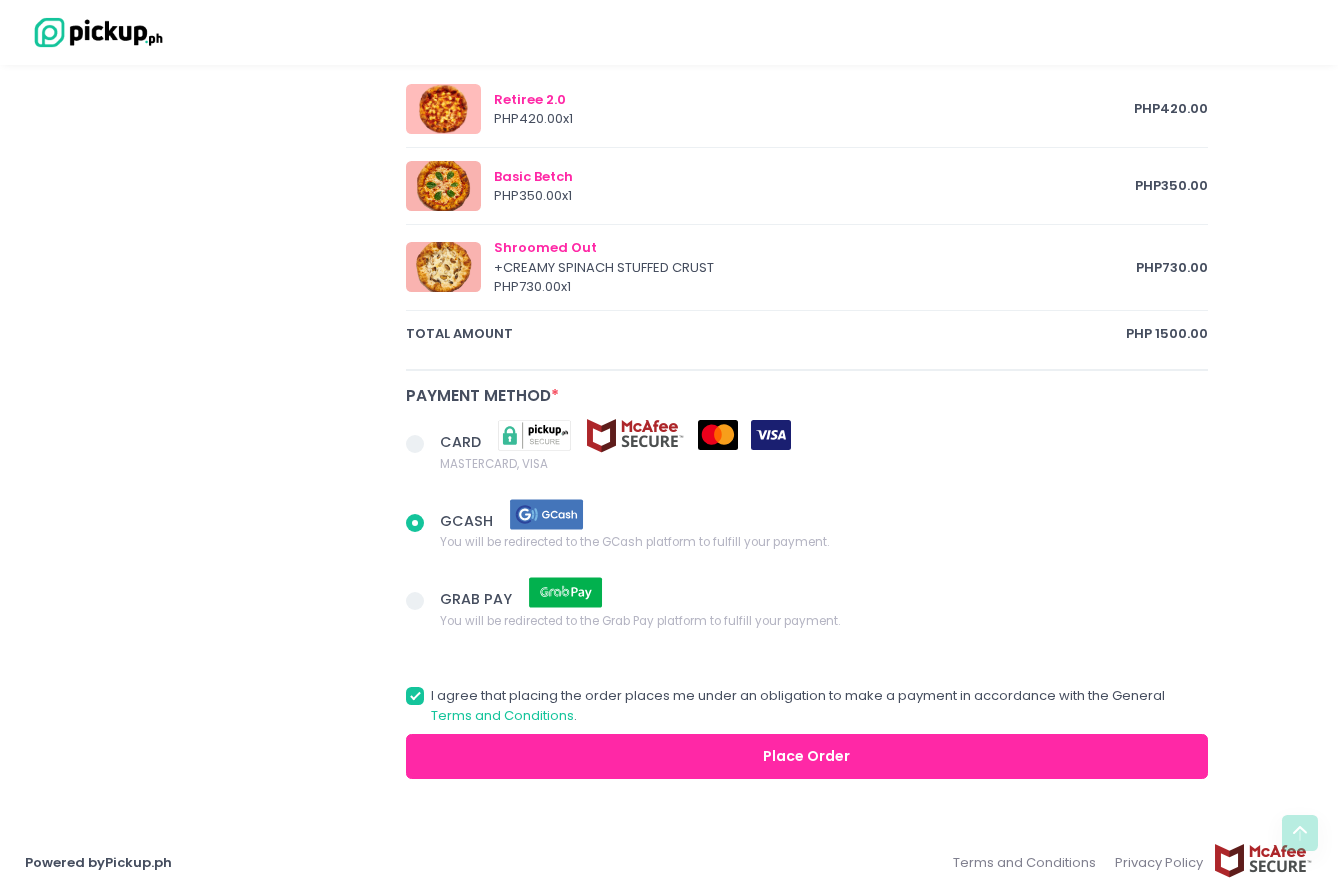click on "Place Order" at bounding box center (807, 756) 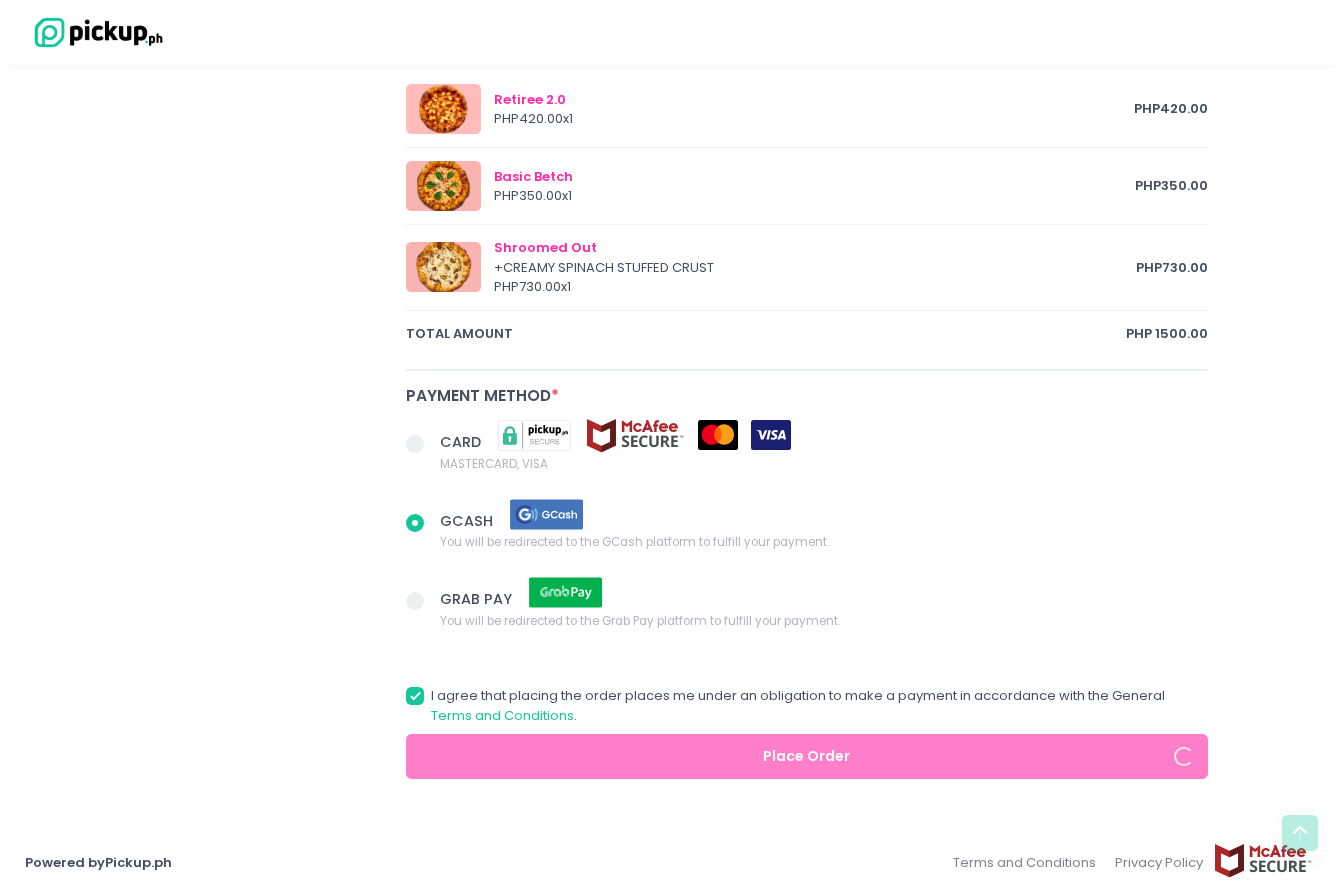radio on "true" 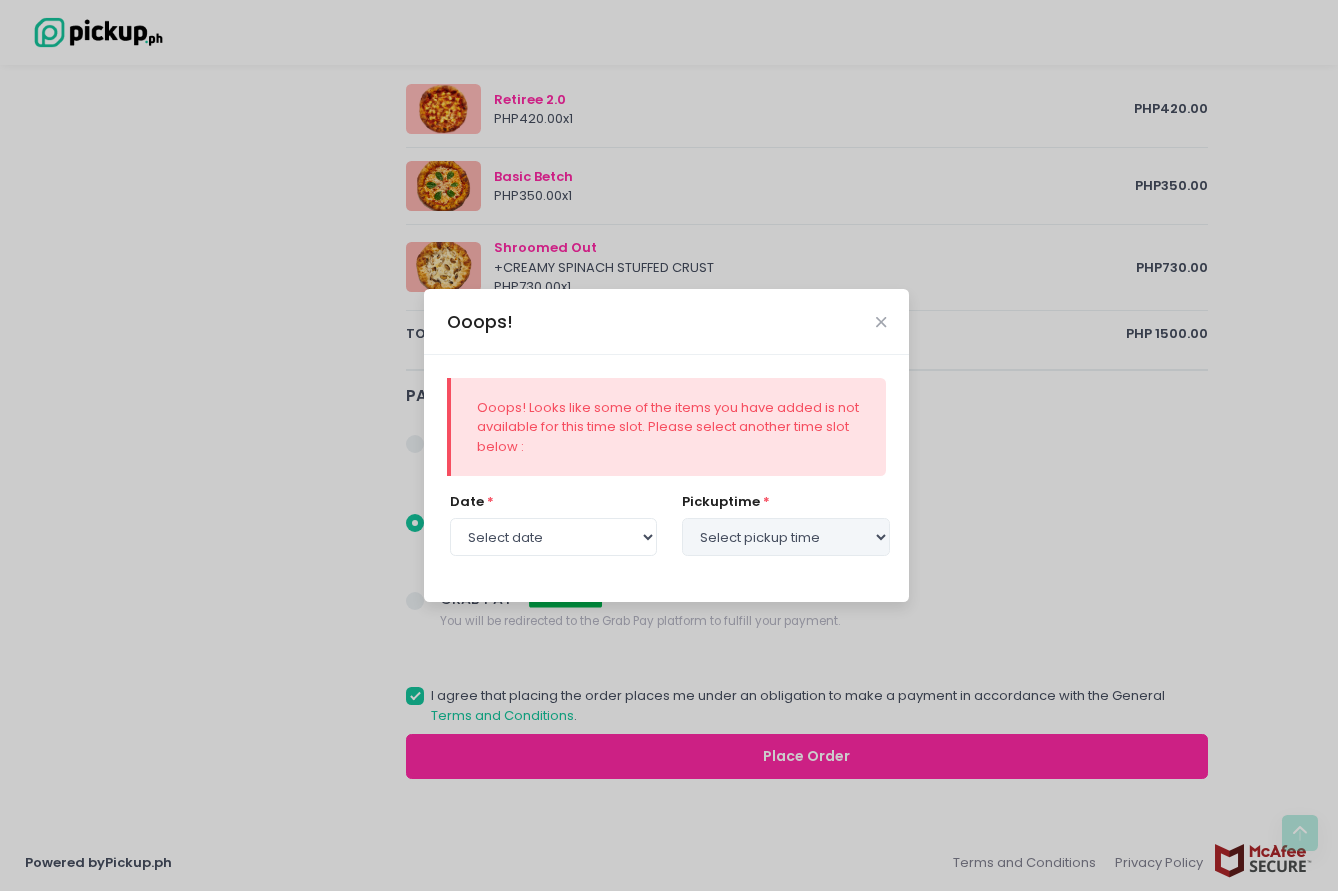 select on "[DATE]" 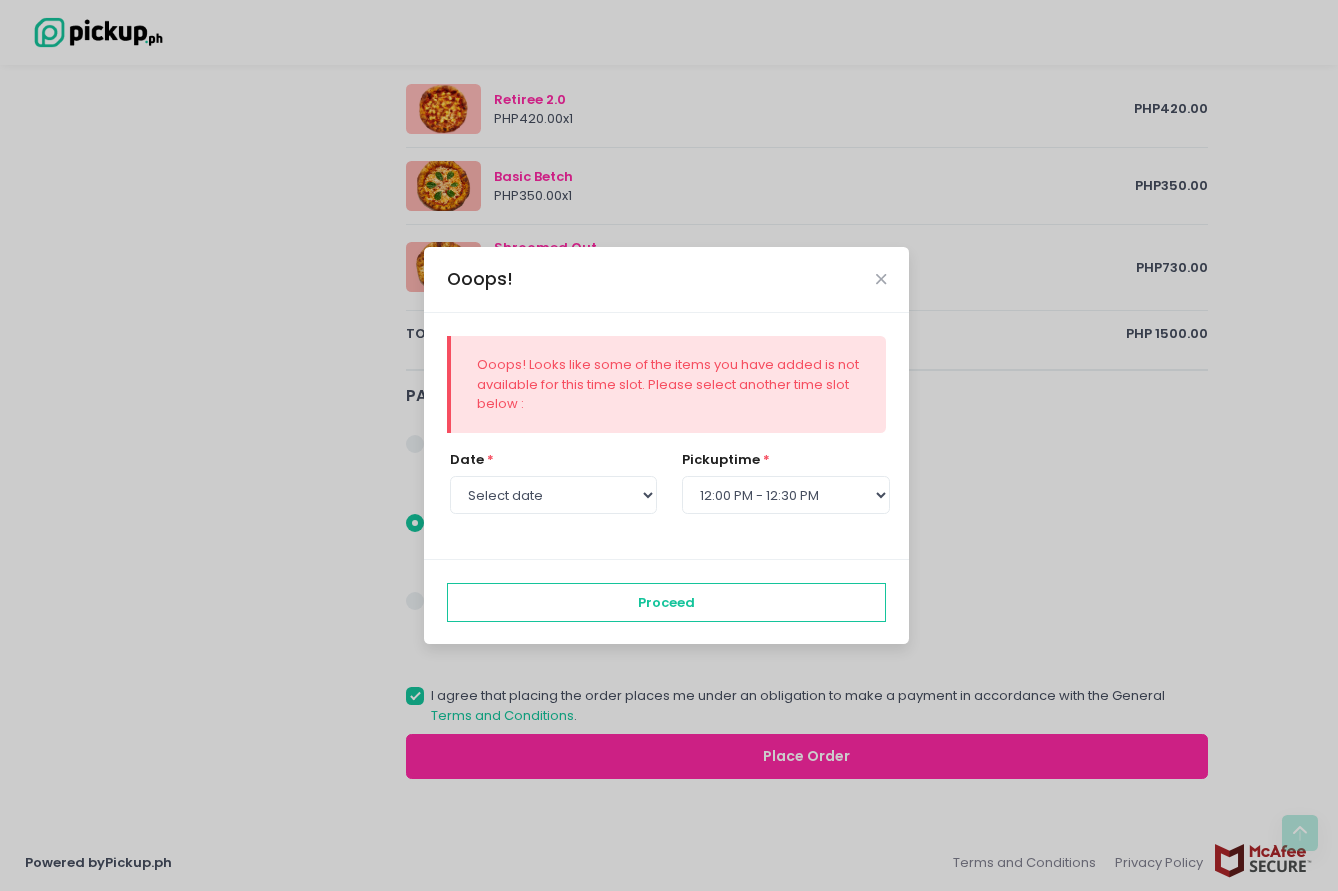 click on "Ooops!" at bounding box center (666, 280) 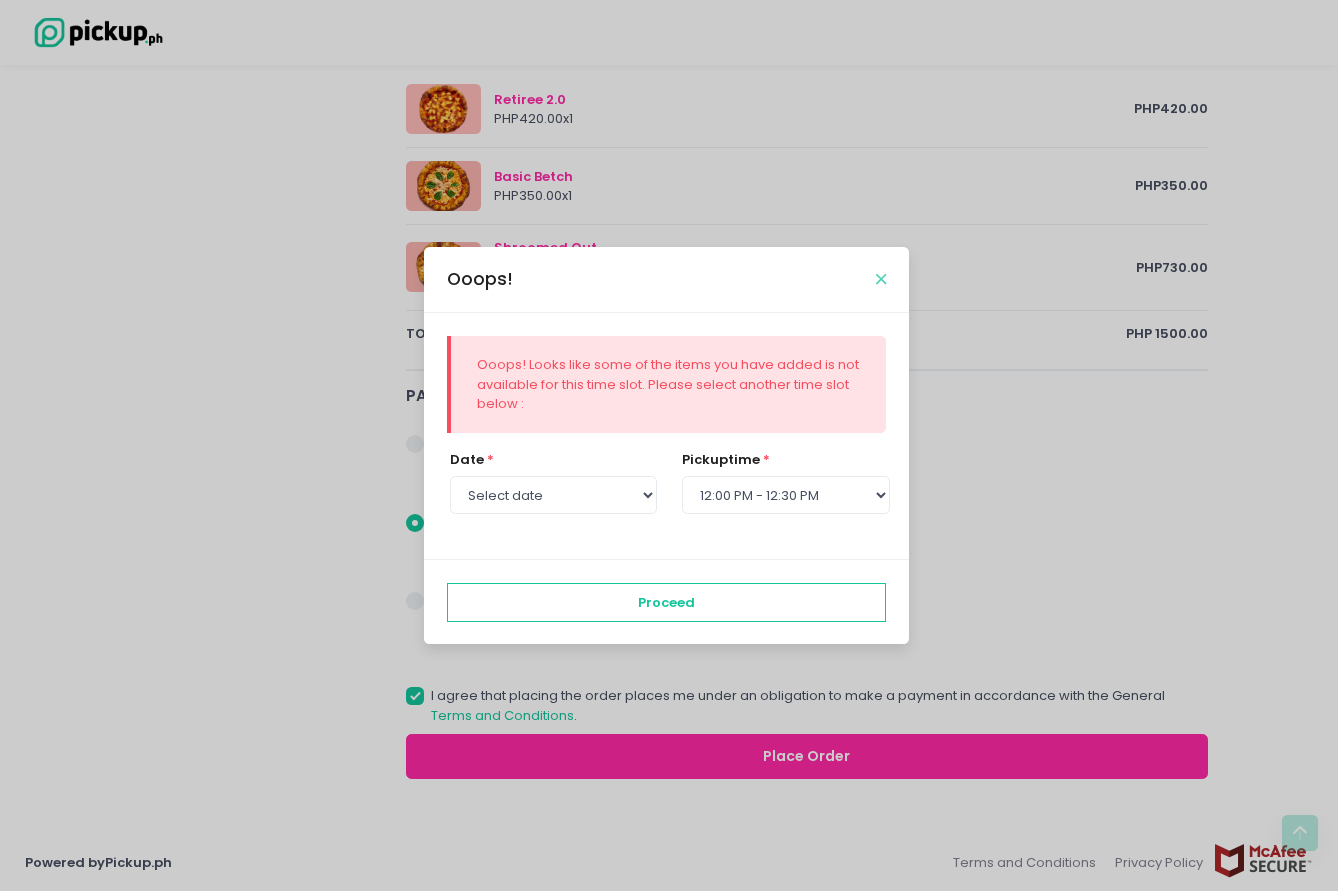 click at bounding box center (881, 279) 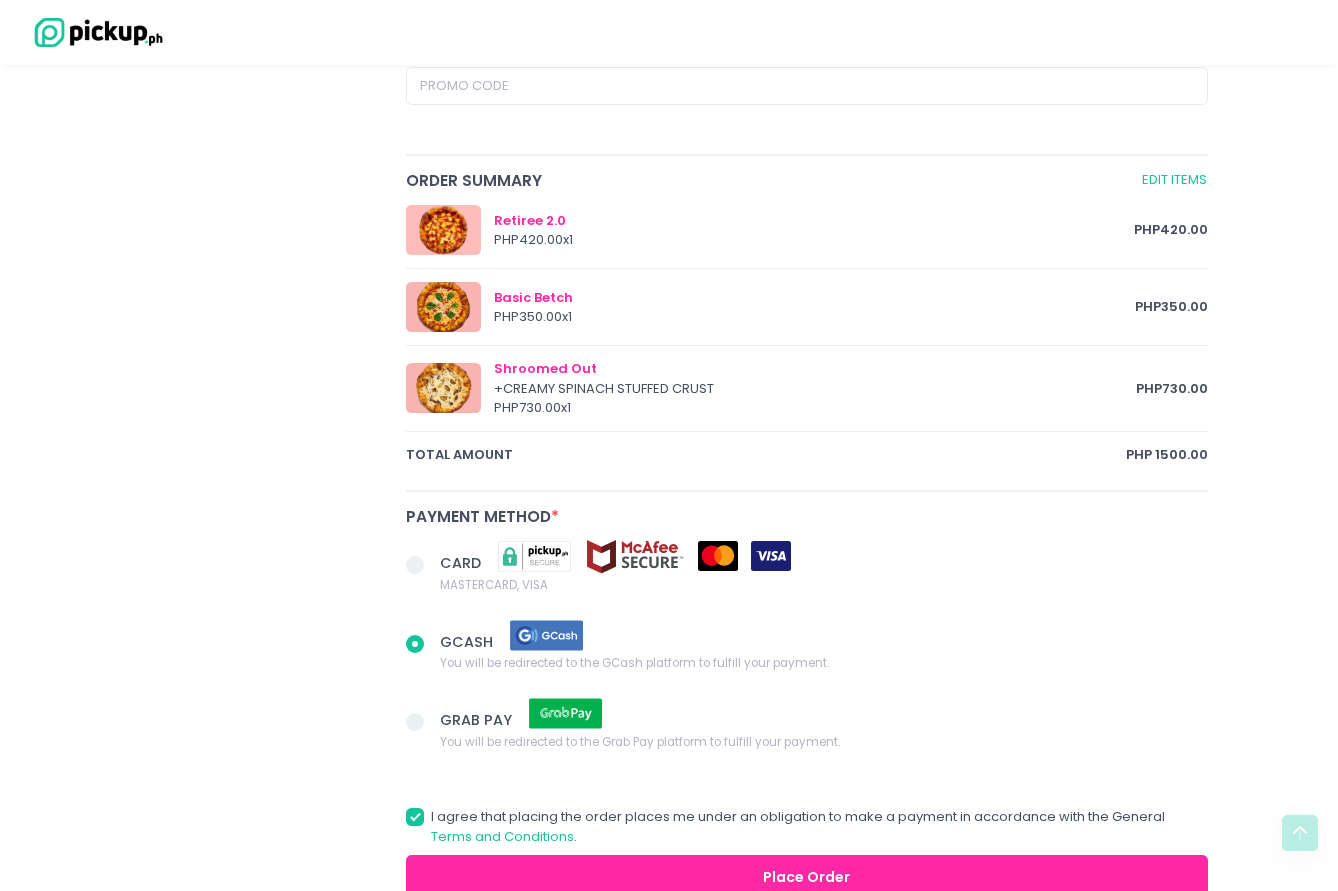 scroll, scrollTop: 849, scrollLeft: 0, axis: vertical 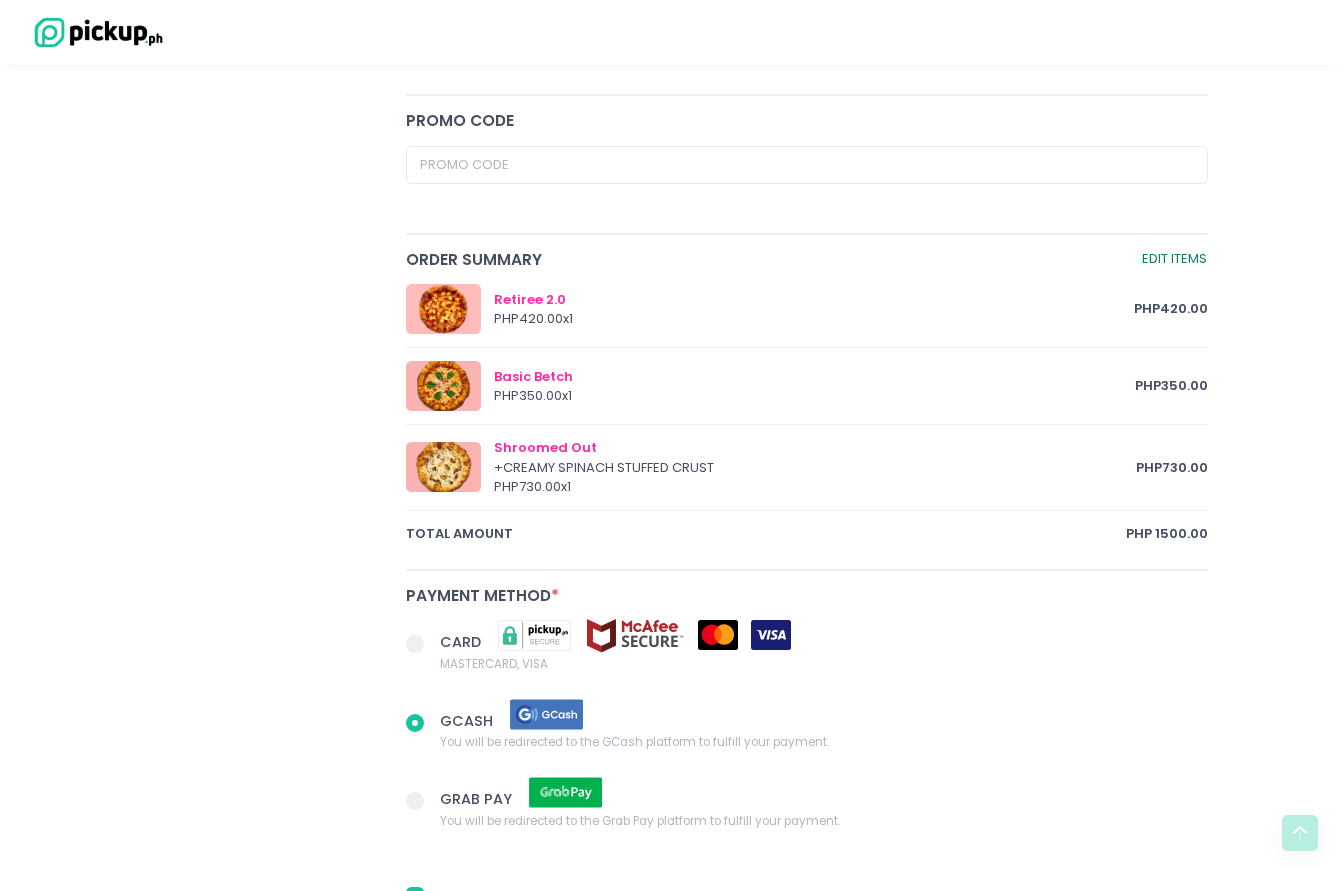 click on "Edit Items" at bounding box center (1174, 259) 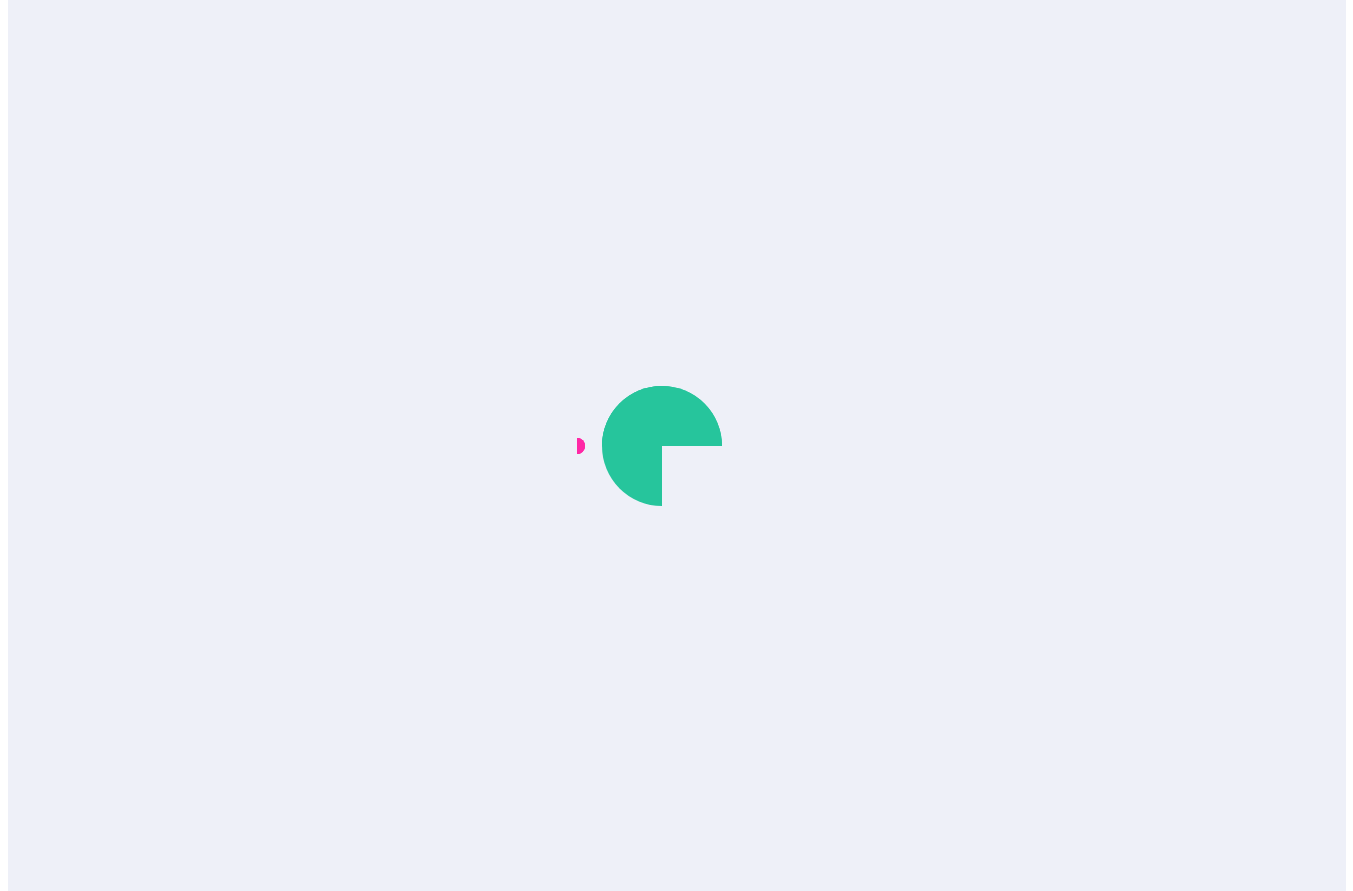 scroll, scrollTop: 0, scrollLeft: 0, axis: both 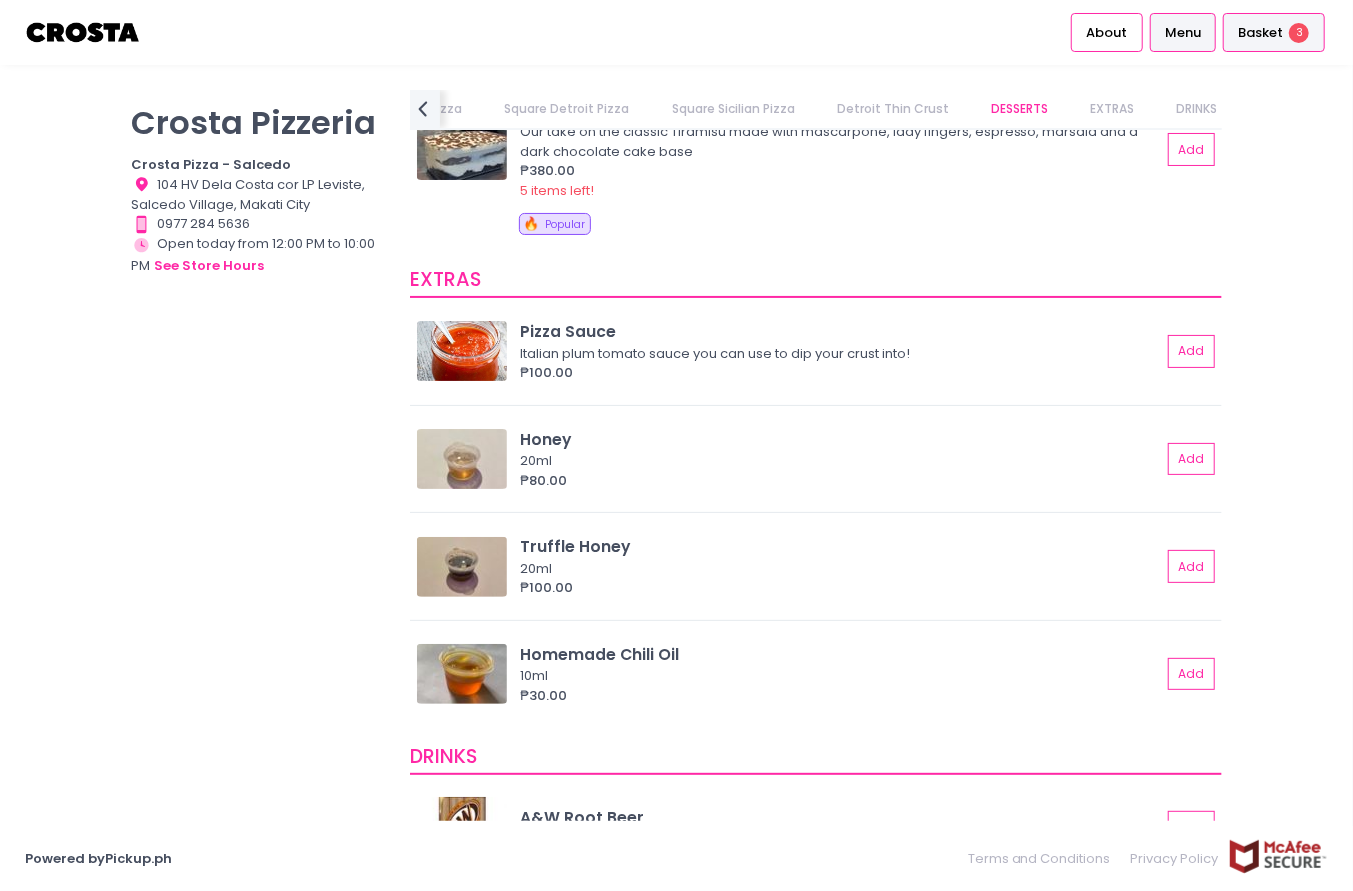 click on "Basket 3" at bounding box center (1274, 32) 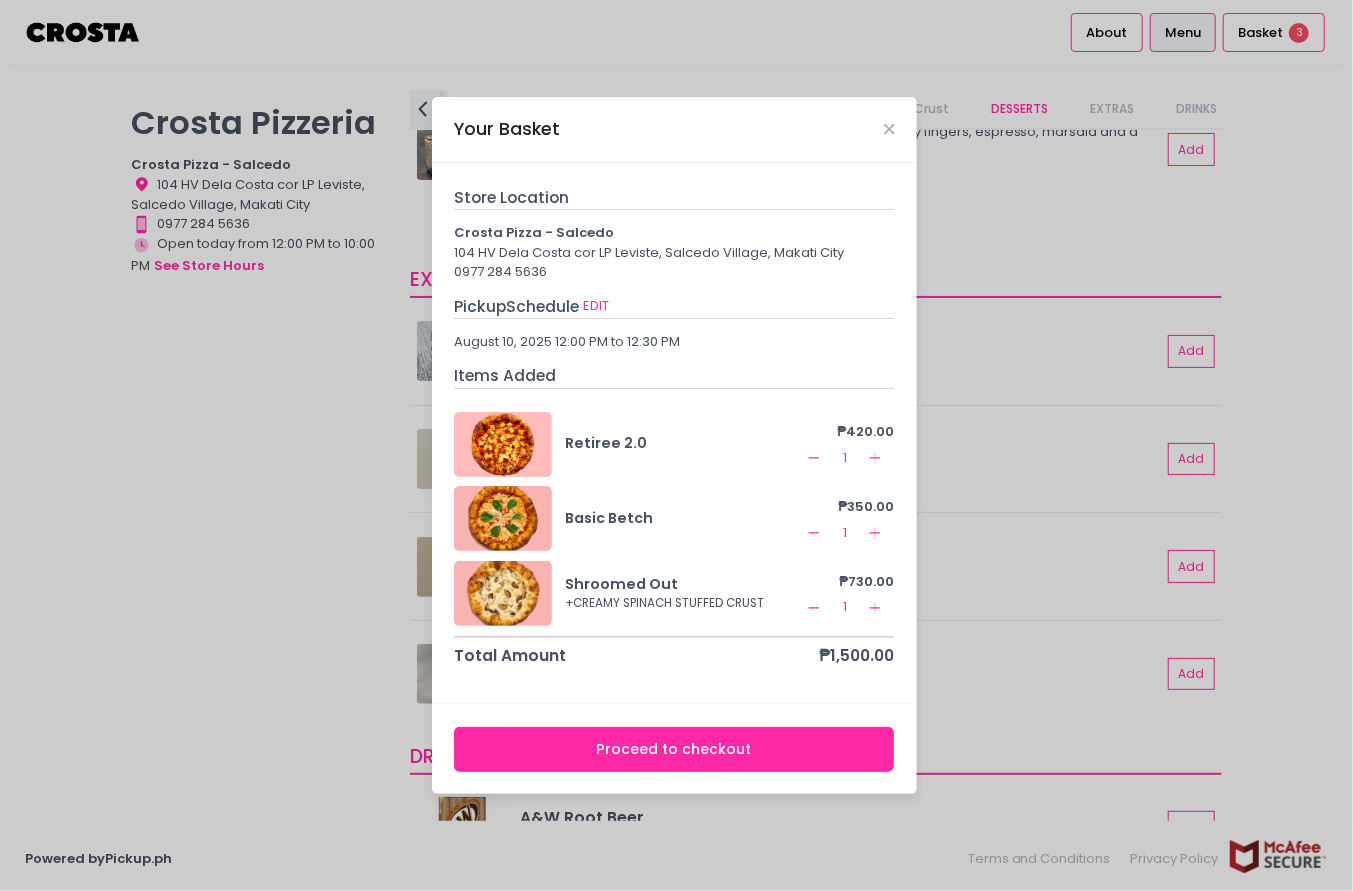 click 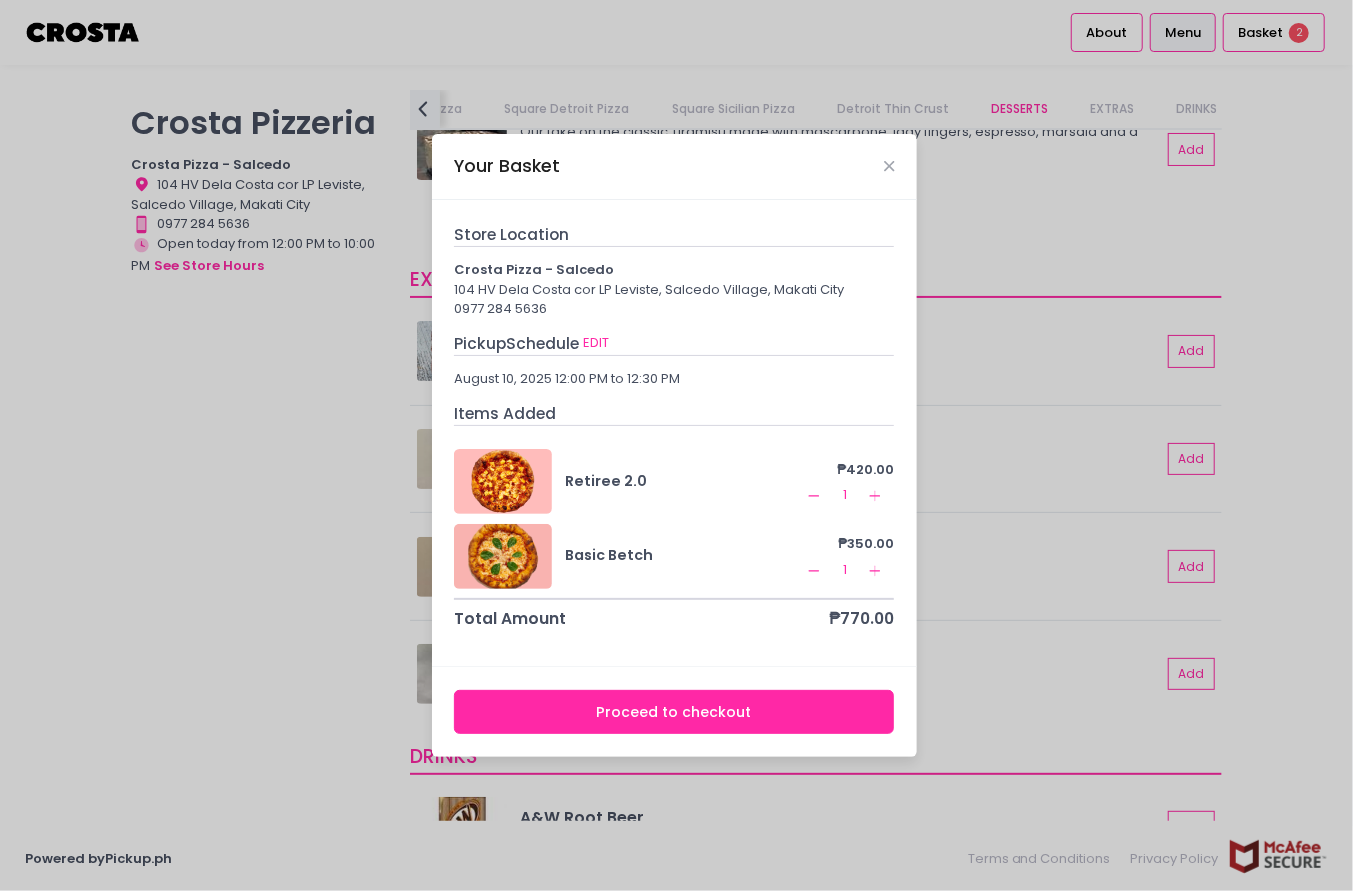 click on "Your Basket Store Location Crosta Pizza - Salcedo 104 HV Dela Costa cor LP Leviste, Salcedo Village, Makati City [PHONE] Pickup  Schedule EDIT August 10, 2025   12:00 PM   to   12:30 PM Items Added Retiree 2.0   ₱420.00 Remove Created with Sketch. 1 Add Created with Sketch. Basic Betch   ₱350.00 Remove Created with Sketch. 1 Add Created with Sketch. Total Amount ₱770.00 Proceed to checkout" at bounding box center [676, 445] 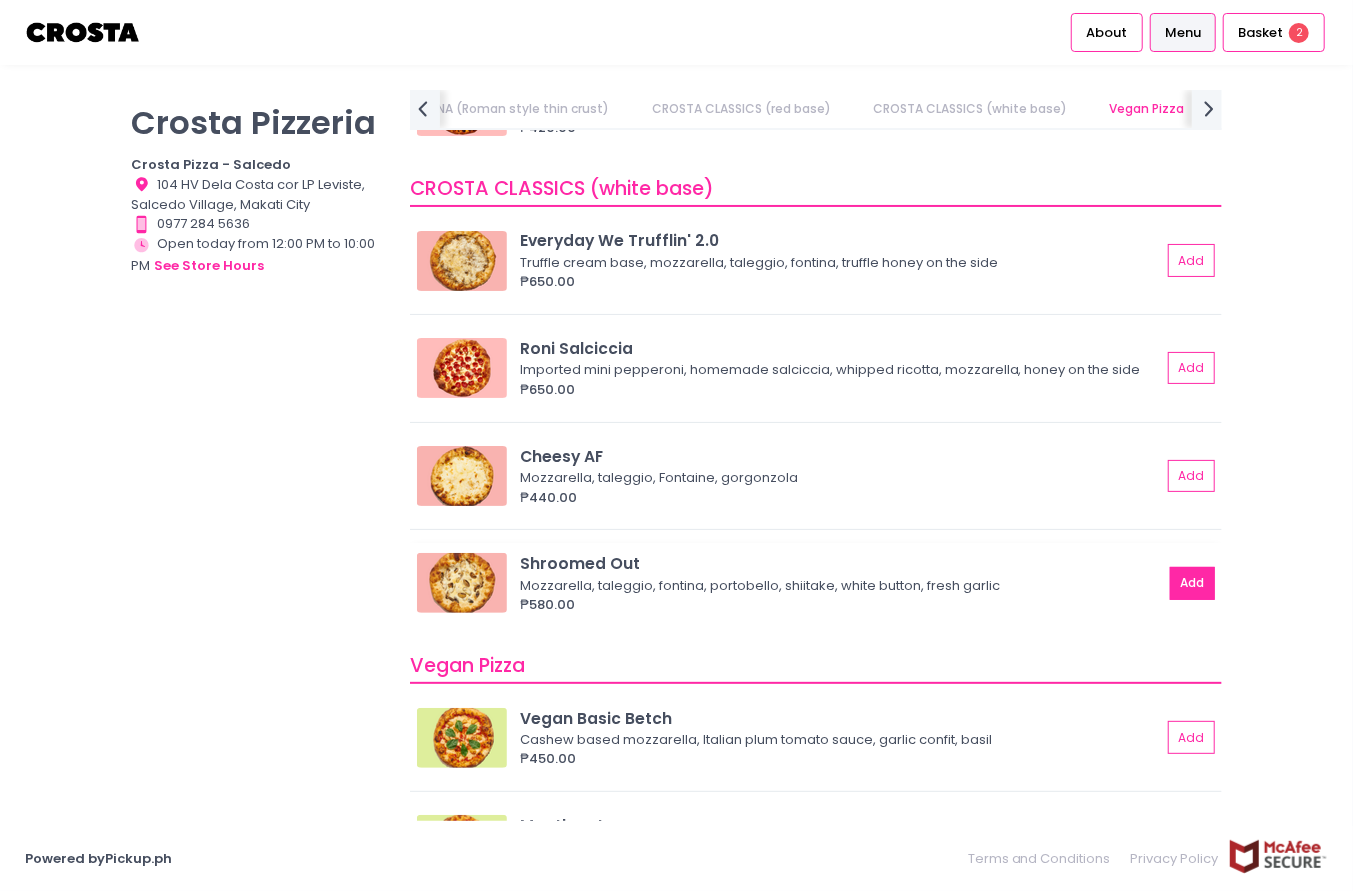 click on "Add" at bounding box center [1193, 583] 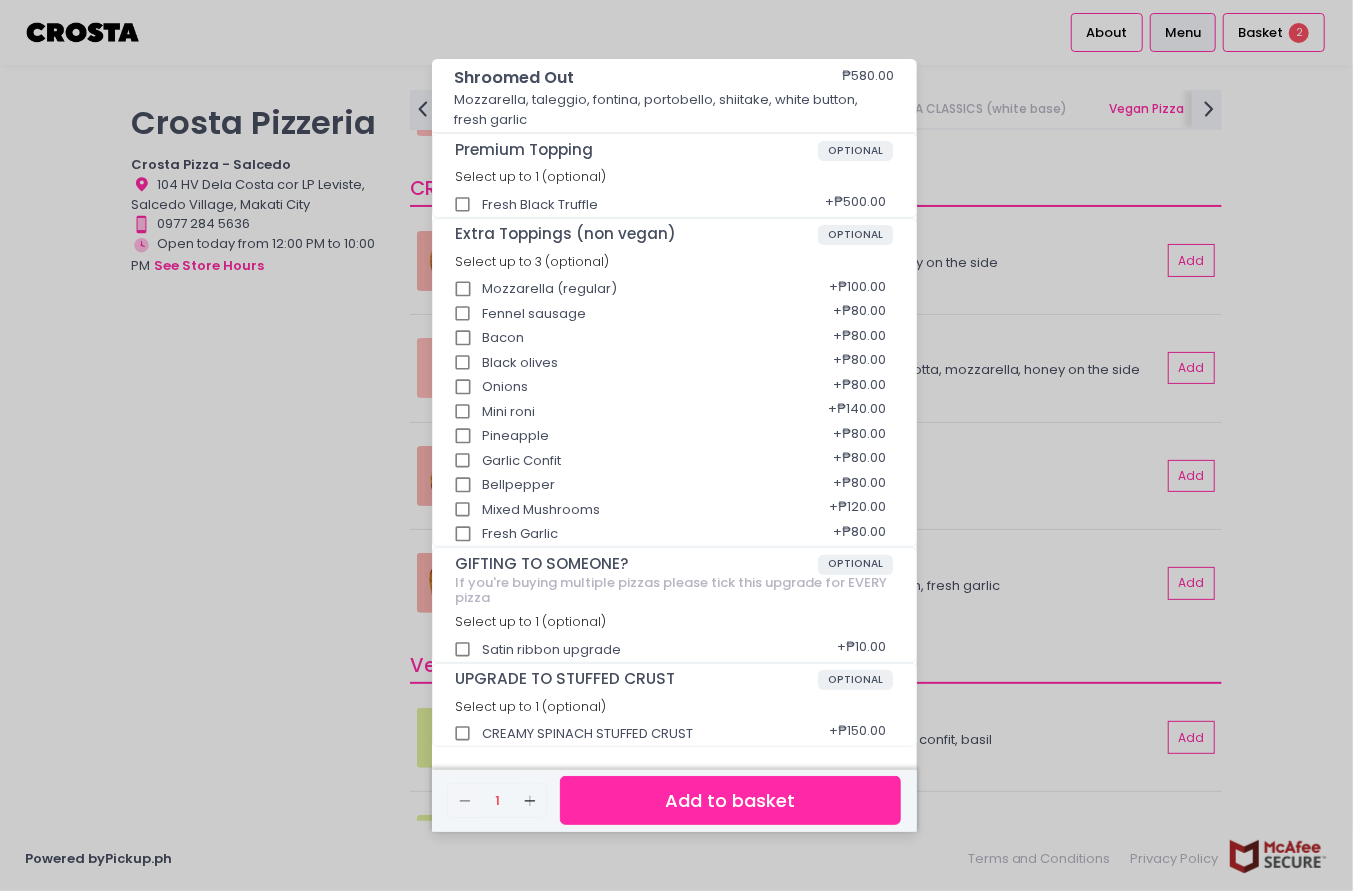 click on "Add to basket" at bounding box center (730, 800) 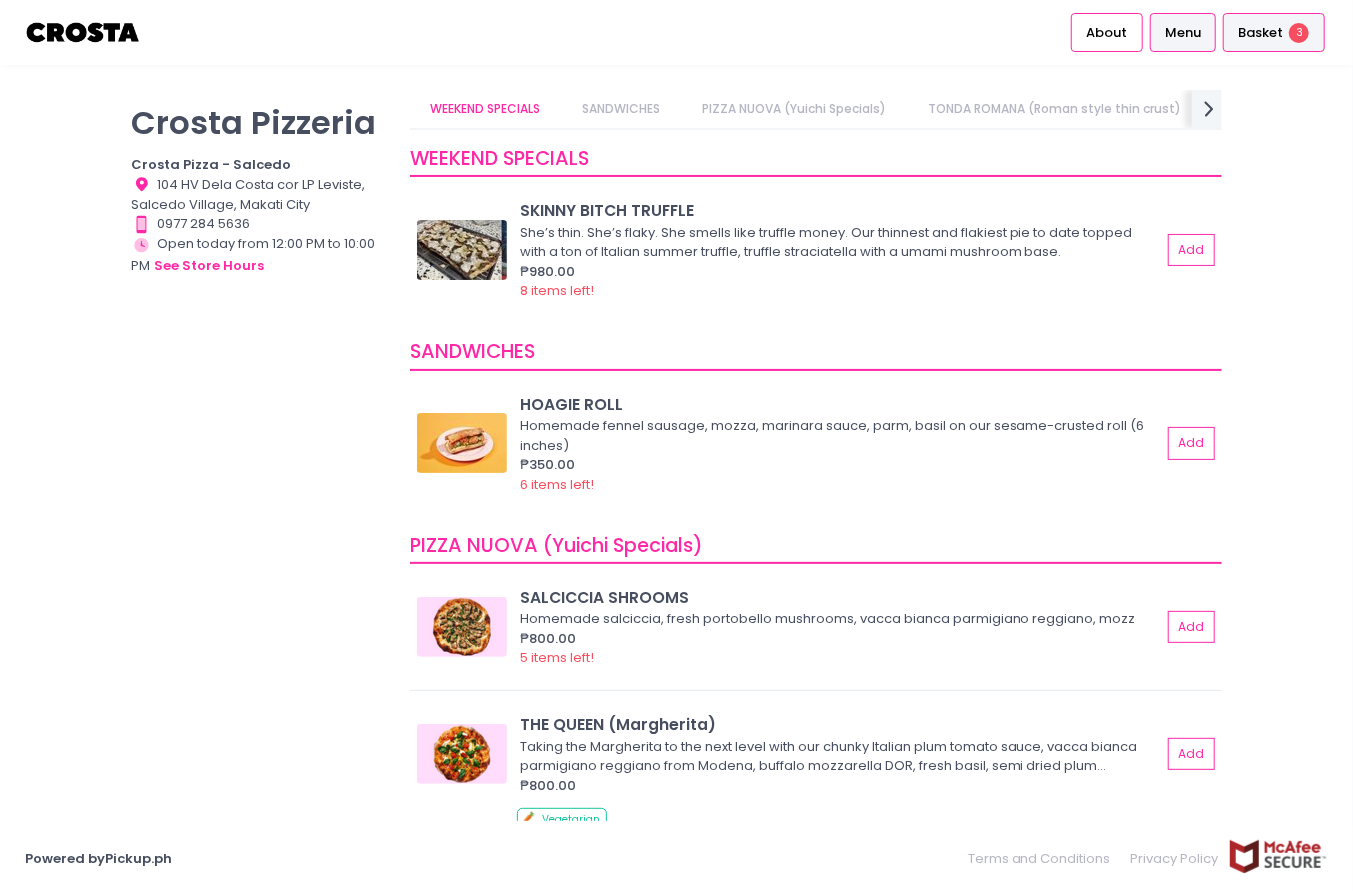 click on "Basket 3" at bounding box center [1274, 32] 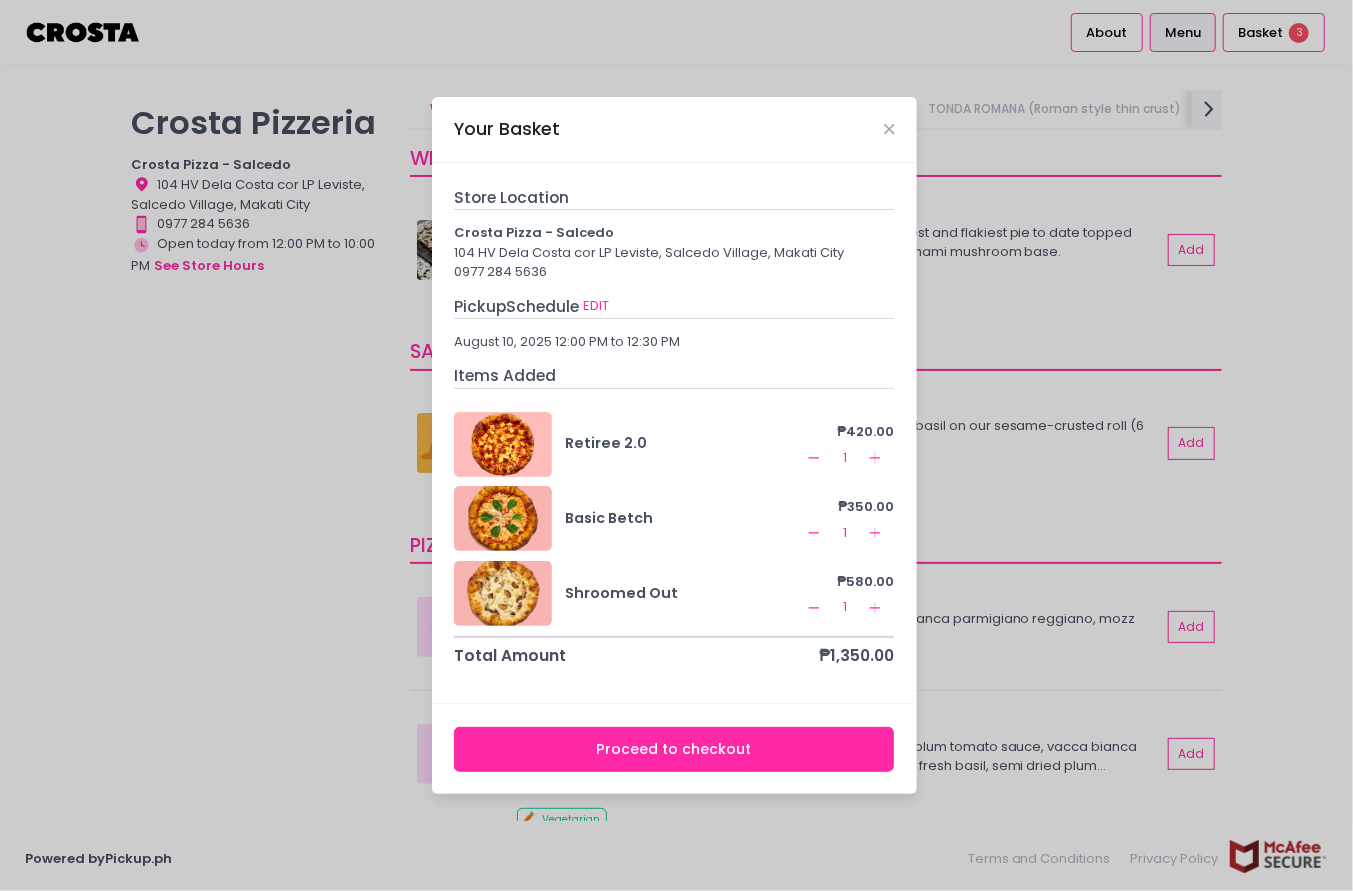click on "Proceed to checkout" at bounding box center [674, 749] 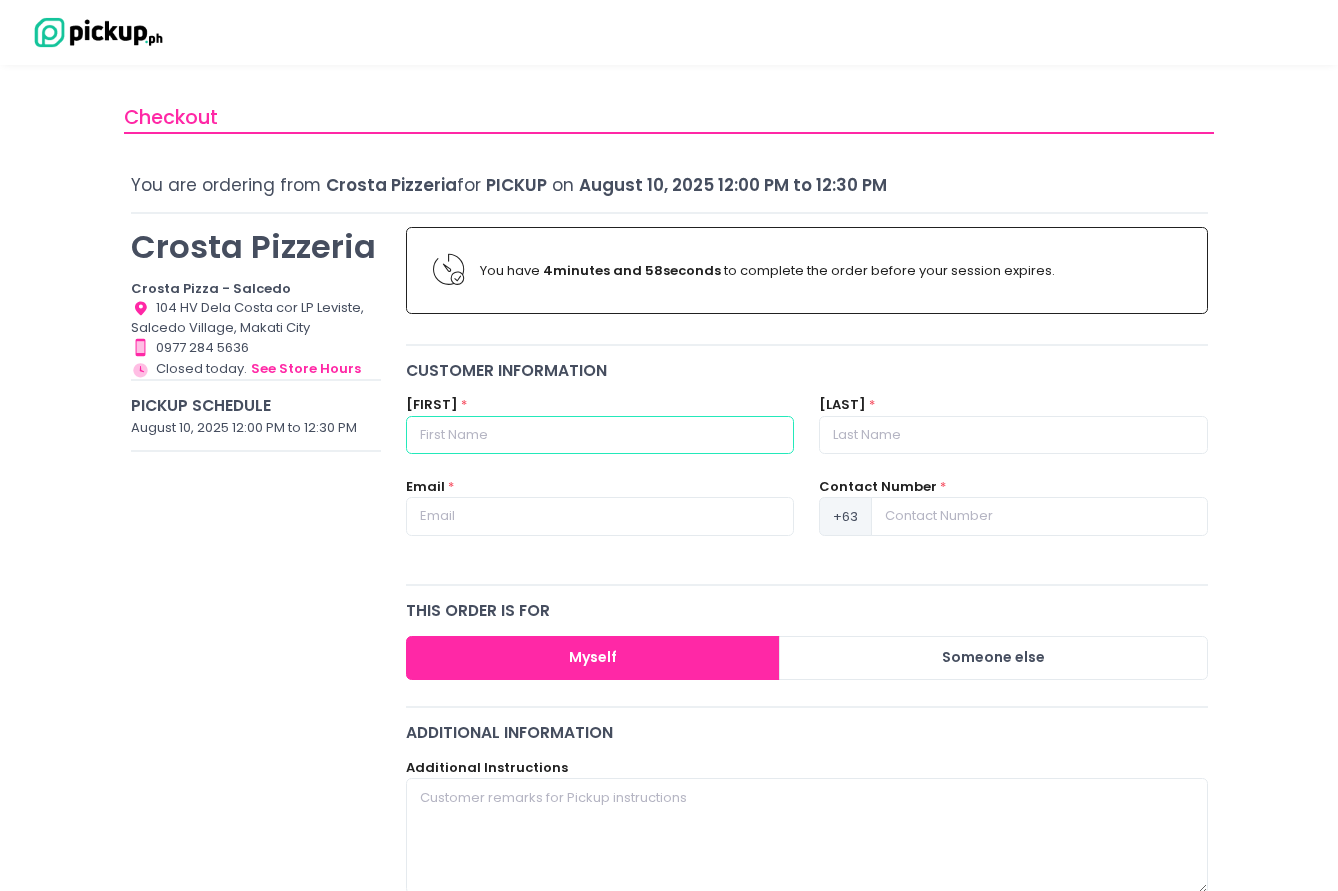 click at bounding box center [600, 435] 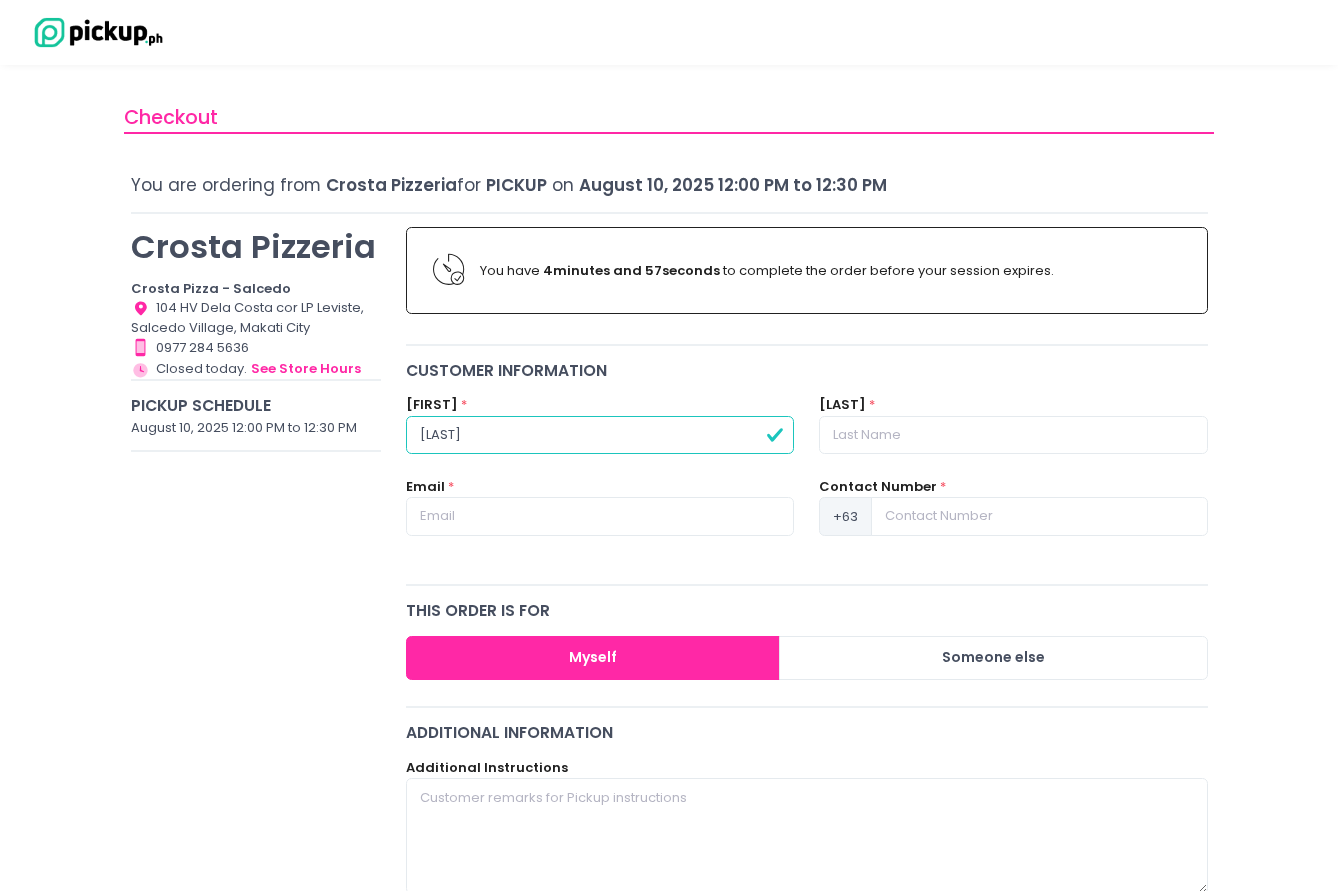 type on "[LAST]" 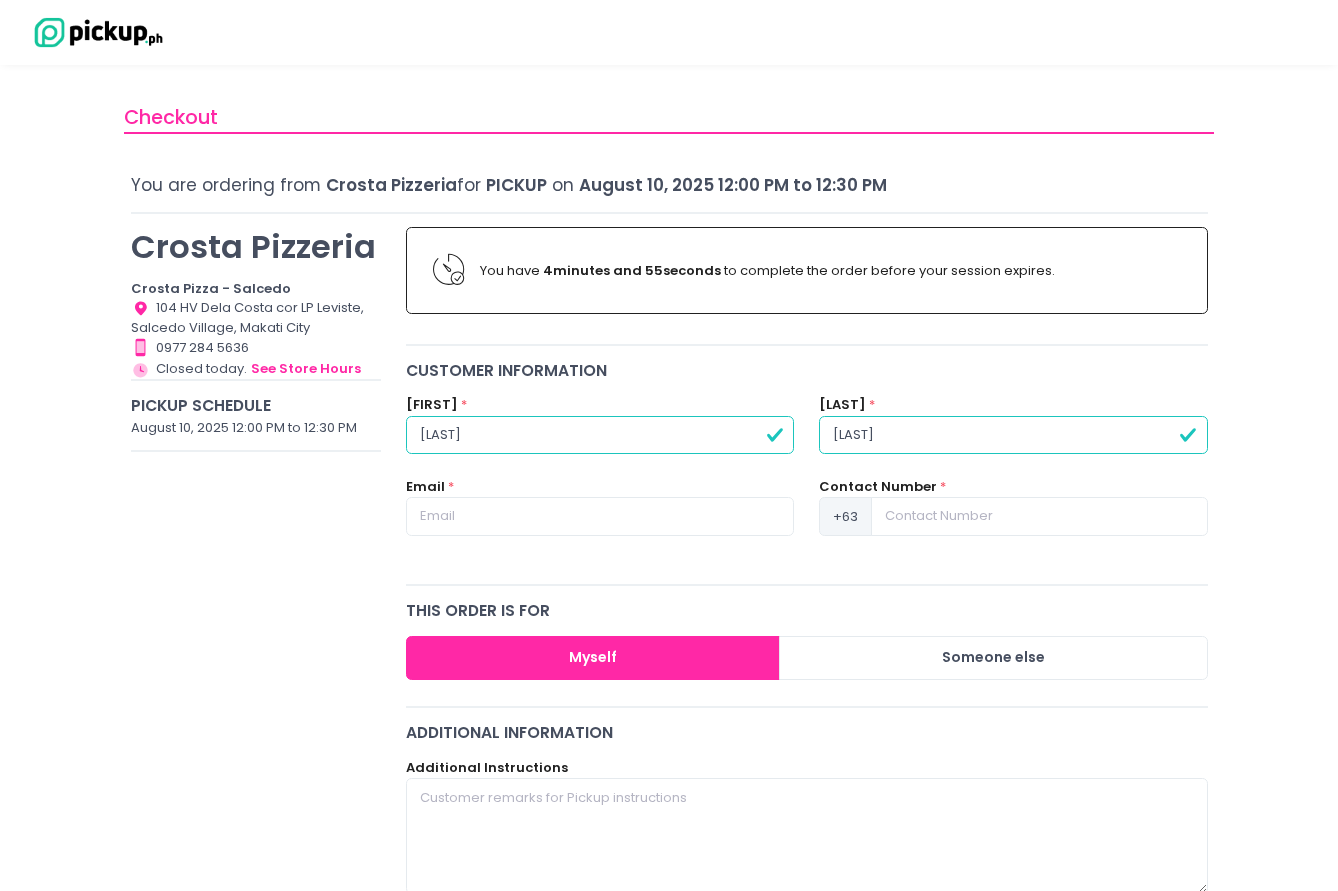 type on "[LAST]" 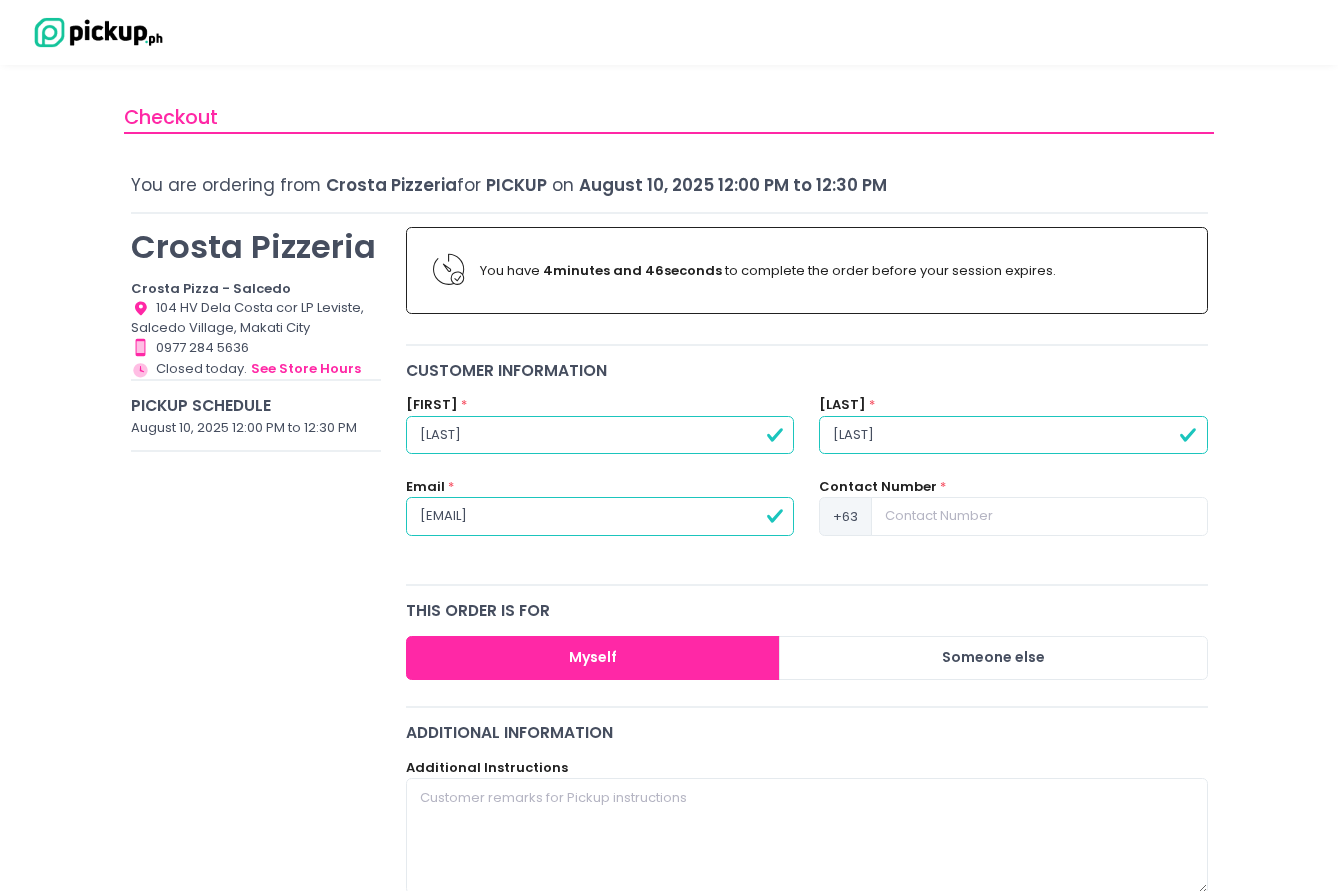 type on "[EMAIL]" 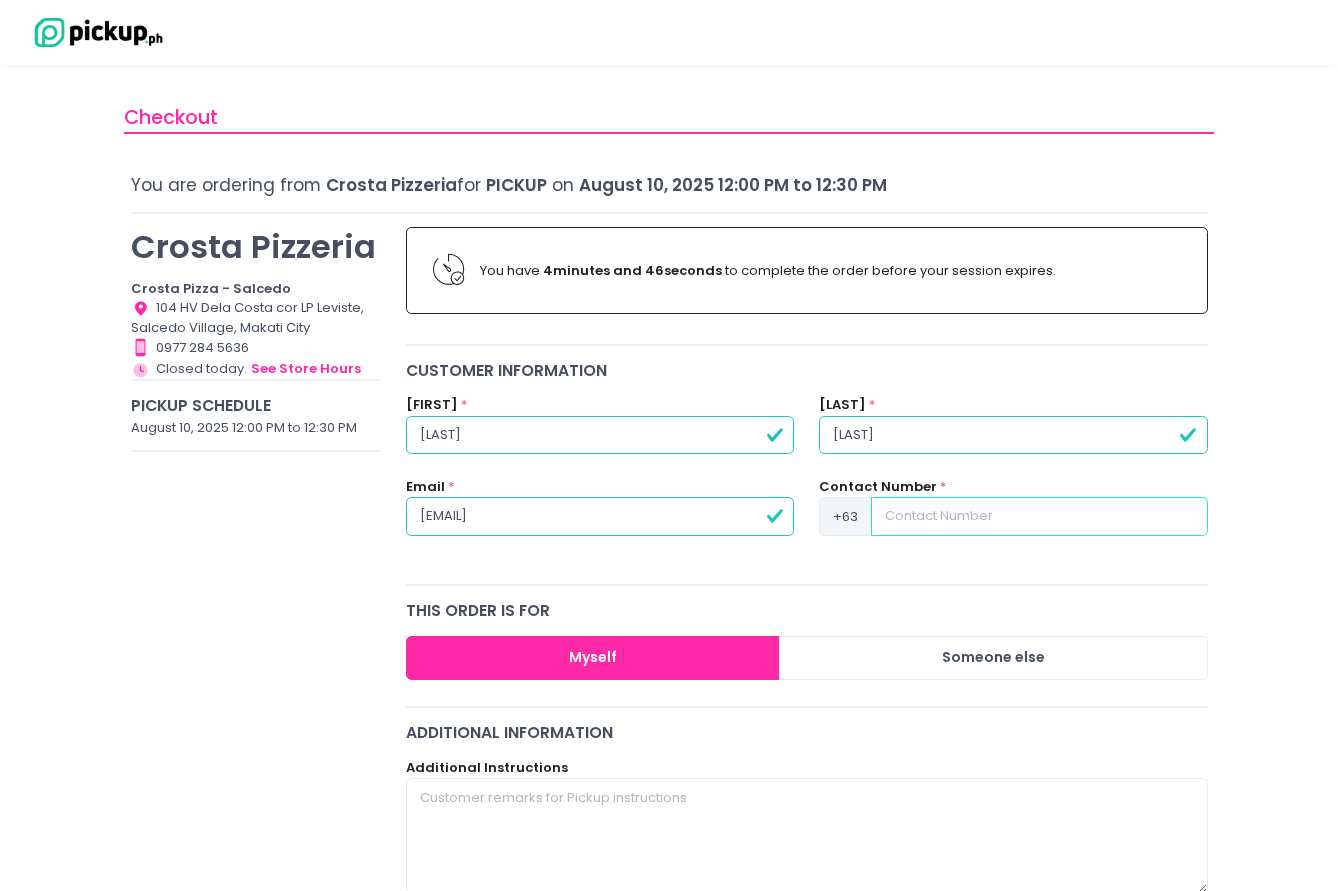 click at bounding box center [1039, 516] 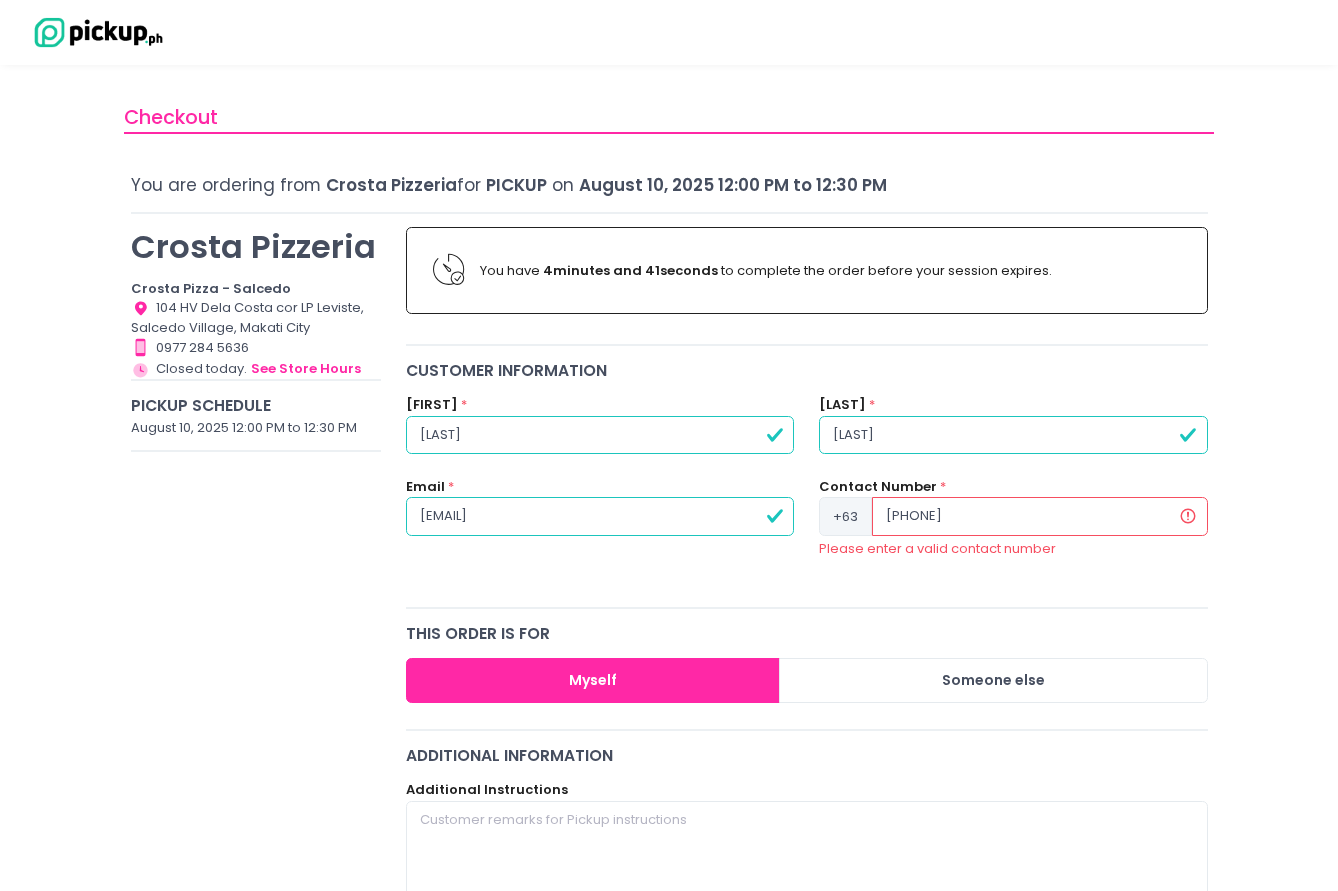 drag, startPoint x: 900, startPoint y: 511, endPoint x: 919, endPoint y: 533, distance: 29.068884 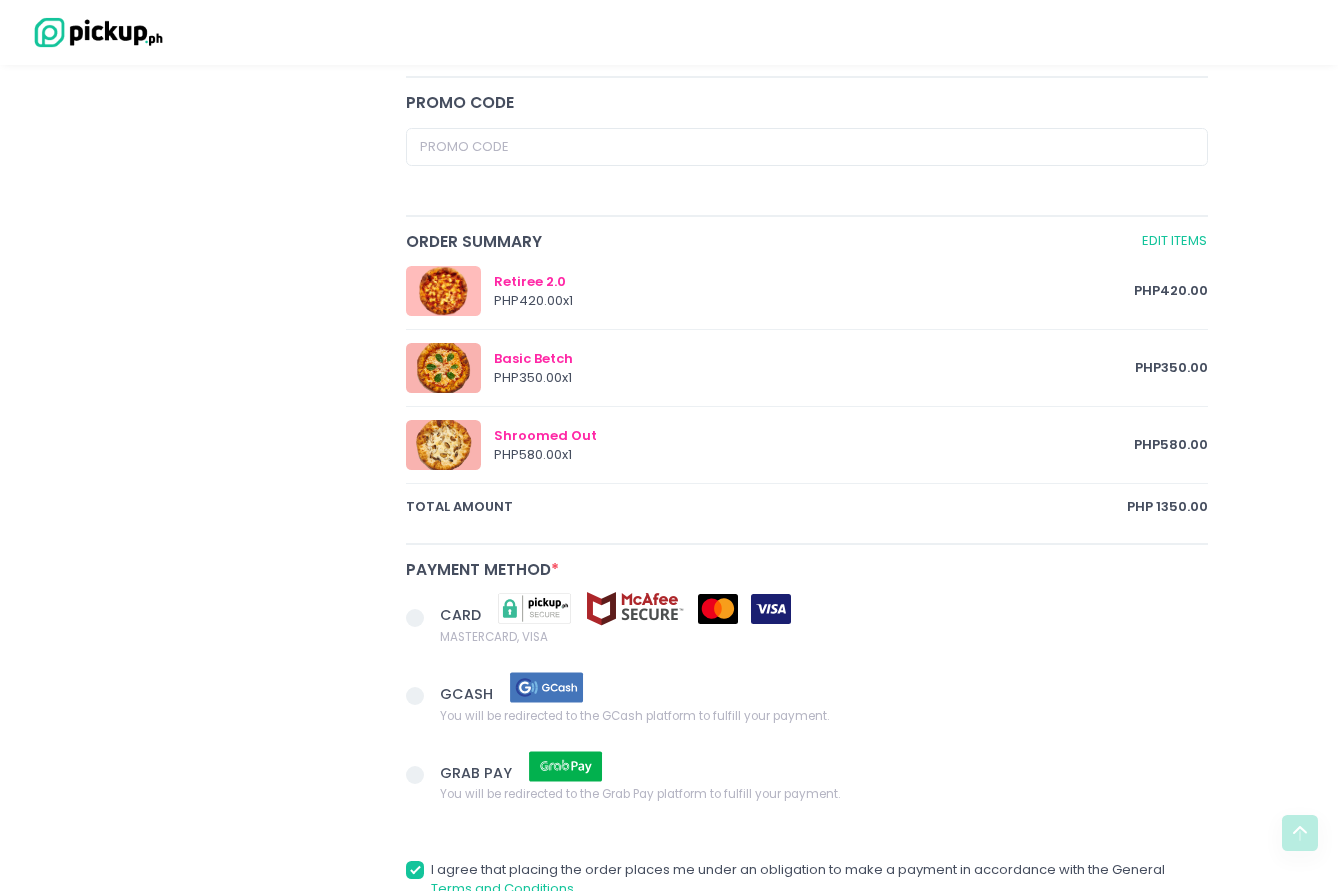 scroll, scrollTop: 1040, scrollLeft: 0, axis: vertical 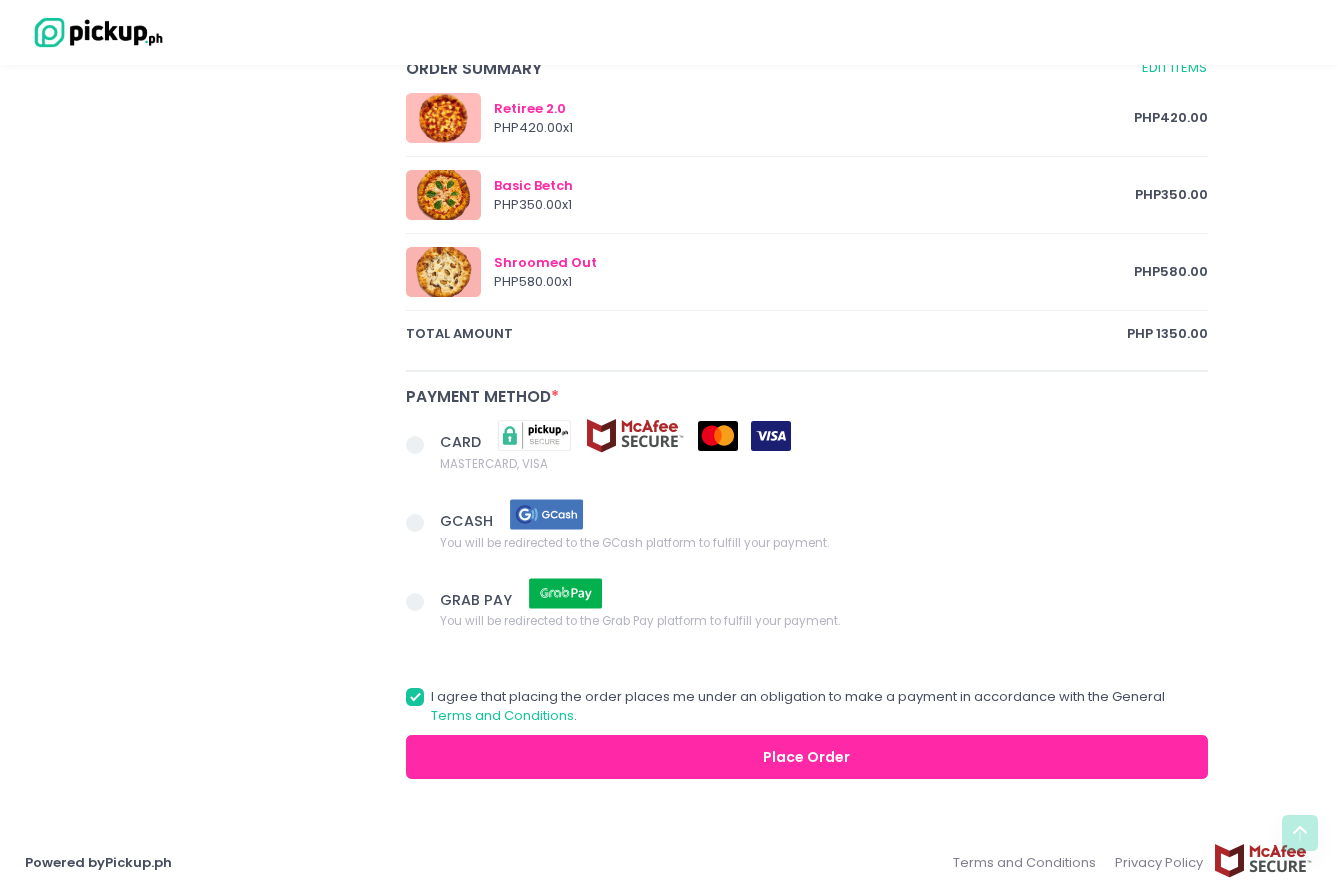 type on "[PHONE]" 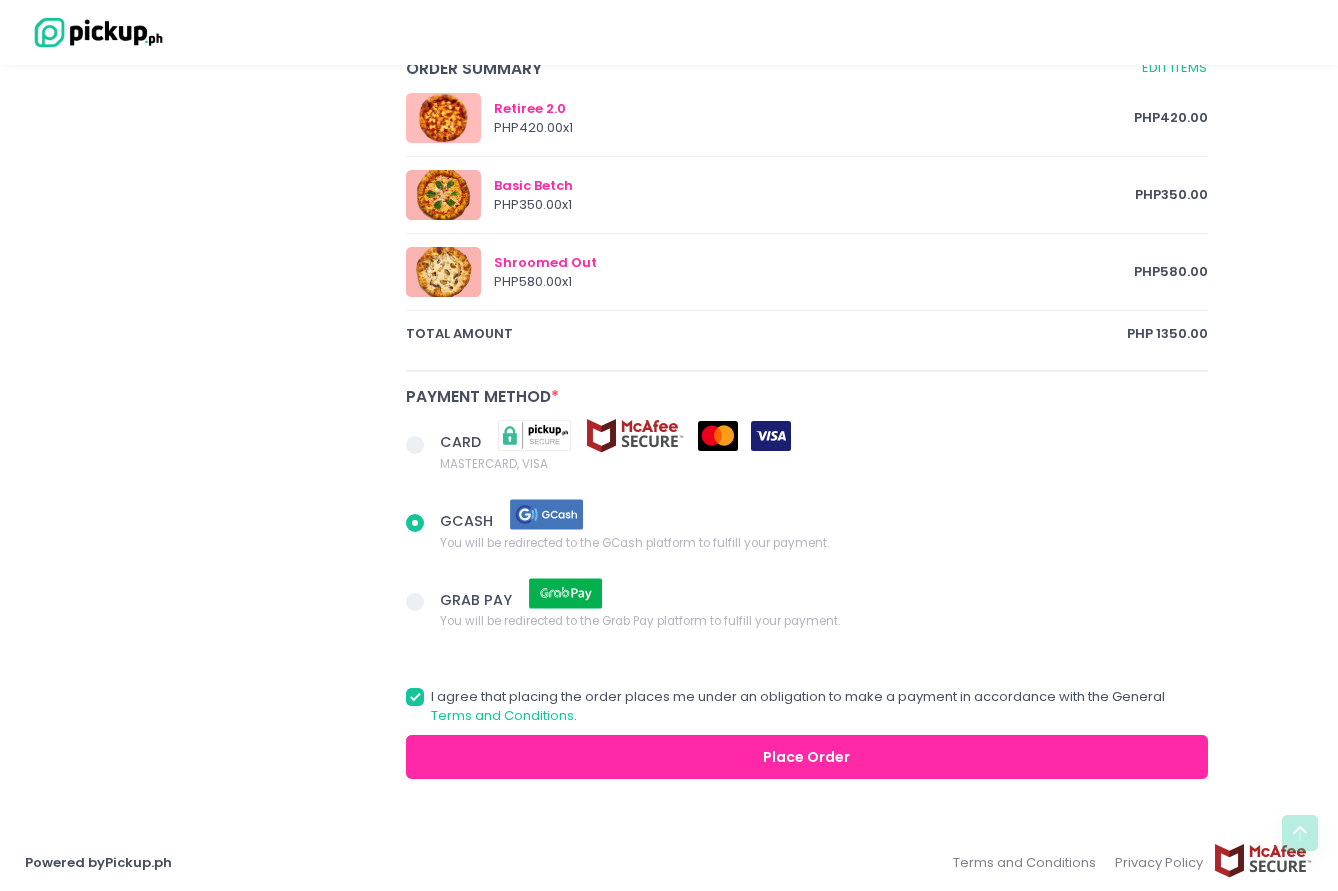 click at bounding box center (423, 525) 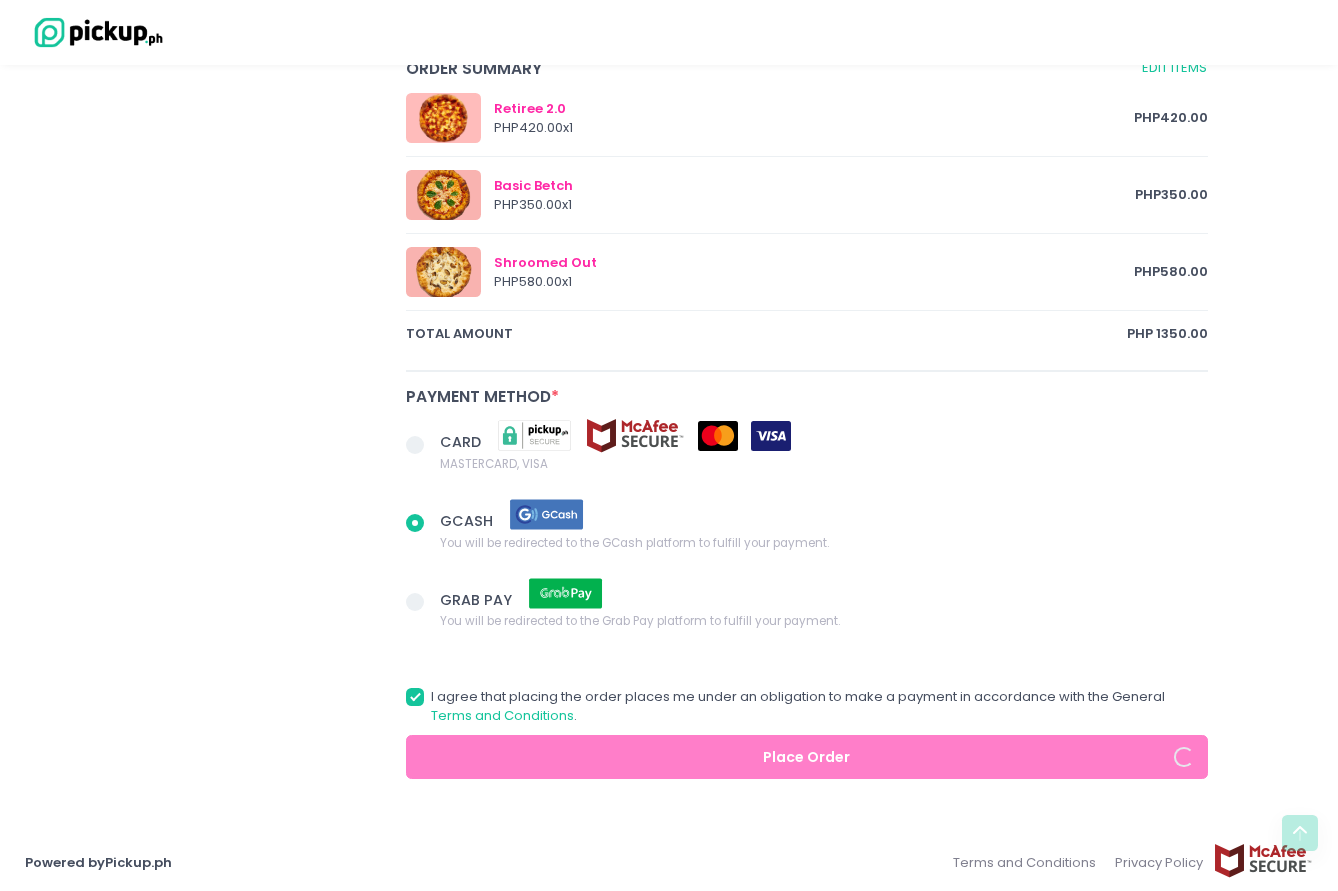 radio on "true" 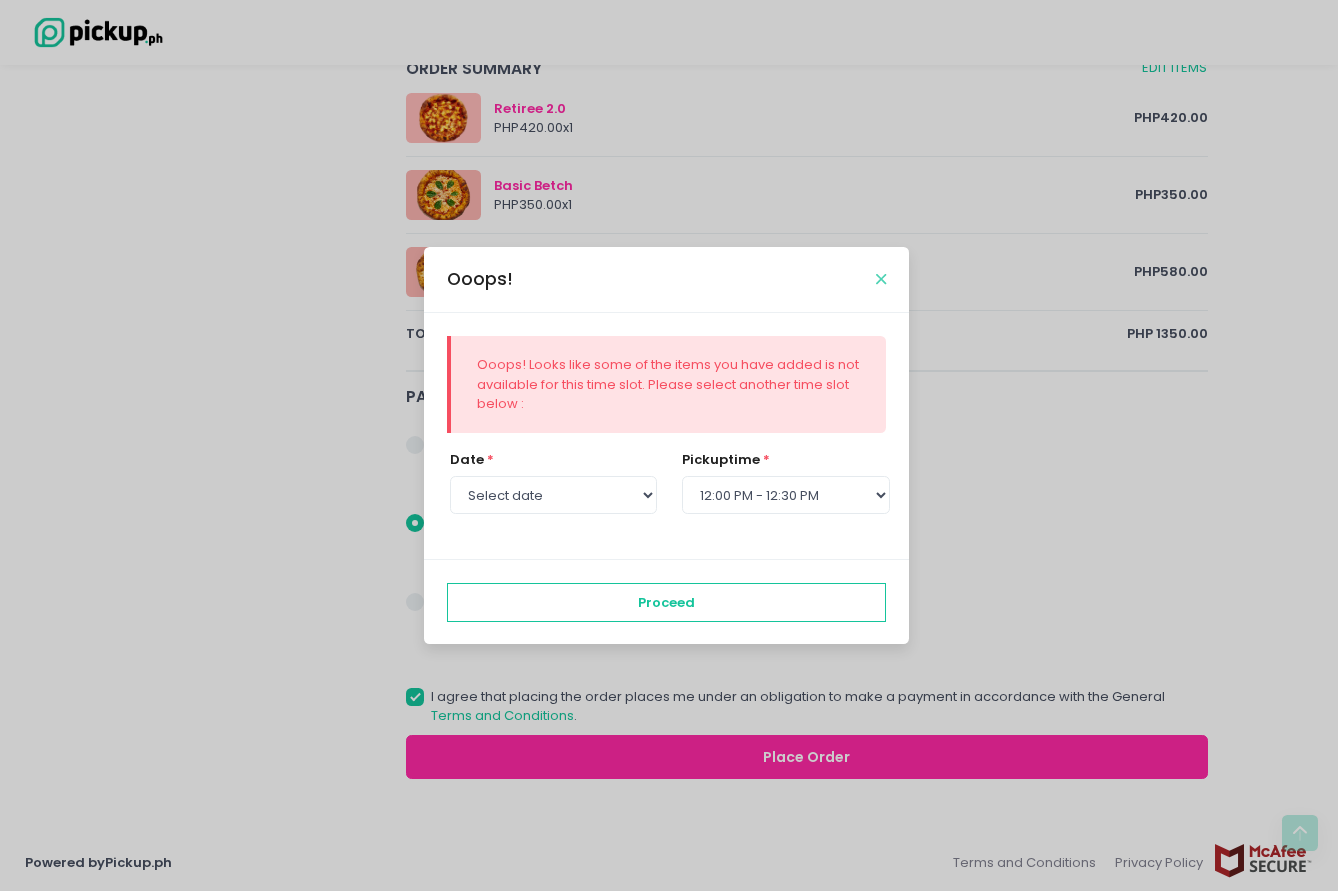 click at bounding box center [881, 279] 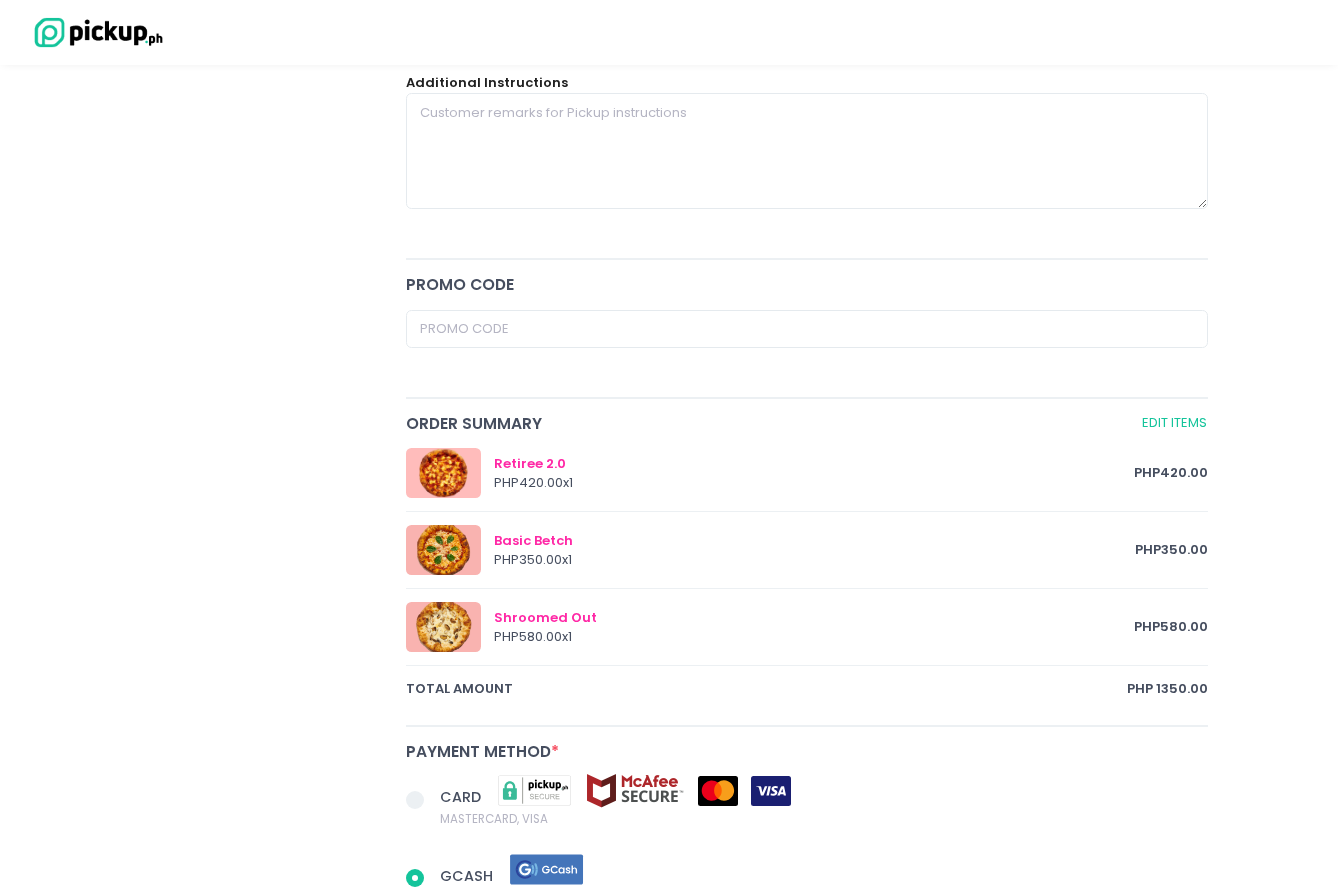 scroll, scrollTop: 700, scrollLeft: 0, axis: vertical 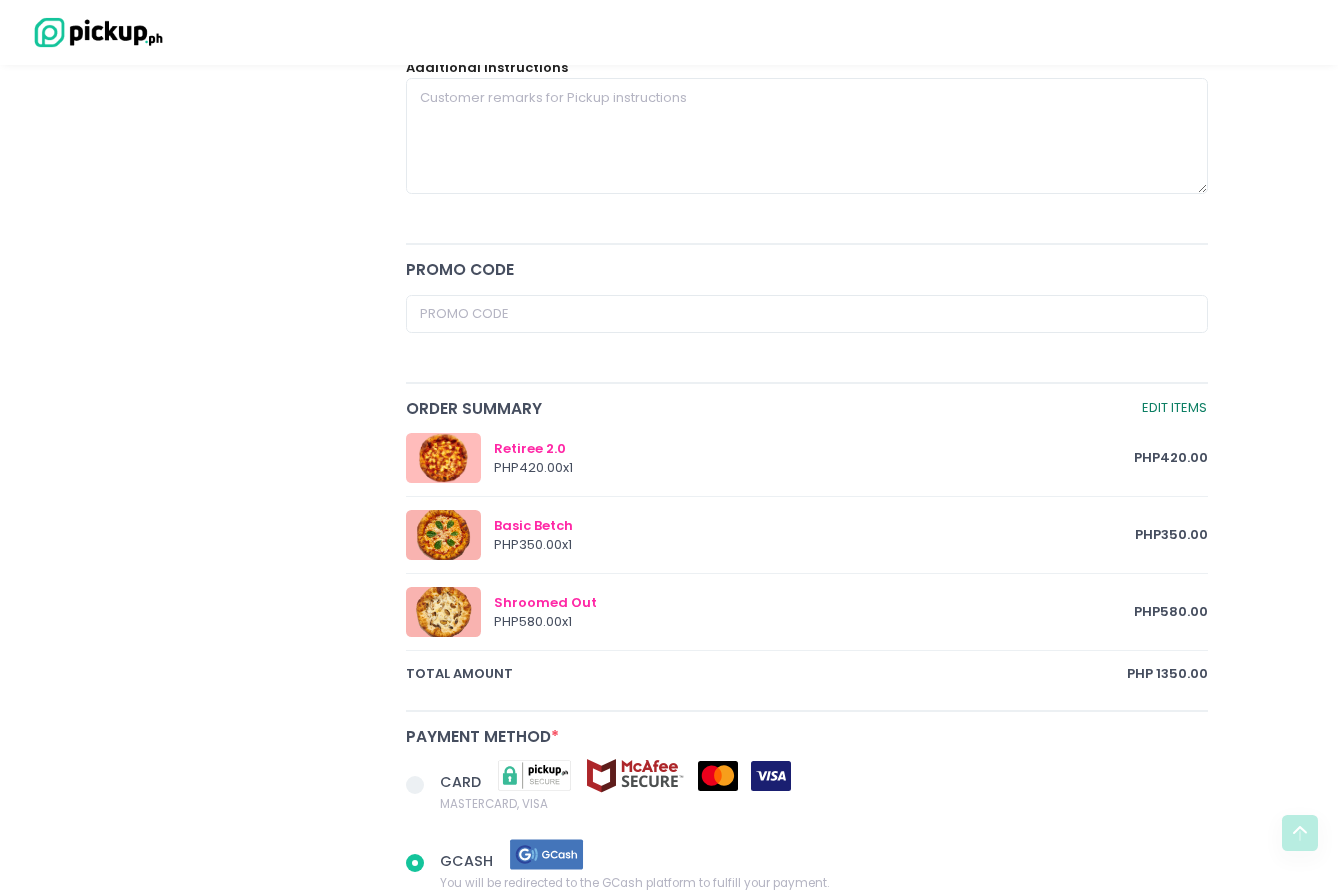 click on "Edit Items" at bounding box center (1174, 408) 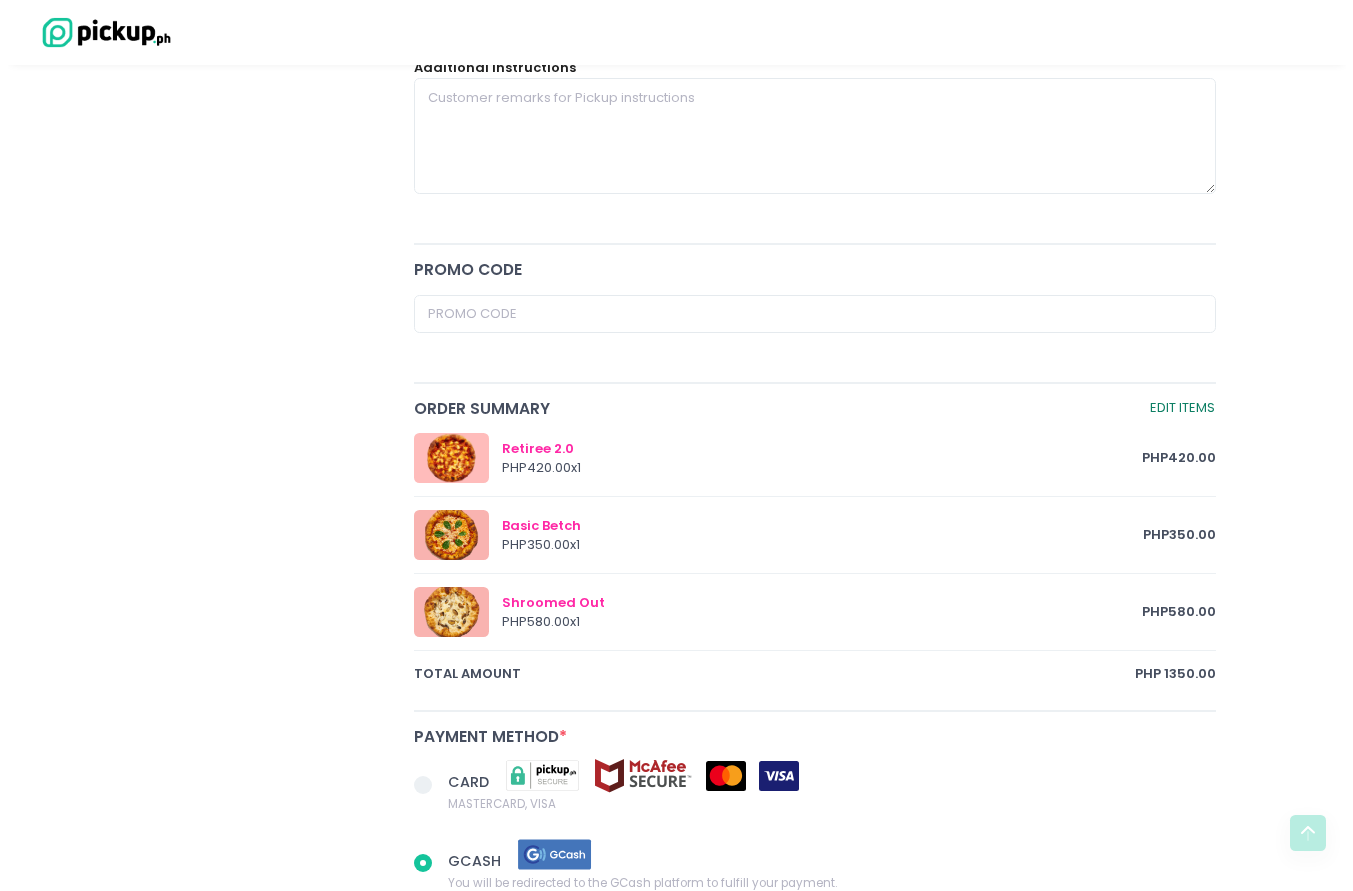 scroll, scrollTop: 0, scrollLeft: 0, axis: both 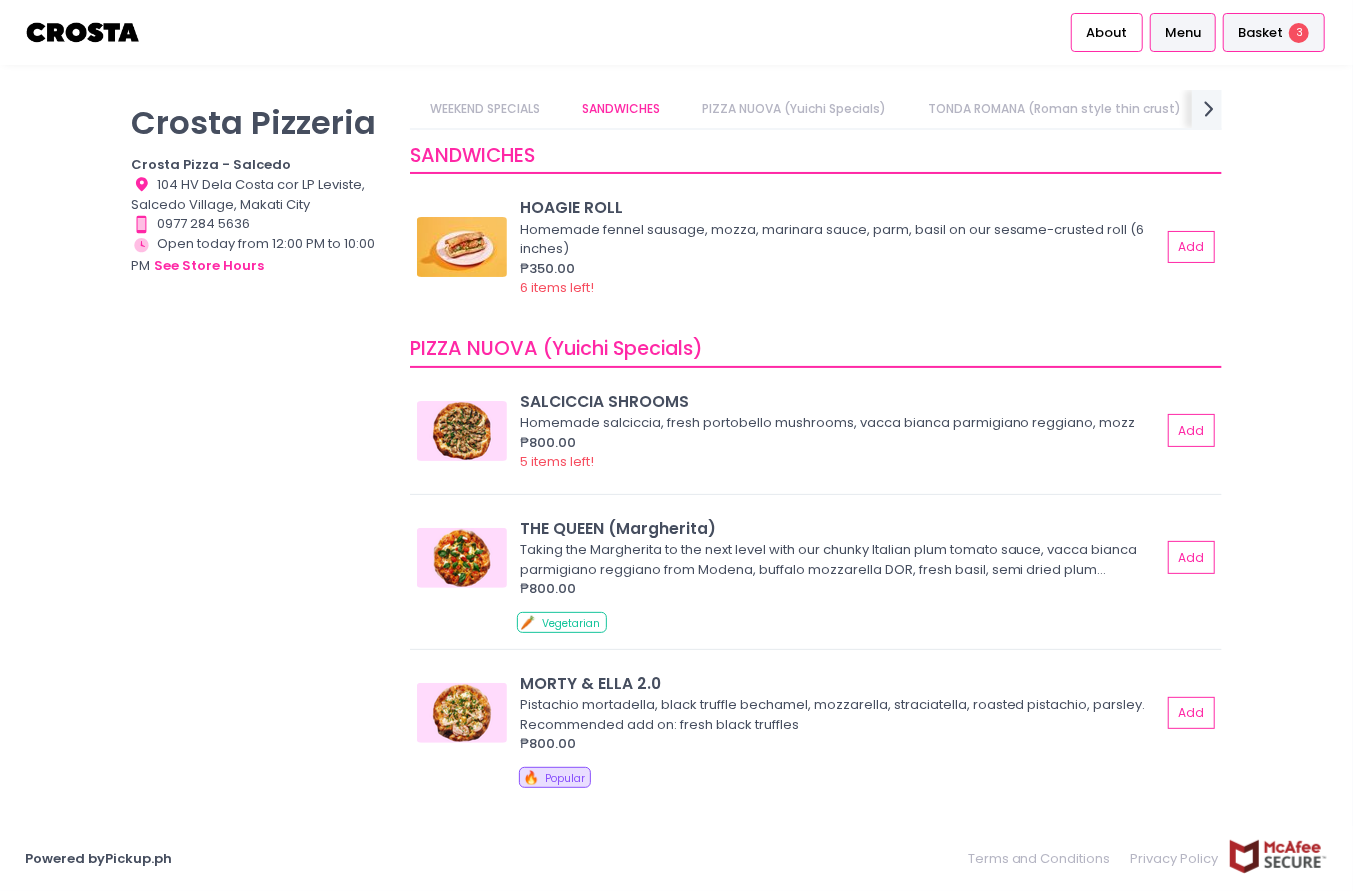 click on "Basket 3" at bounding box center (1274, 32) 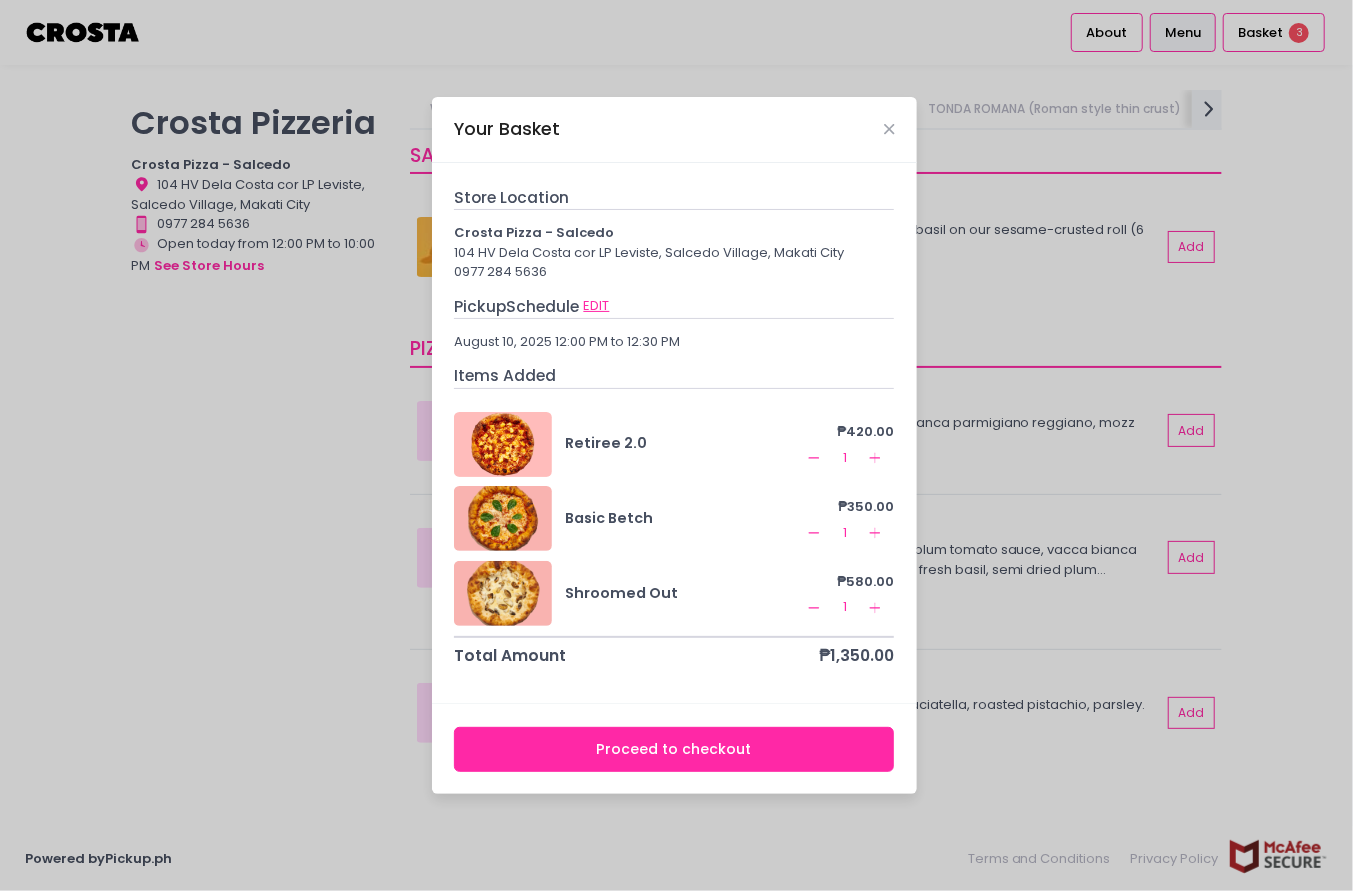 click on "EDIT" at bounding box center [597, 306] 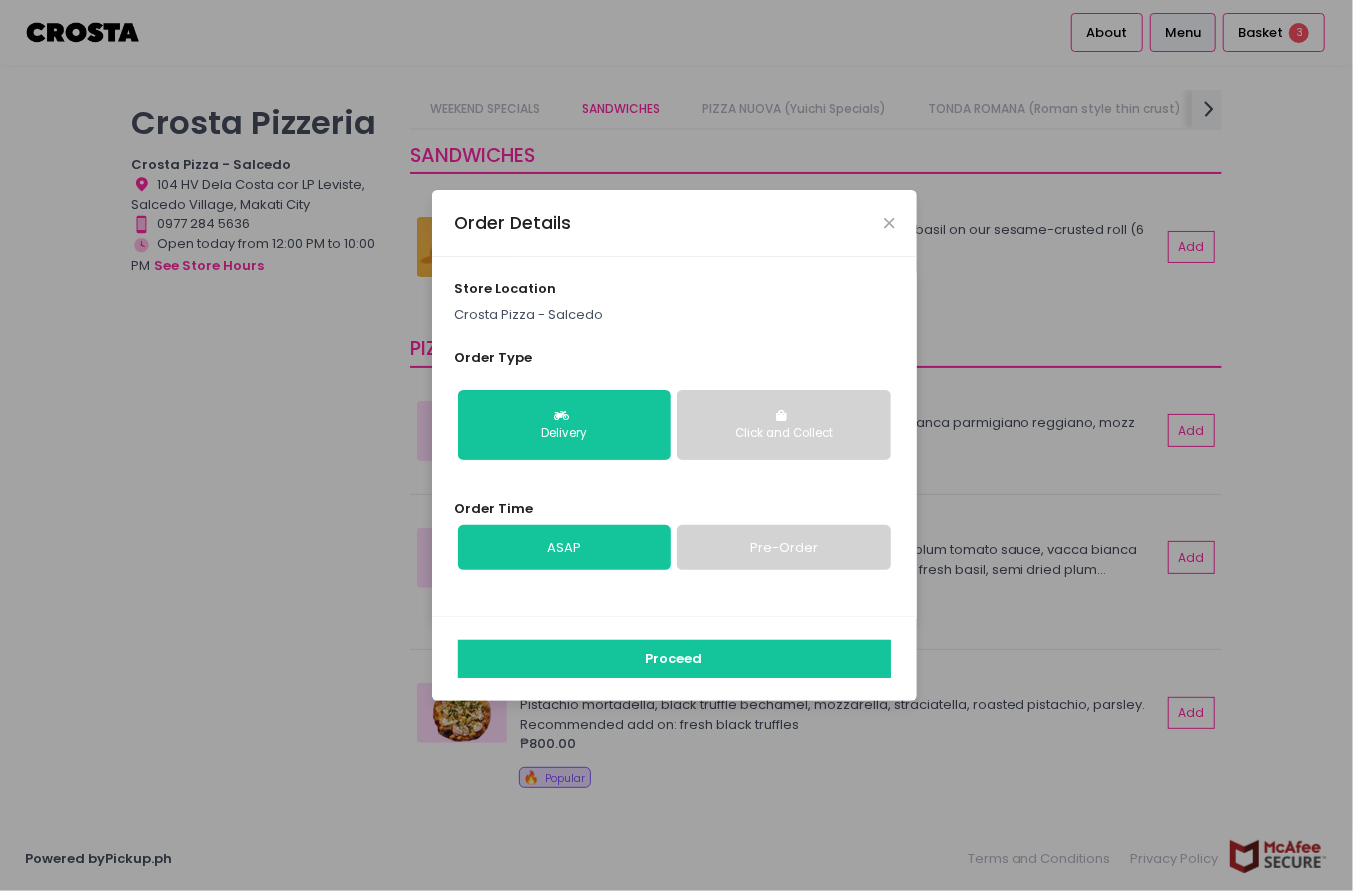 click on "Pre-Order" at bounding box center (783, 548) 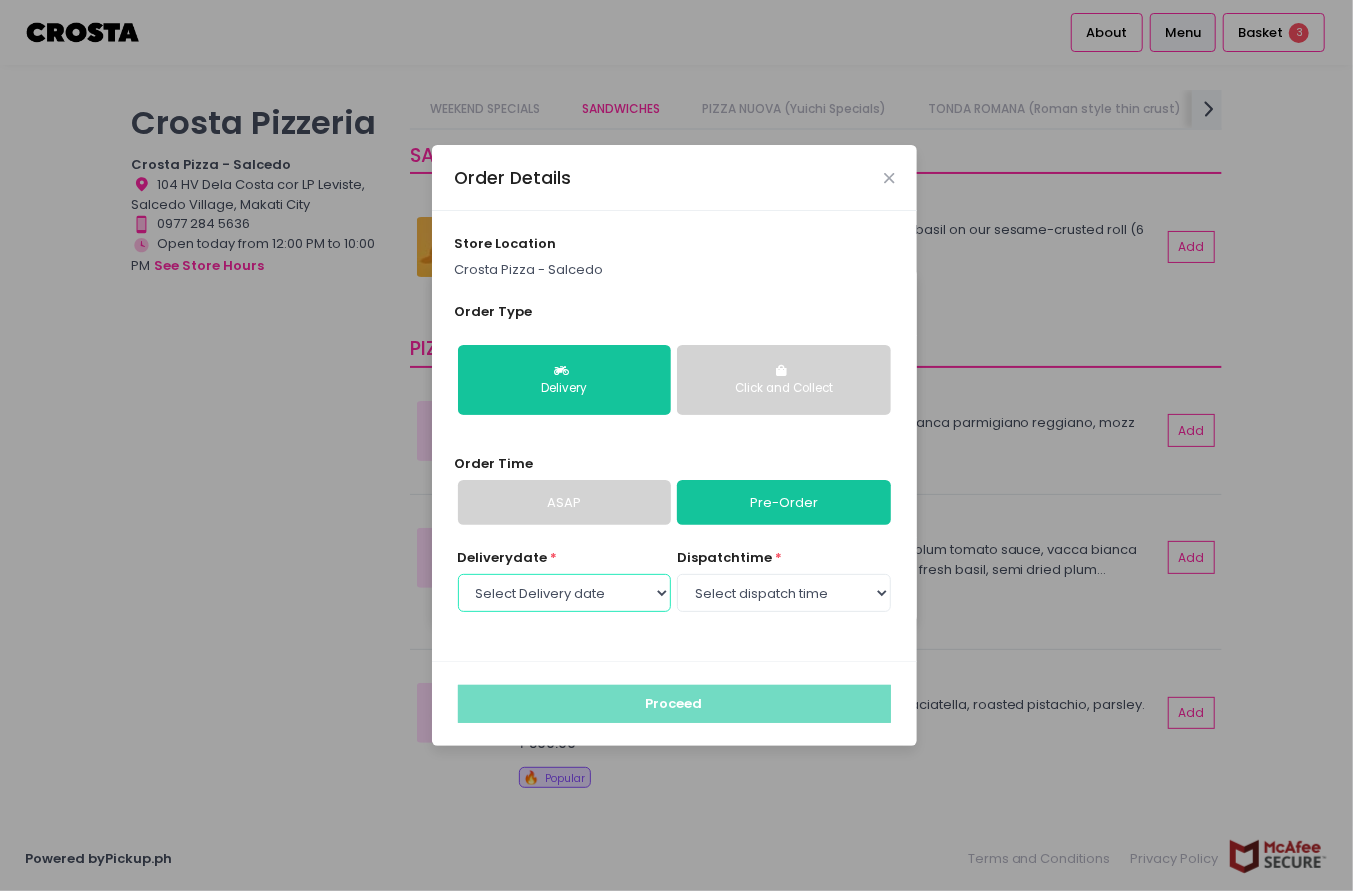 click on "Select Delivery date Saturday, Aug 9th Sunday, Aug 10th Monday, Aug 11th" at bounding box center [564, 593] 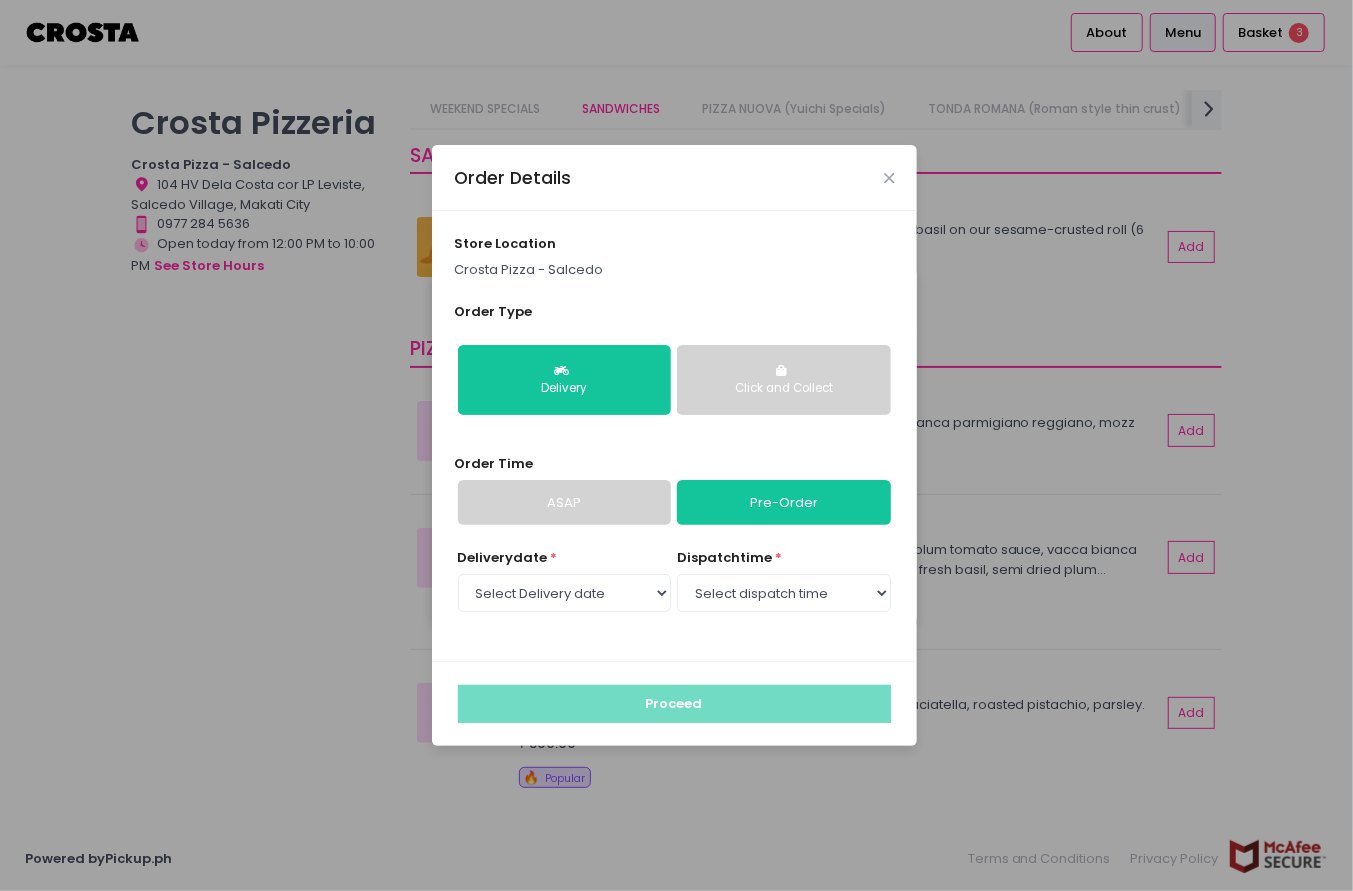 click on "Select dispatch time 12:00 PM - 12:30 PM 12:30 PM - 01:00 PM 01:00 PM - 01:30 PM 01:30 PM - 02:00 PM 02:00 PM - 02:30 PM 02:30 PM - 03:00 PM 03:00 PM - 03:30 PM 03:30 PM - 04:00 PM 04:00 PM - 04:30 PM 04:30 PM - 05:00 PM 05:00 PM - 05:30 PM 05:30 PM - 06:00 PM 06:00 PM - 06:30 PM 06:30 PM - 07:00 PM 07:00 PM - 07:30 PM 07:30 PM - 08:00 PM 08:00 PM - 08:30 PM 08:30 PM - 09:00 PM" at bounding box center [783, 593] 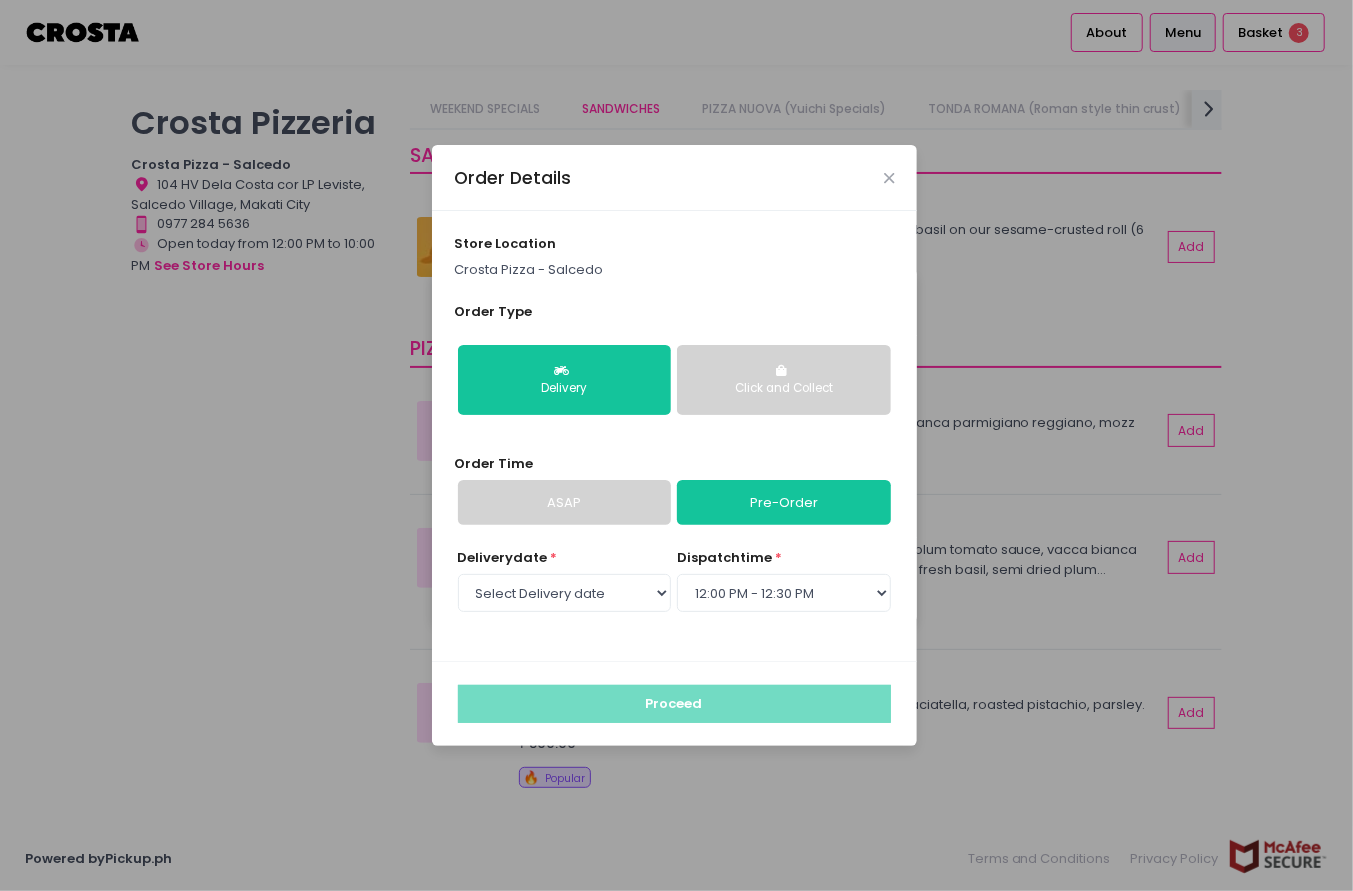 click on "Select dispatch time 12:00 PM - 12:30 PM 12:30 PM - 01:00 PM 01:00 PM - 01:30 PM 01:30 PM - 02:00 PM 02:00 PM - 02:30 PM 02:30 PM - 03:00 PM 03:00 PM - 03:30 PM 03:30 PM - 04:00 PM 04:00 PM - 04:30 PM 04:30 PM - 05:00 PM 05:00 PM - 05:30 PM 05:30 PM - 06:00 PM 06:00 PM - 06:30 PM 06:30 PM - 07:00 PM 07:00 PM - 07:30 PM 07:30 PM - 08:00 PM 08:00 PM - 08:30 PM 08:30 PM - 09:00 PM" at bounding box center [783, 593] 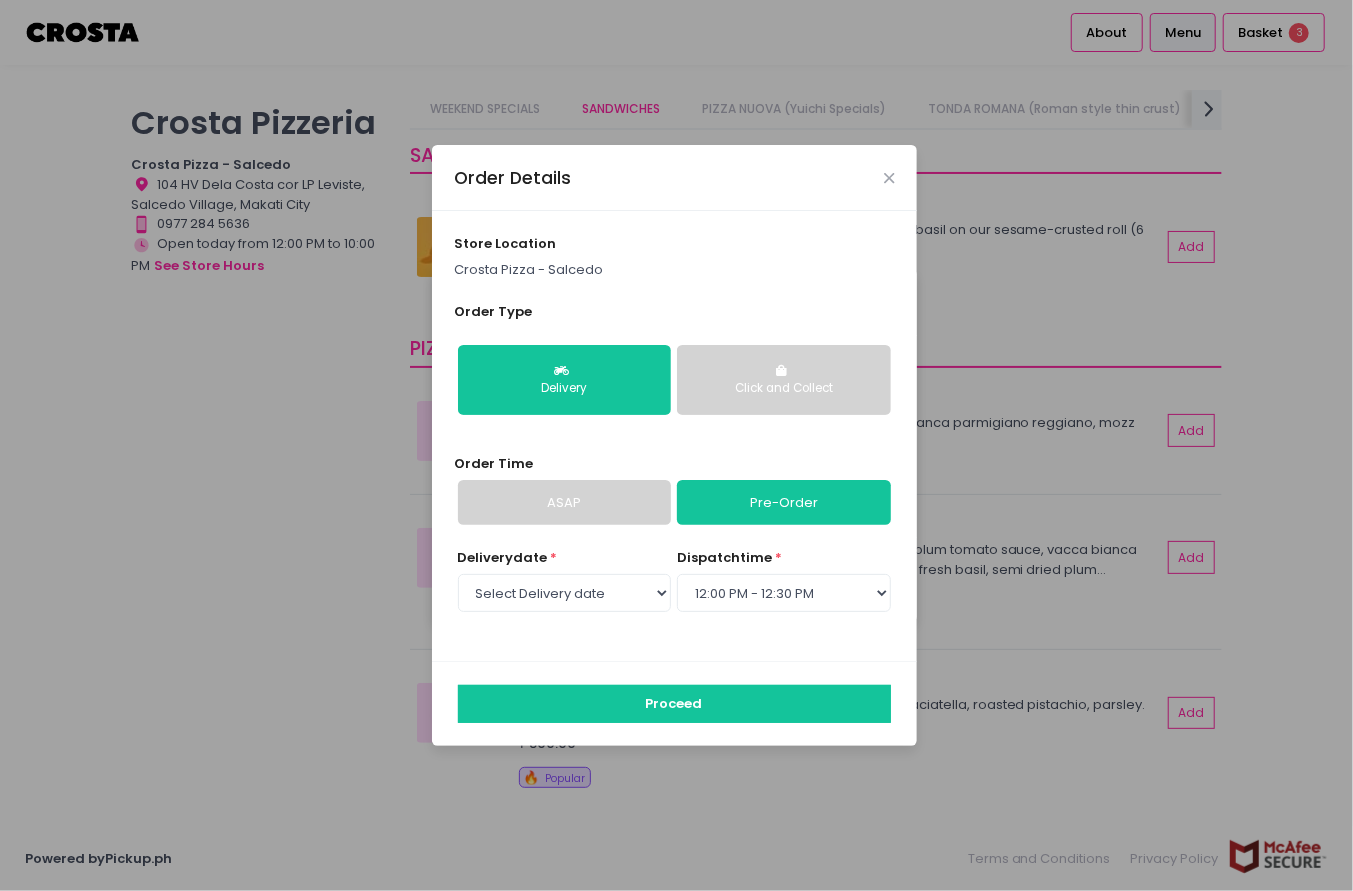 click on "Click and Collect" at bounding box center (783, 389) 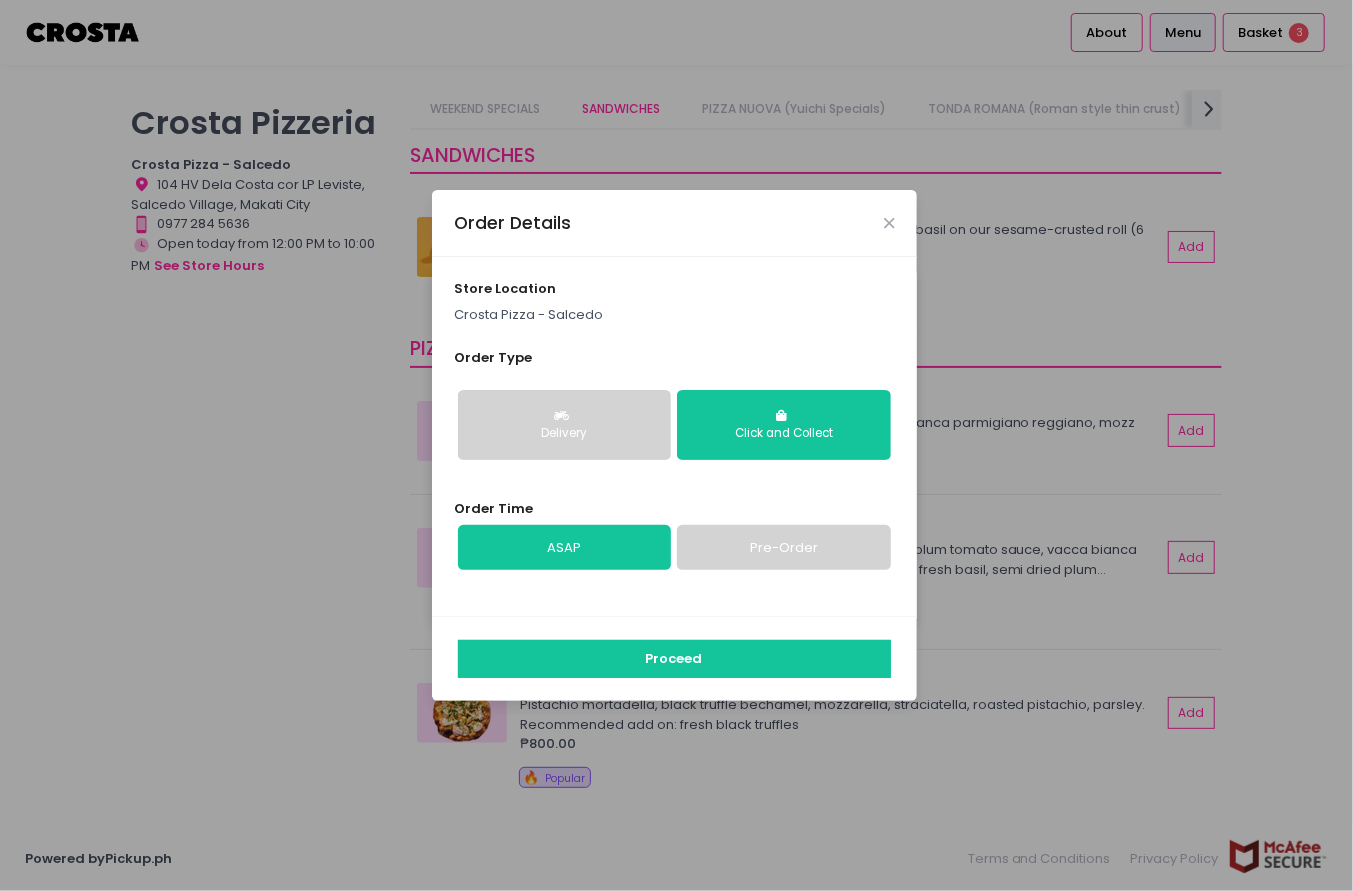 click on "Pre-Order" at bounding box center (783, 548) 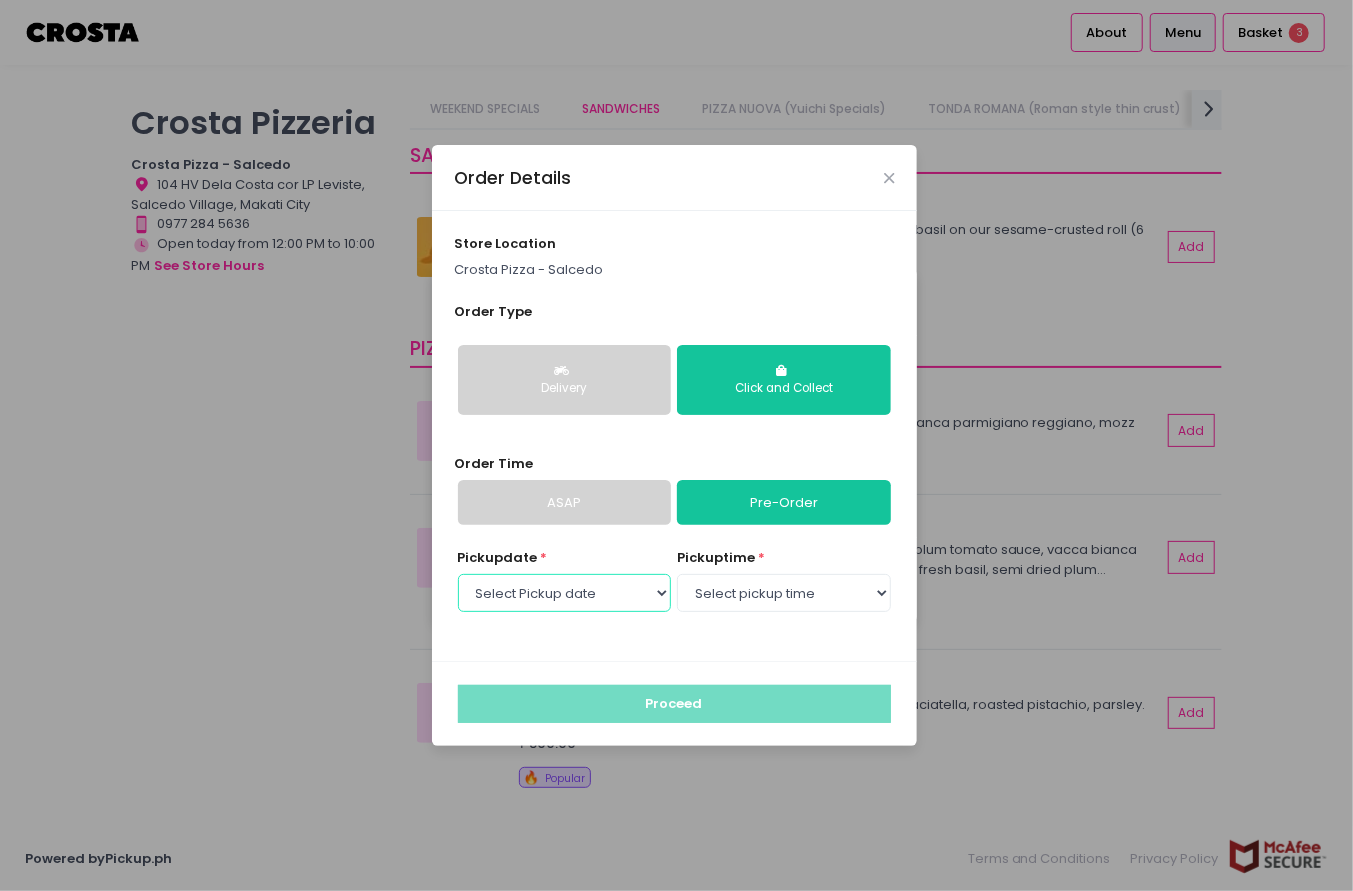 click on "Select Pickup date Saturday, Aug 9th Sunday, Aug 10th Monday, Aug 11th" at bounding box center (564, 593) 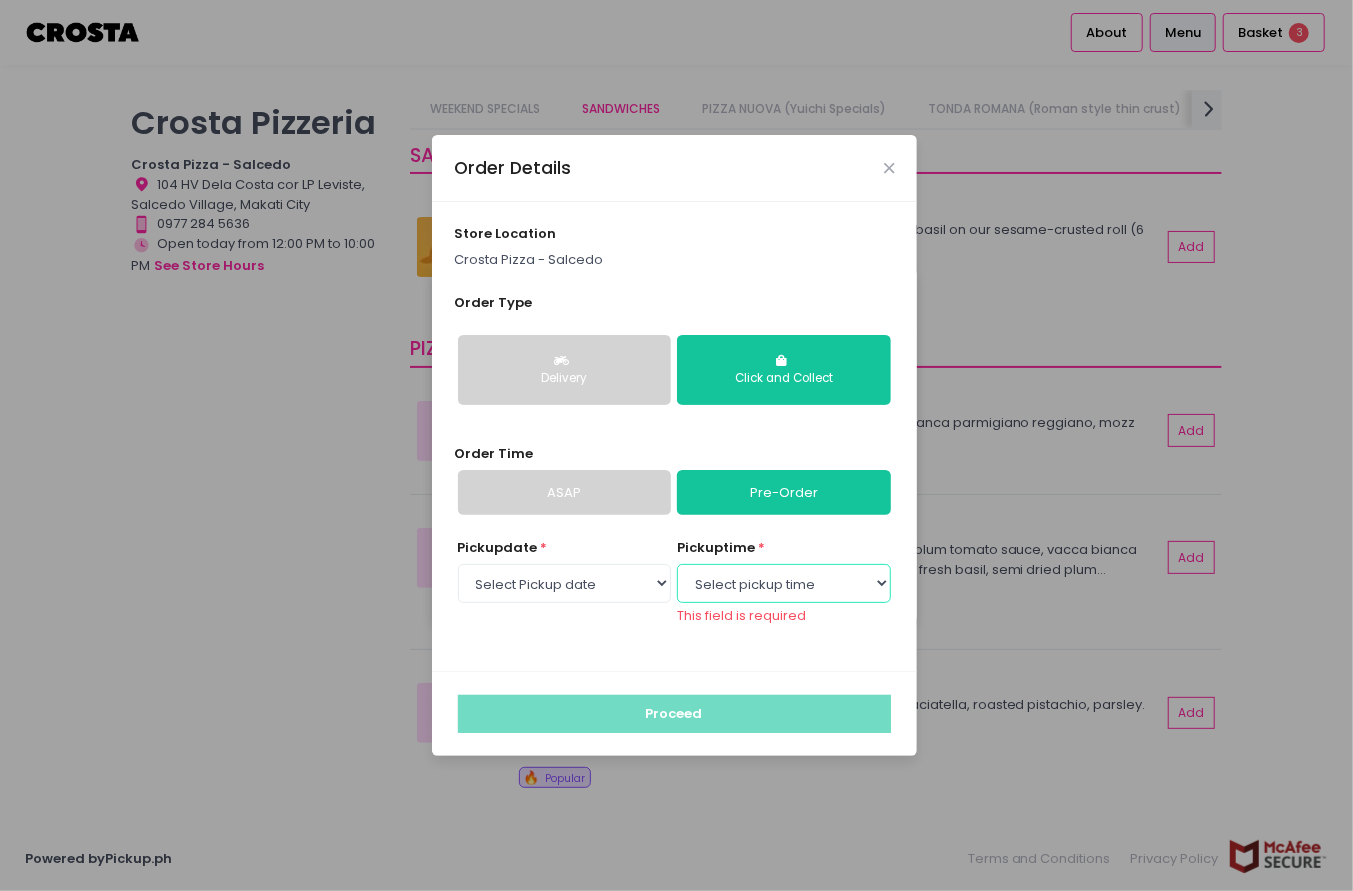 click on "Select pickup time 12:00 PM - 12:30 PM 12:30 PM - 01:00 PM 01:00 PM - 01:30 PM 01:30 PM - 02:00 PM 02:00 PM - 02:30 PM 02:30 PM - 03:00 PM 03:00 PM - 03:30 PM 03:30 PM - 04:00 PM 04:00 PM - 04:30 PM 04:30 PM - 05:00 PM 05:00 PM - 05:30 PM 05:30 PM - 06:00 PM 06:00 PM - 06:30 PM 06:30 PM - 07:00 PM 07:00 PM - 07:30 PM 07:30 PM - 08:00 PM 08:00 PM - 08:30 PM 08:30 PM - 09:00 PM" at bounding box center (783, 583) 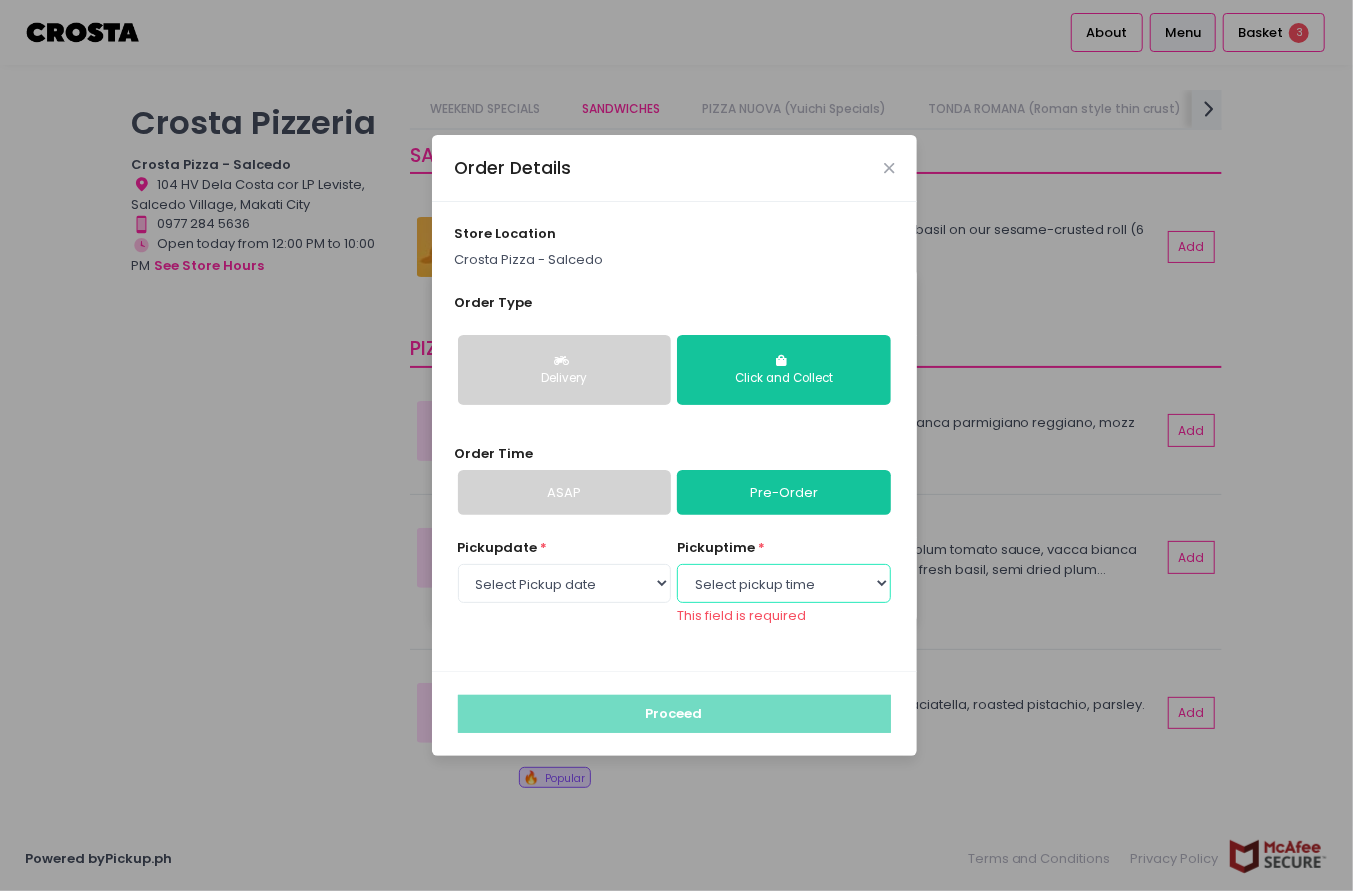 select on "12:00" 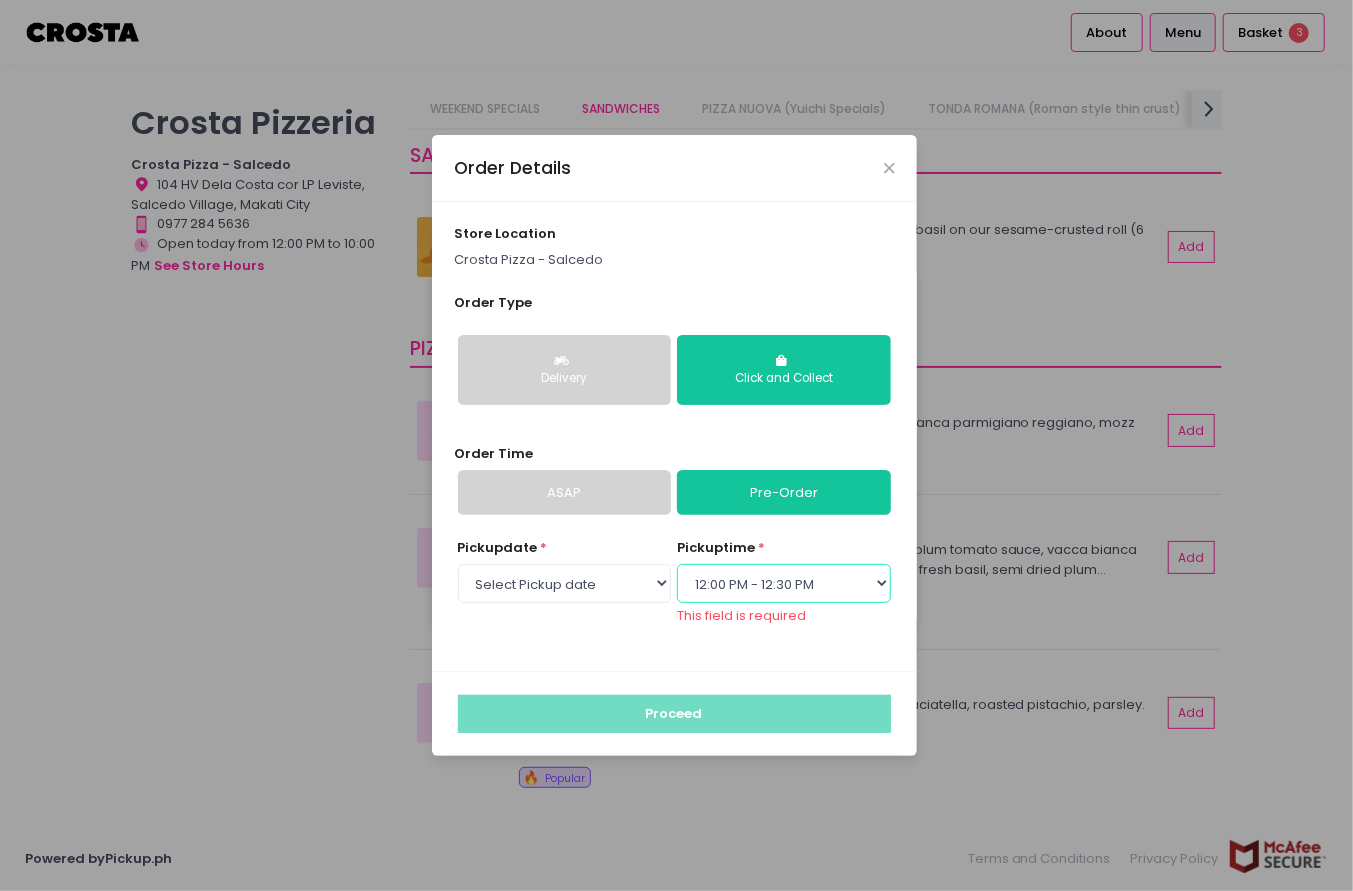 click on "Select pickup time 12:00 PM - 12:30 PM 12:30 PM - 01:00 PM 01:00 PM - 01:30 PM 01:30 PM - 02:00 PM 02:00 PM - 02:30 PM 02:30 PM - 03:00 PM 03:00 PM - 03:30 PM 03:30 PM - 04:00 PM 04:00 PM - 04:30 PM 04:30 PM - 05:00 PM 05:00 PM - 05:30 PM 05:30 PM - 06:00 PM 06:00 PM - 06:30 PM 06:30 PM - 07:00 PM 07:00 PM - 07:30 PM 07:30 PM - 08:00 PM 08:00 PM - 08:30 PM 08:30 PM - 09:00 PM" at bounding box center (783, 583) 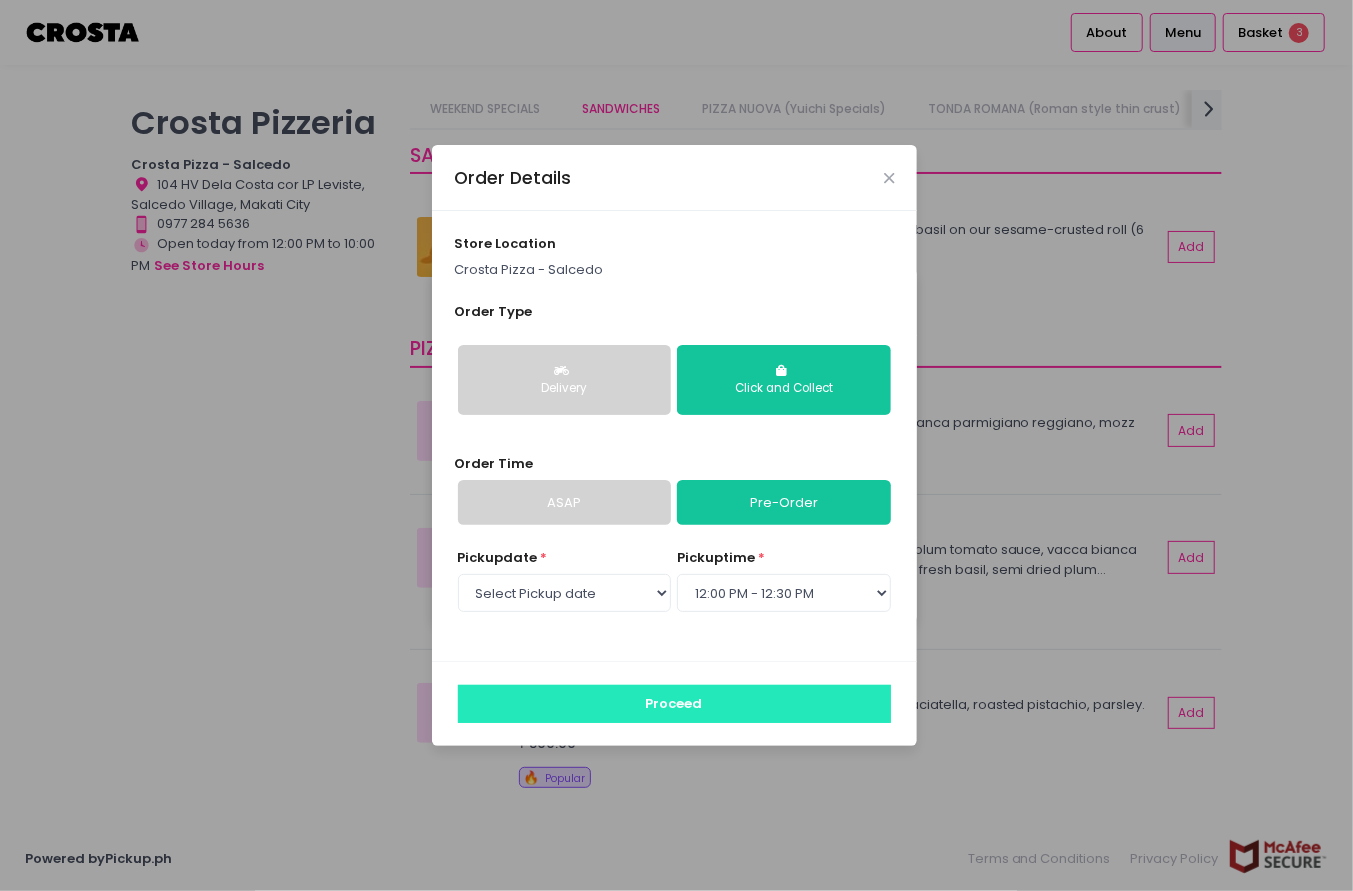 click on "Proceed" at bounding box center [674, 704] 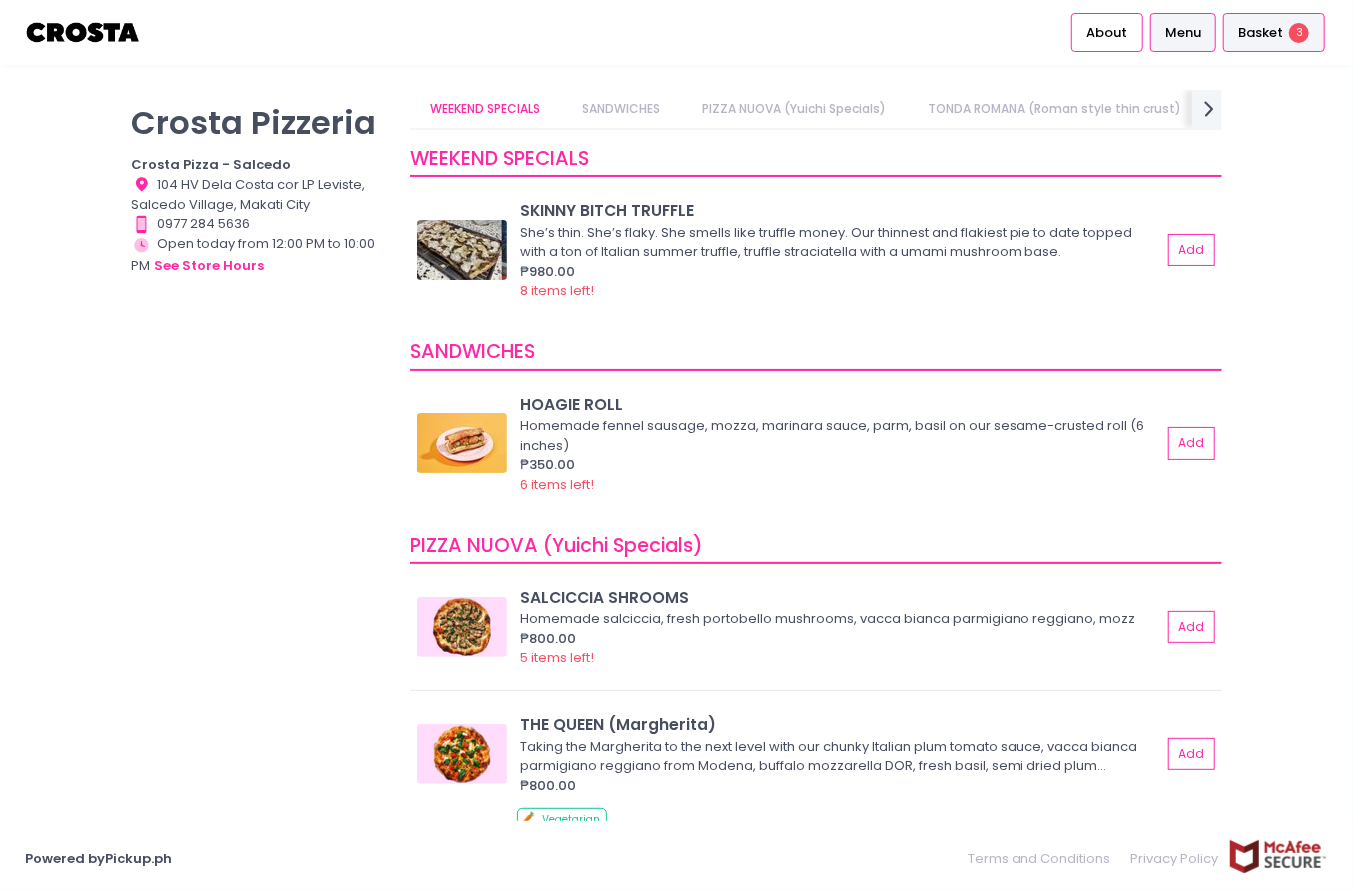 click on "Basket" at bounding box center (1260, 33) 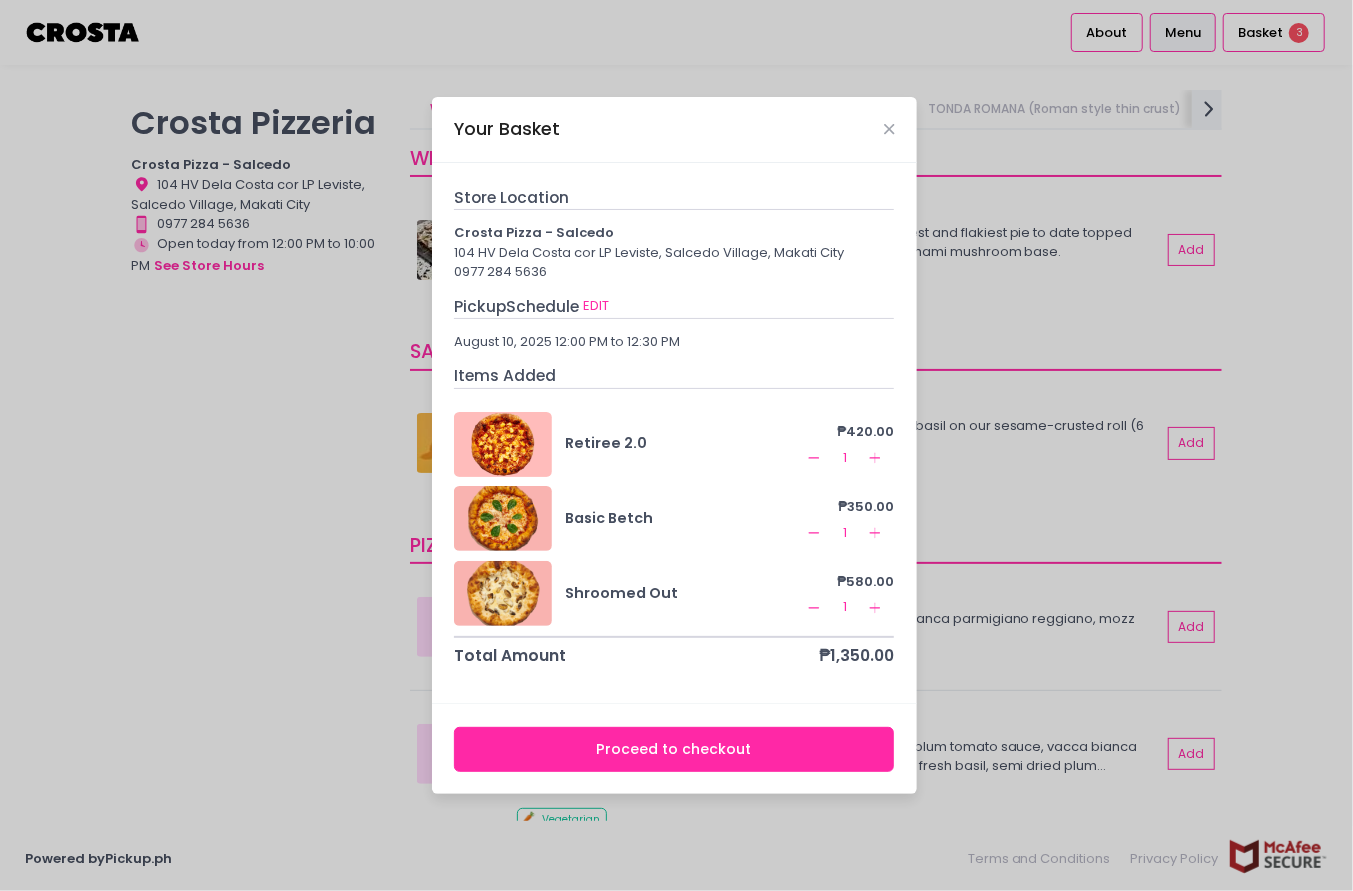 click on "Proceed to checkout" at bounding box center [674, 749] 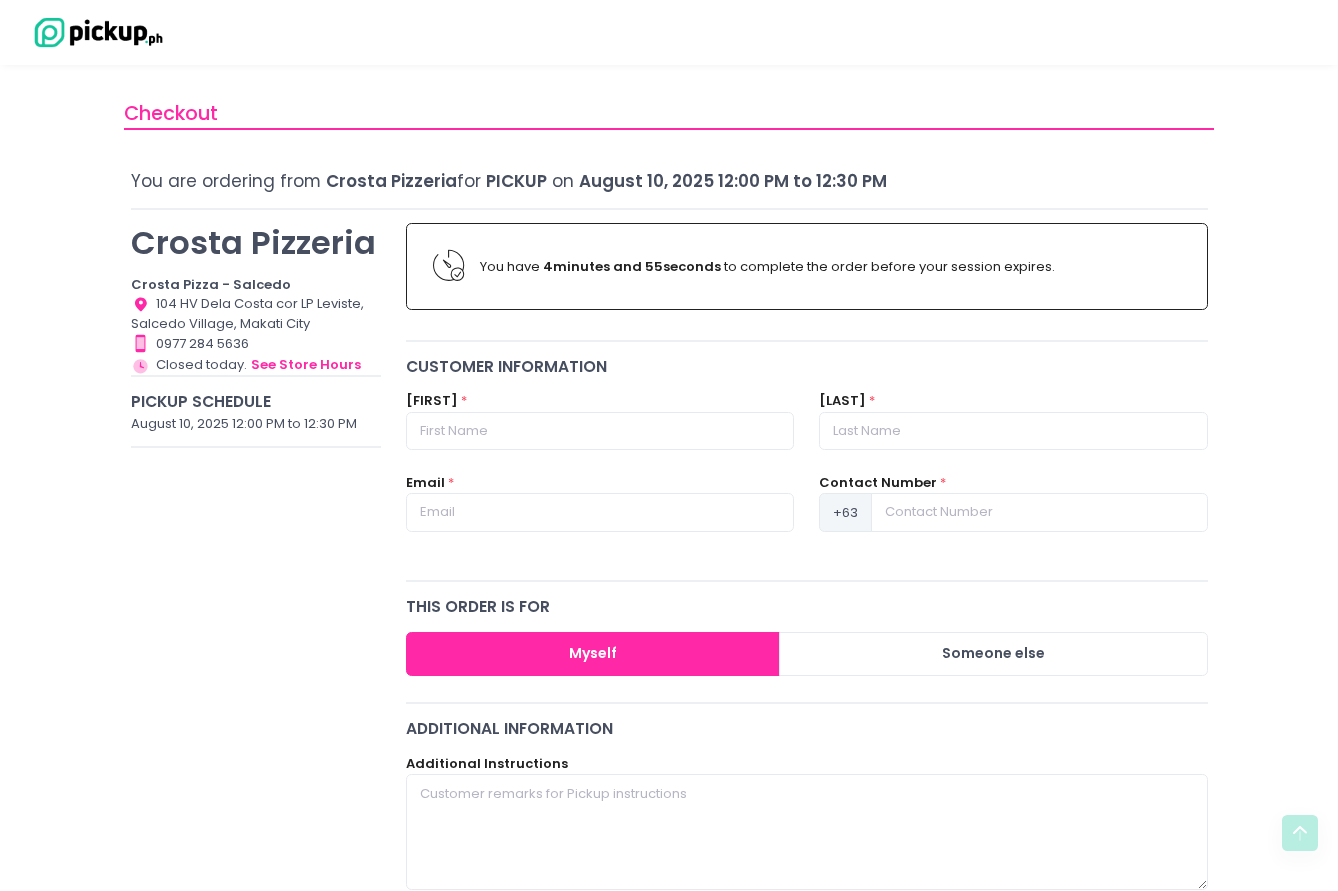 scroll, scrollTop: 0, scrollLeft: 0, axis: both 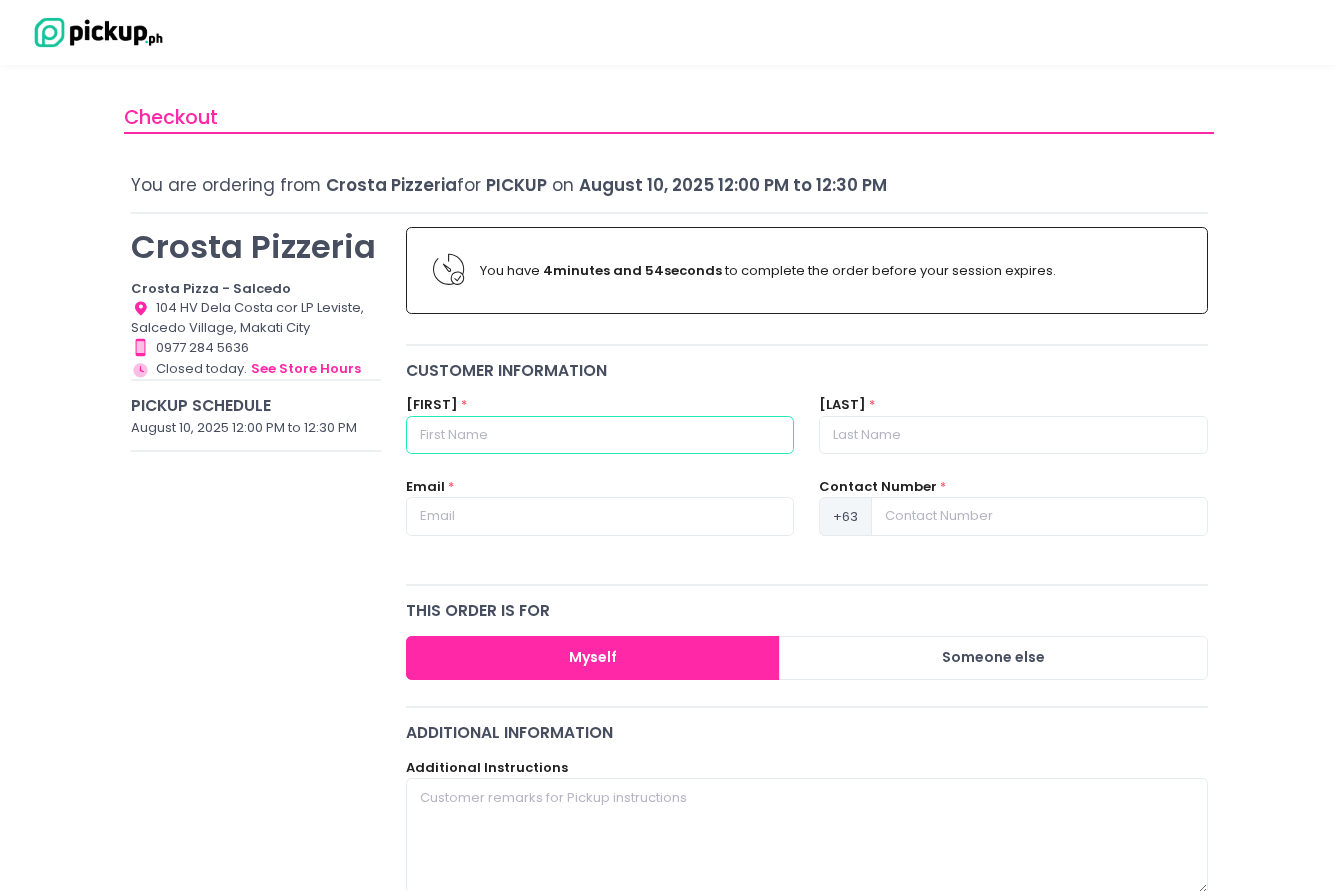 click at bounding box center [600, 435] 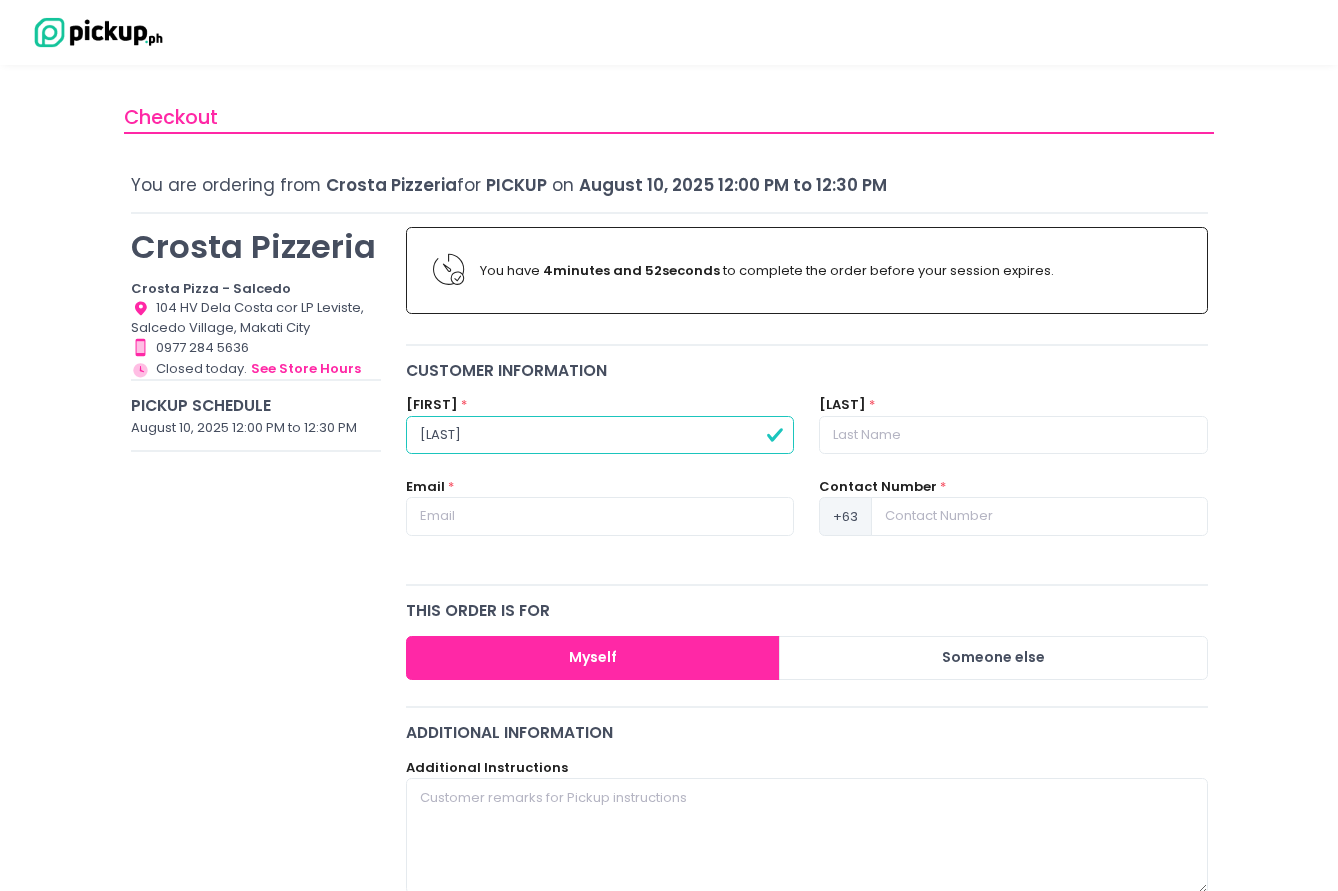 type on "[LAST]" 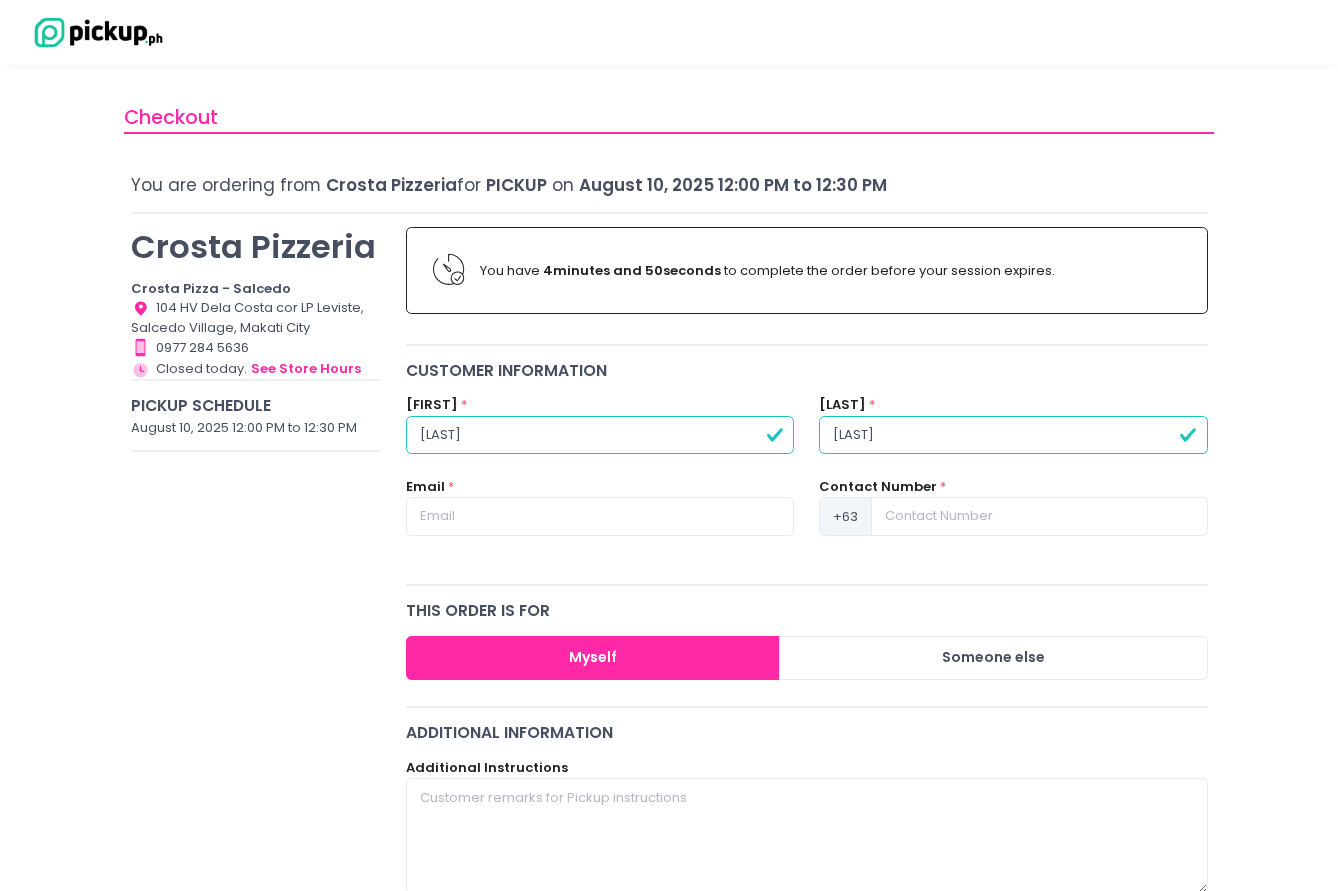 type on "[LAST]" 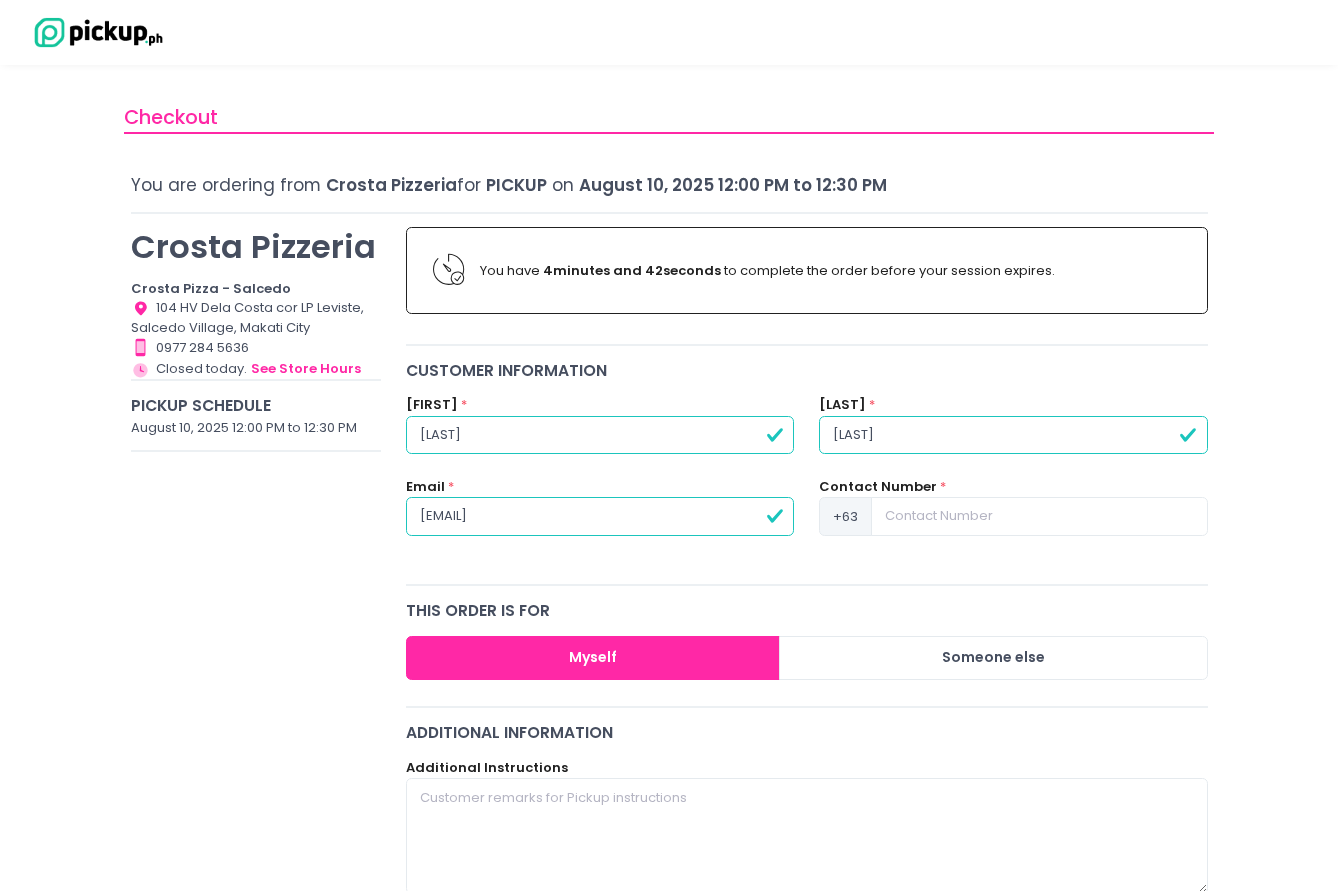 type on "[EMAIL]" 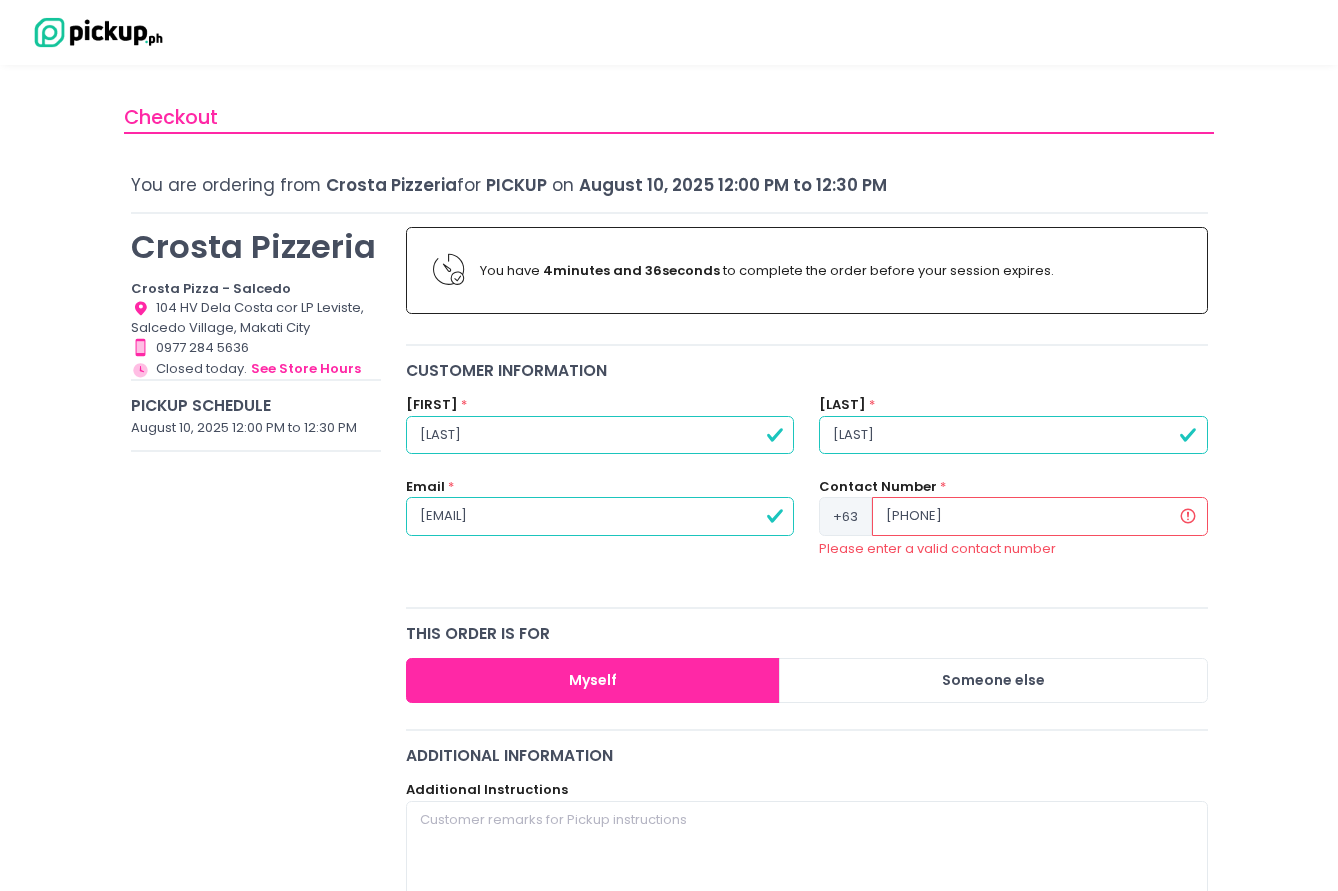 click on "[PHONE]" at bounding box center [1039, 516] 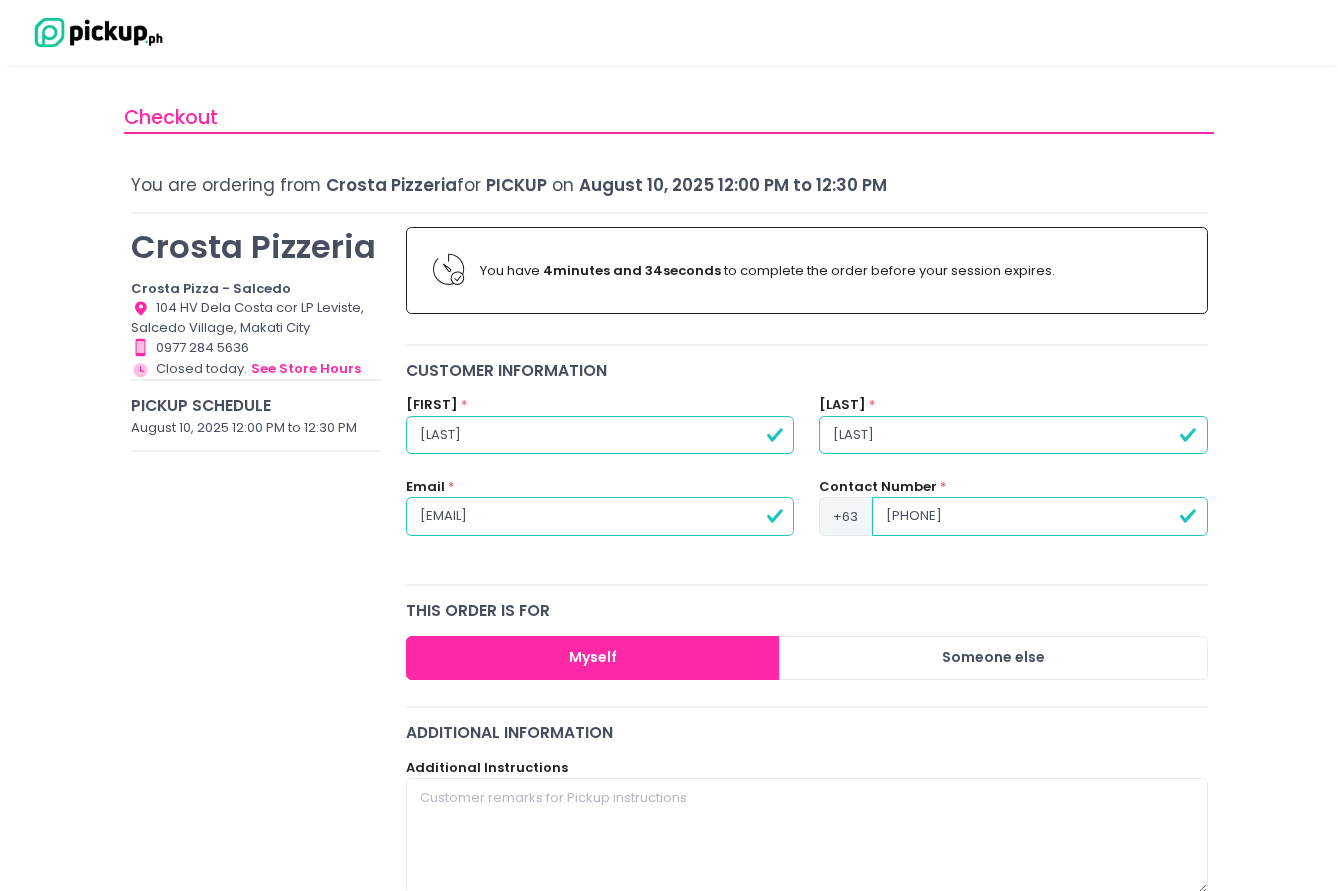 click on "[PHONE]" at bounding box center [1039, 516] 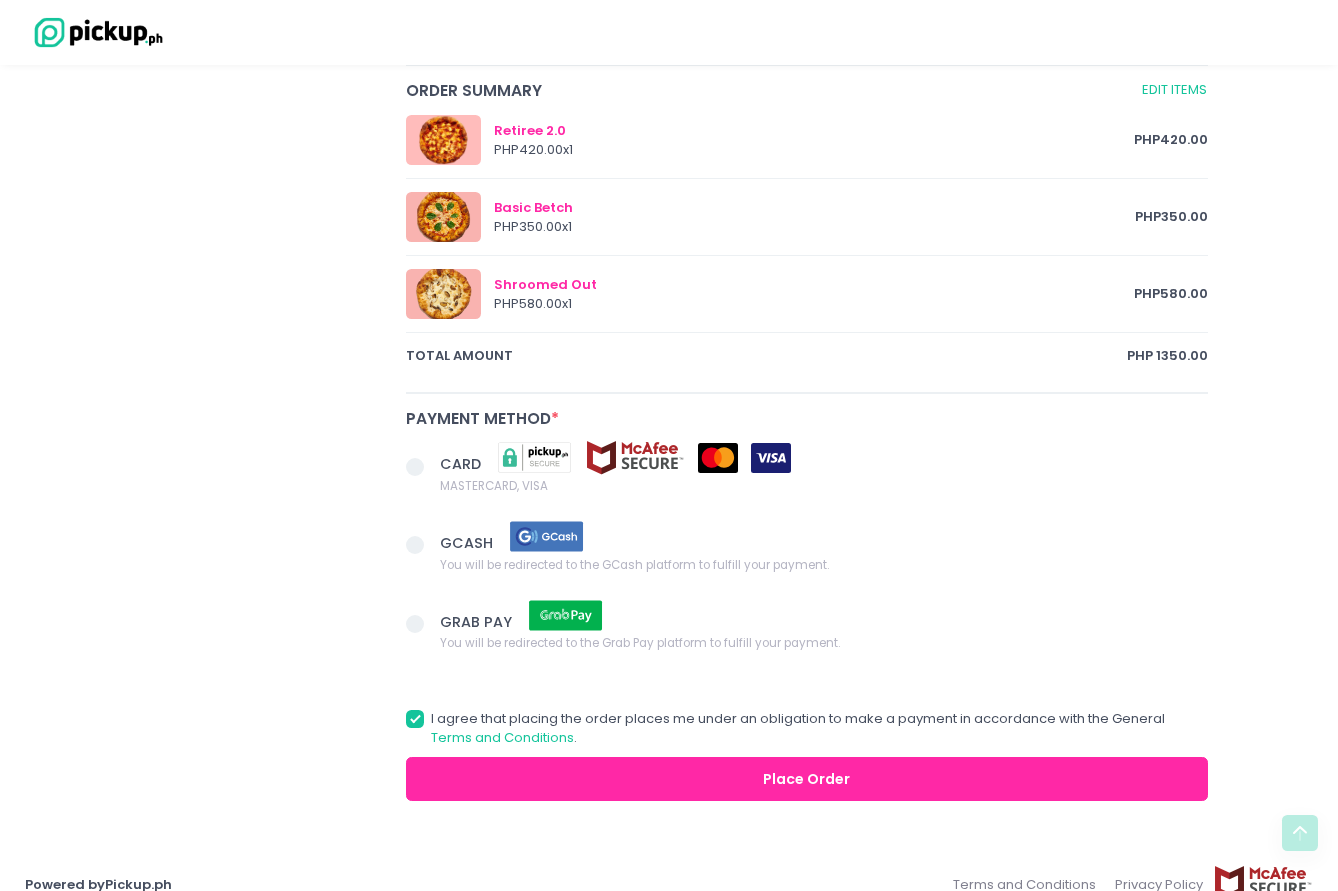 scroll, scrollTop: 1040, scrollLeft: 0, axis: vertical 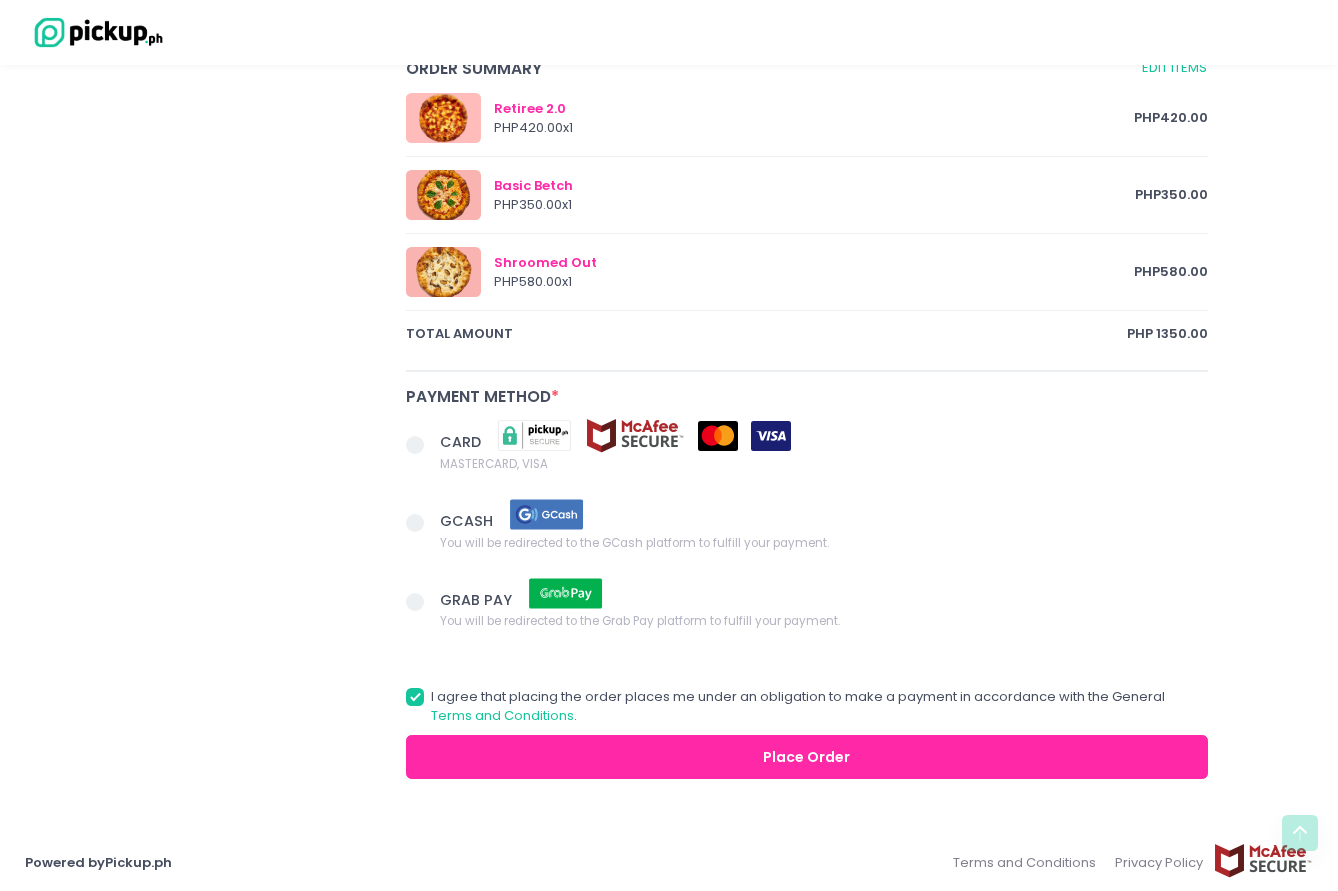 type on "[PHONE]" 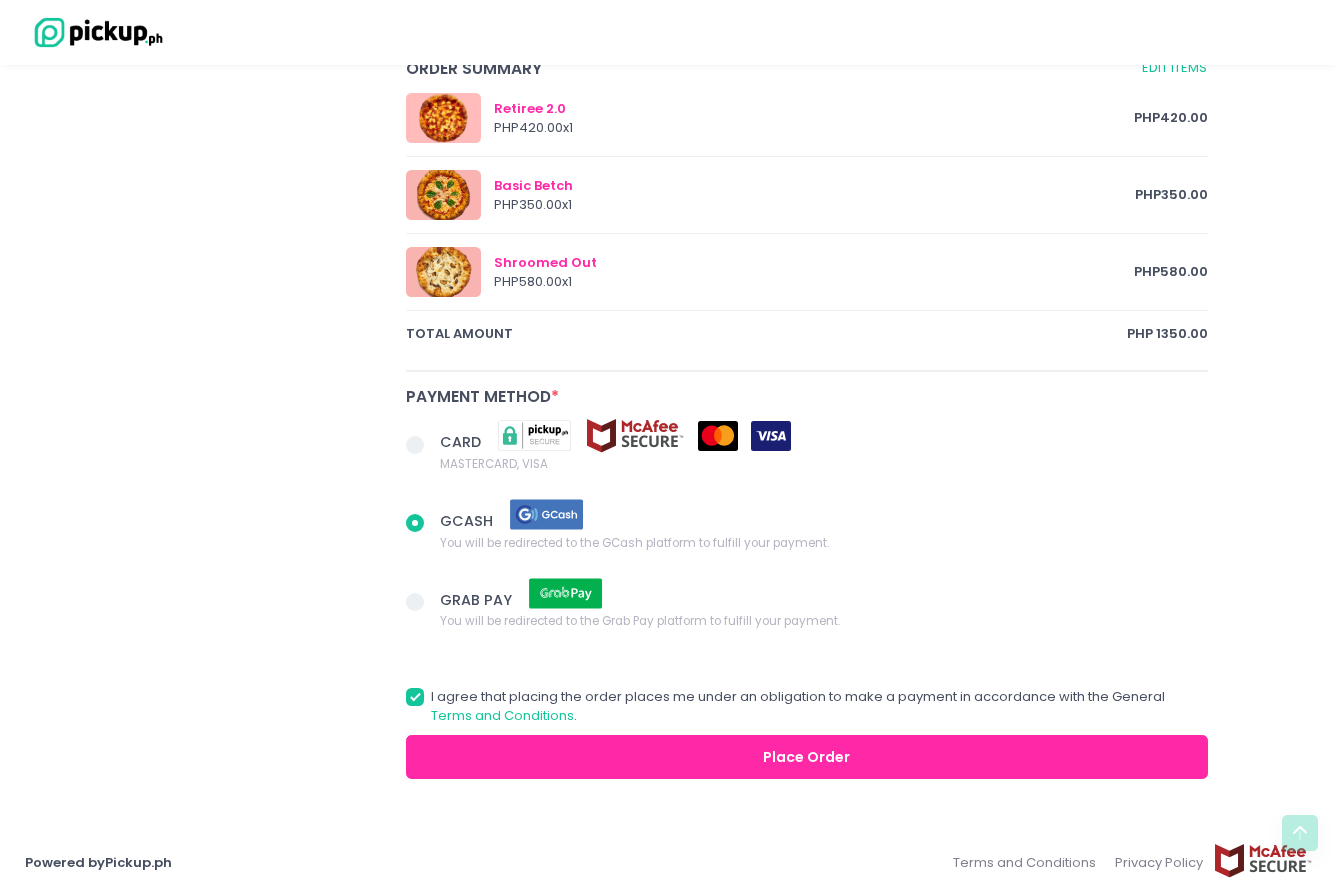 click on "Place Order" at bounding box center (807, 757) 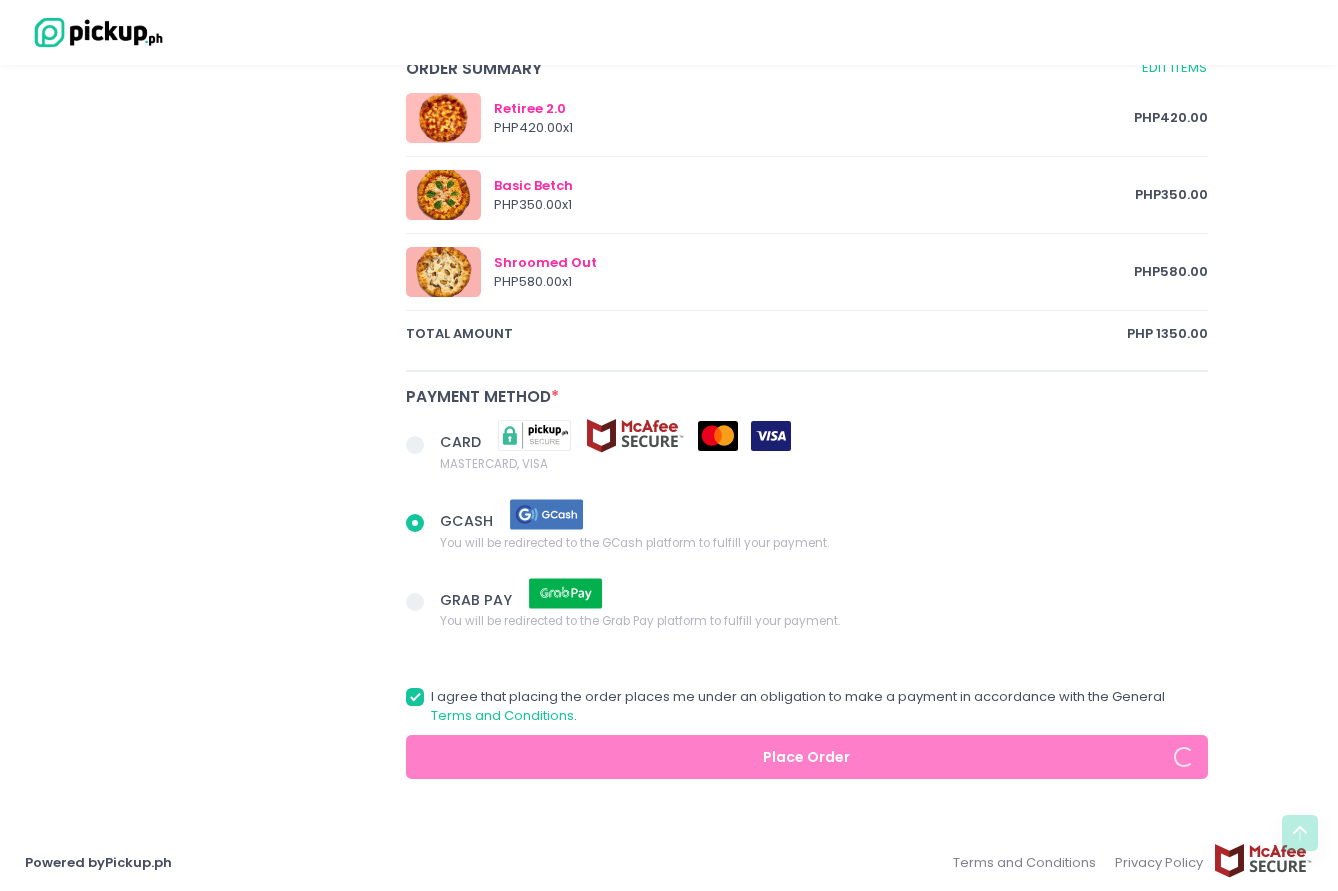 radio on "true" 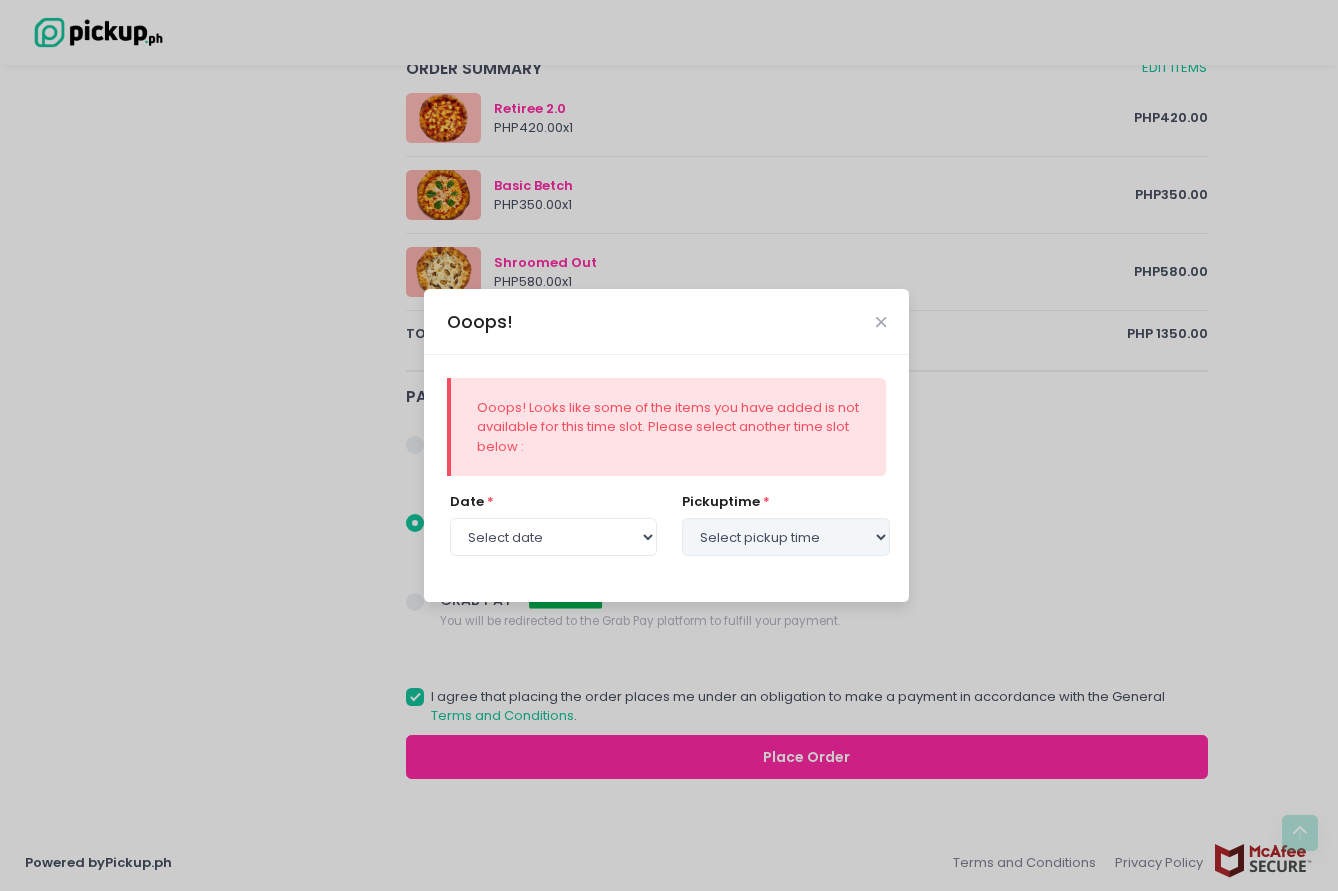 select on "[DATE]" 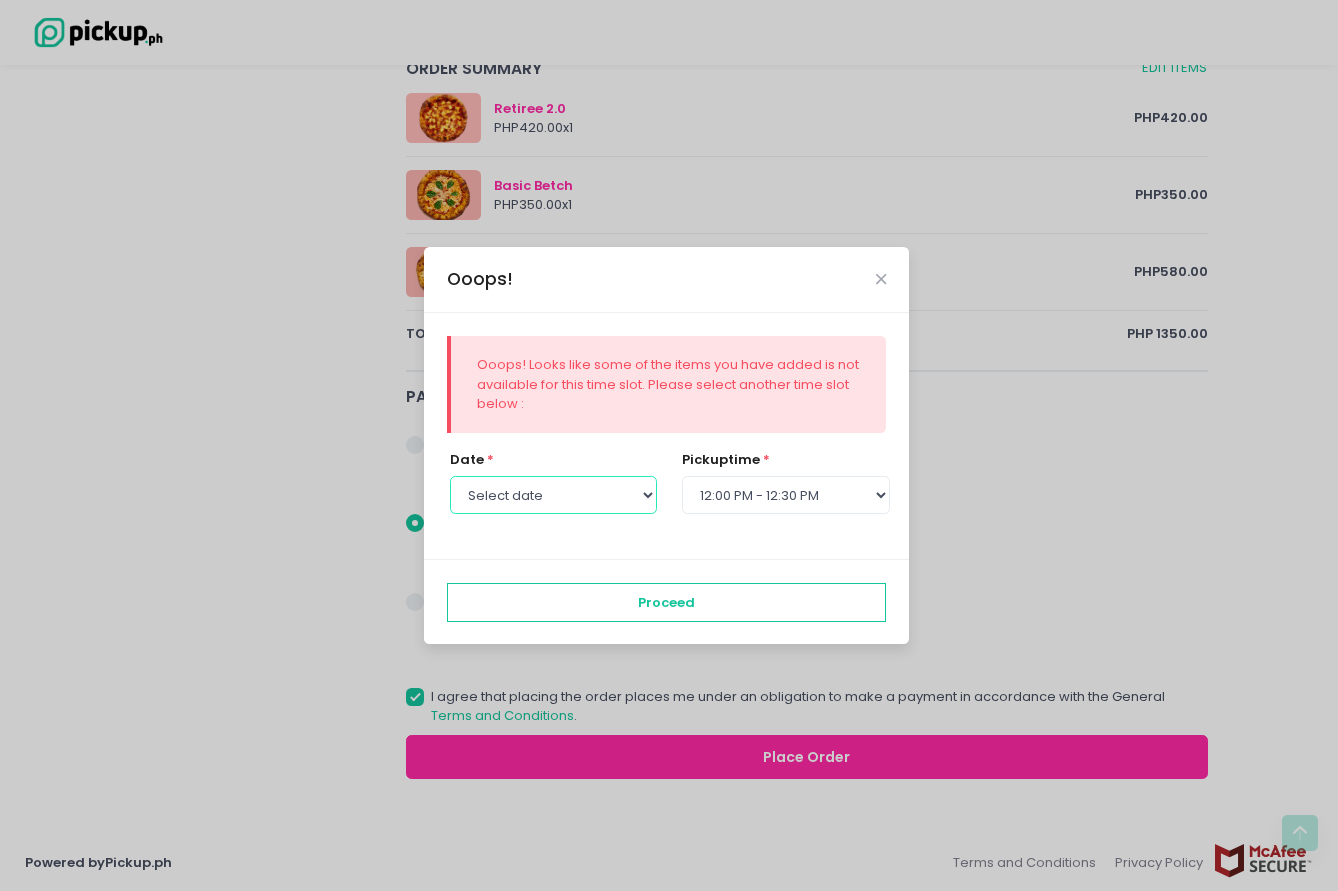 click on "Select  date Saturday, Aug 9th Sunday, Aug 10th Monday, Aug 11th" at bounding box center [553, 495] 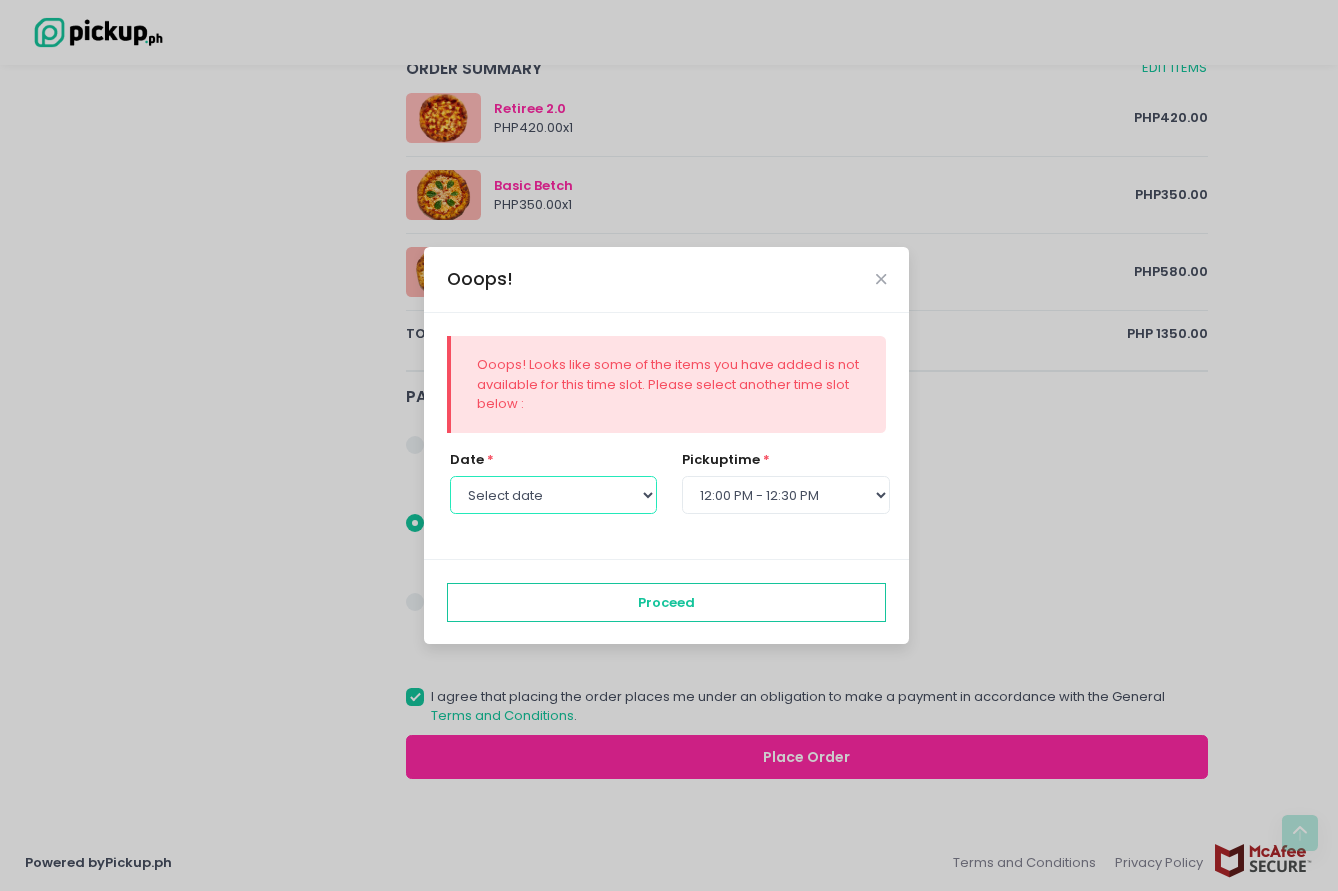 select on "[DATE]" 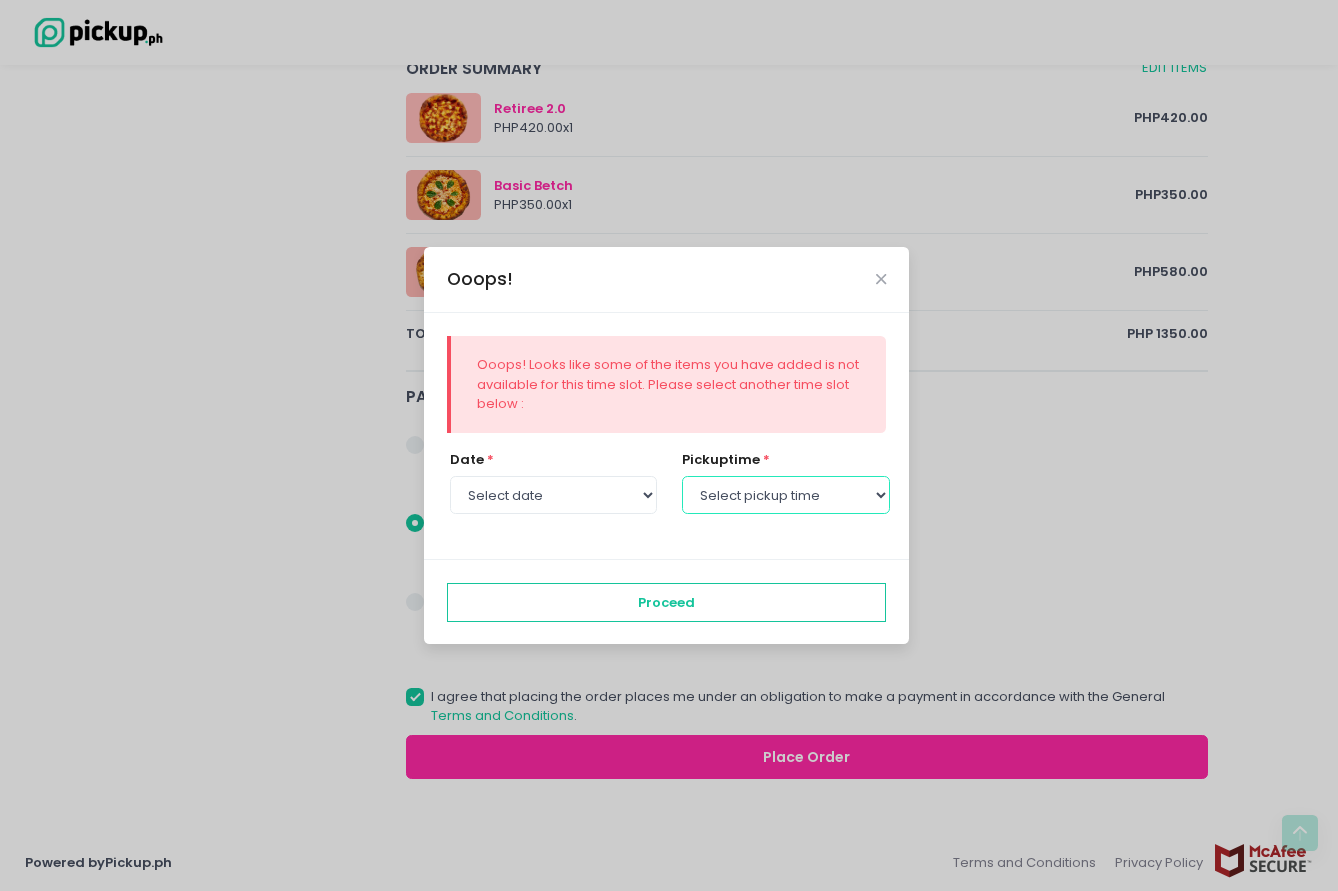 click on "Select pickup time [TIME] - [TIME] [TIME] - [TIME] [TIME] - [TIME] [TIME] - [TIME] [TIME] - [TIME] [TIME] - [TIME]" at bounding box center [785, 495] 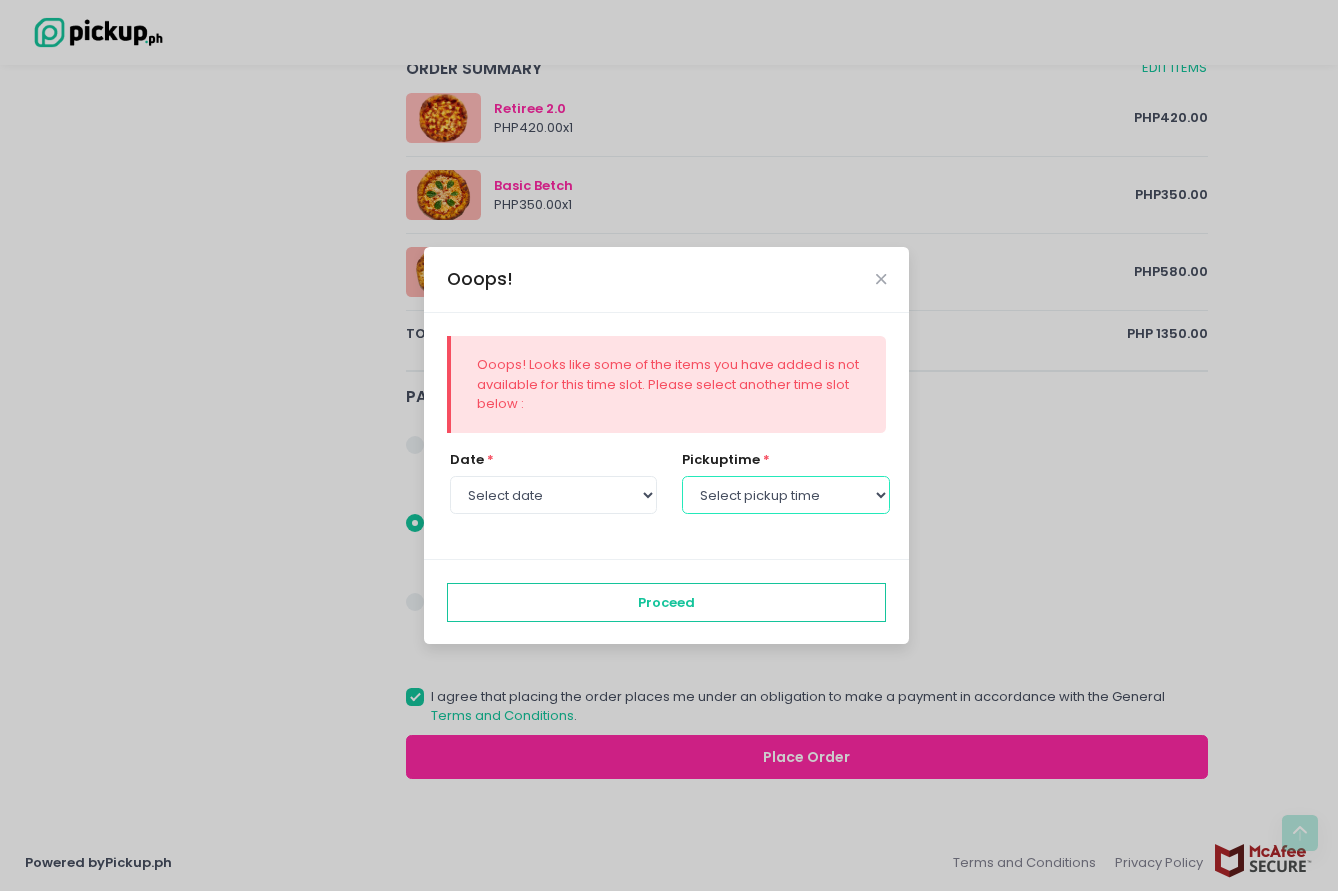 select on "19:00" 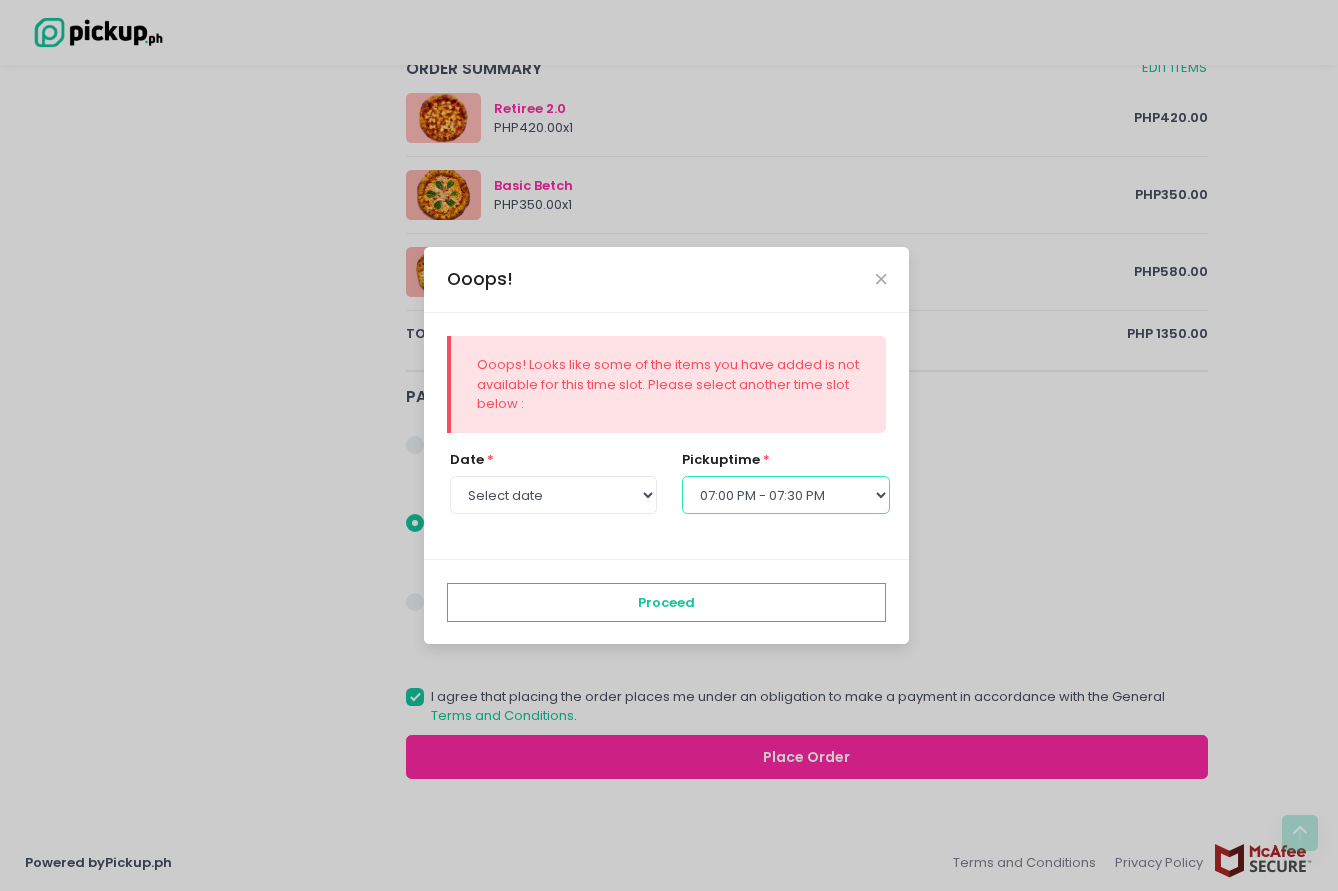 click on "Select pickup time [TIME] - [TIME] [TIME] - [TIME] [TIME] - [TIME] [TIME] - [TIME] [TIME] - [TIME] [TIME] - [TIME]" at bounding box center [785, 495] 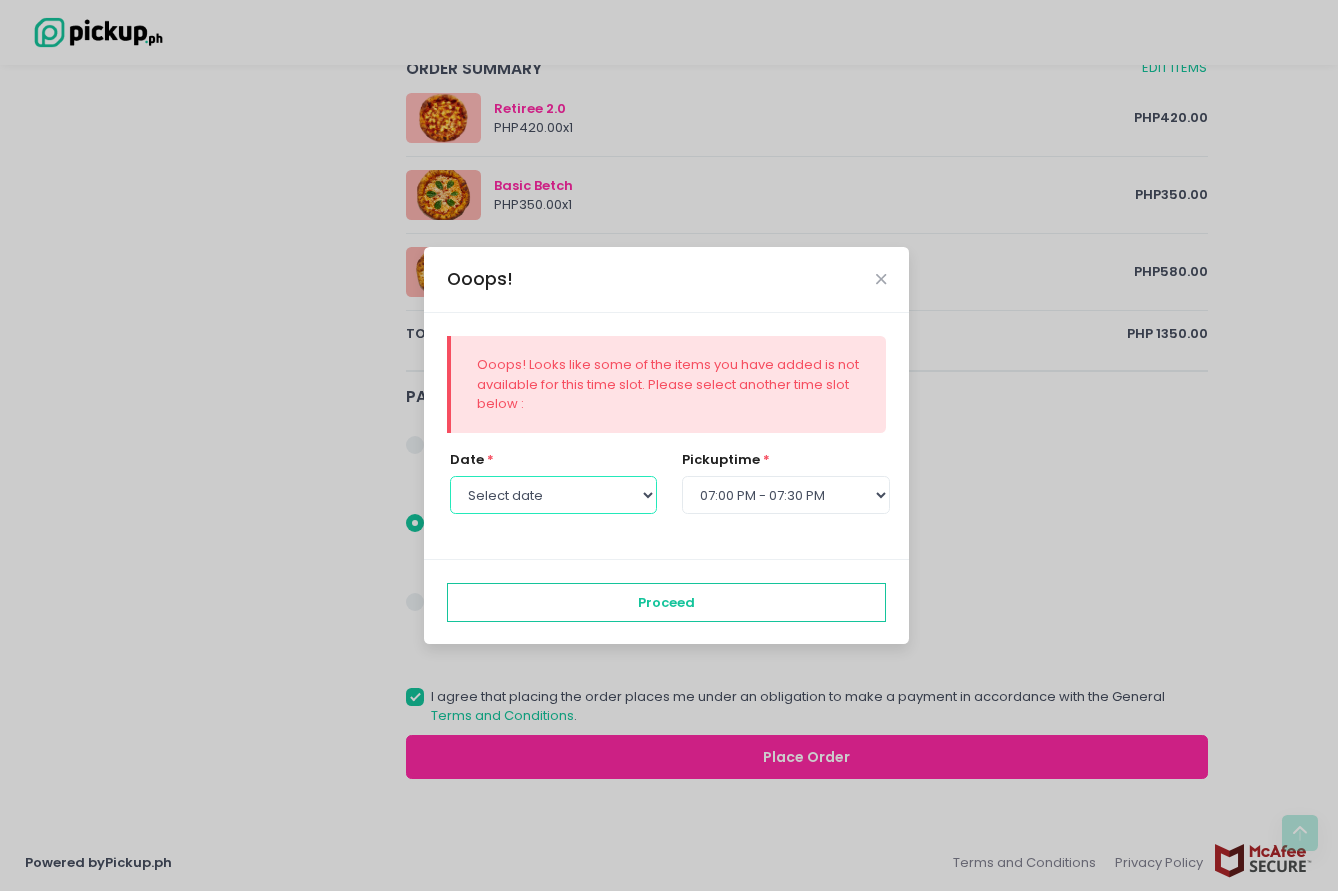 click on "Select  date Saturday, Aug 9th Sunday, Aug 10th Monday, Aug 11th" at bounding box center [553, 495] 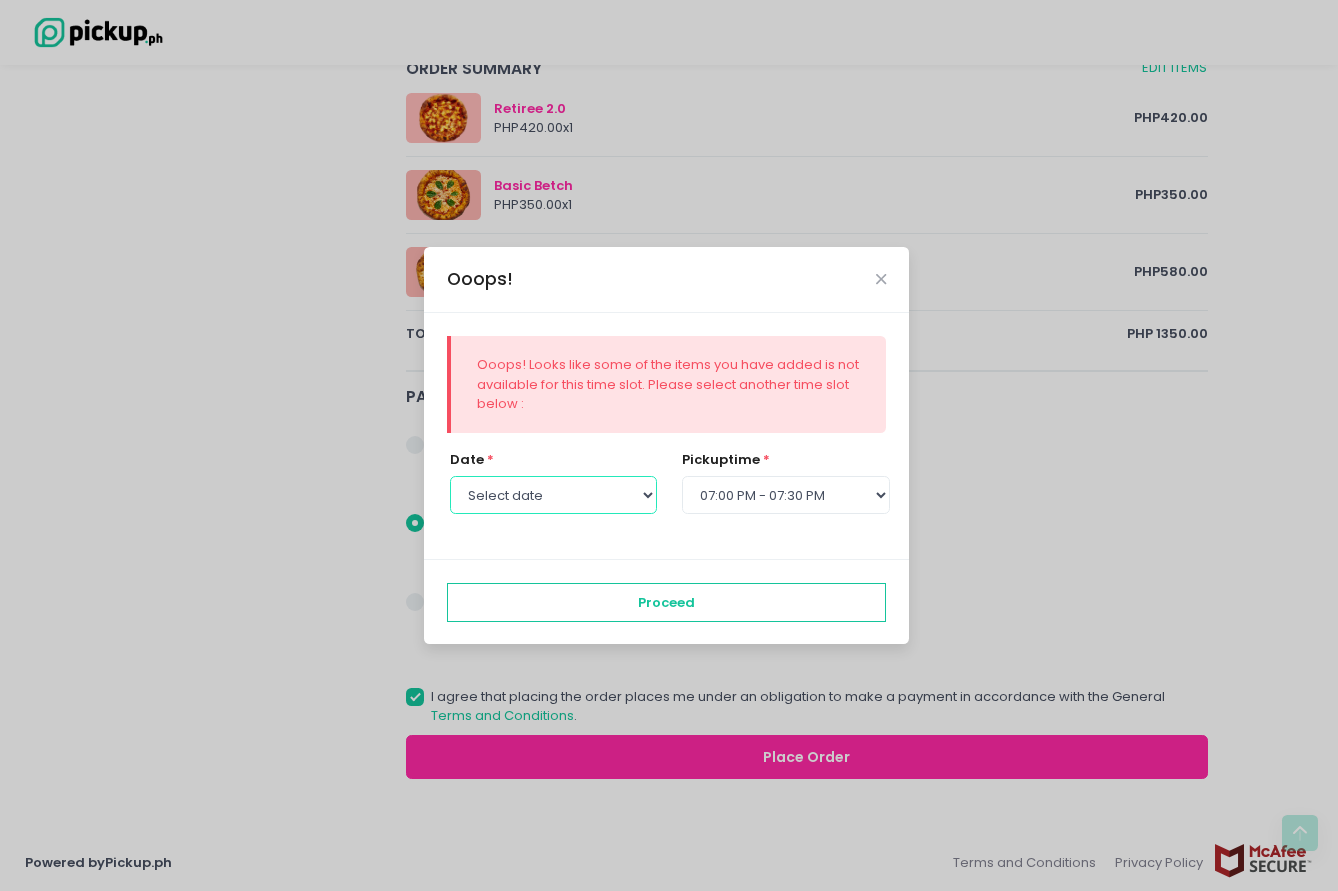 click on "Select  date Saturday, Aug 9th Sunday, Aug 10th Monday, Aug 11th" at bounding box center (553, 495) 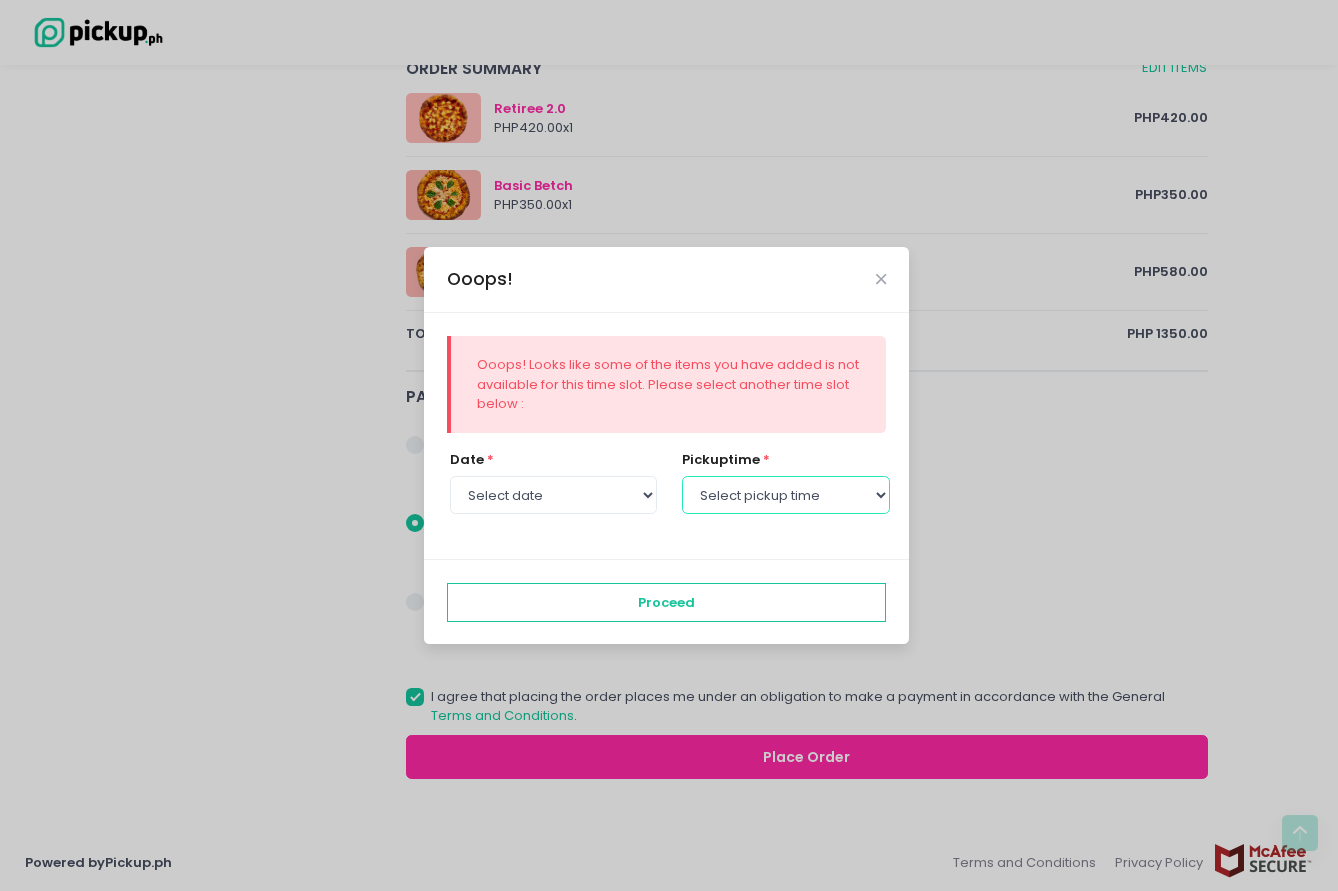 click on "Select pickup time 12:00 PM - 12:30 PM 12:30 PM - 01:00 PM 01:00 PM - 01:30 PM 01:30 PM - 02:00 PM 02:00 PM - 02:30 PM 02:30 PM - 03:00 PM 03:00 PM - 03:30 PM 03:30 PM - 04:00 PM 04:00 PM - 04:30 PM 04:30 PM - 05:00 PM 05:00 PM - 05:30 PM 05:30 PM - 06:00 PM 06:00 PM - 06:30 PM 06:30 PM - 07:00 PM 07:00 PM - 07:30 PM 07:30 PM - 08:00 PM 08:00 PM - 08:30 PM 08:30 PM - 09:00 PM" at bounding box center [785, 495] 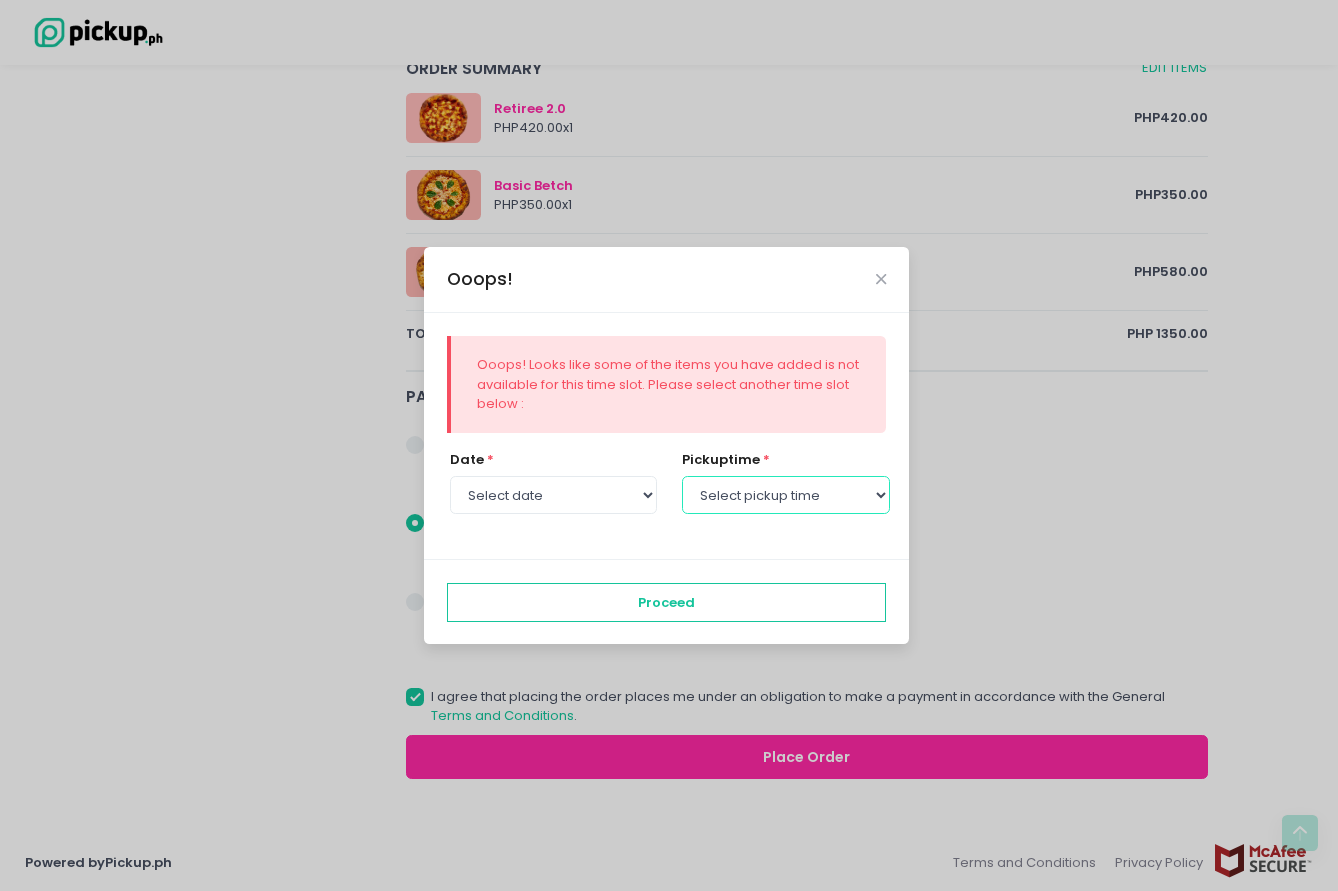 select on "12:30" 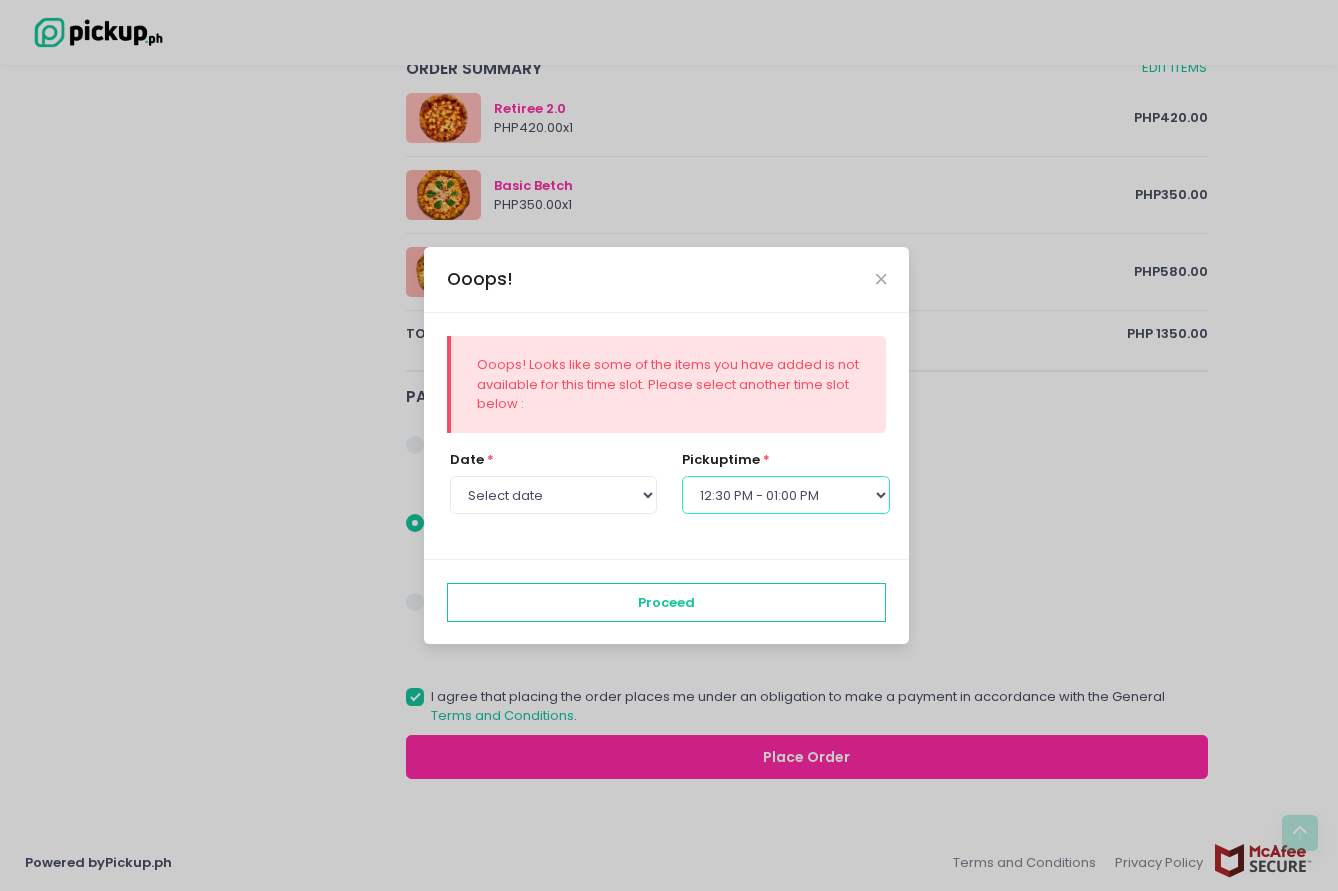 click on "Select pickup time 12:00 PM - 12:30 PM 12:30 PM - 01:00 PM 01:00 PM - 01:30 PM 01:30 PM - 02:00 PM 02:00 PM - 02:30 PM 02:30 PM - 03:00 PM 03:00 PM - 03:30 PM 03:30 PM - 04:00 PM 04:00 PM - 04:30 PM 04:30 PM - 05:00 PM 05:00 PM - 05:30 PM 05:30 PM - 06:00 PM 06:00 PM - 06:30 PM 06:30 PM - 07:00 PM 07:00 PM - 07:30 PM 07:30 PM - 08:00 PM 08:00 PM - 08:30 PM 08:30 PM - 09:00 PM" at bounding box center [785, 495] 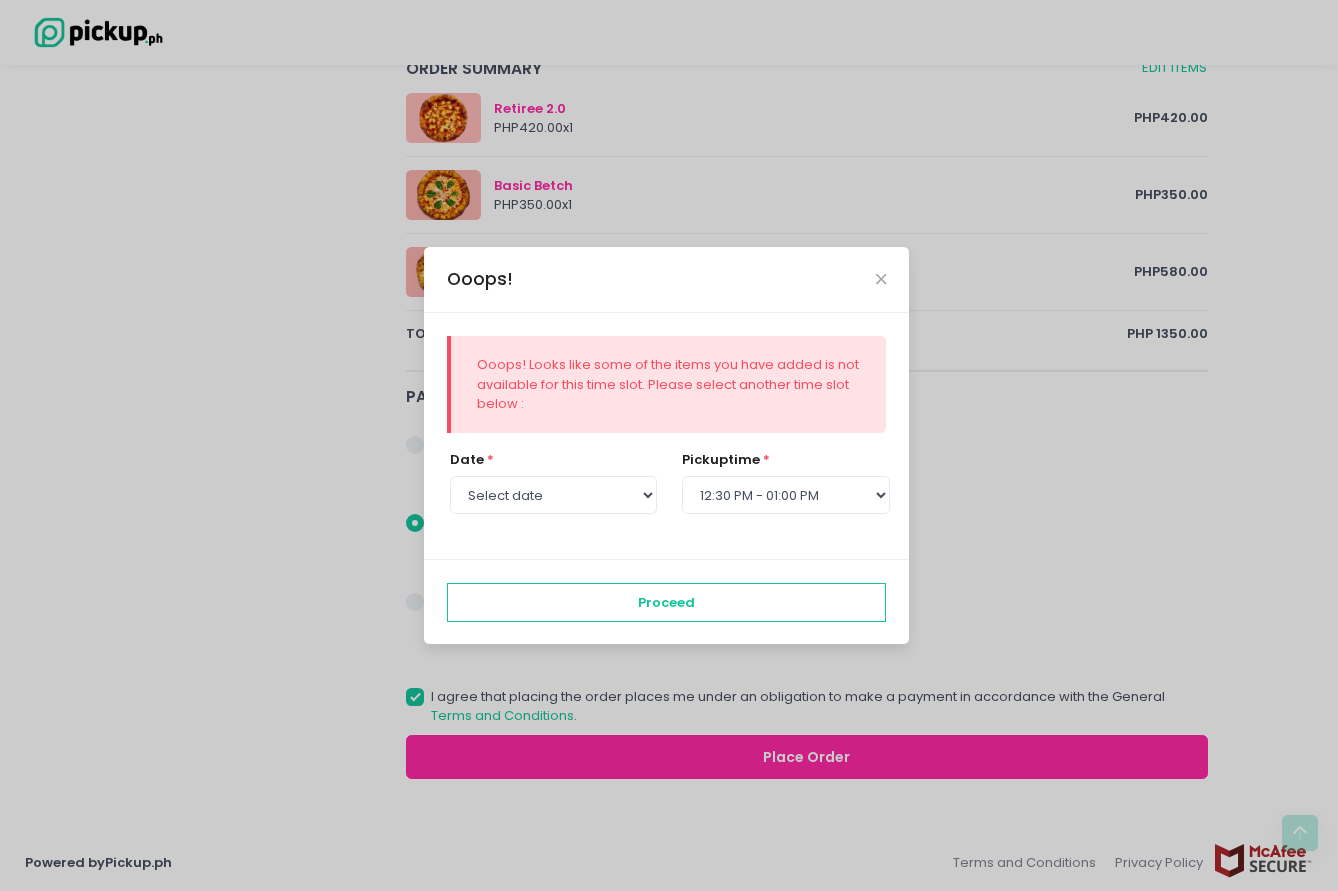 click on "pickup time * Select pickup time 12:00 PM - 12:30 PM 12:30 PM - 01:00 PM 01:00 PM - 01:30 PM 01:30 PM - 02:00 PM 02:00 PM - 02:30 PM 02:30 PM - 03:00 PM 03:00 PM - 03:30 PM 03:30 PM - 04:00 PM 04:00 PM - 04:30 PM 04:30 PM - 05:00 PM 05:00 PM - 05:30 PM 05:30 PM - 06:00 PM 06:00 PM - 06:30 PM 06:30 PM - 07:00 PM 07:00 PM - 07:30 PM 07:30 PM - 08:00 PM 08:00 PM - 08:30 PM 08:30 PM - 09:00 PM" at bounding box center [783, 493] 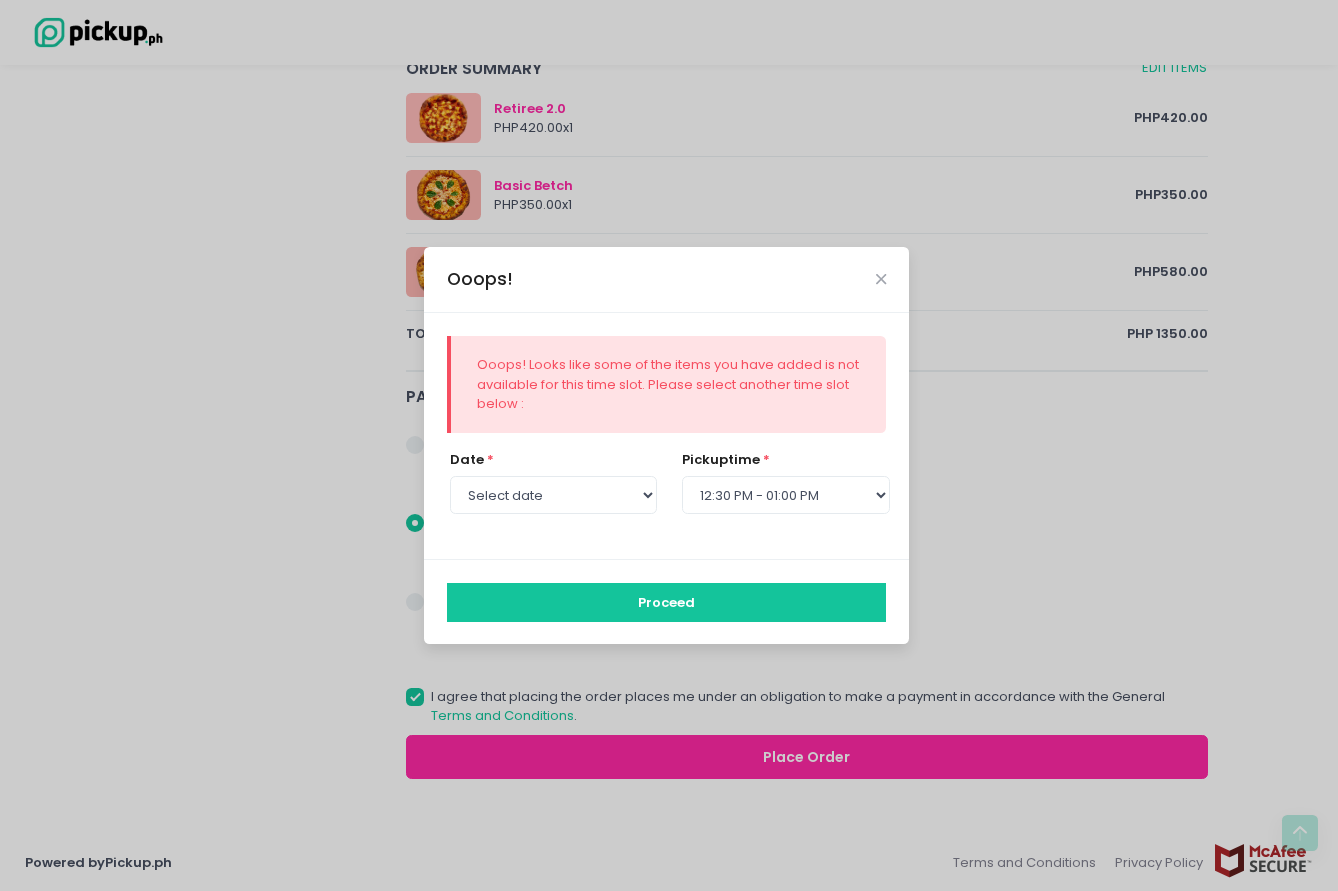 click on "Proceed" at bounding box center (667, 602) 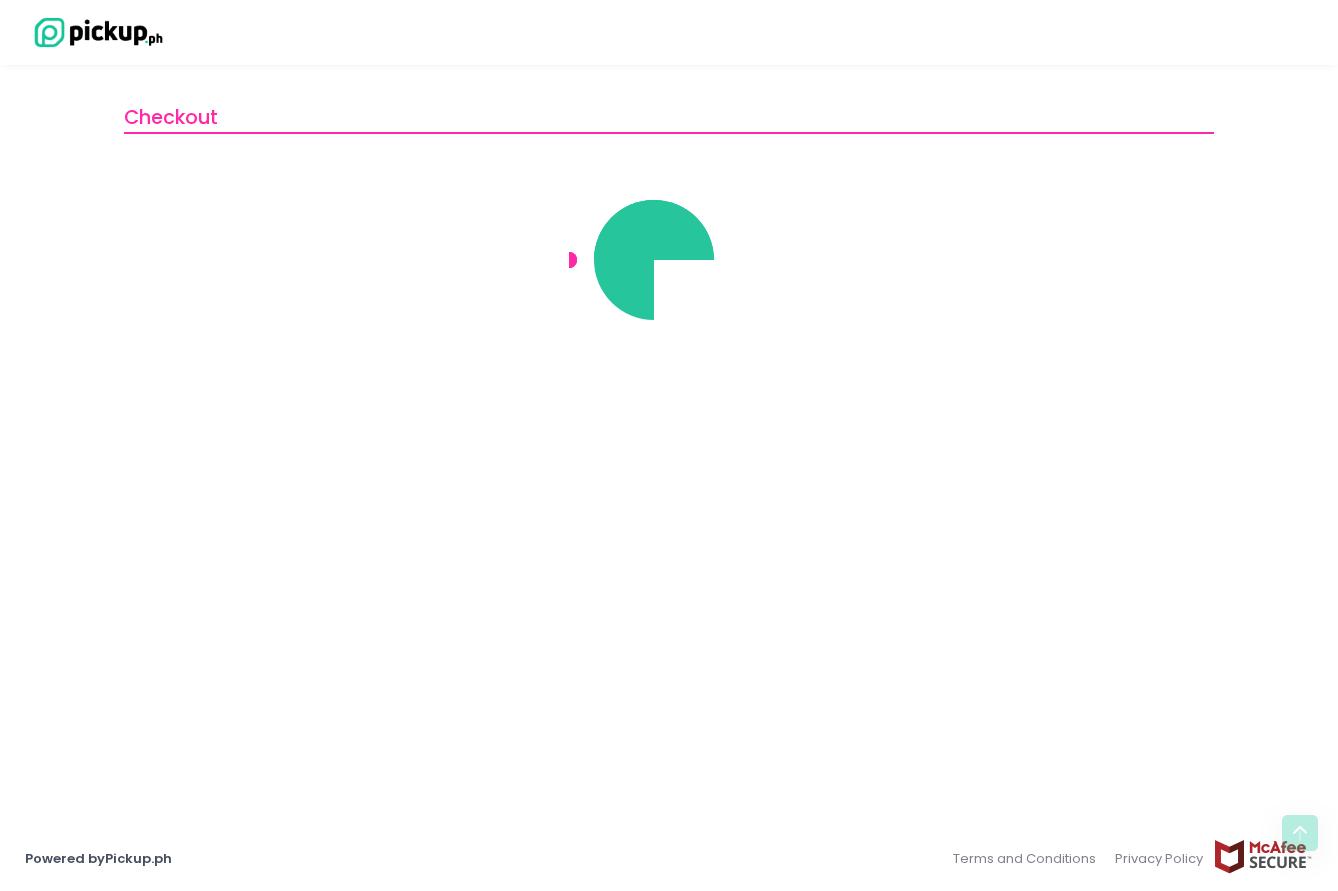 scroll, scrollTop: 0, scrollLeft: 0, axis: both 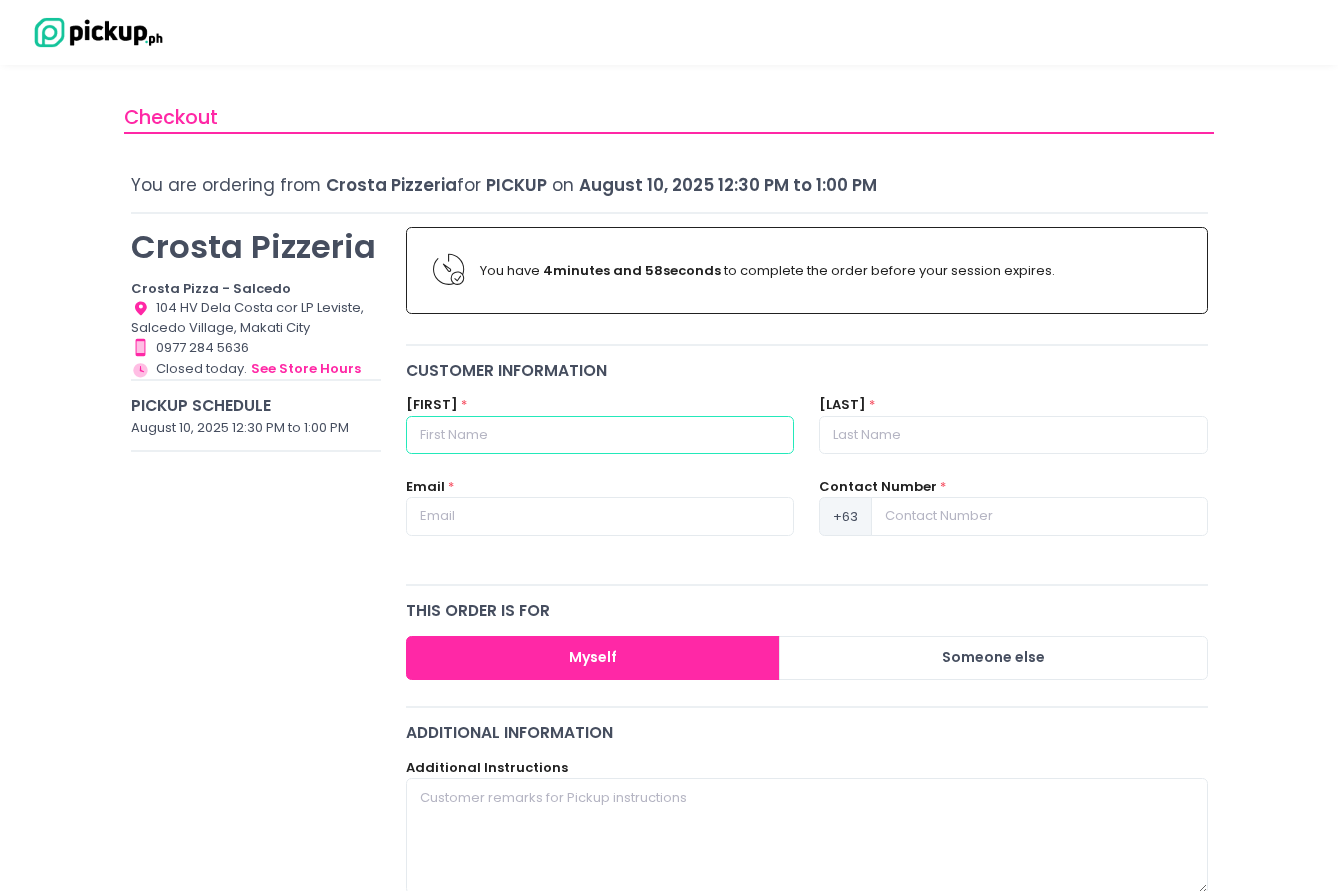click at bounding box center (600, 435) 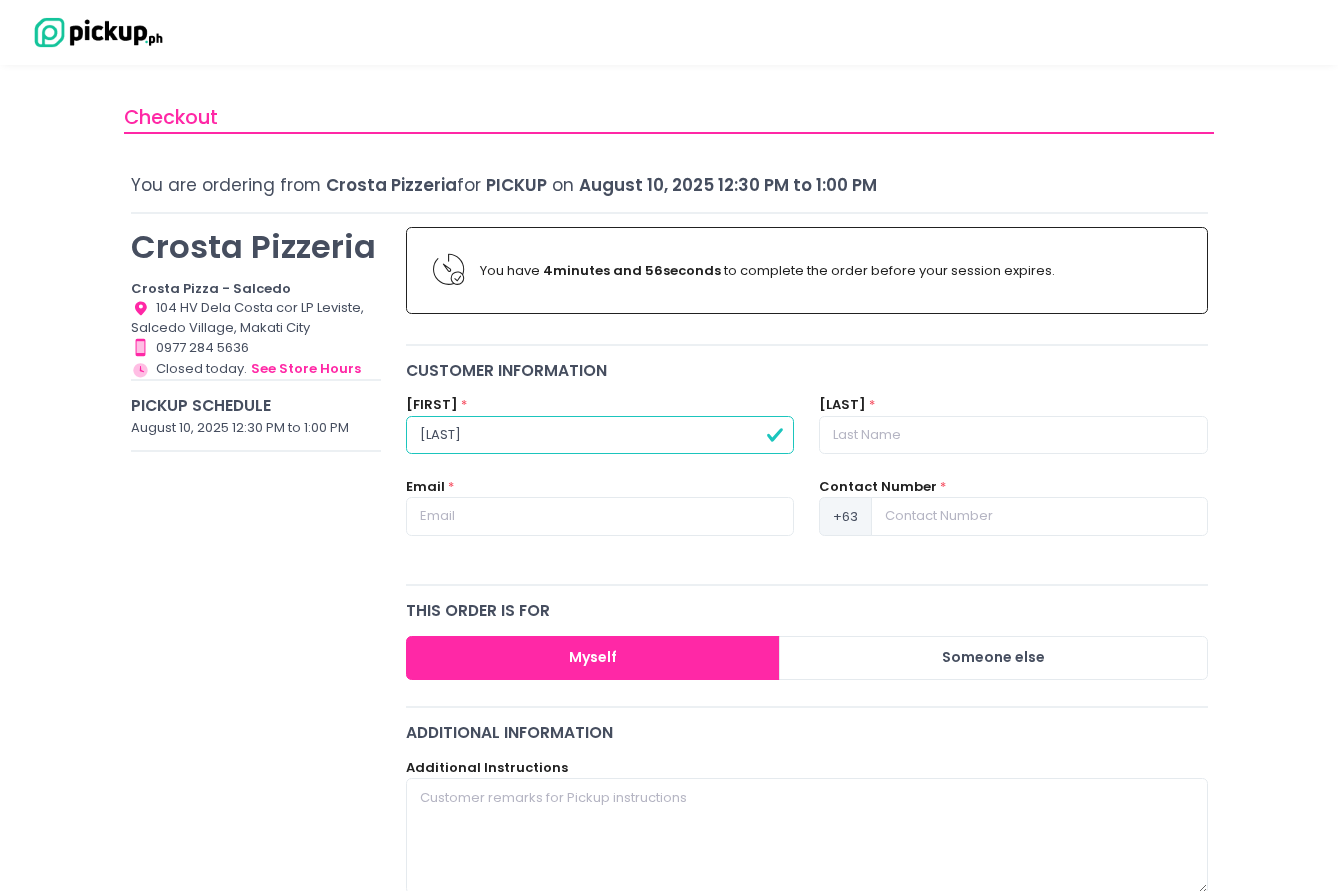 type on "[LAST]" 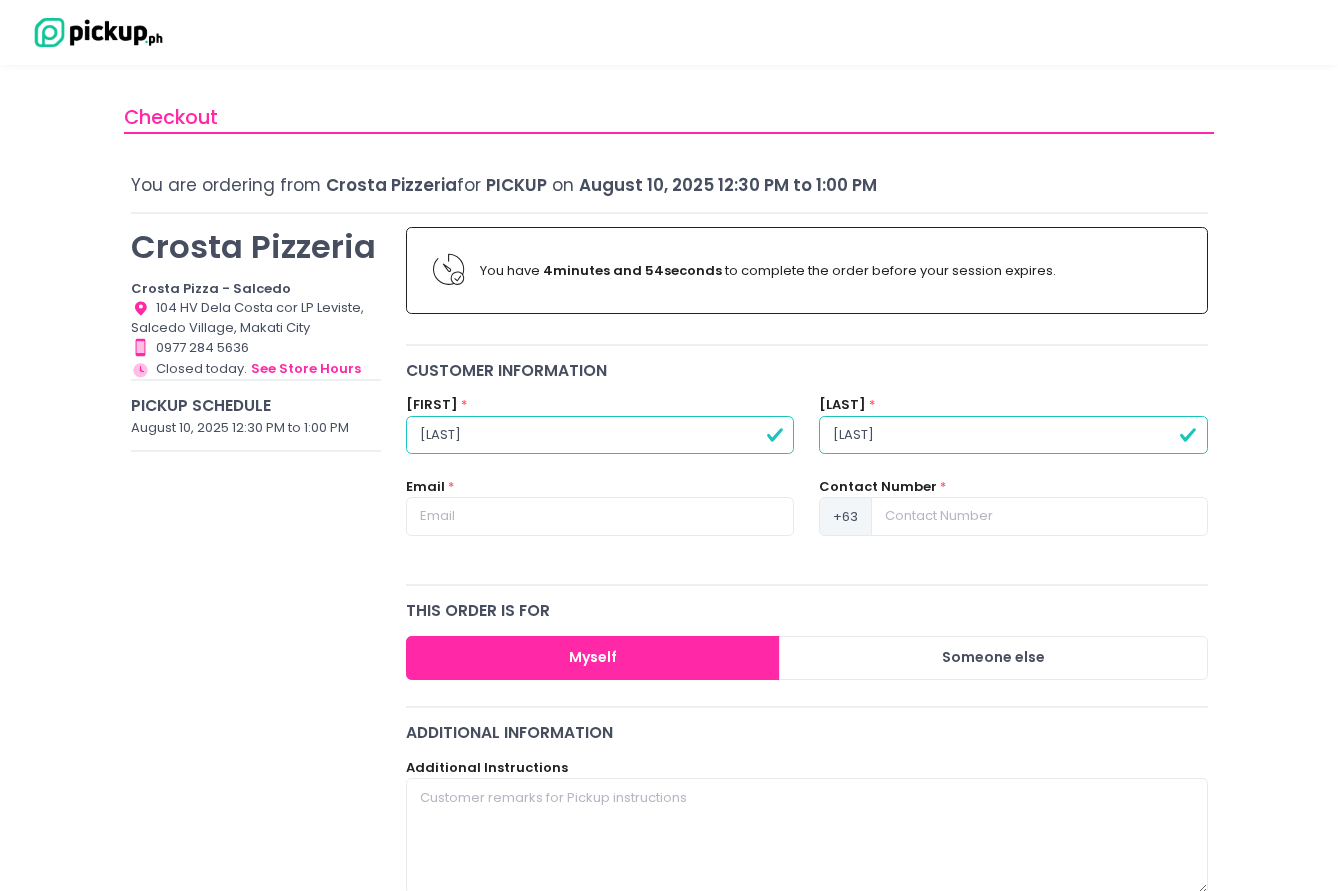 type on "[LAST]" 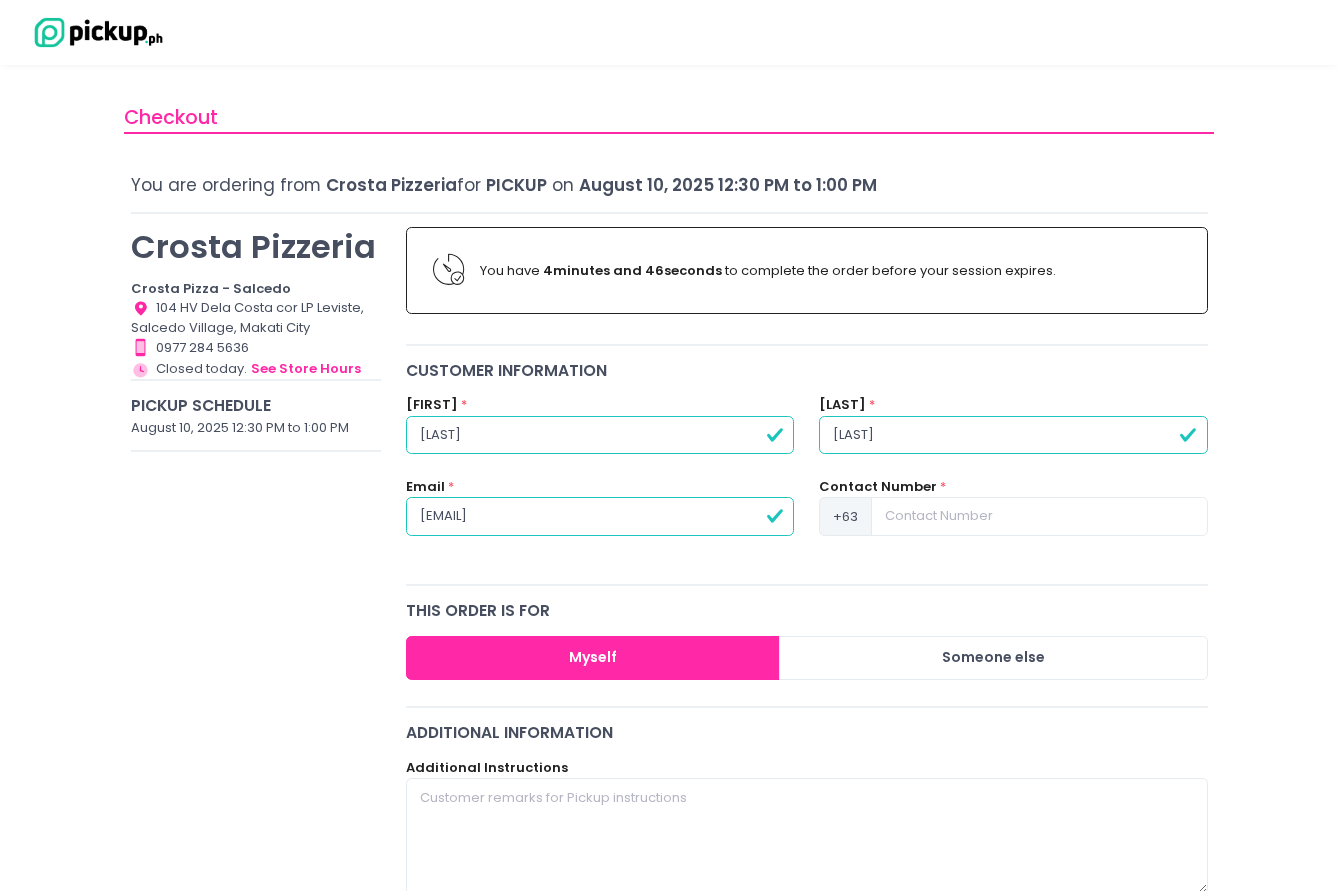type on "[EMAIL]" 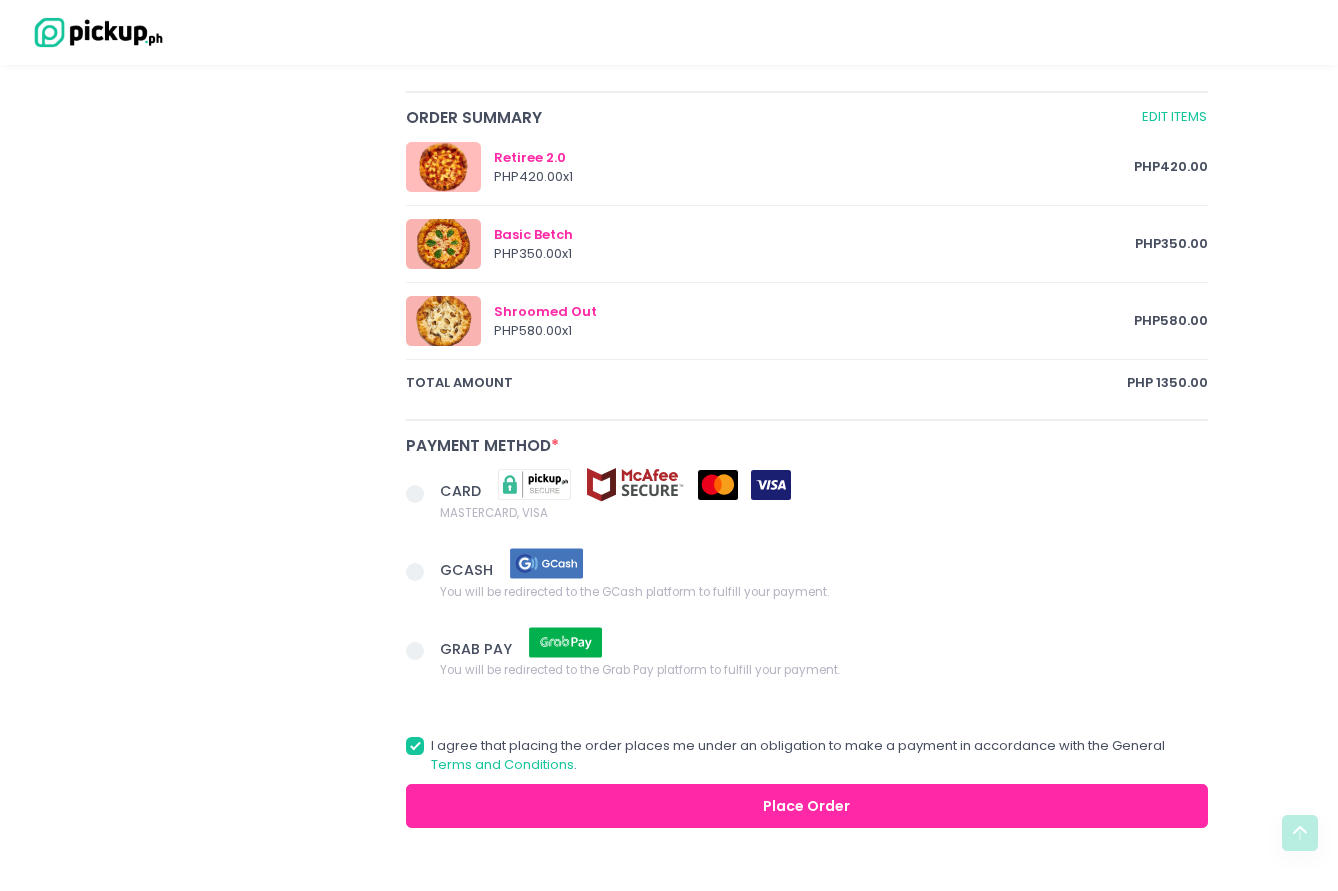 scroll, scrollTop: 1000, scrollLeft: 0, axis: vertical 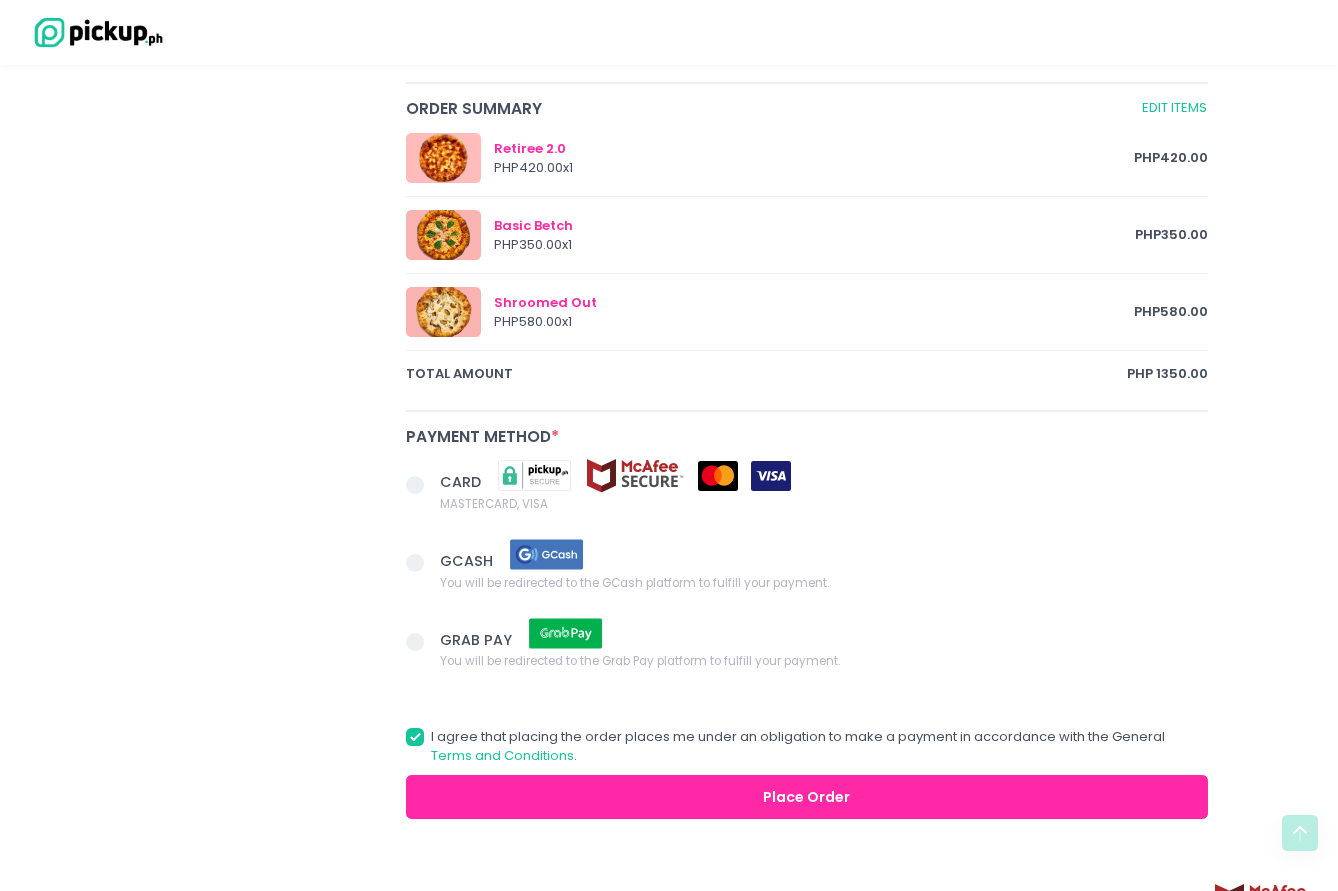type on "[PHONE]" 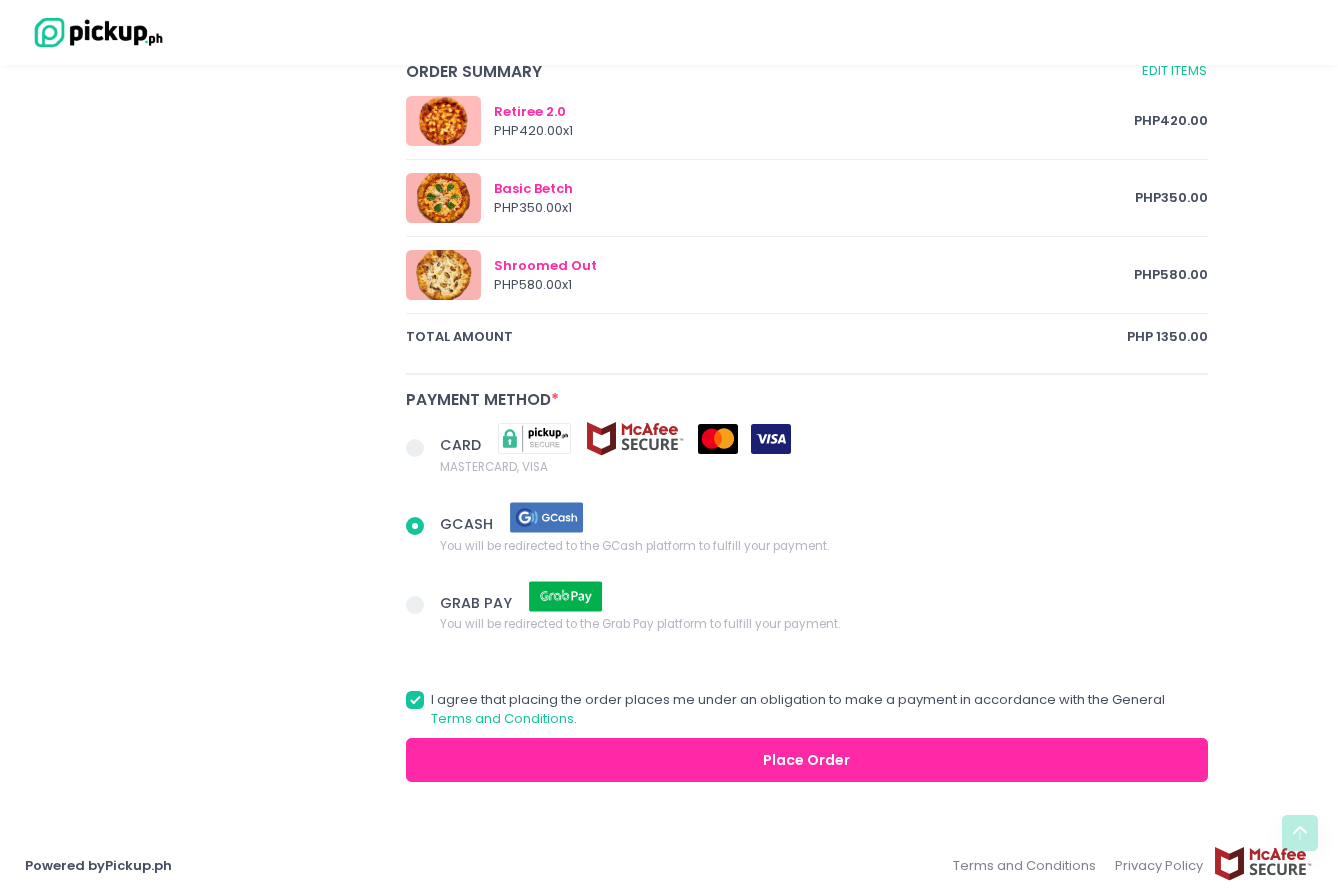 scroll, scrollTop: 1040, scrollLeft: 0, axis: vertical 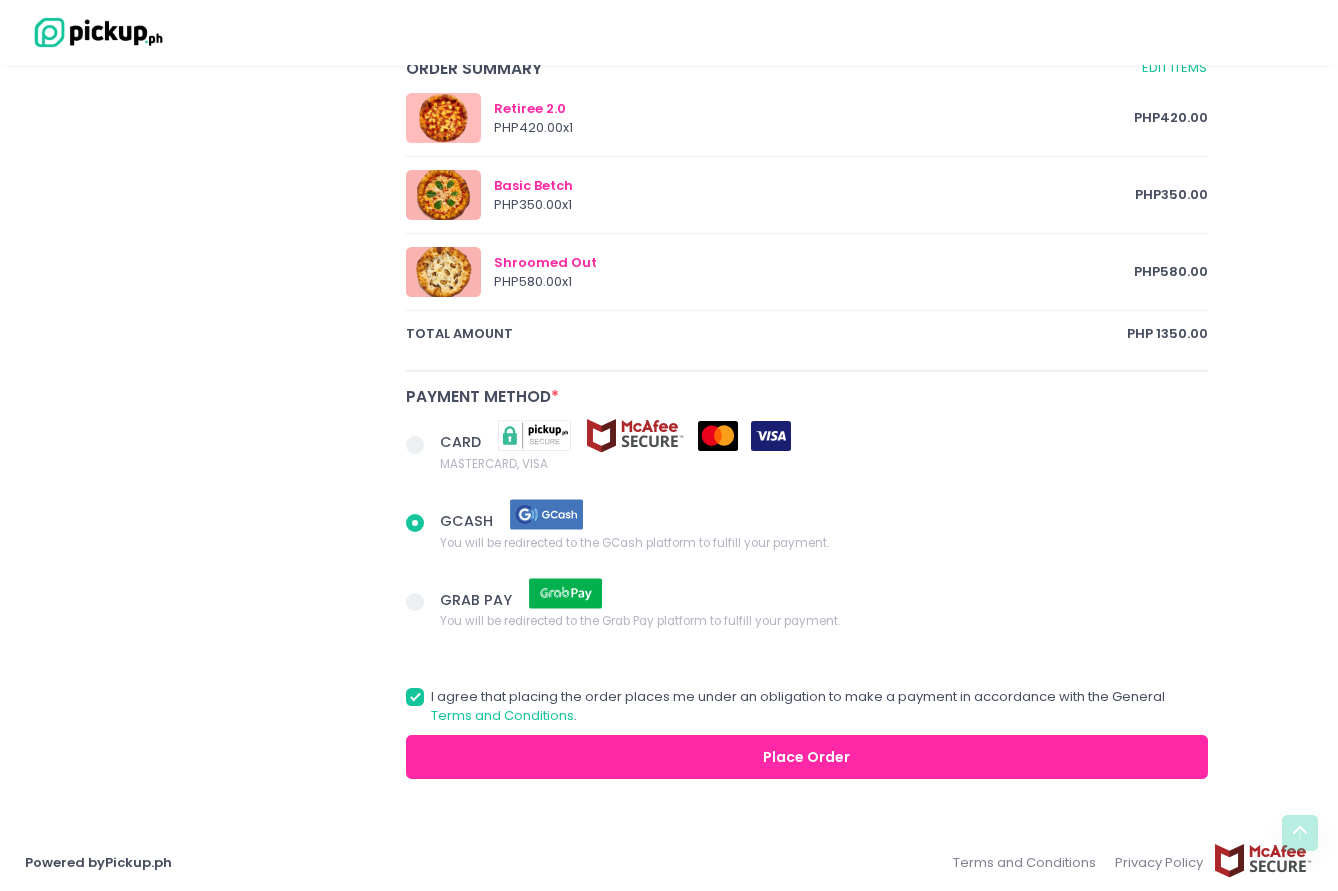 click on "Place Order" at bounding box center (807, 757) 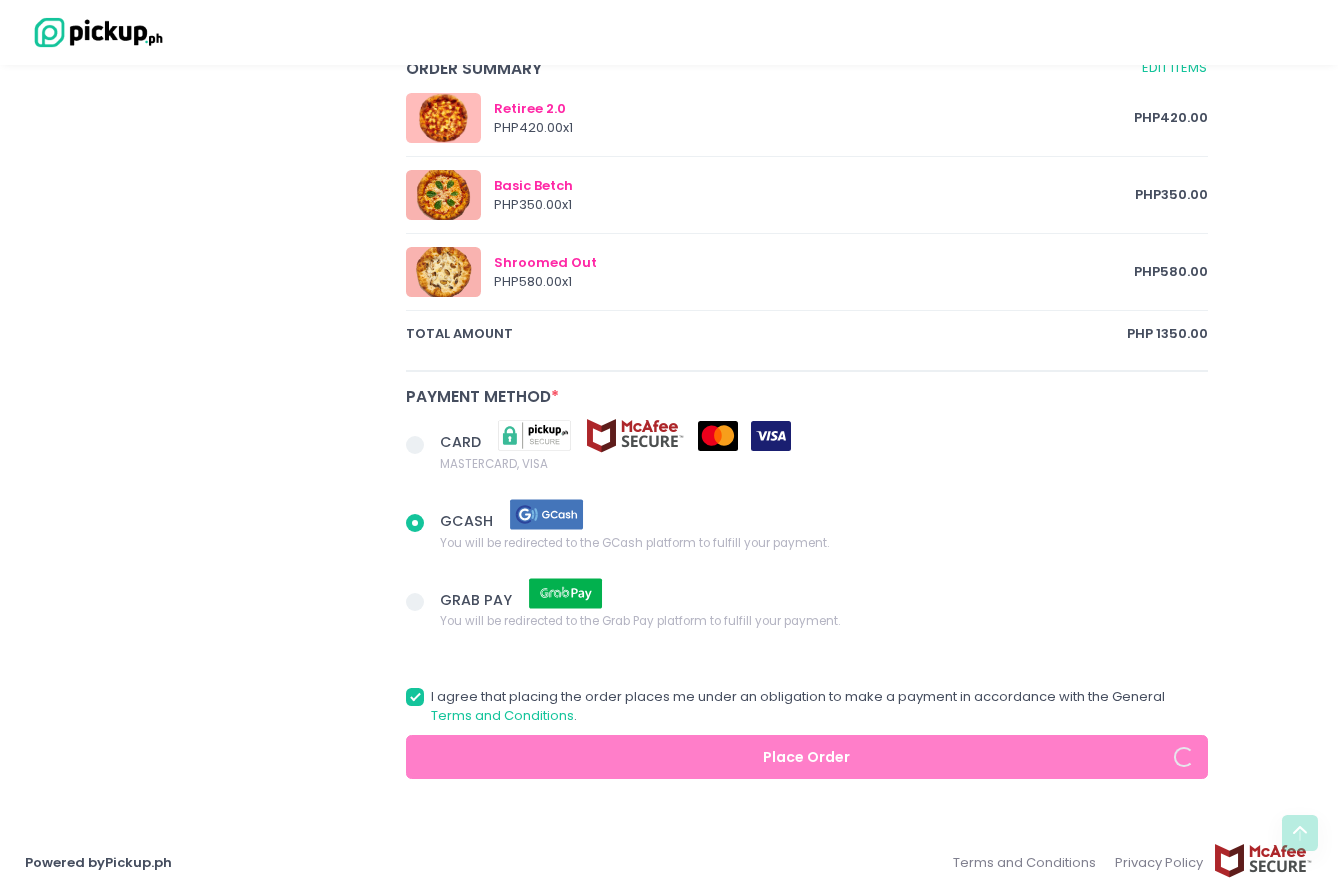 radio on "true" 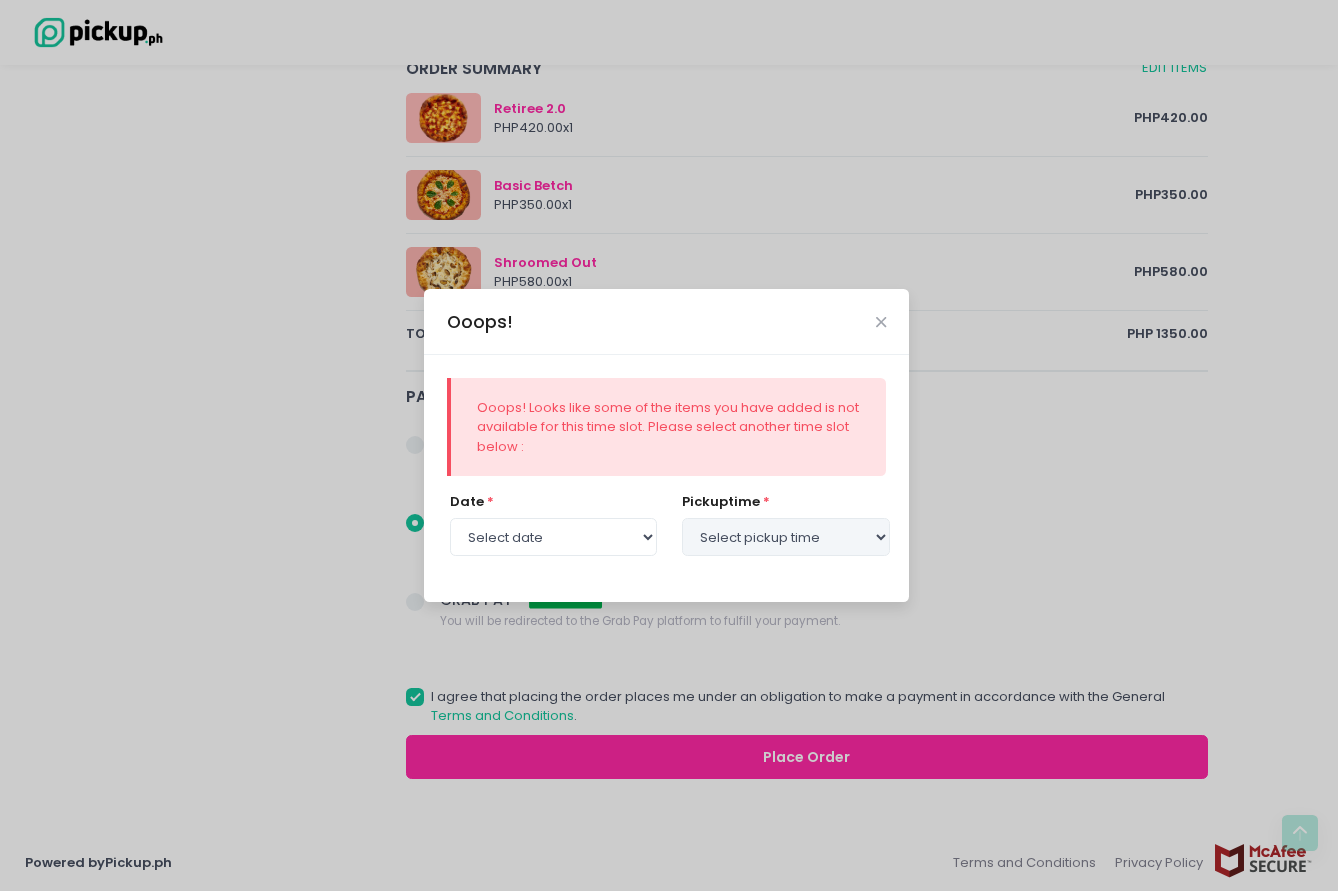select on "[DATE]" 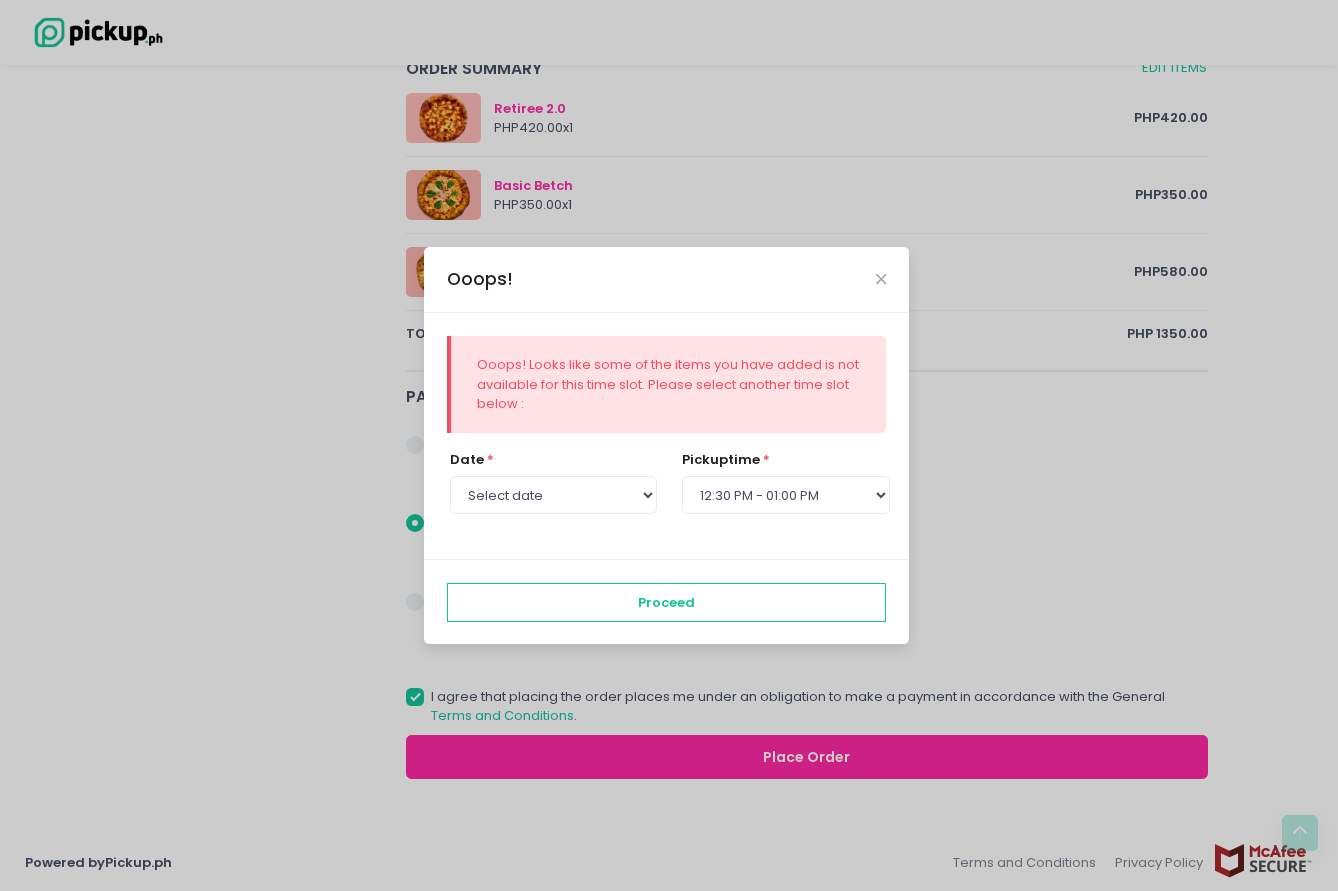 click on "Ooops! Looks like some of the items you have added is not available for this time slot. Please select another time slot below :" at bounding box center [669, 384] 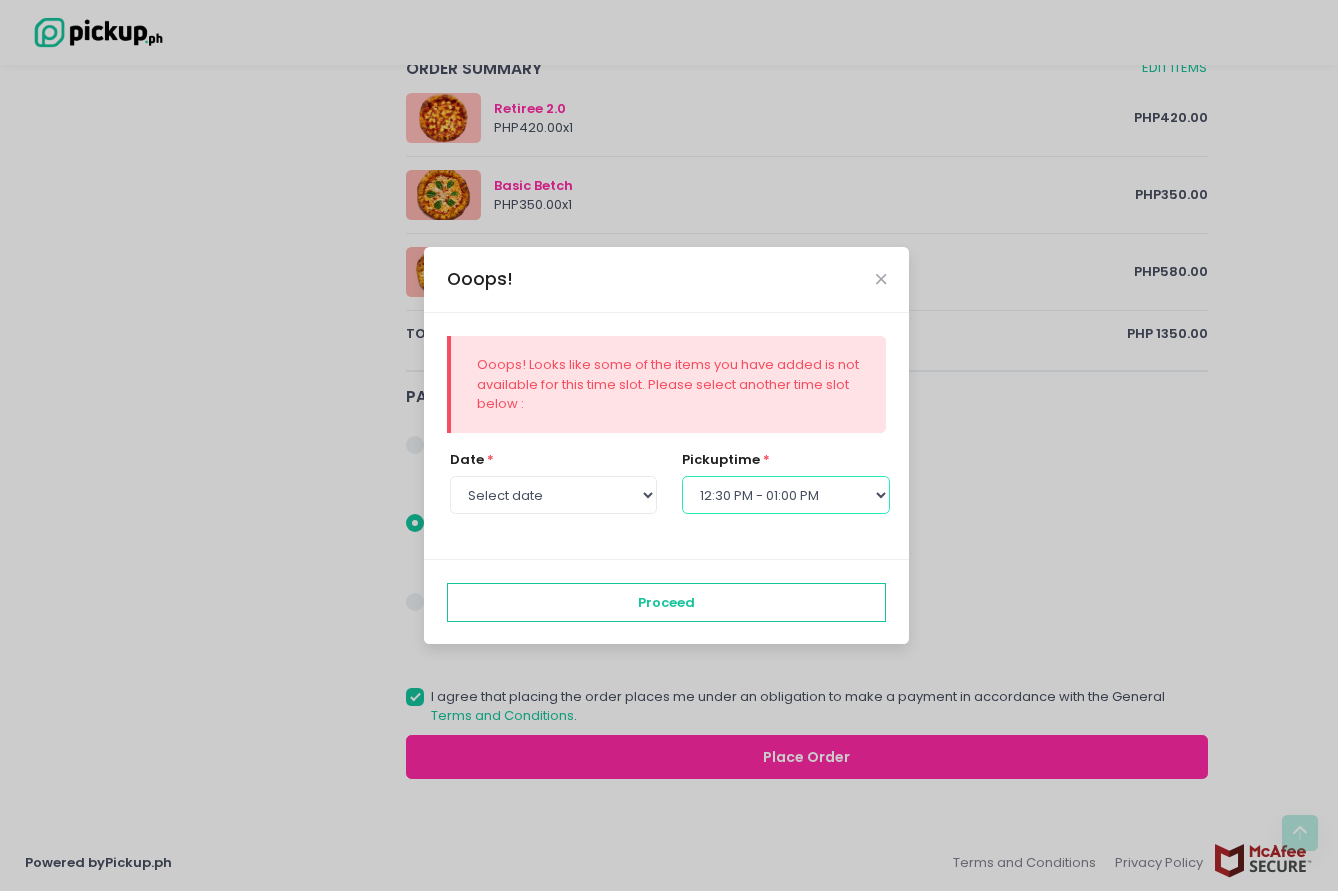 click on "Select pickup time 12:00 PM - 12:30 PM 12:30 PM - 01:00 PM 01:00 PM - 01:30 PM 01:30 PM - 02:00 PM 02:00 PM - 02:30 PM 02:30 PM - 03:00 PM 03:00 PM - 03:30 PM 03:30 PM - 04:00 PM 04:00 PM - 04:30 PM 04:30 PM - 05:00 PM 05:00 PM - 05:30 PM 05:30 PM - 06:00 PM 06:00 PM - 06:30 PM 06:30 PM - 07:00 PM 07:00 PM - 07:30 PM 07:30 PM - 08:00 PM 08:00 PM - 08:30 PM 08:30 PM - 09:00 PM" at bounding box center (785, 495) 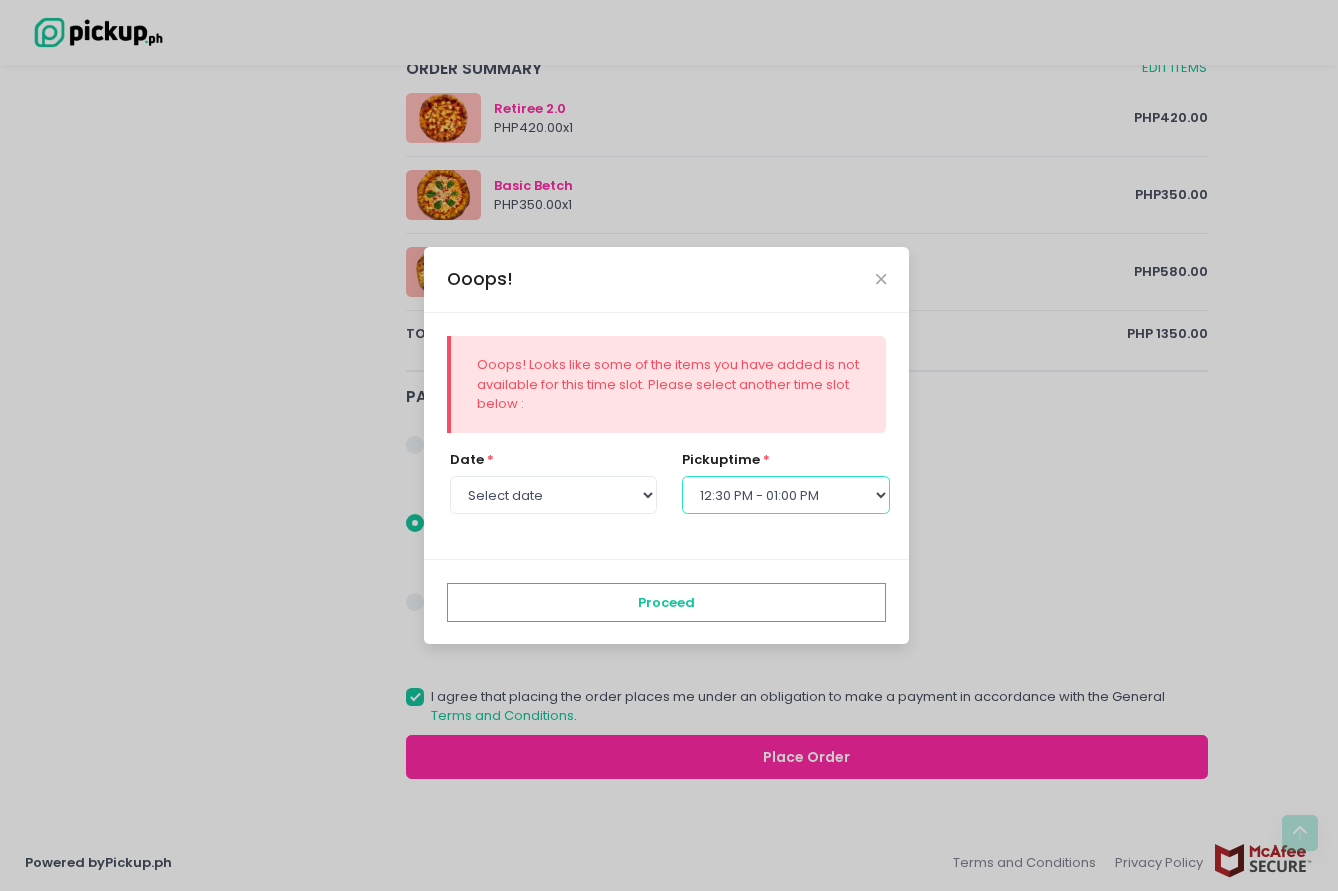 select on "13:00" 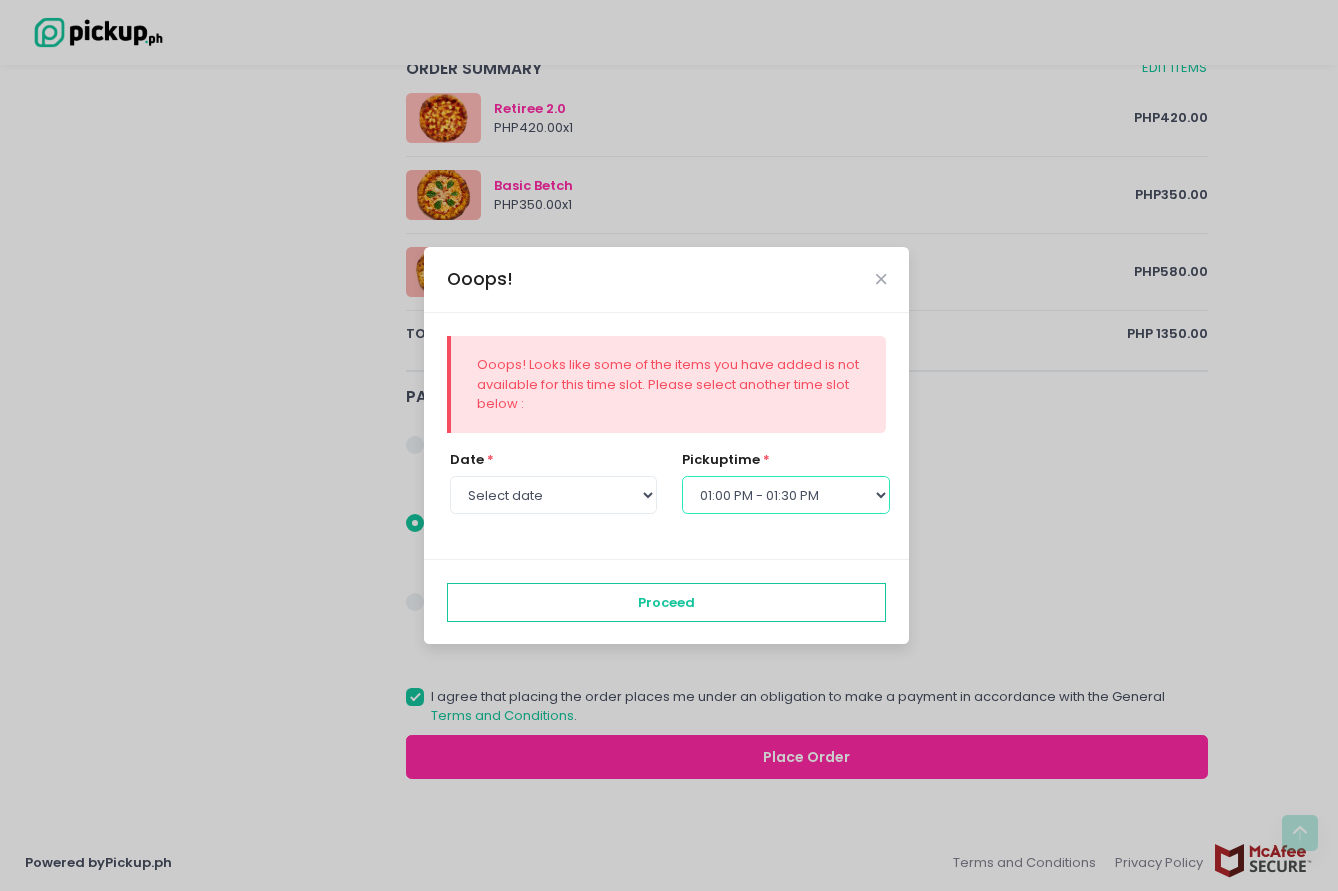 click on "Select pickup time 12:00 PM - 12:30 PM 12:30 PM - 01:00 PM 01:00 PM - 01:30 PM 01:30 PM - 02:00 PM 02:00 PM - 02:30 PM 02:30 PM - 03:00 PM 03:00 PM - 03:30 PM 03:30 PM - 04:00 PM 04:00 PM - 04:30 PM 04:30 PM - 05:00 PM 05:00 PM - 05:30 PM 05:30 PM - 06:00 PM 06:00 PM - 06:30 PM 06:30 PM - 07:00 PM 07:00 PM - 07:30 PM 07:30 PM - 08:00 PM 08:00 PM - 08:30 PM 08:30 PM - 09:00 PM" at bounding box center (785, 495) 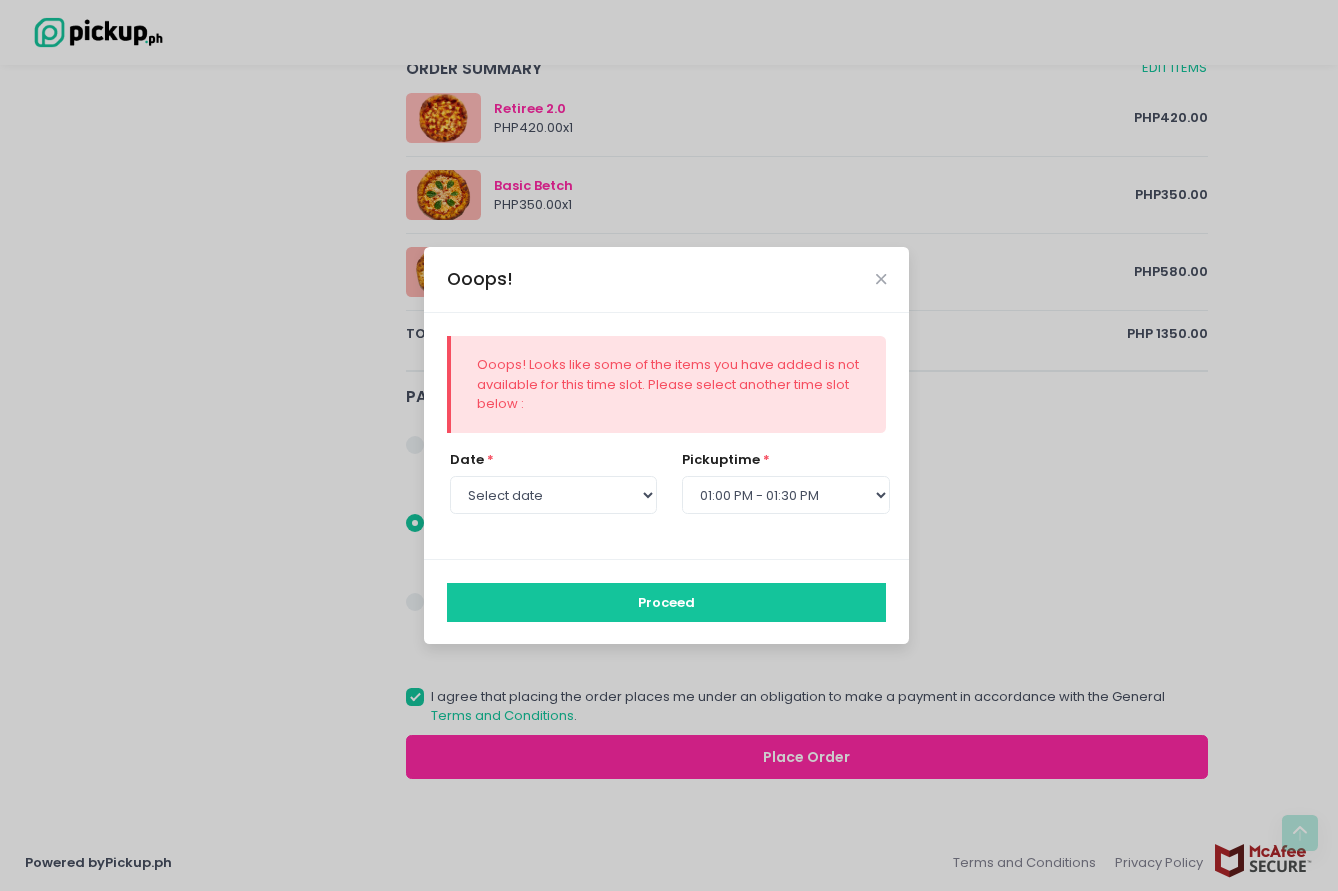 click on "Proceed" at bounding box center (667, 602) 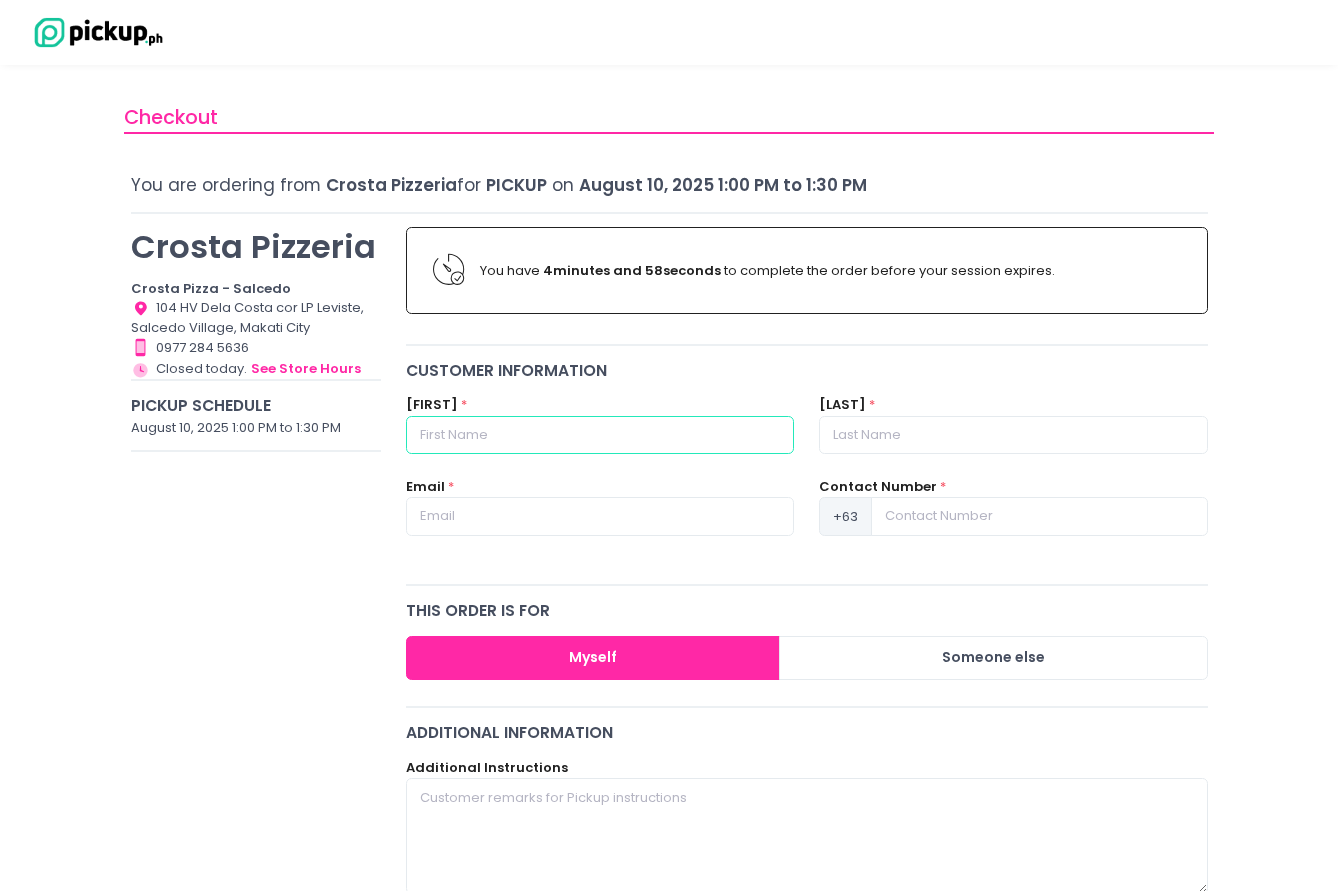 click at bounding box center (600, 435) 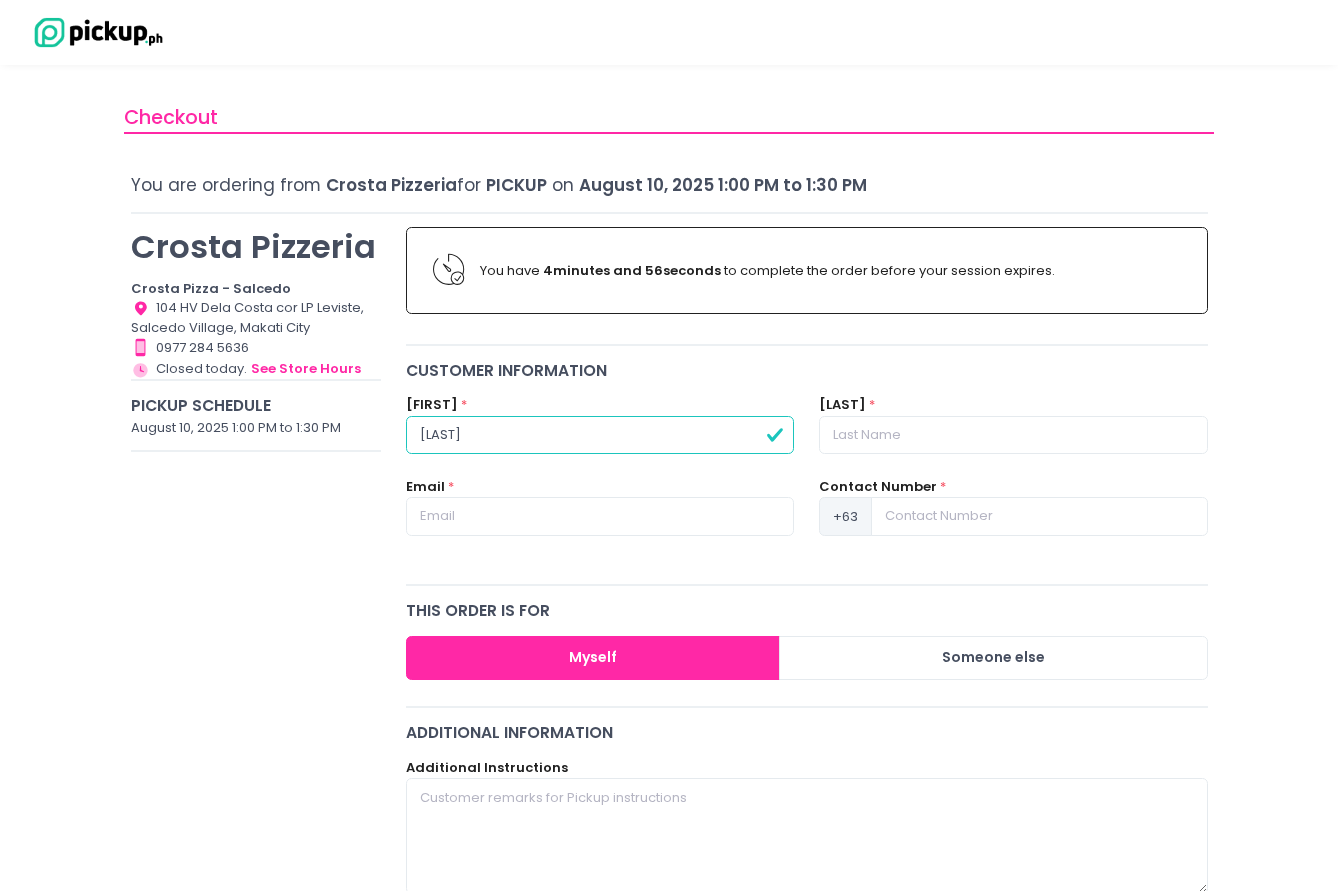 type on "[LAST]" 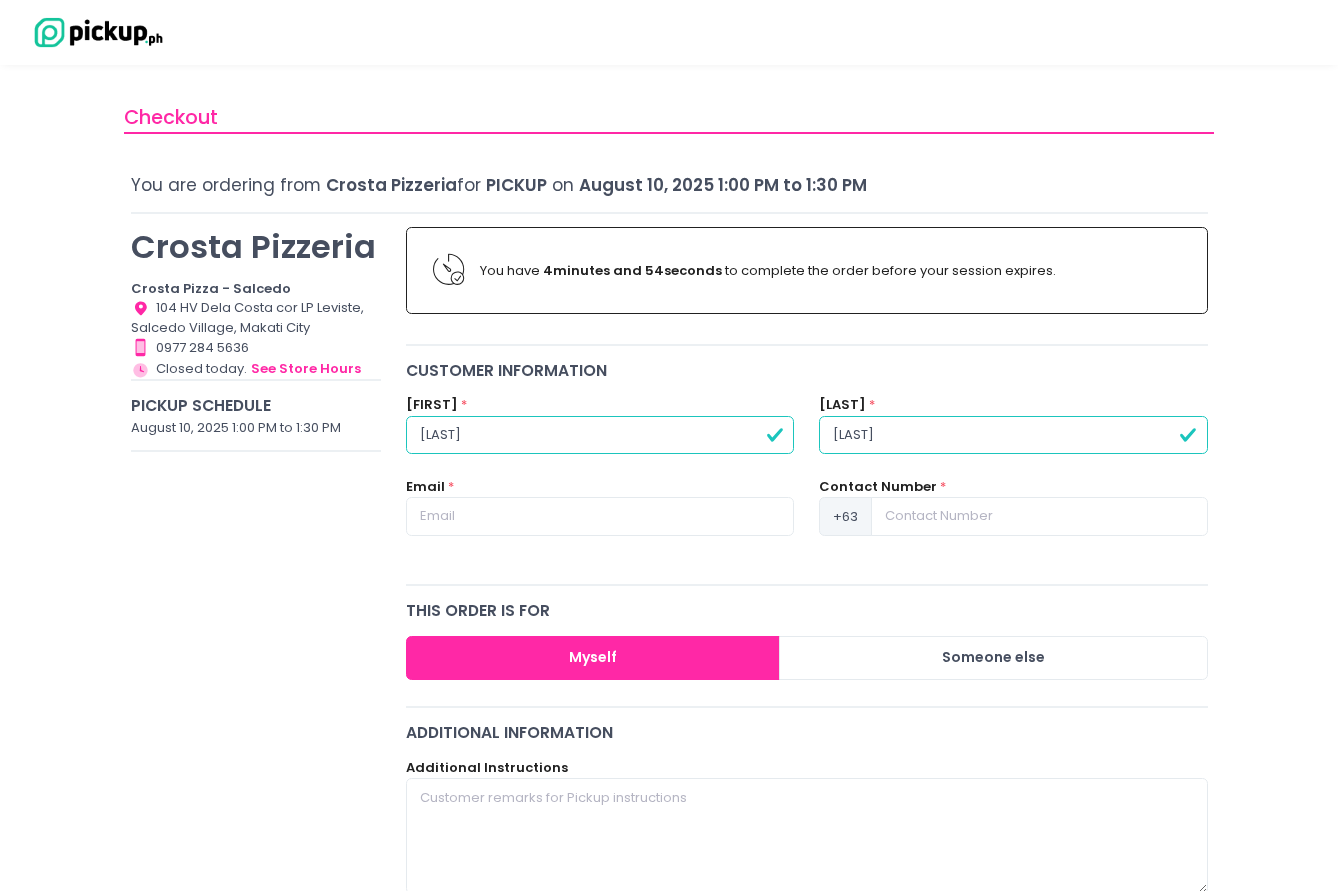 type on "[LAST]" 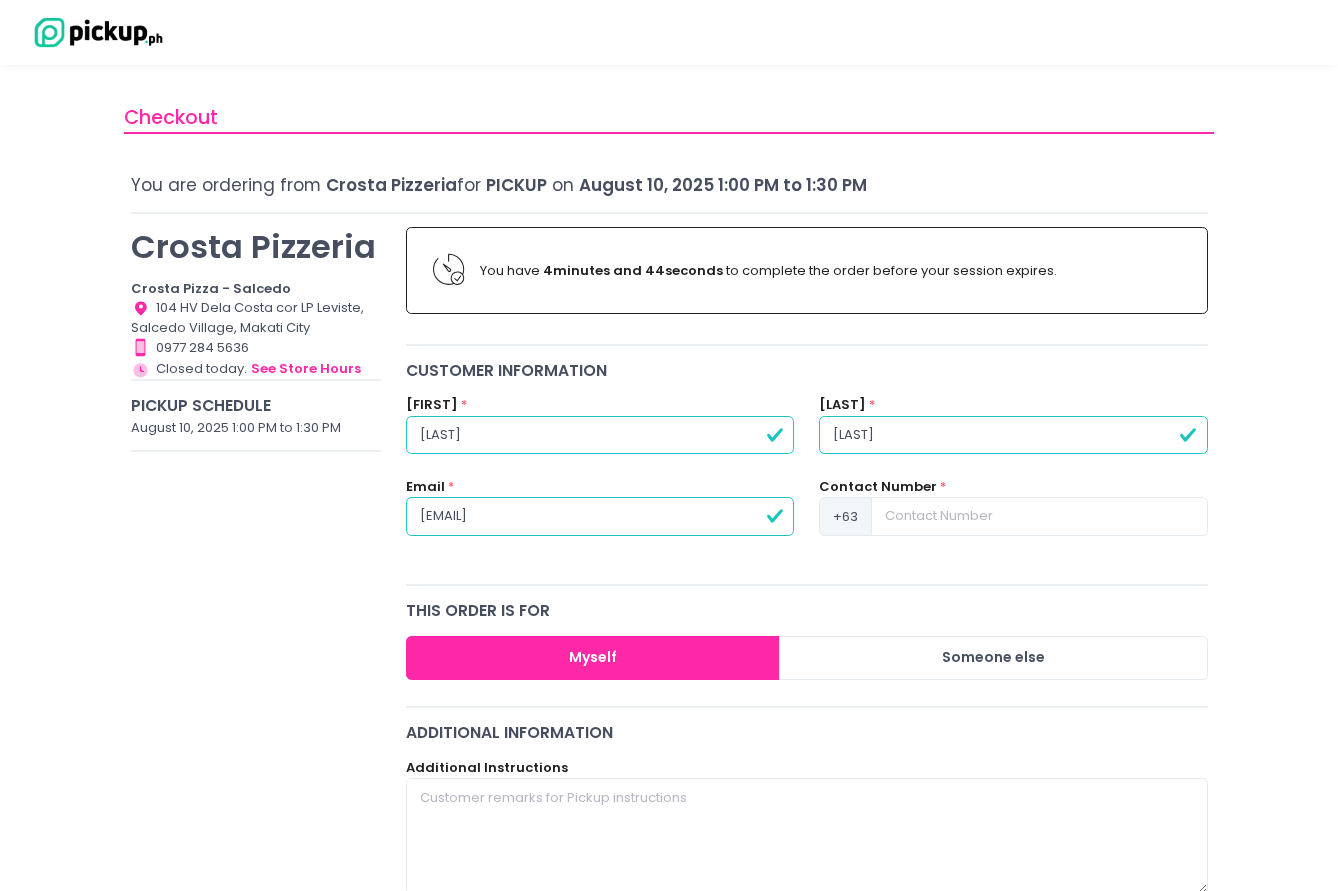 type on "[EMAIL]" 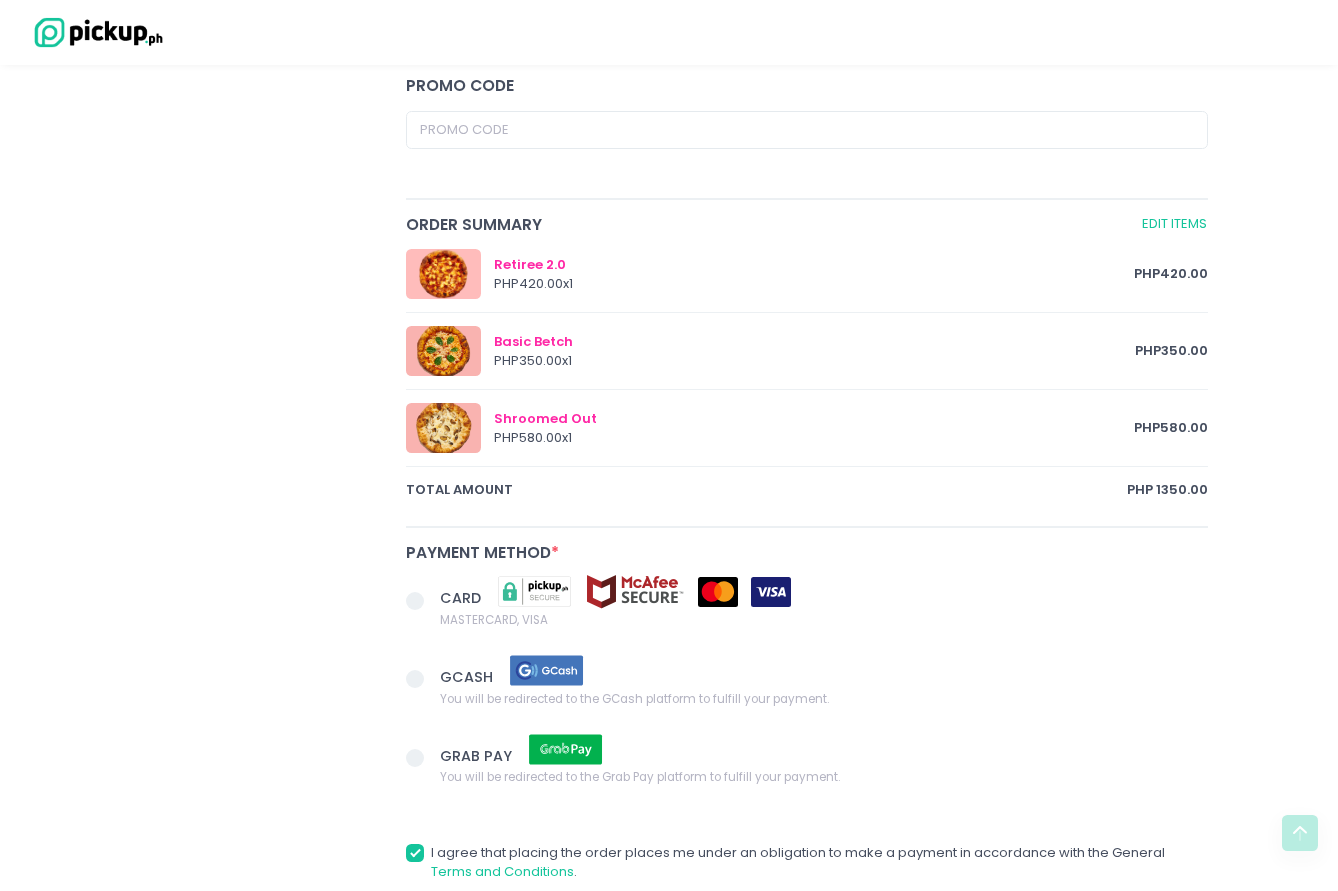 scroll, scrollTop: 900, scrollLeft: 0, axis: vertical 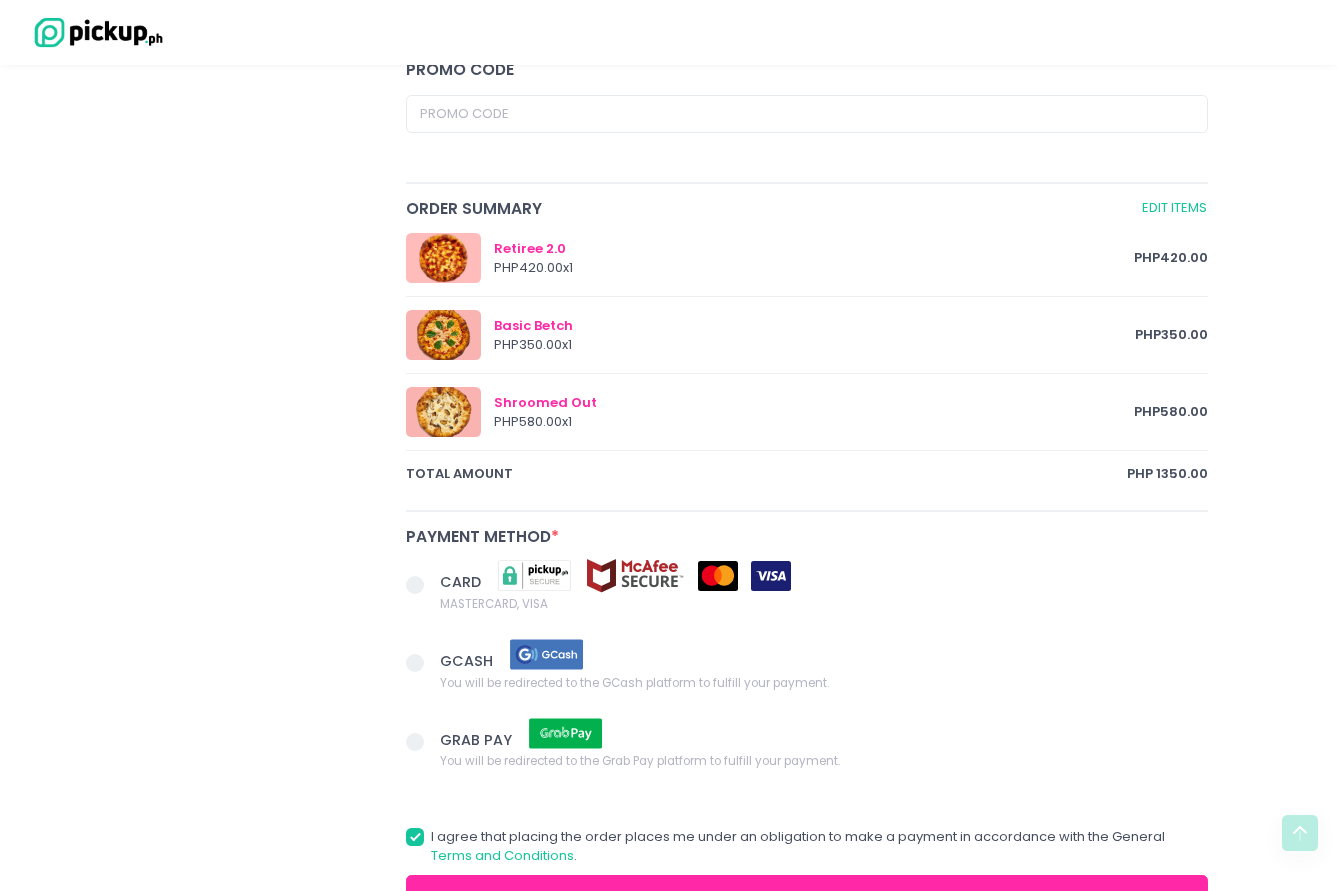 type on "[PHONE]" 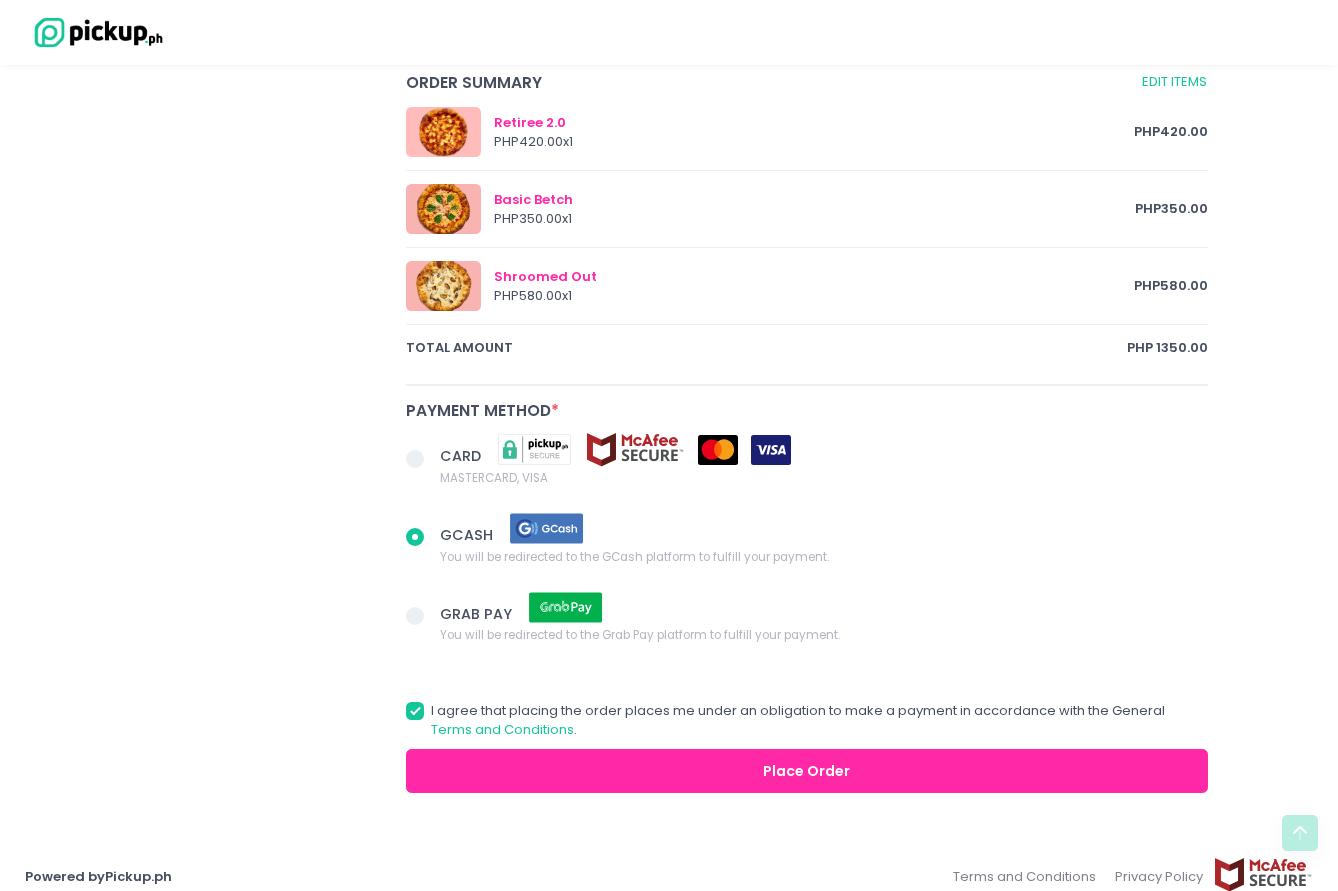 scroll, scrollTop: 1040, scrollLeft: 0, axis: vertical 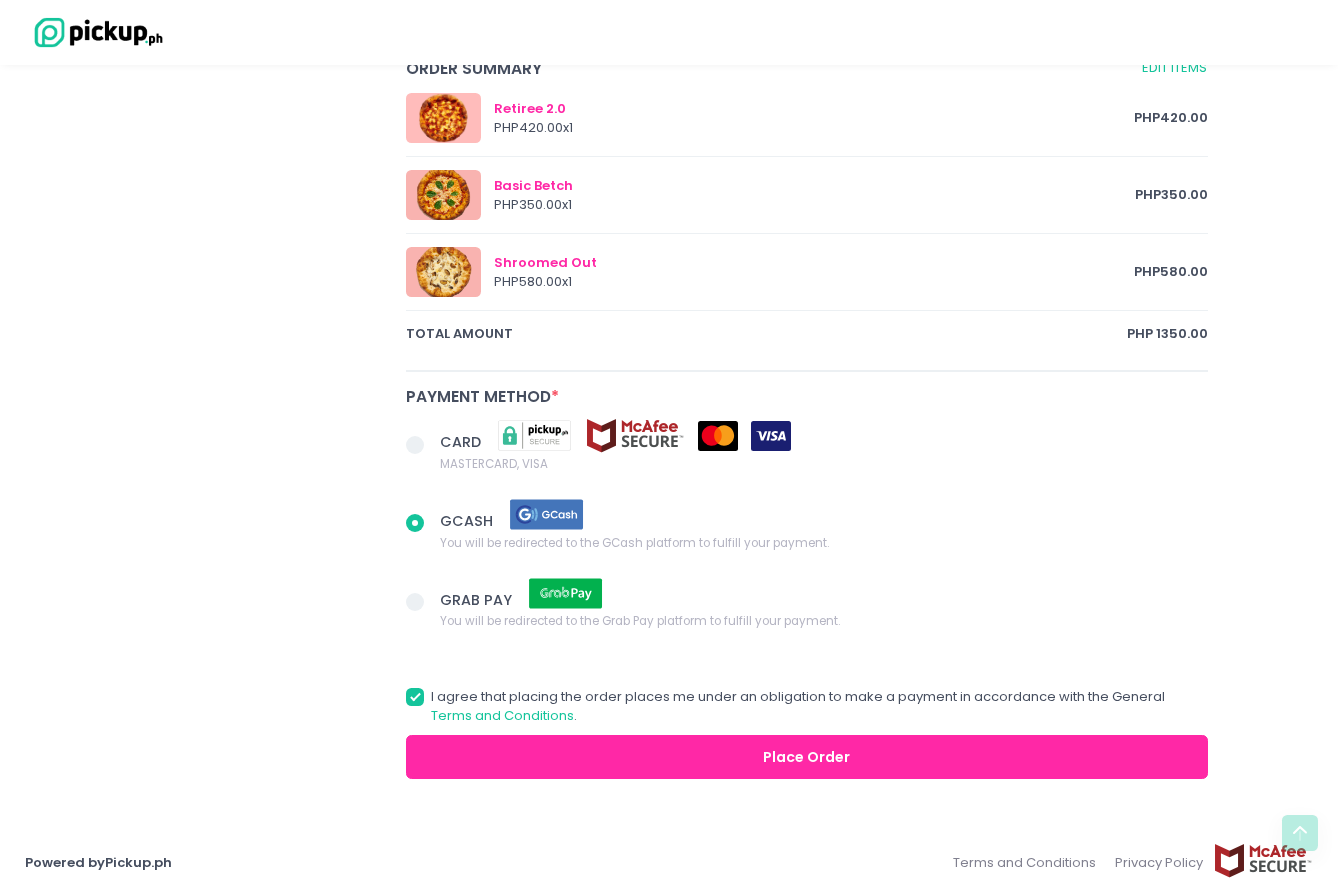 click on "Place Order" at bounding box center [807, 757] 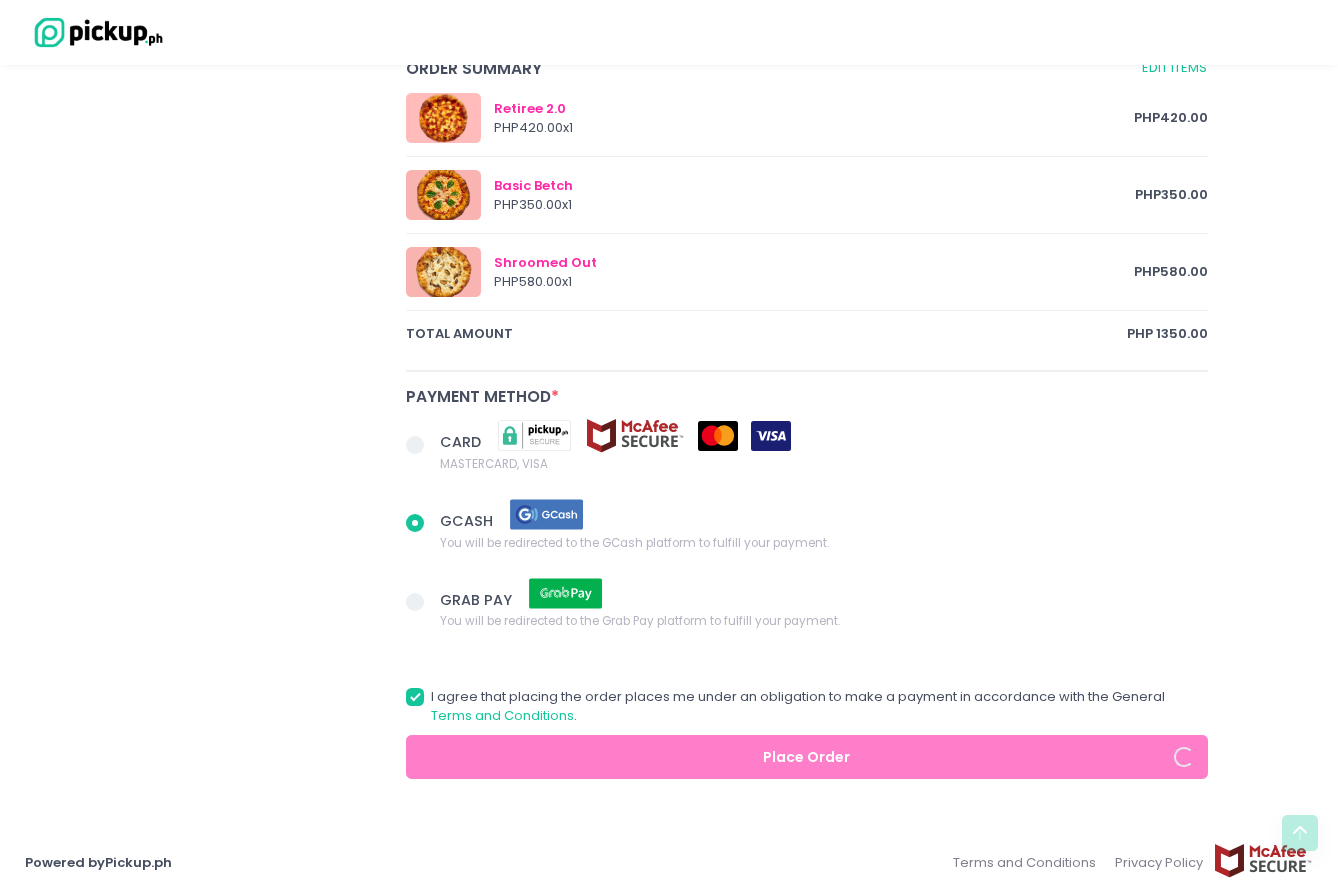 radio on "true" 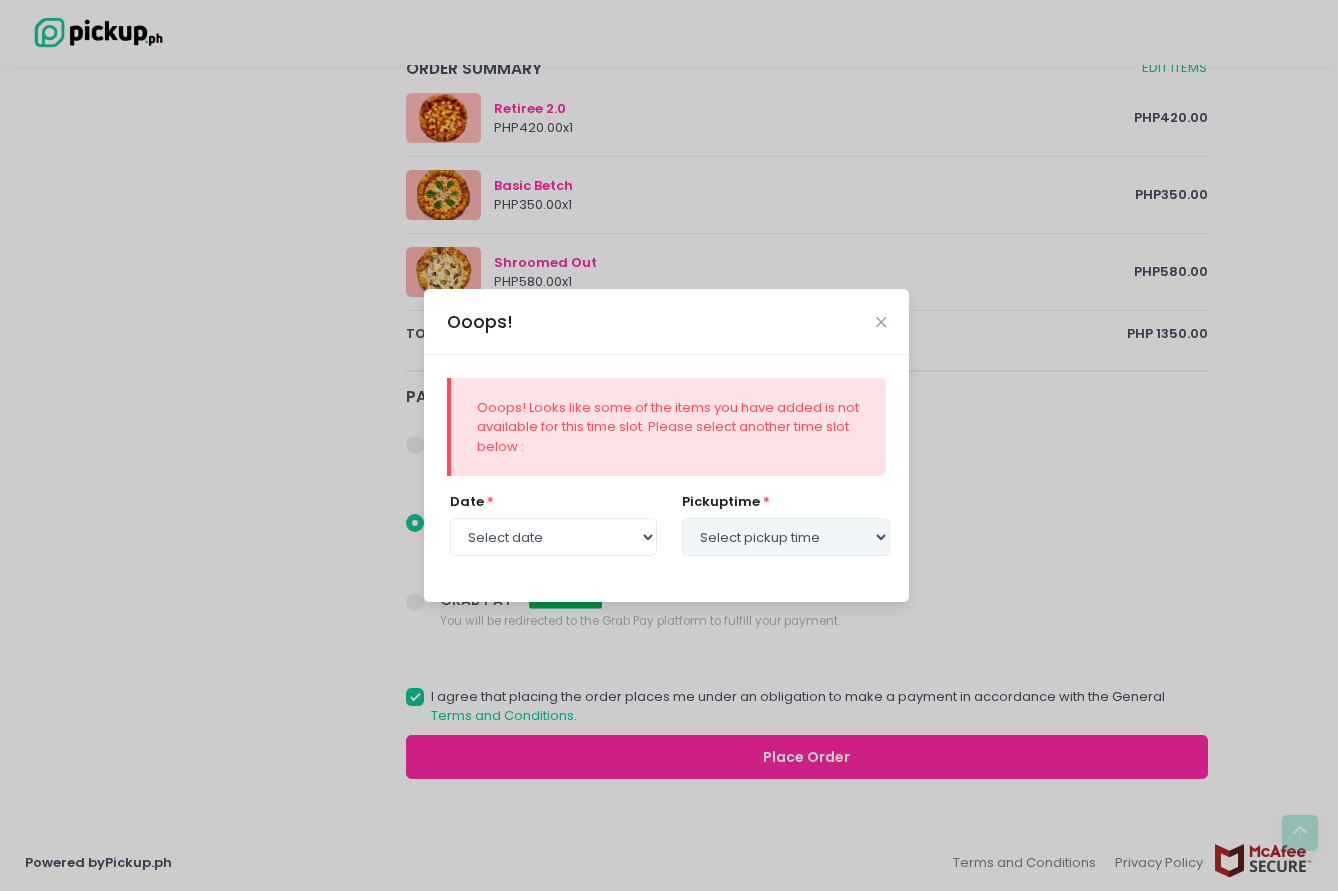 select on "[DATE]" 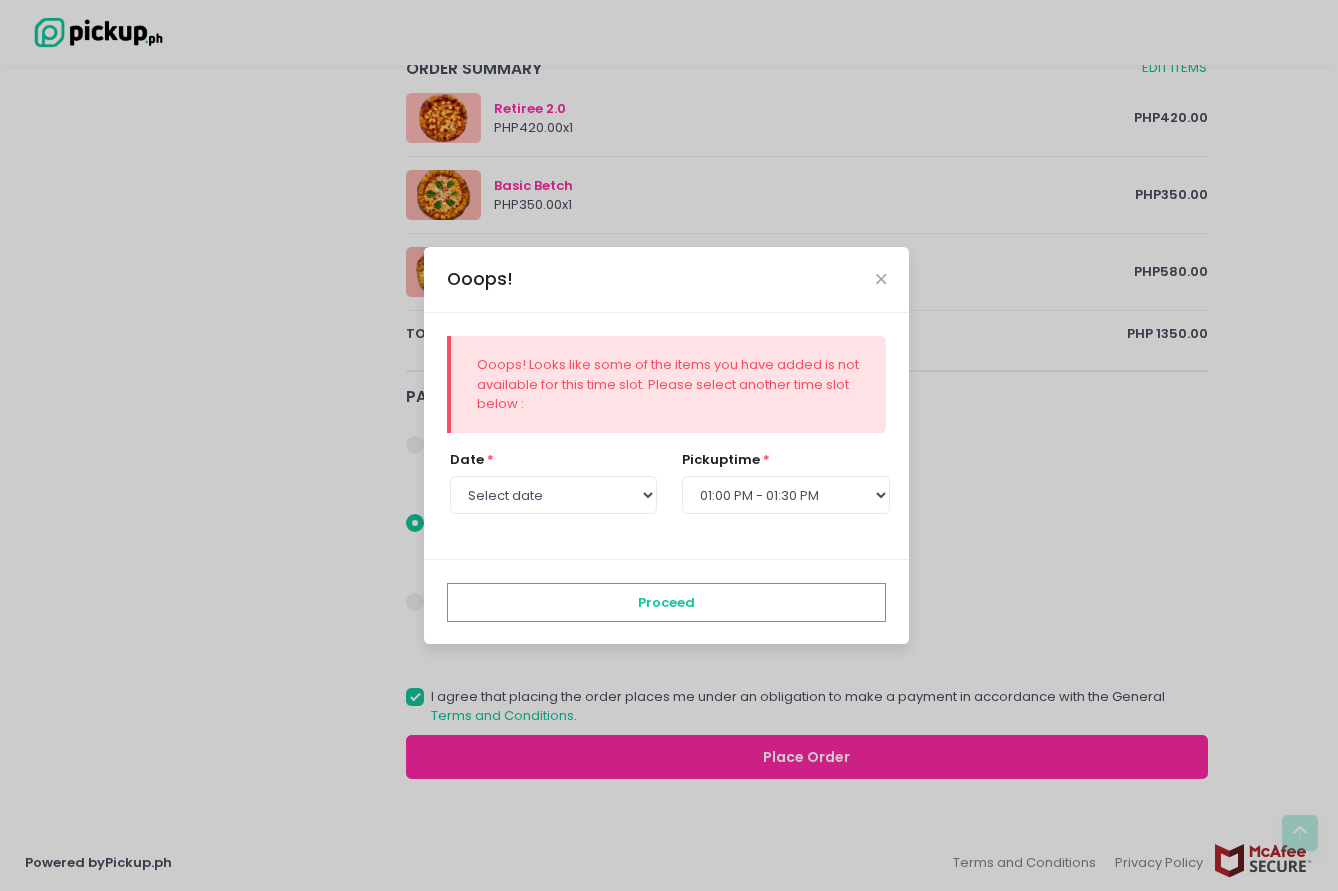 click on "Ooops!" at bounding box center [666, 280] 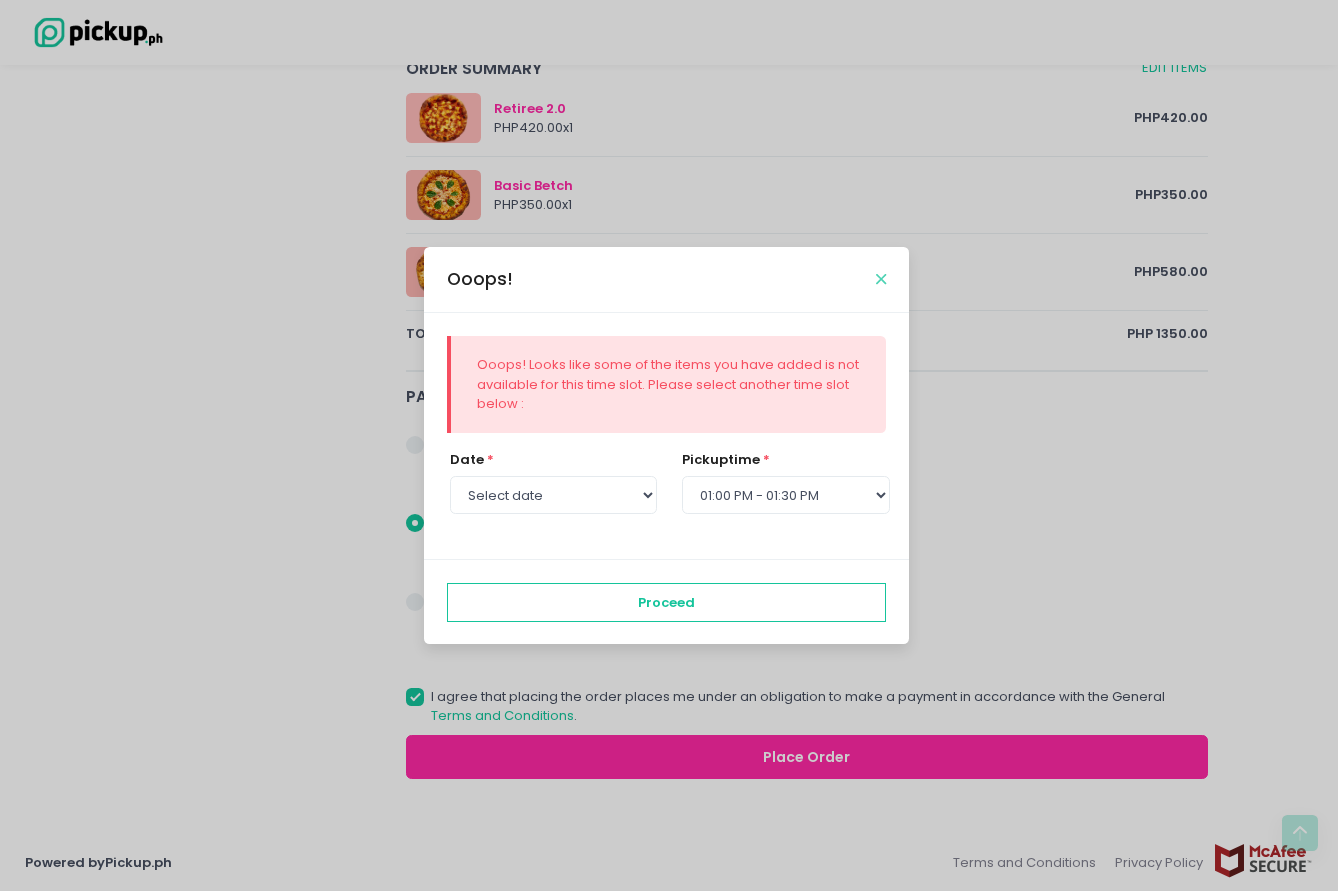 click at bounding box center (881, 279) 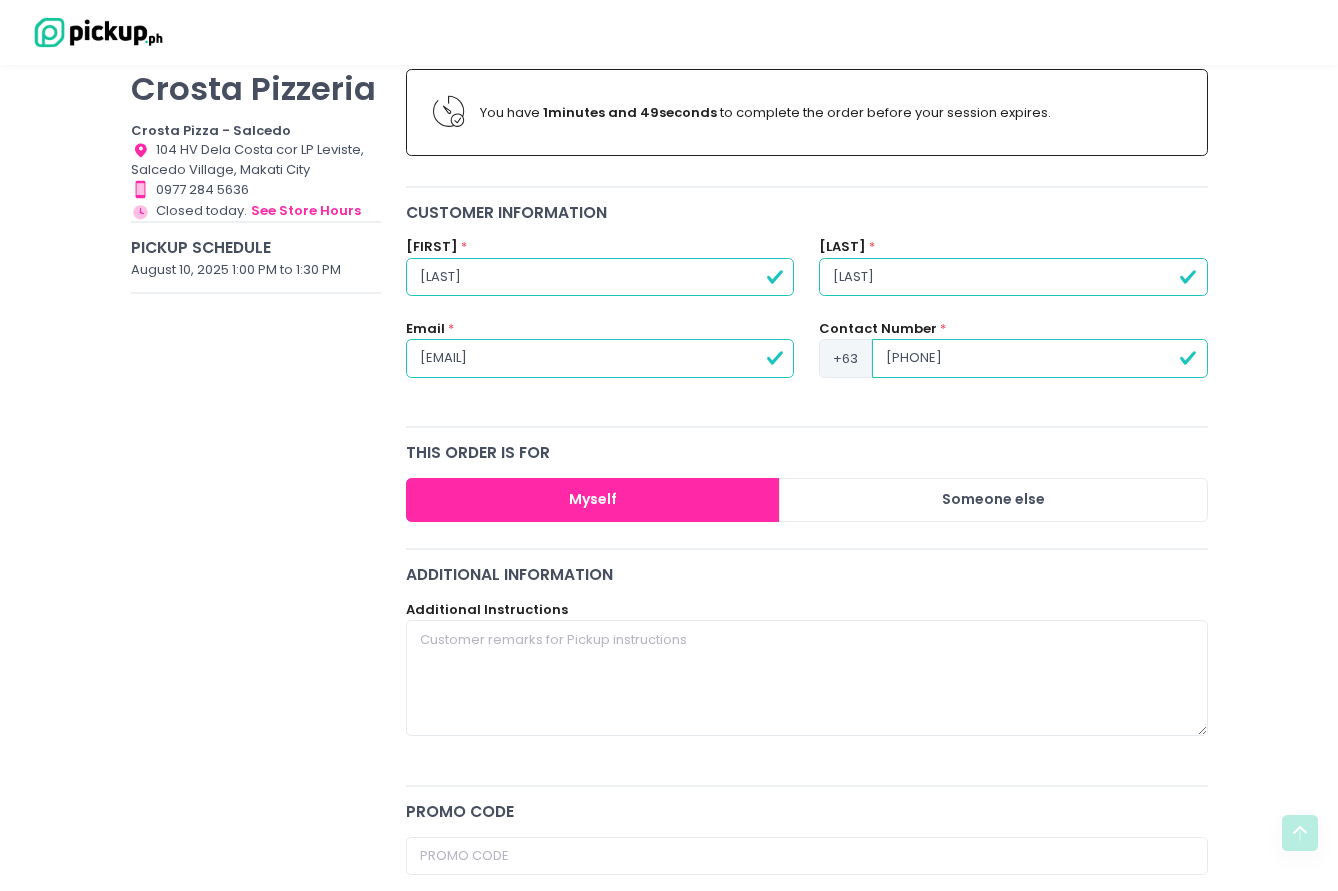 scroll, scrollTop: 140, scrollLeft: 0, axis: vertical 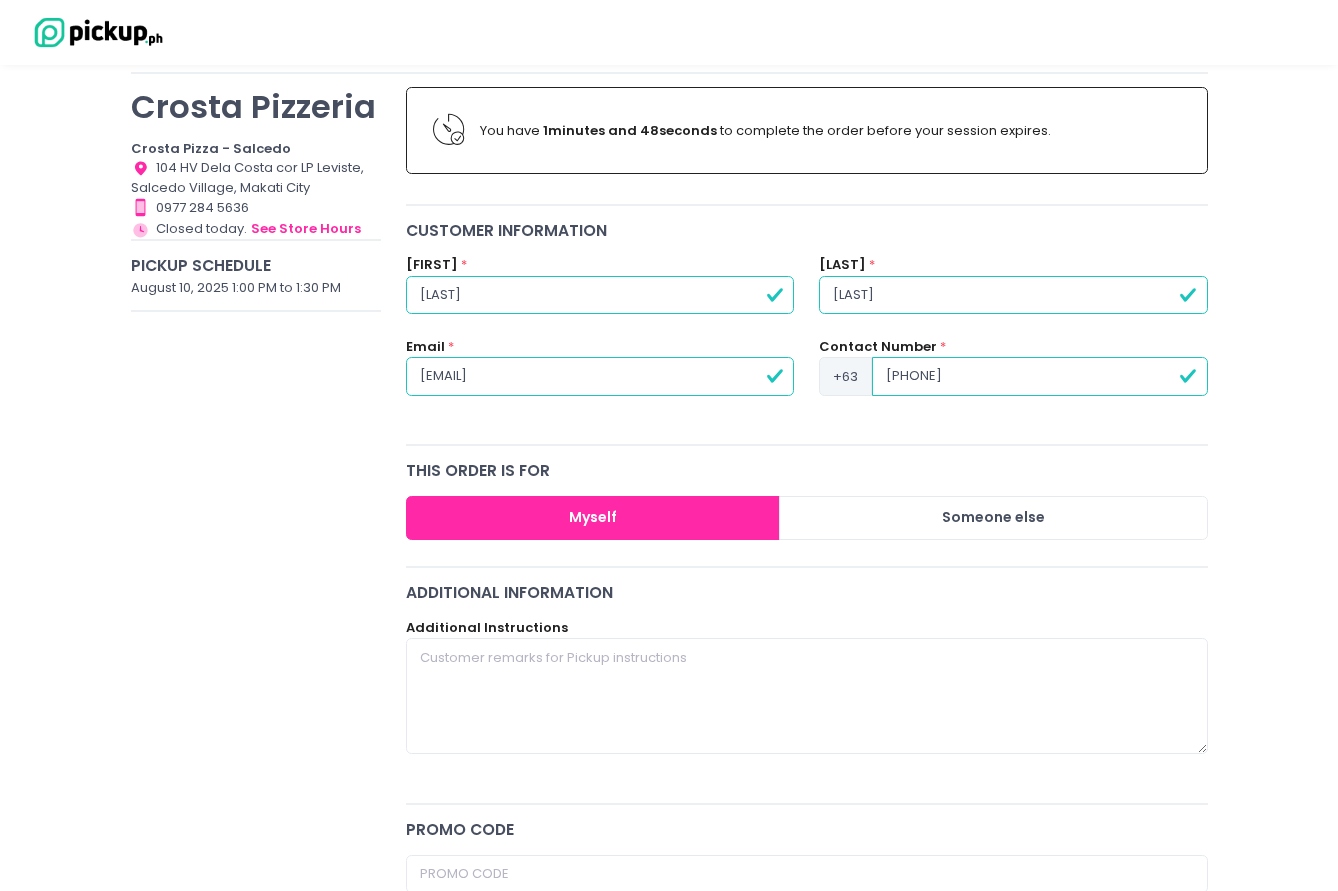 click at bounding box center (95, 32) 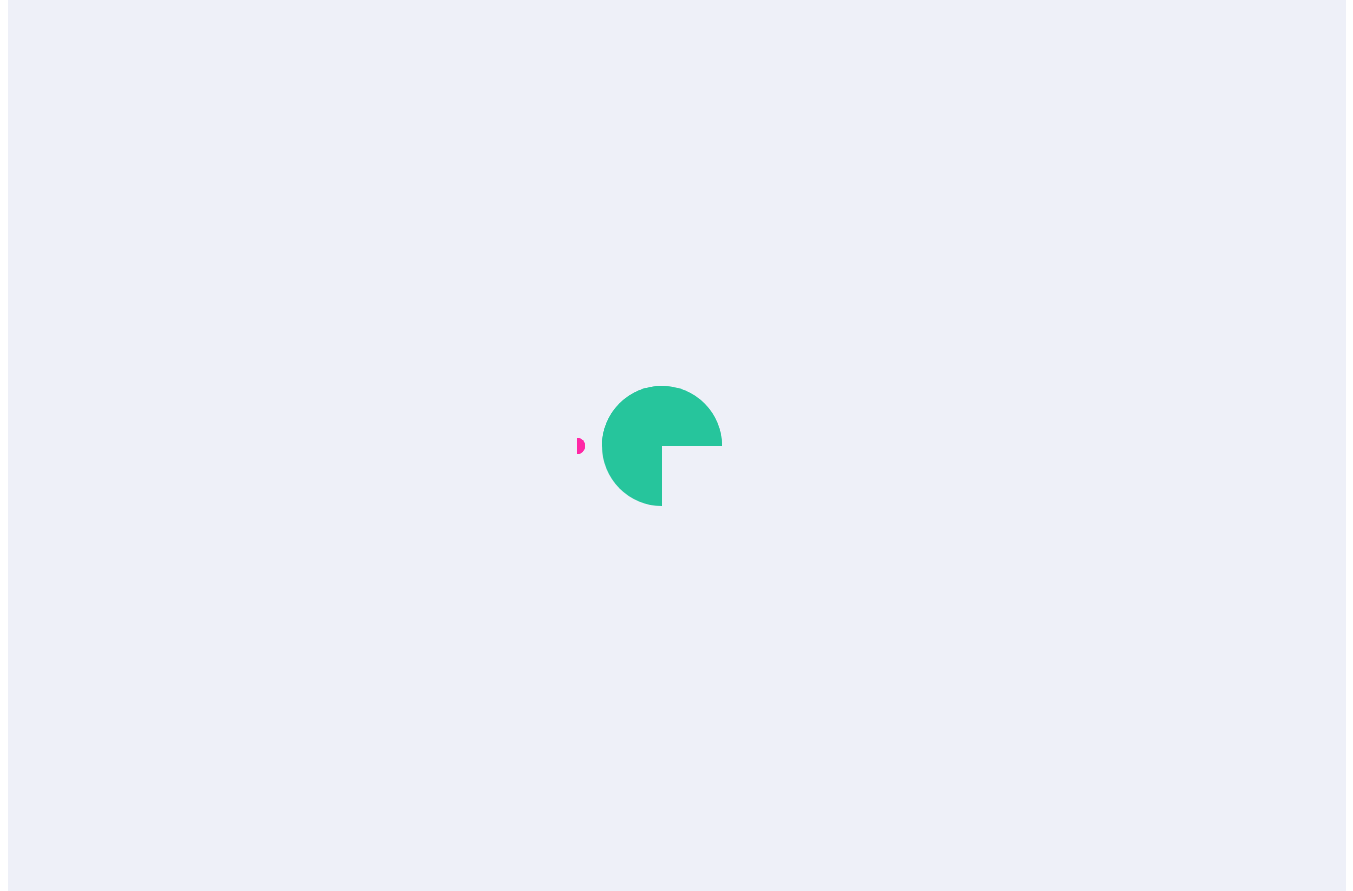 scroll, scrollTop: 0, scrollLeft: 0, axis: both 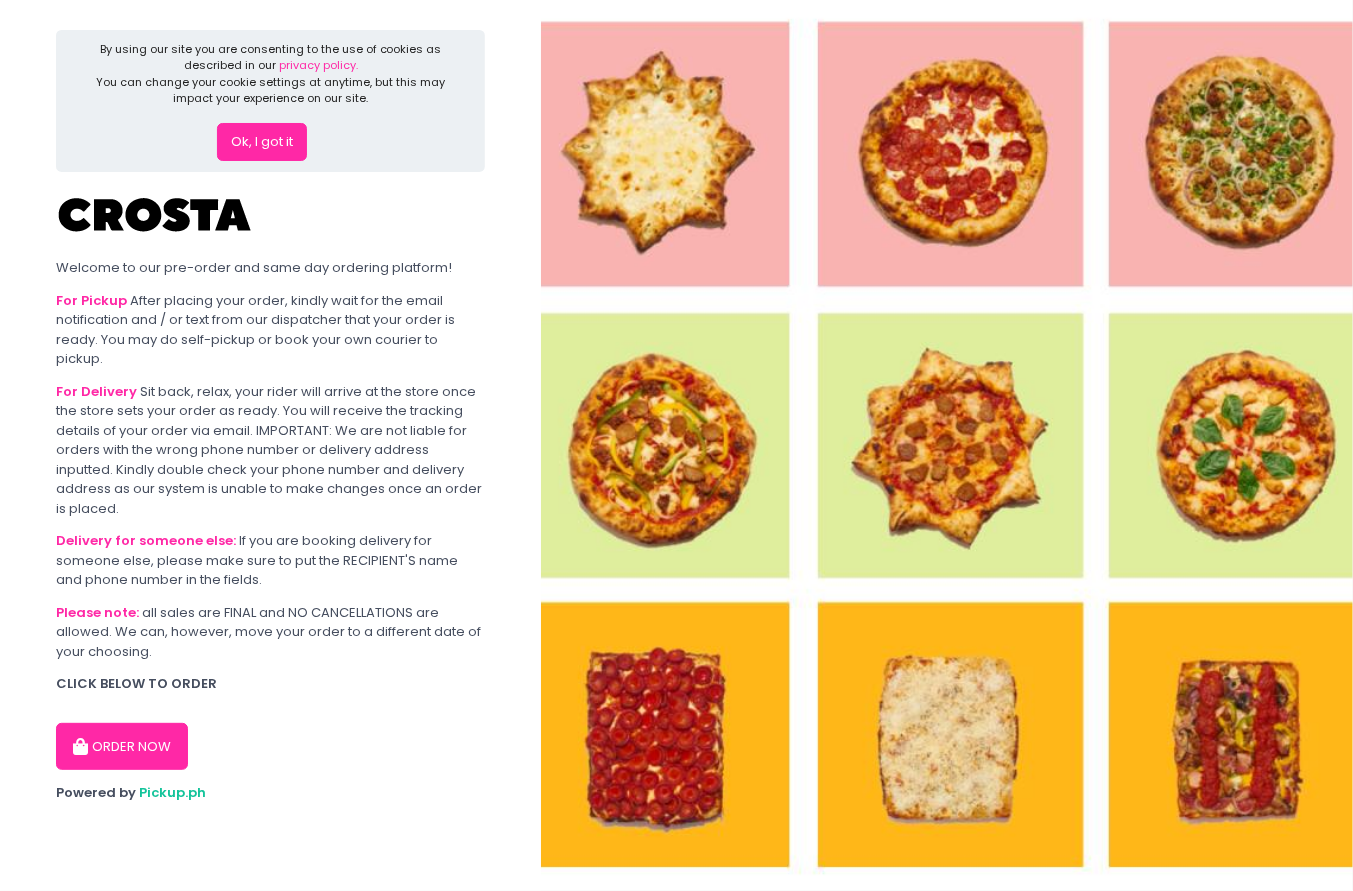 click on "ORDER NOW" at bounding box center [122, 747] 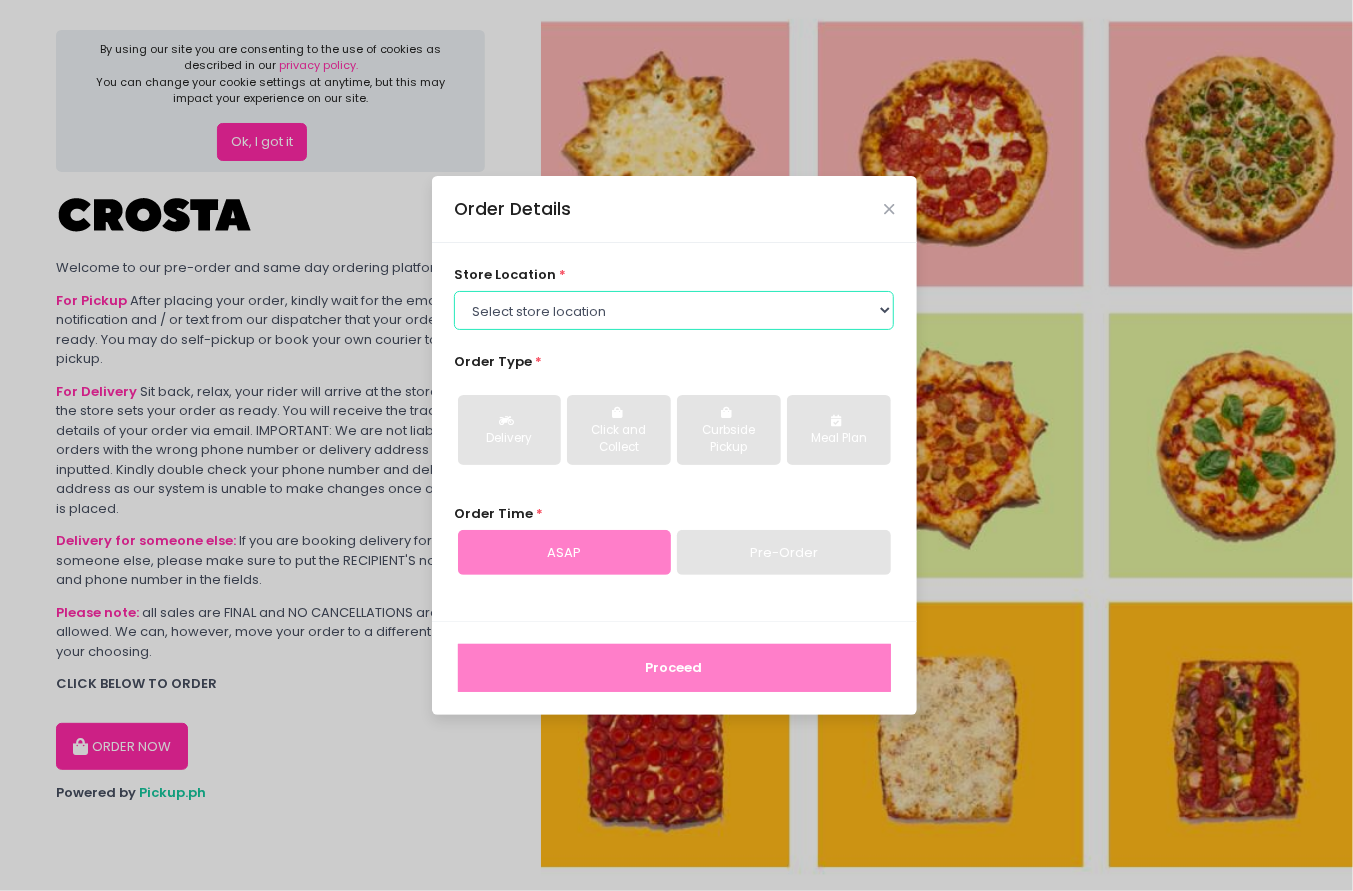 click on "Select store location Crosta Pizza - Salcedo  Crosta Pizza - San Juan" at bounding box center (674, 310) 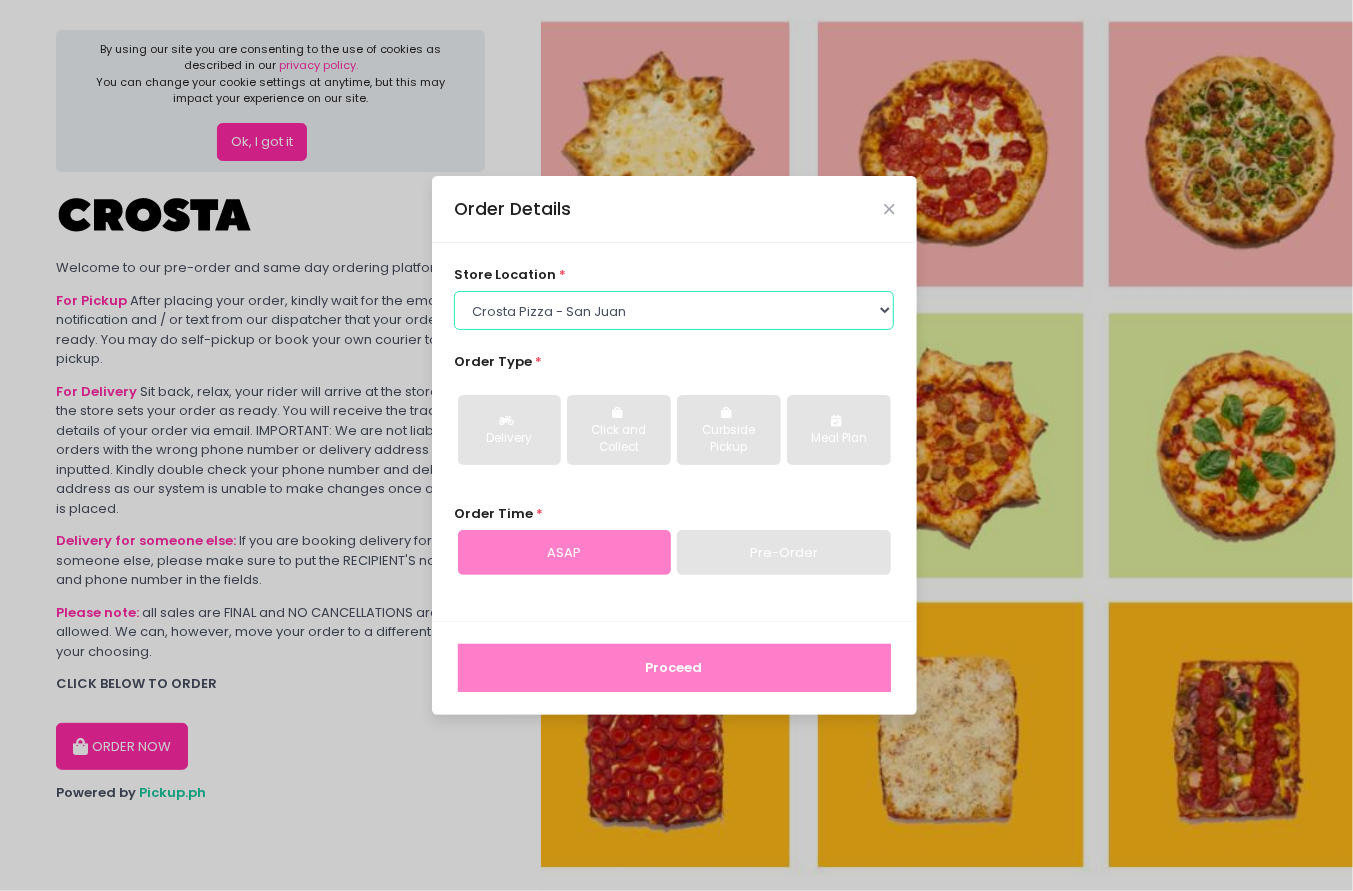 click on "Select store location Crosta Pizza - Salcedo  Crosta Pizza - San Juan" at bounding box center (674, 310) 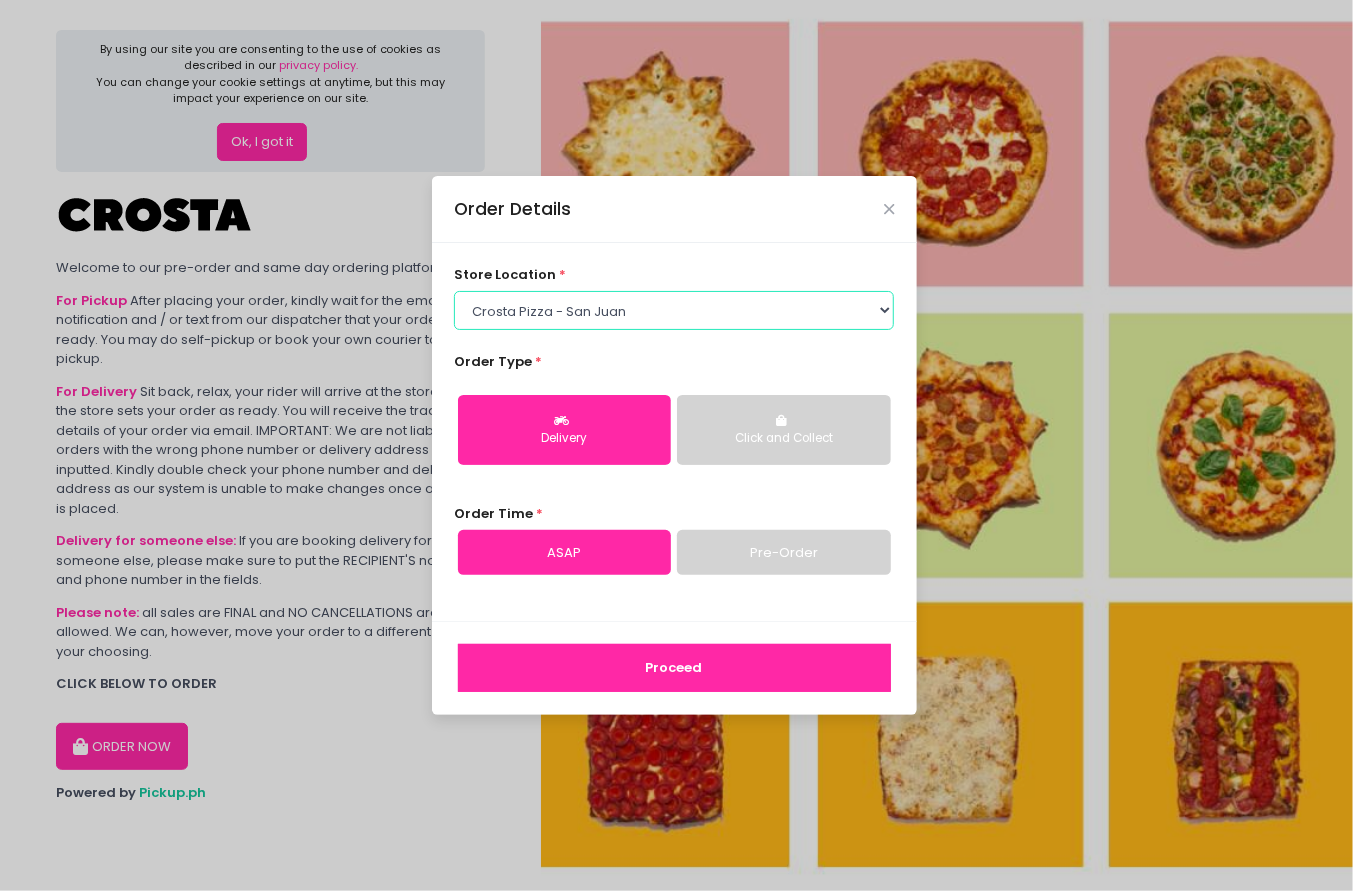 click on "Select store location Crosta Pizza - Salcedo  Crosta Pizza - San Juan" at bounding box center (674, 310) 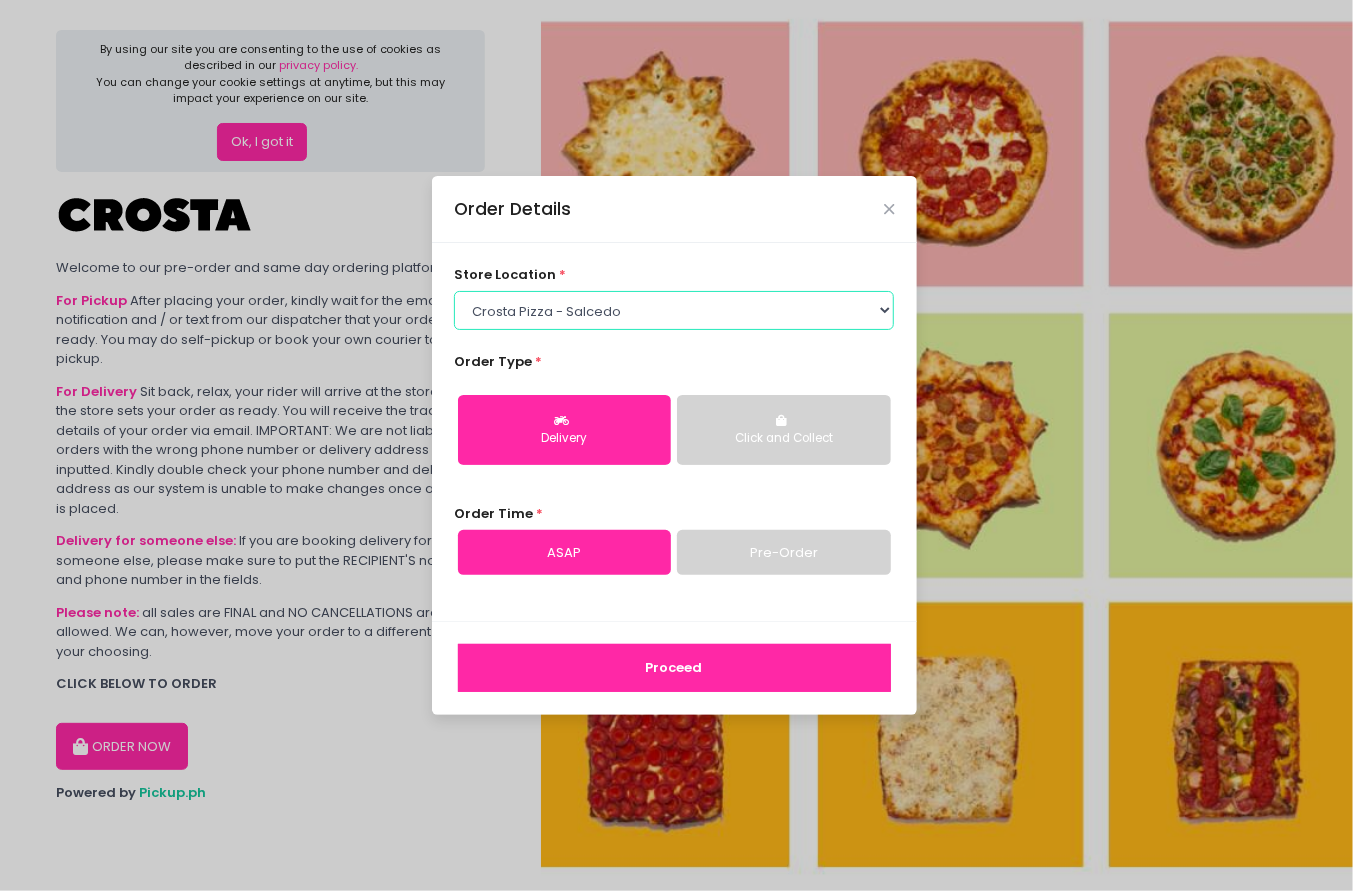 click on "Select store location Crosta Pizza - Salcedo  Crosta Pizza - San Juan" at bounding box center (674, 310) 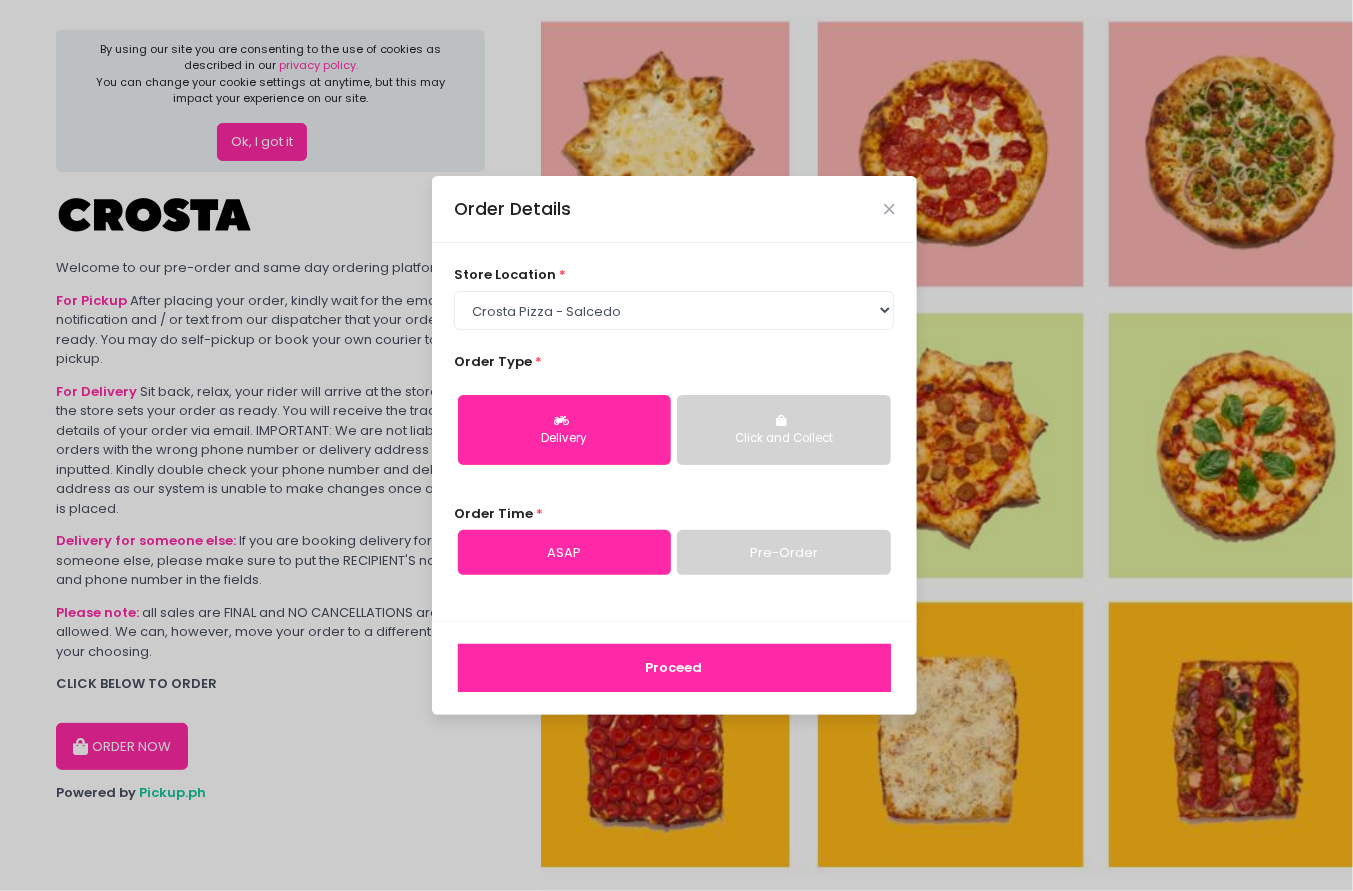 click on "Delivery   Click and Collect" at bounding box center (674, 429) 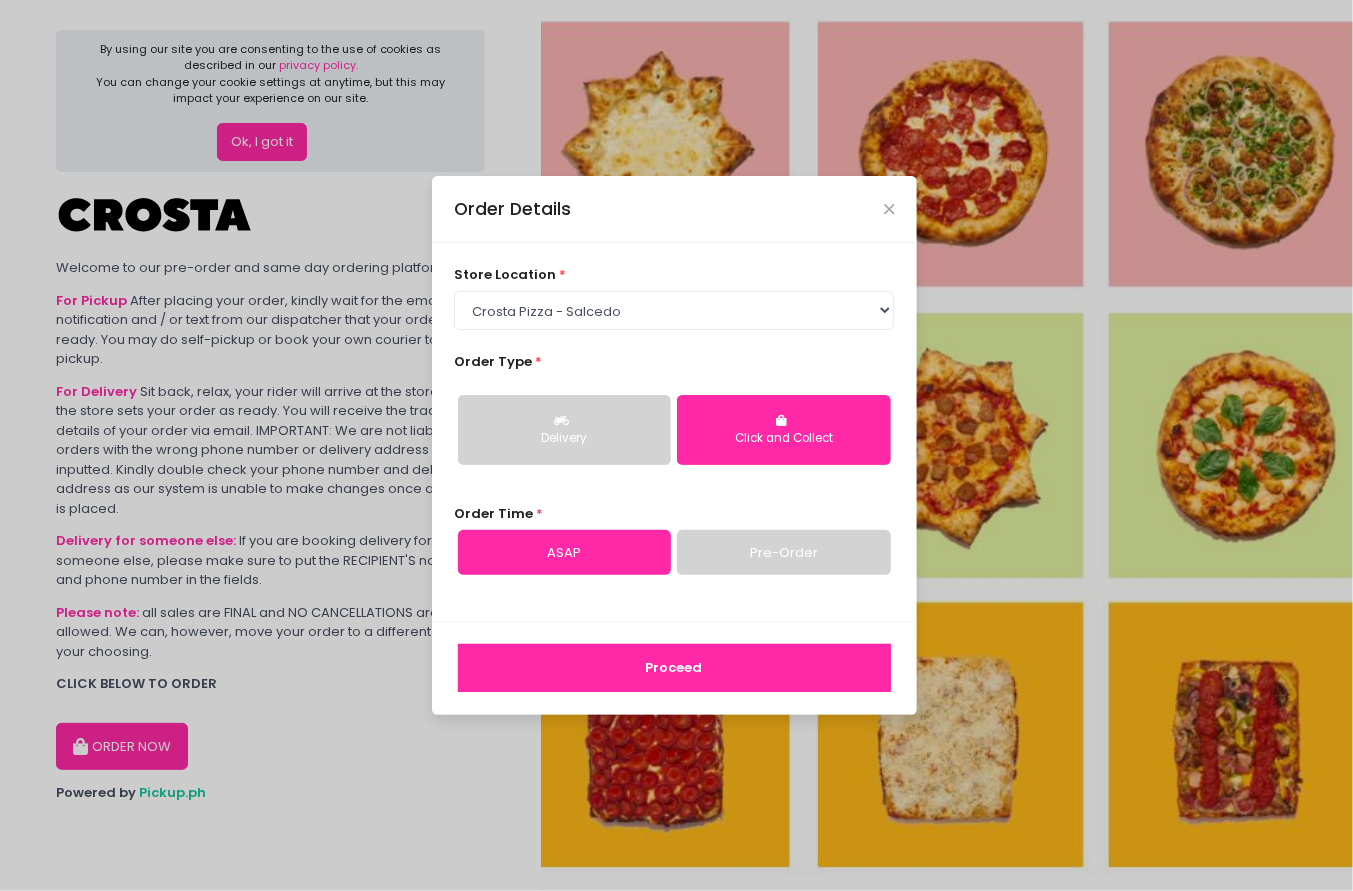 click on "Pre-Order" at bounding box center [783, 553] 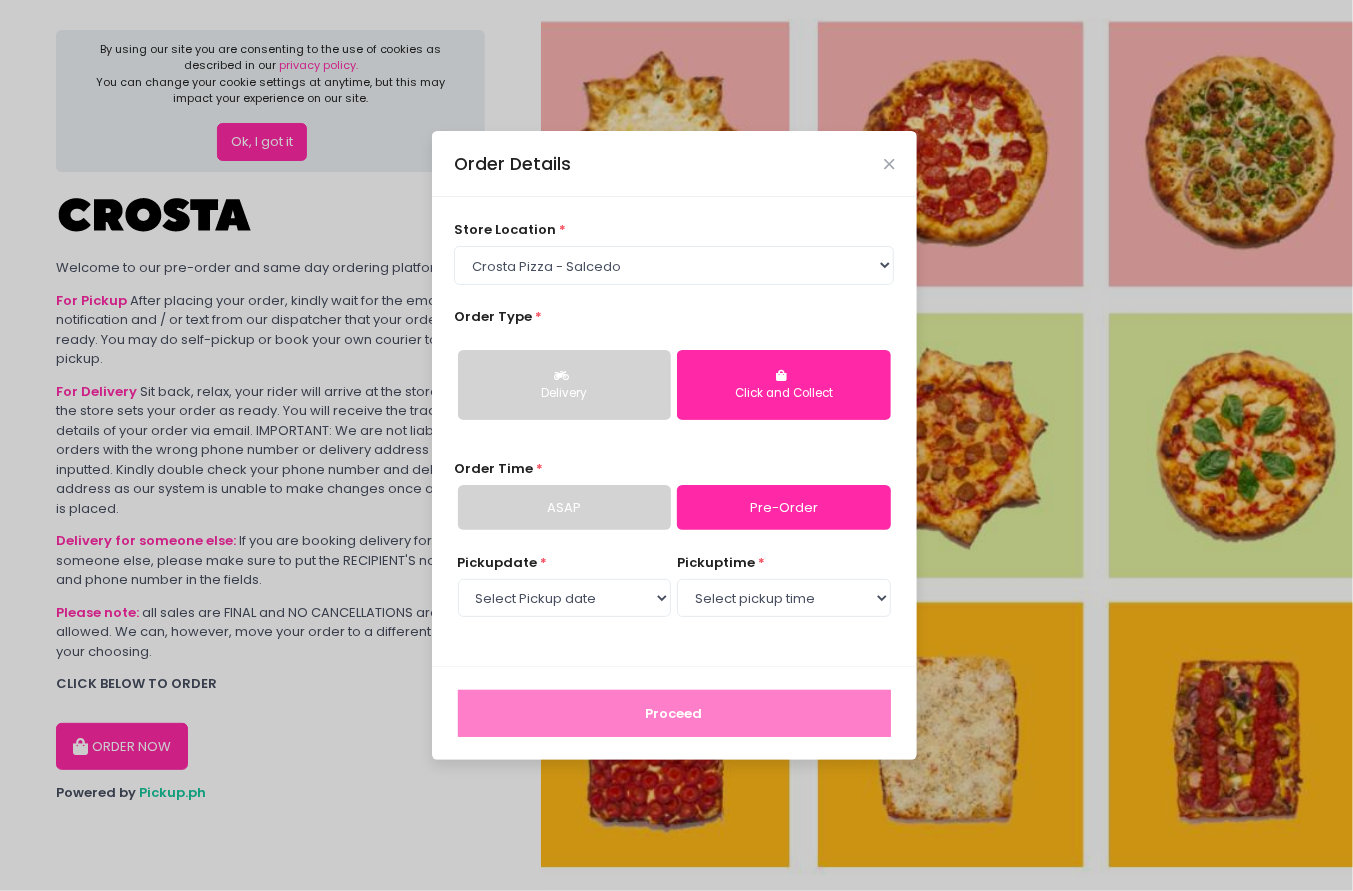click on "store location * Select store location Crosta Pizza - Salcedo Crosta Pizza - San Juan Order Type * Delivery Click and Collect Order Time * ASAP Pre-Order Pickup date * Select Pickup date Saturday, Aug 9th Sunday, Aug 10th Monday, Aug 11th pickup time * Select pickup time 07:00 PM - 07:30 PM 07:30 PM - 08:00 PM 08:00 PM - 08:30 PM 08:30 PM - 09:00 PM 09:00 PM - 09:30 PM 09:30 PM - 10:00 PM Proceed" at bounding box center [674, 478] 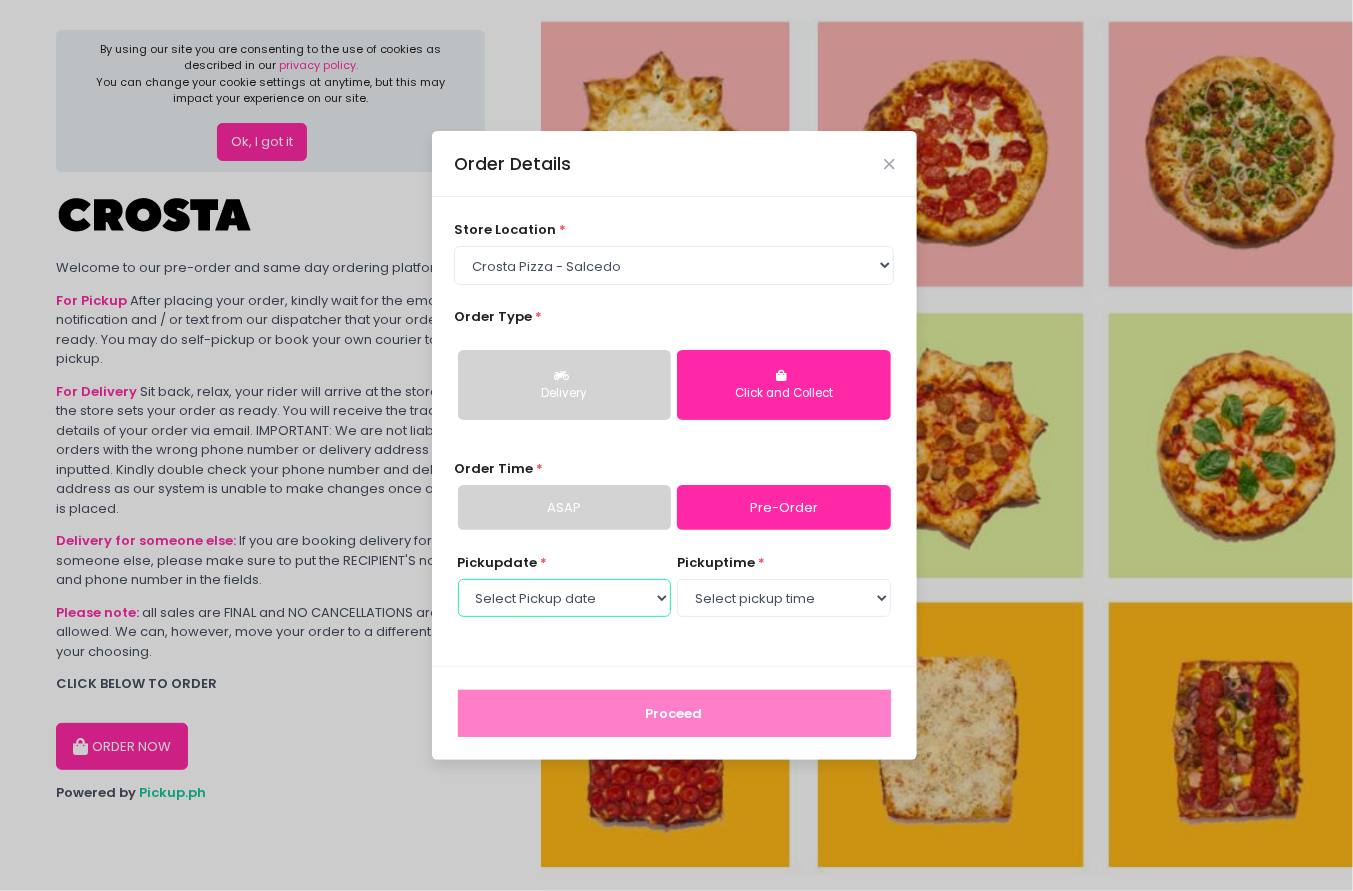 click on "Select Pickup date Saturday, Aug 9th Sunday, Aug 10th Monday, Aug 11th" at bounding box center (564, 598) 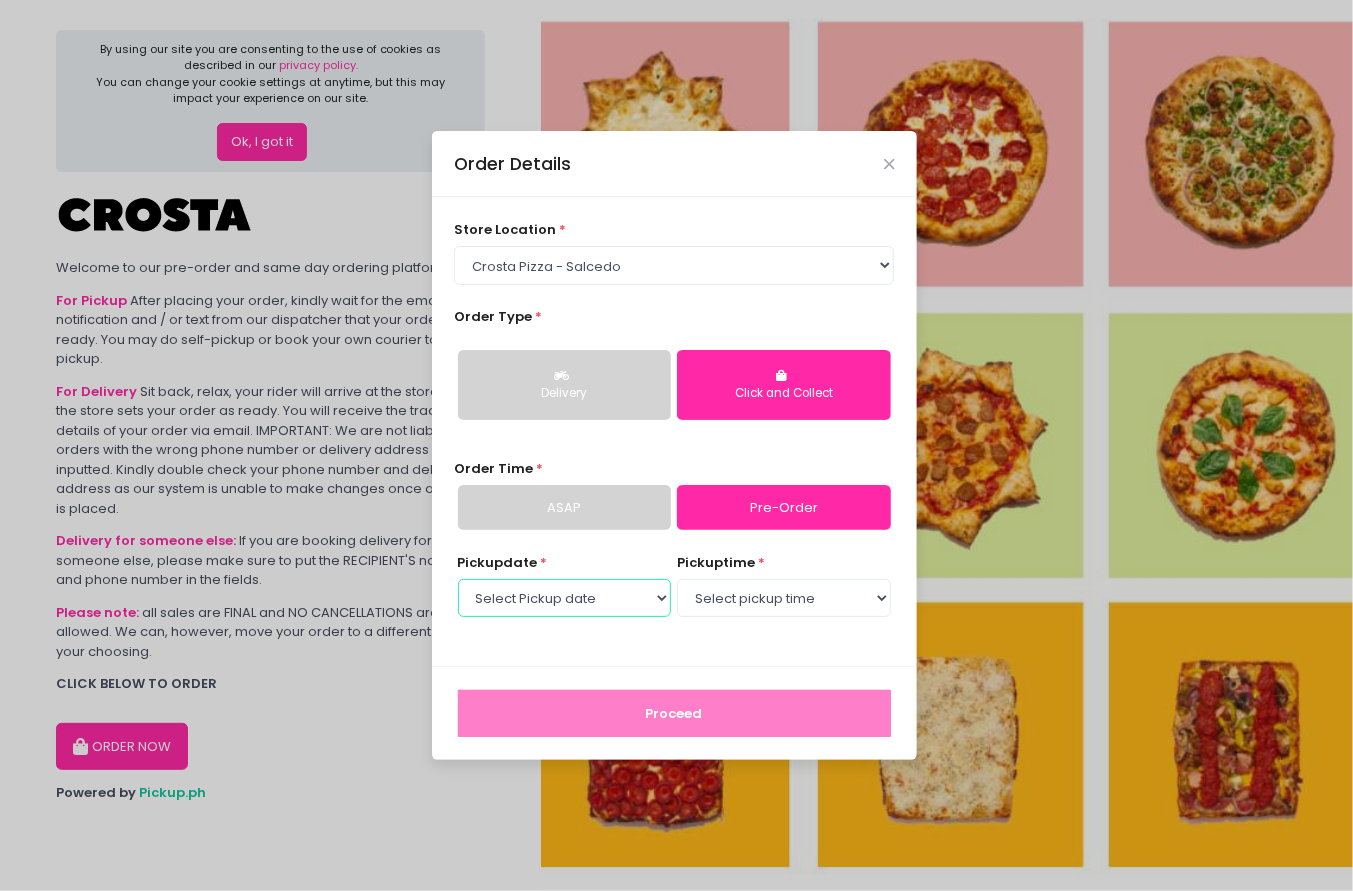 select on "[DATE]" 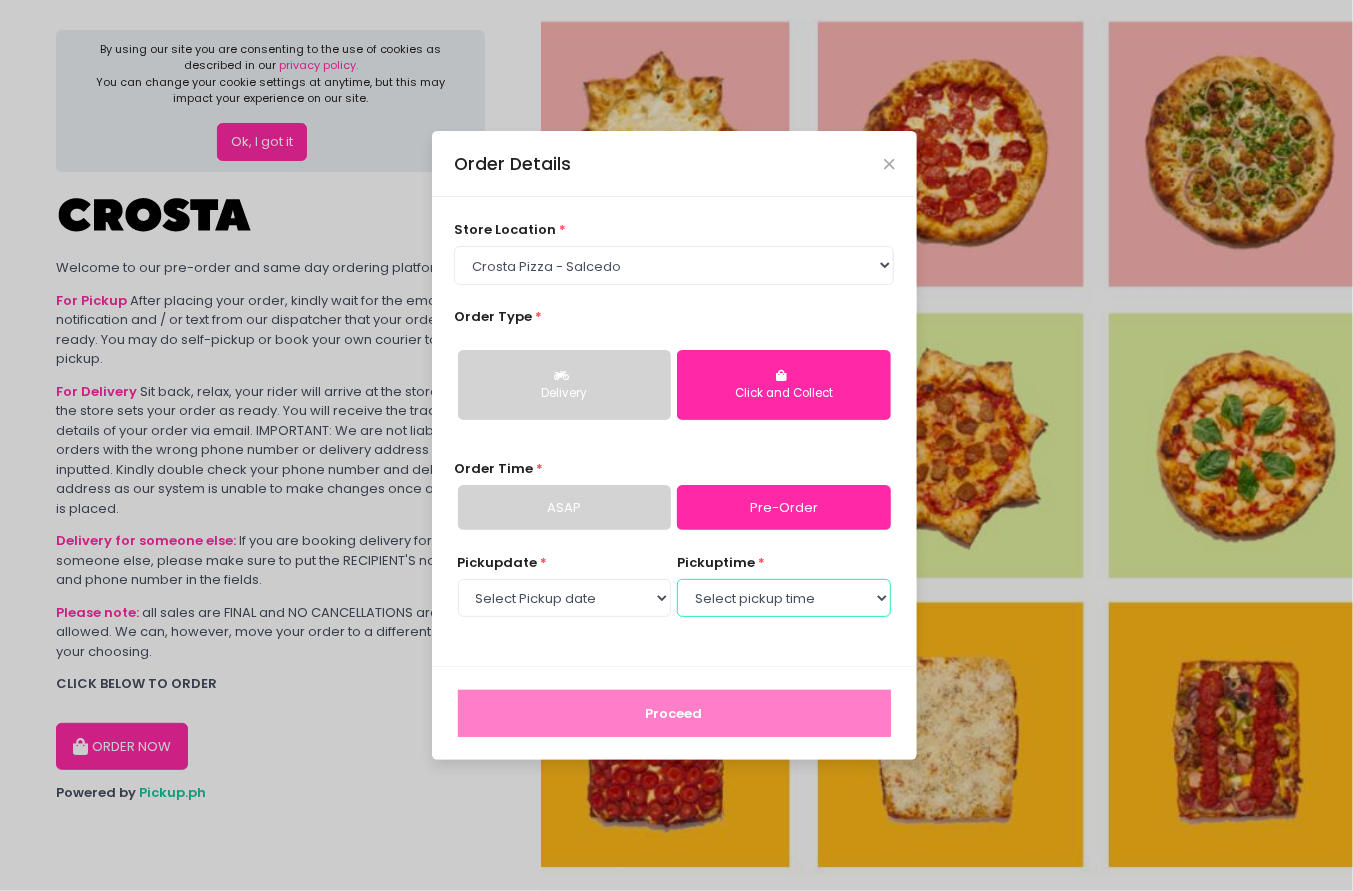click on "Select pickup time 12:00 PM - 12:30 PM 12:30 PM - 01:00 PM 01:00 PM - 01:30 PM 01:30 PM - 02:00 PM 02:00 PM - 02:30 PM 02:30 PM - 03:00 PM 03:00 PM - 03:30 PM 03:30 PM - 04:00 PM 04:00 PM - 04:30 PM 04:30 PM - 05:00 PM 05:00 PM - 05:30 PM 05:30 PM - 06:00 PM 06:00 PM - 06:30 PM 06:30 PM - 07:00 PM 07:00 PM - 07:30 PM 07:30 PM - 08:00 PM 08:00 PM - 08:30 PM 08:30 PM - 09:00 PM" at bounding box center (783, 598) 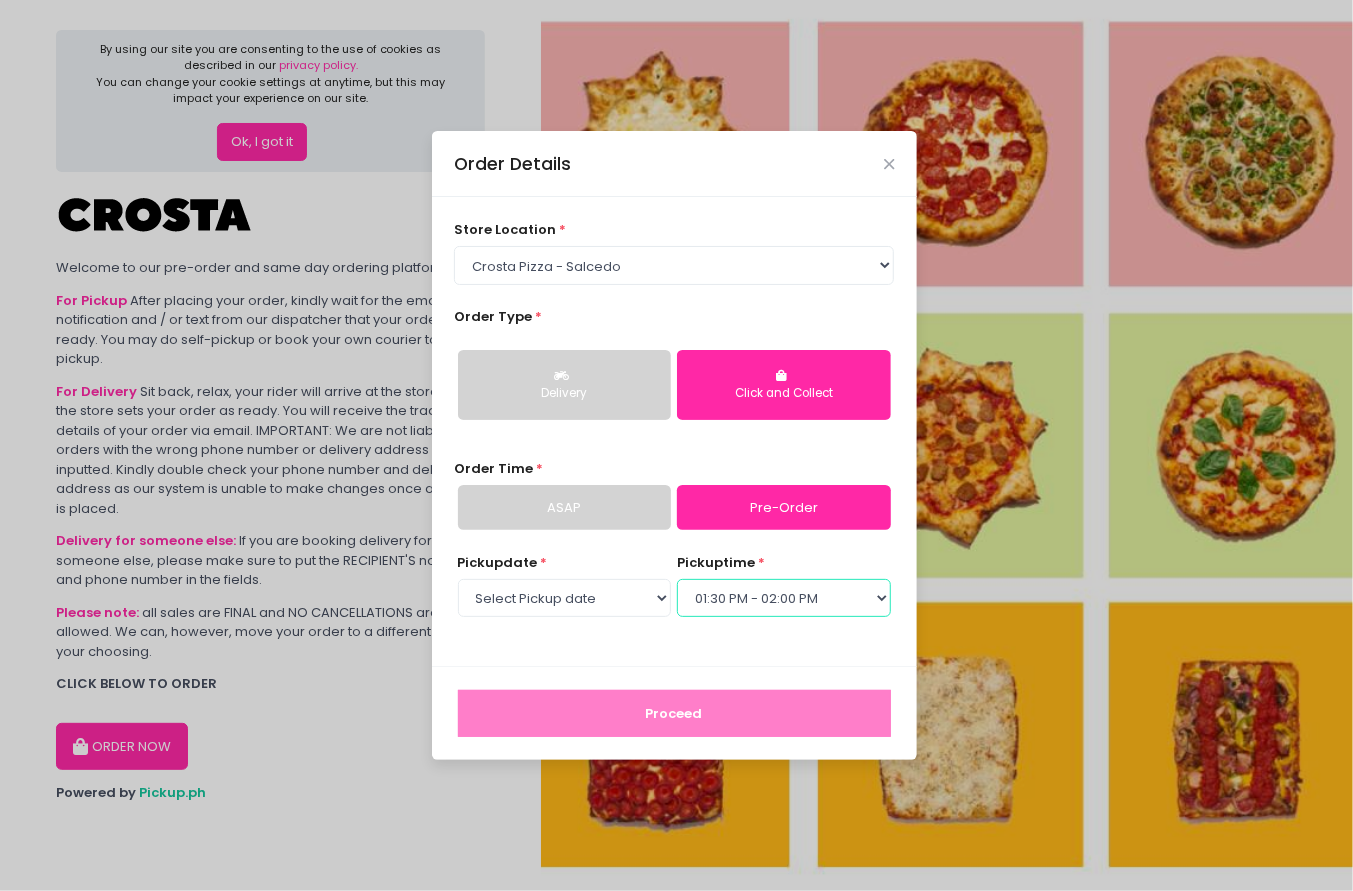 click on "Select pickup time 12:00 PM - 12:30 PM 12:30 PM - 01:00 PM 01:00 PM - 01:30 PM 01:30 PM - 02:00 PM 02:00 PM - 02:30 PM 02:30 PM - 03:00 PM 03:00 PM - 03:30 PM 03:30 PM - 04:00 PM 04:00 PM - 04:30 PM 04:30 PM - 05:00 PM 05:00 PM - 05:30 PM 05:30 PM - 06:00 PM 06:00 PM - 06:30 PM 06:30 PM - 07:00 PM 07:00 PM - 07:30 PM 07:30 PM - 08:00 PM 08:00 PM - 08:30 PM 08:30 PM - 09:00 PM" at bounding box center [783, 598] 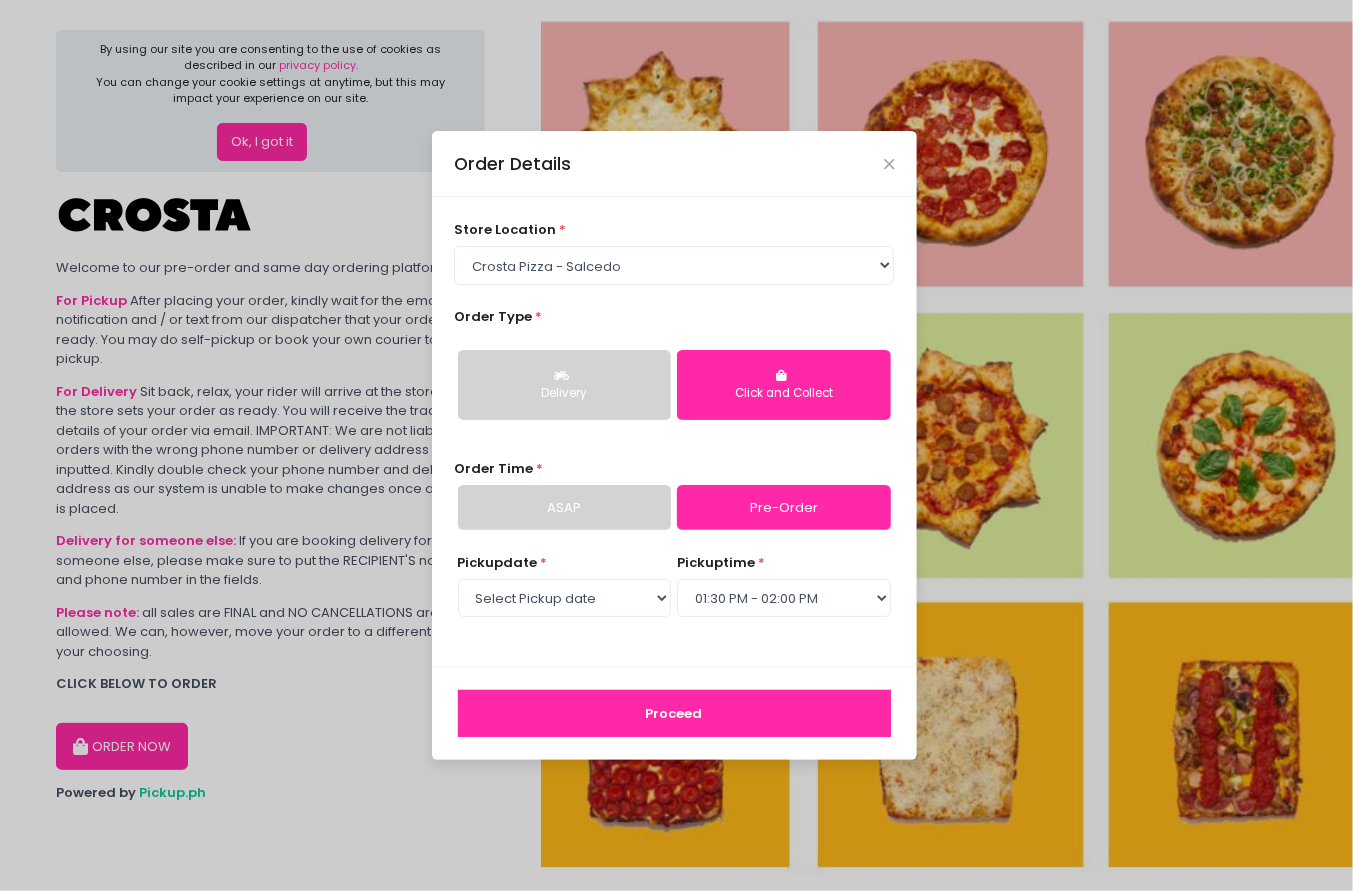 click on "Proceed" at bounding box center (674, 714) 